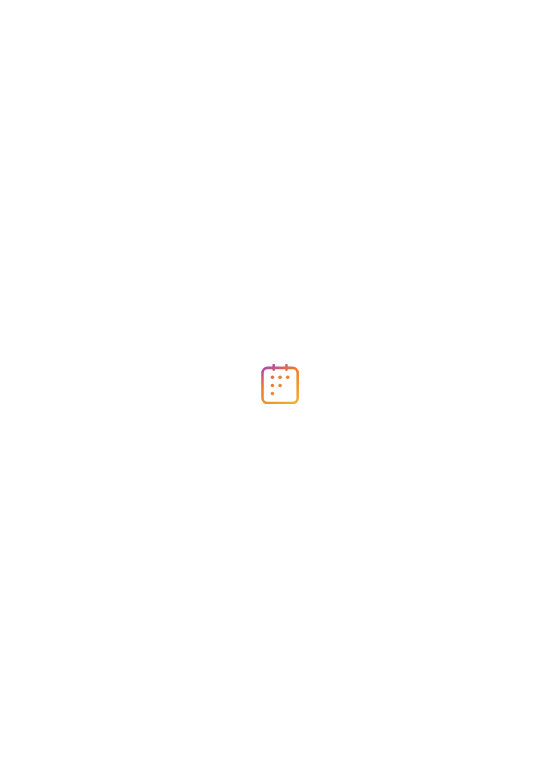 scroll, scrollTop: 0, scrollLeft: 0, axis: both 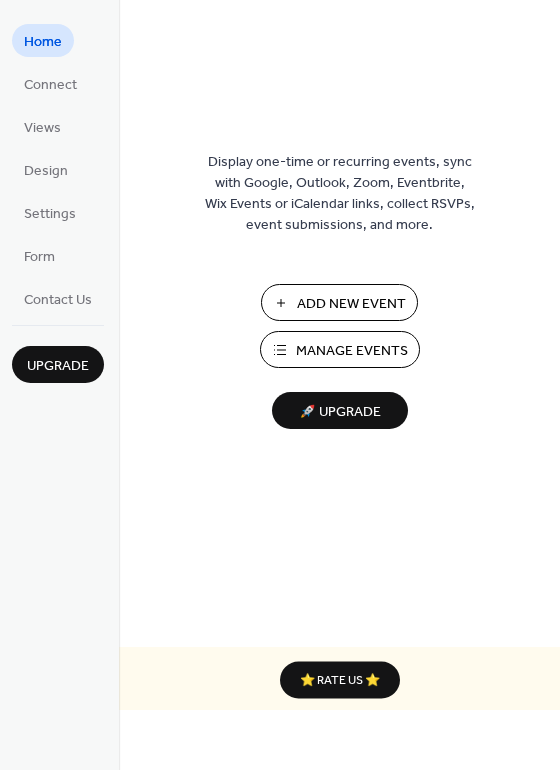 click on "Manage Events" at bounding box center (340, 349) 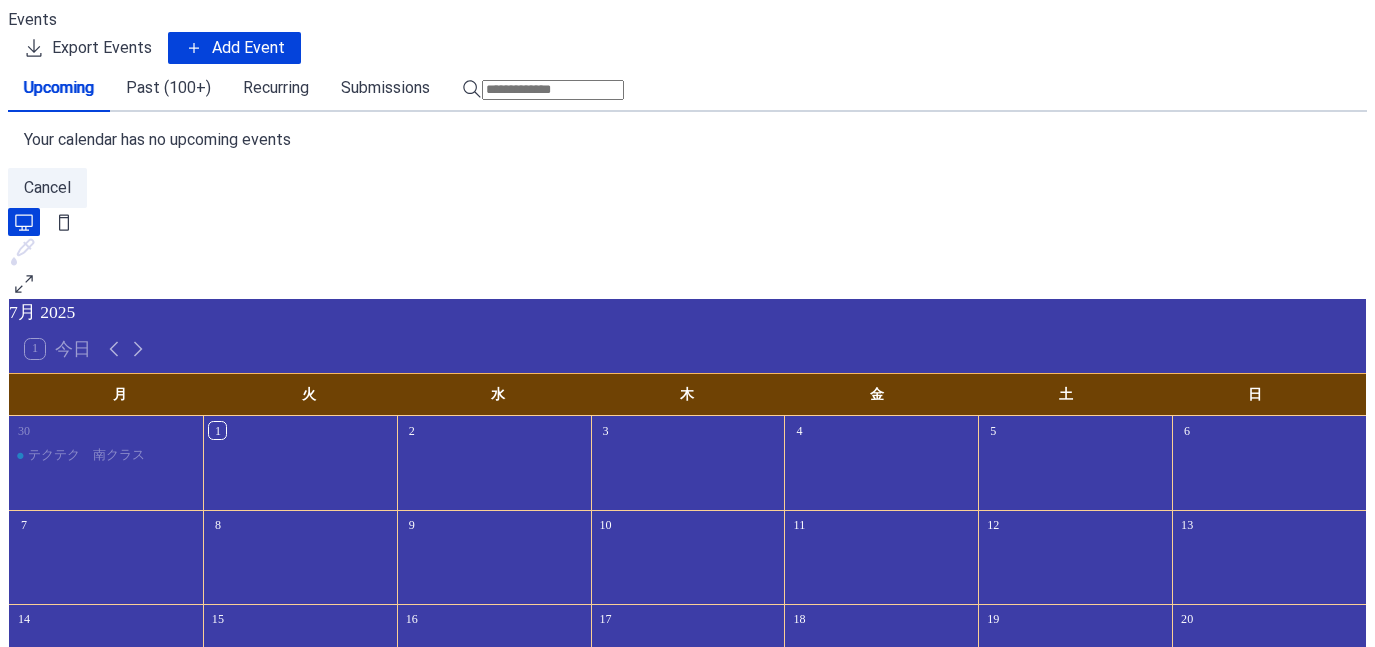 scroll, scrollTop: 0, scrollLeft: 0, axis: both 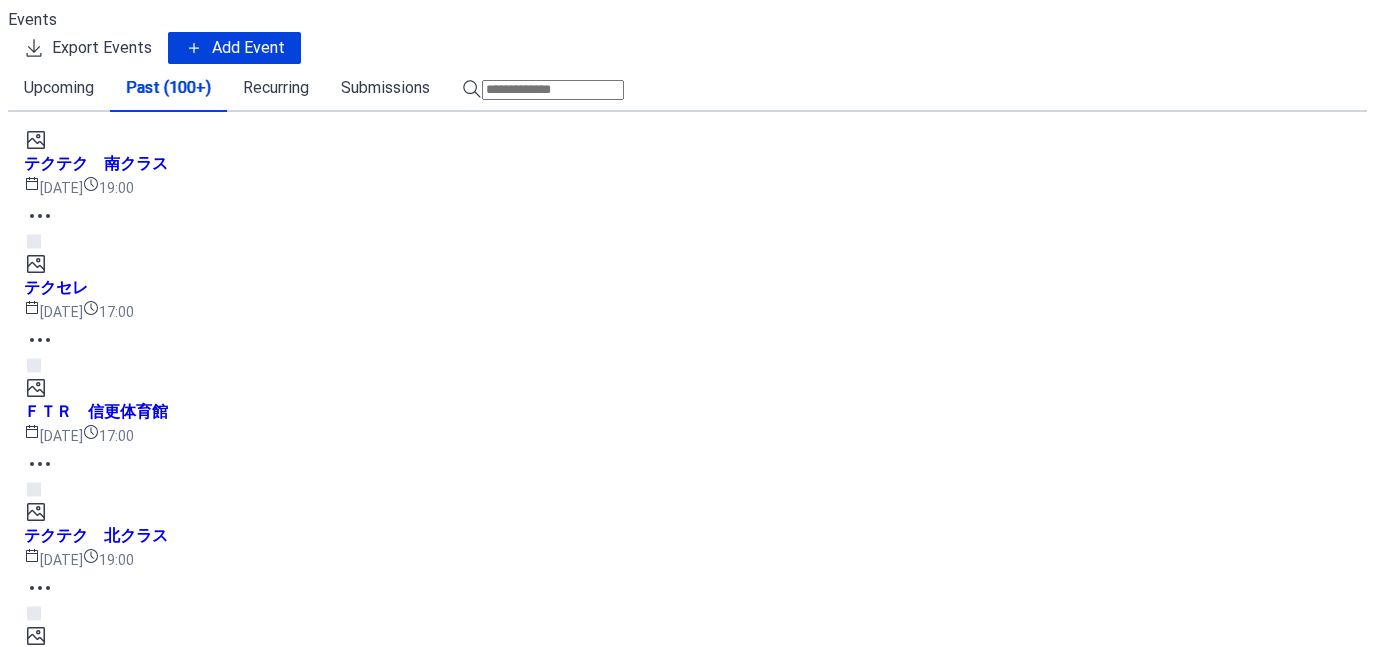 click on "ＦＴＲ　信更体育館" at bounding box center (96, 412) 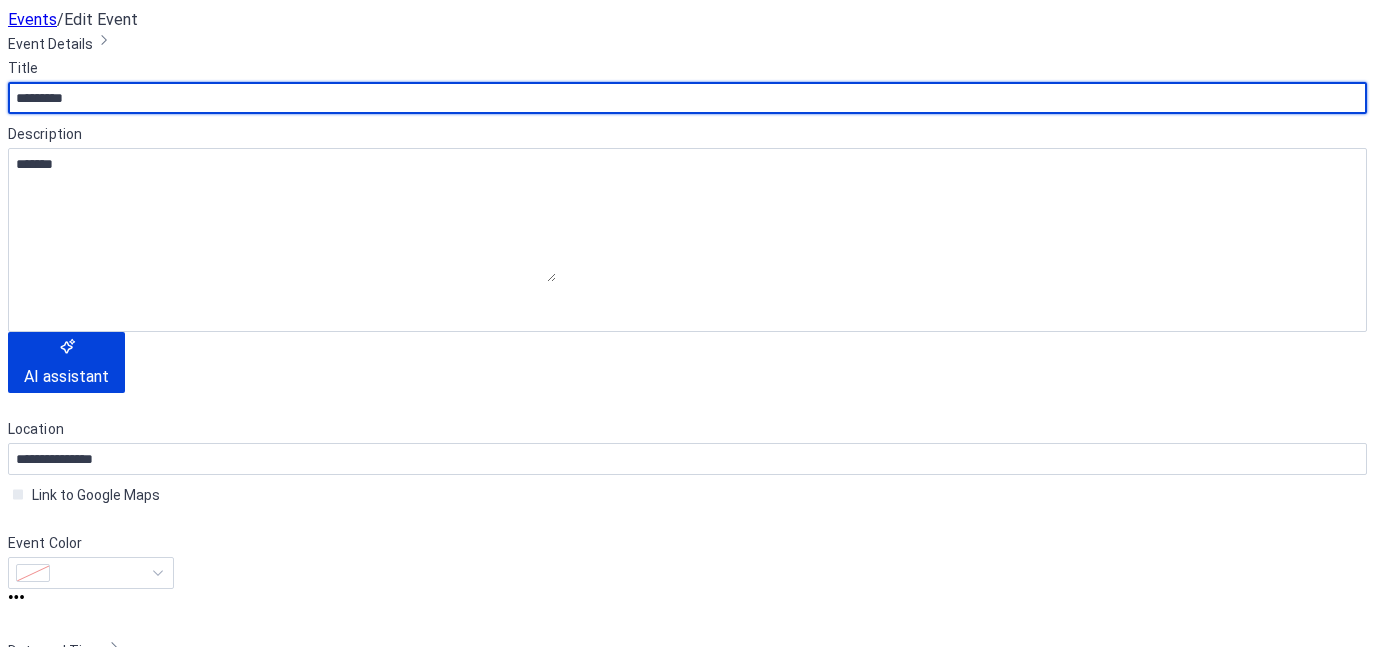 click on "Cancel" at bounding box center [47, 1731] 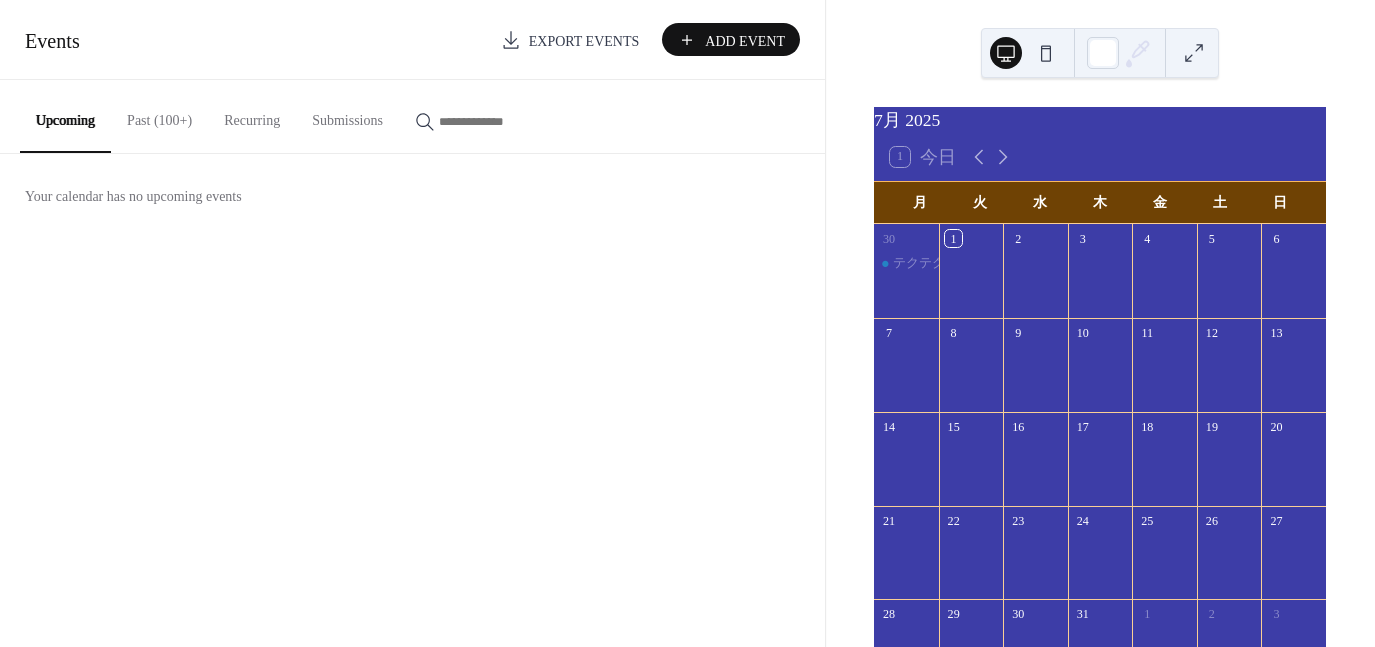 click on "Past  (100+)" at bounding box center (159, 115) 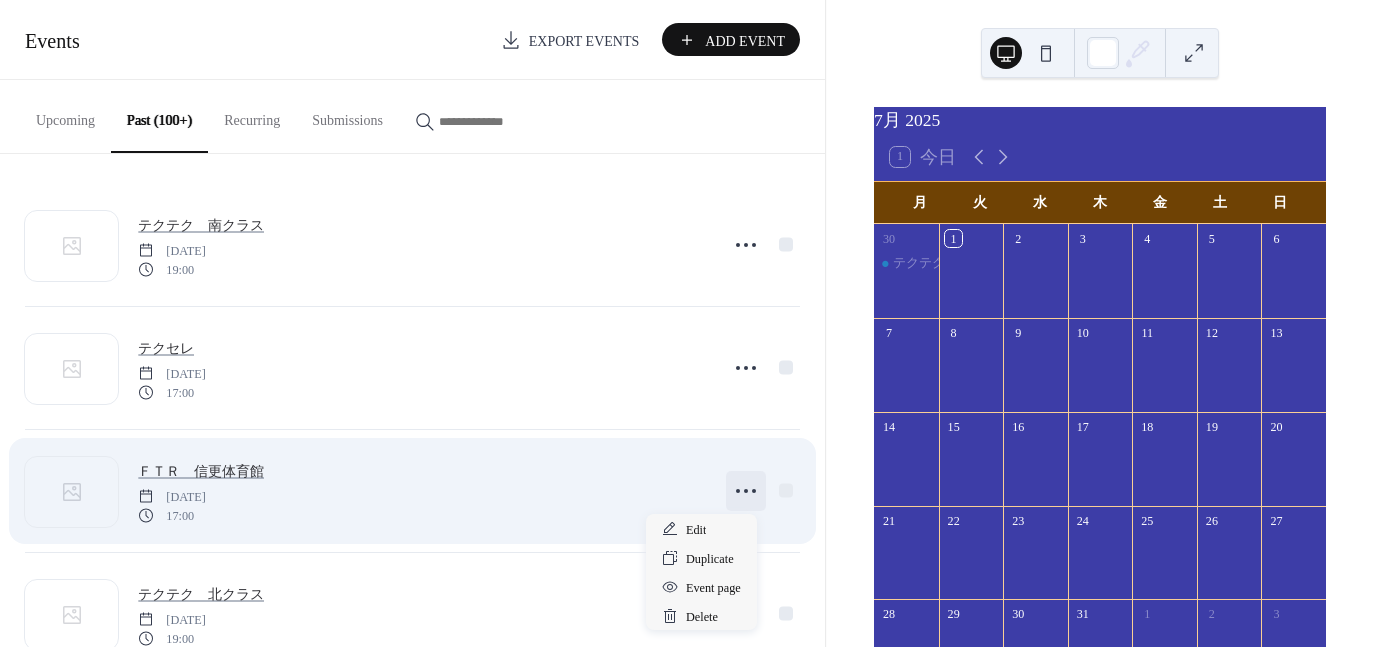 click 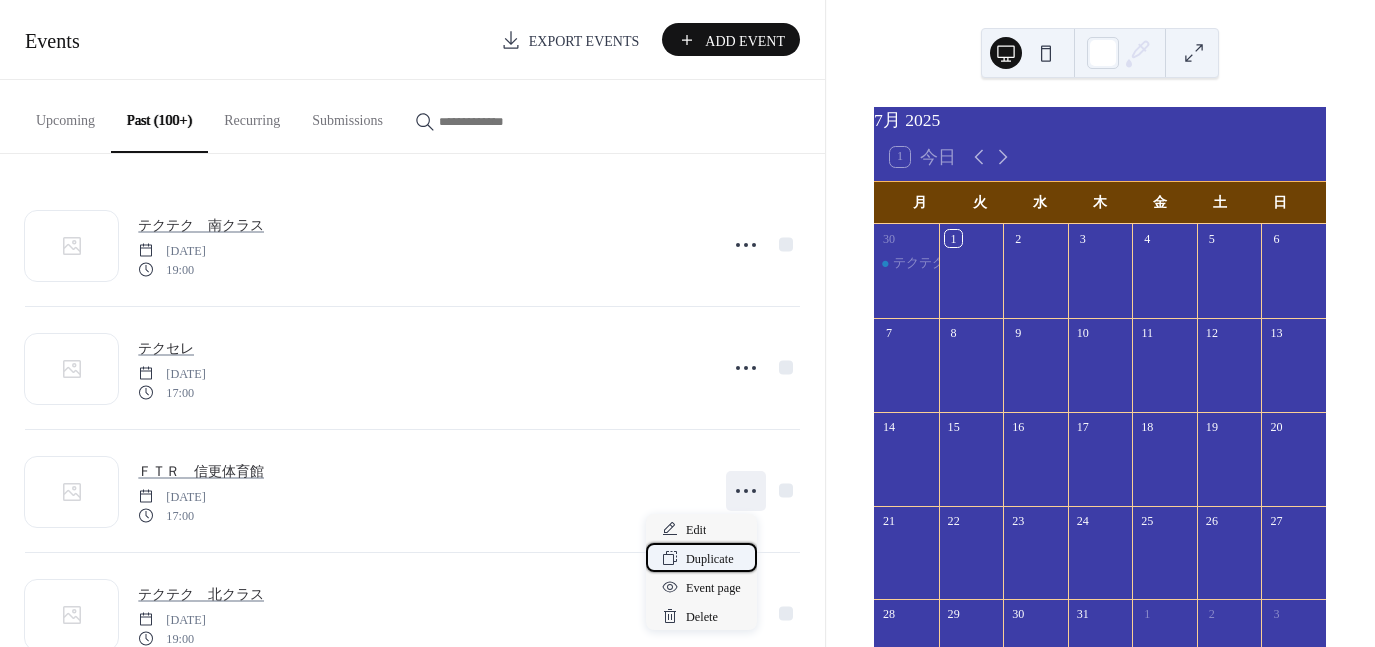 click on "Duplicate" at bounding box center [710, 559] 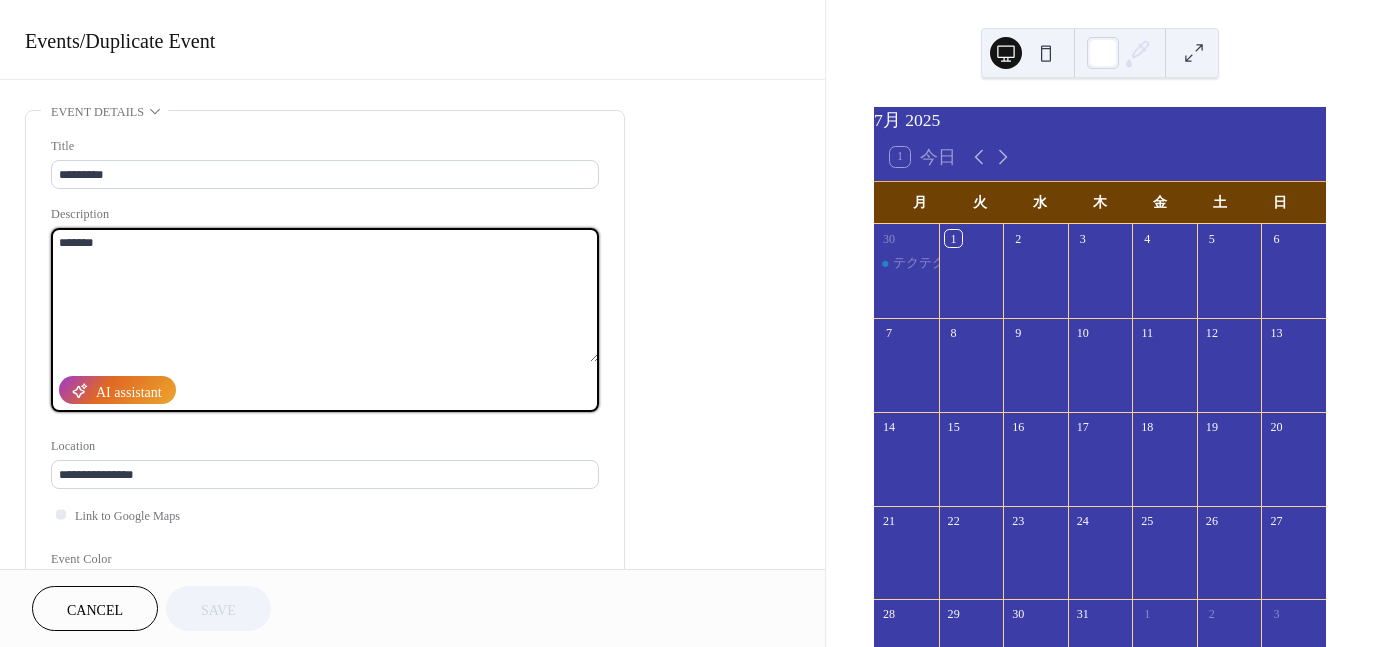 click on "*******" at bounding box center [325, 295] 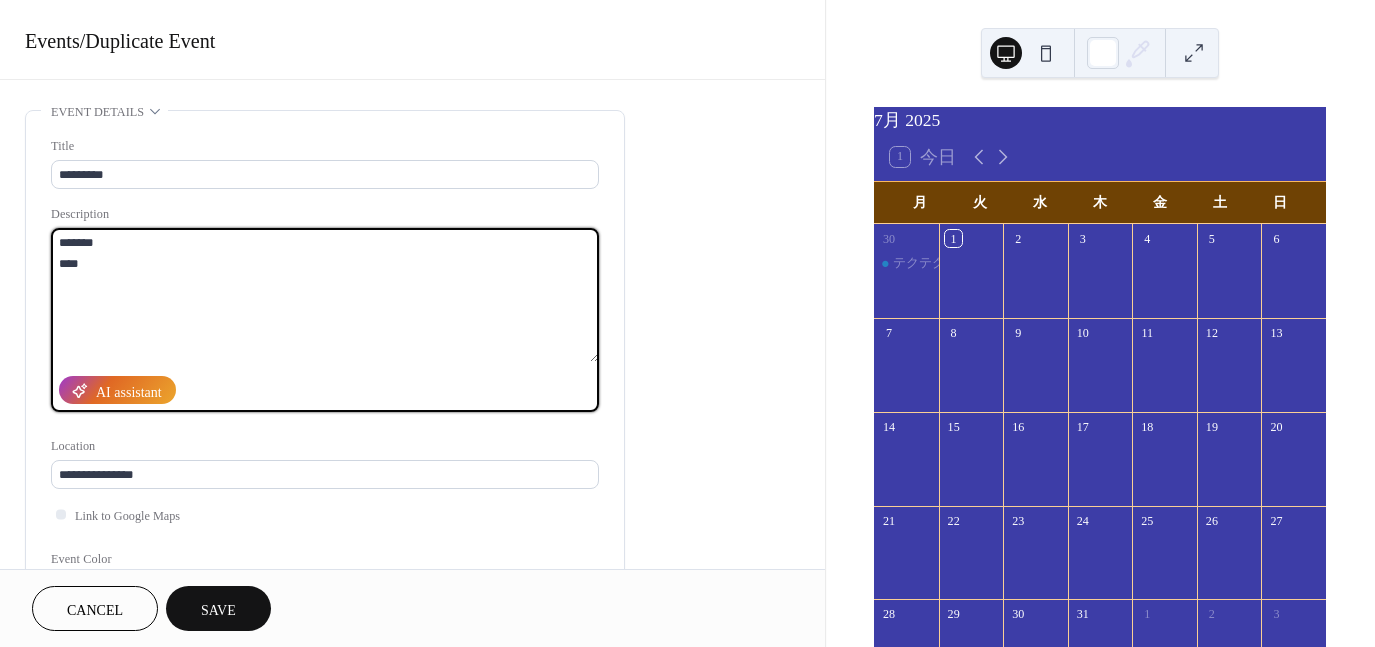 type on "*******
****" 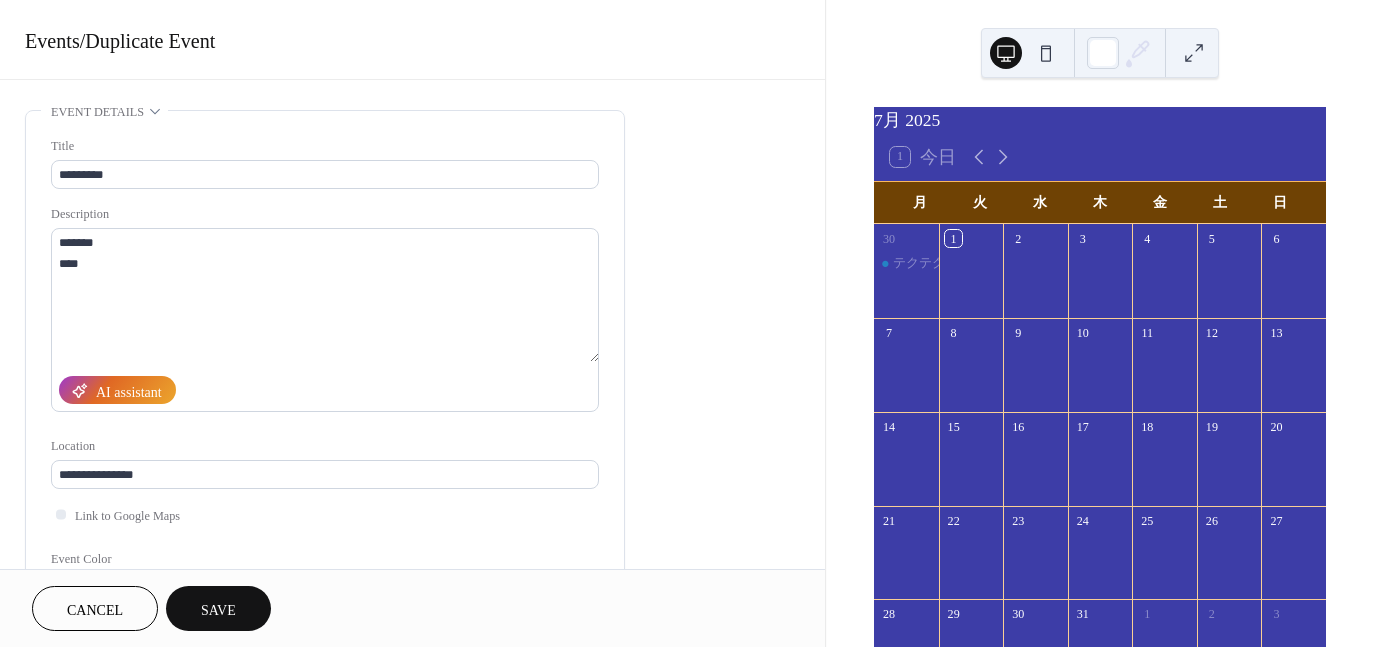 click on "7月 2025 1 今日 月 火 水 木 金 土 日 30 テクテク　南クラス　 1 2 3 4 5 6 7 8 9 10 11 12 13 14 15 16 17 18 19 20 21 22 23 24 25 26 27 28 29 30 31 1 2 3 4 5 6 7 8 9 10" at bounding box center [1100, 323] 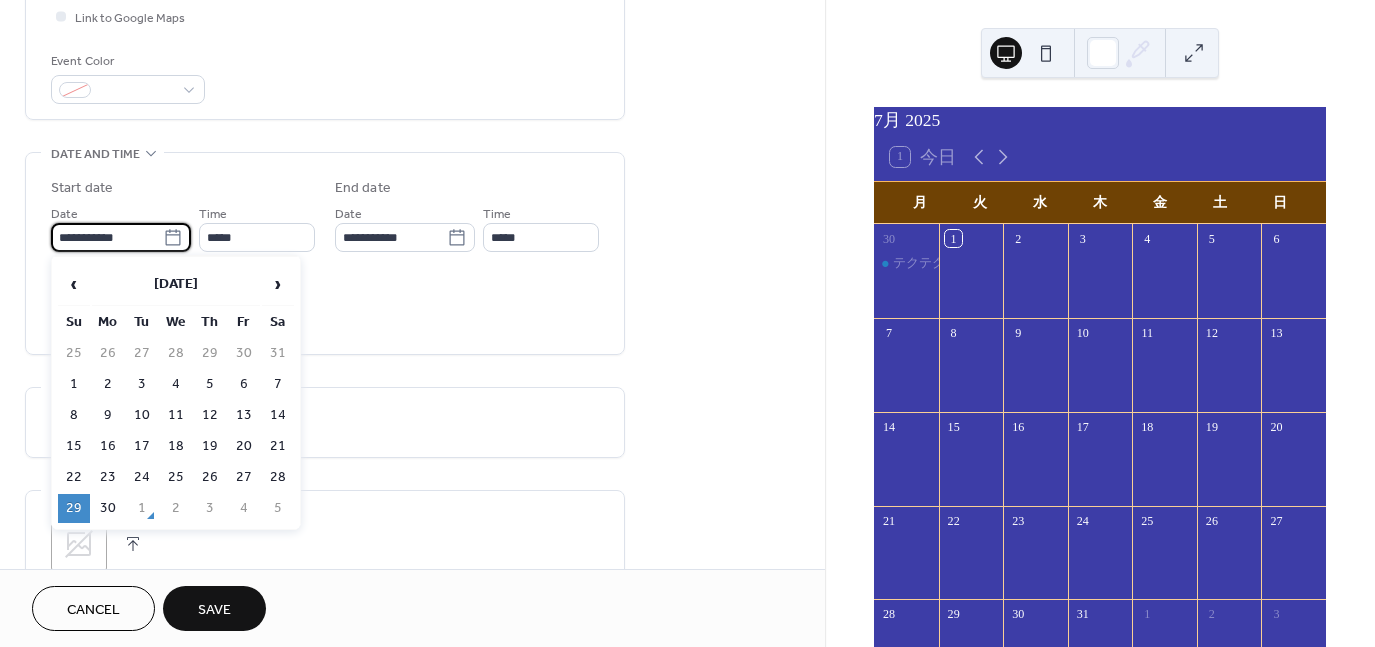 click on "**********" at bounding box center [107, 237] 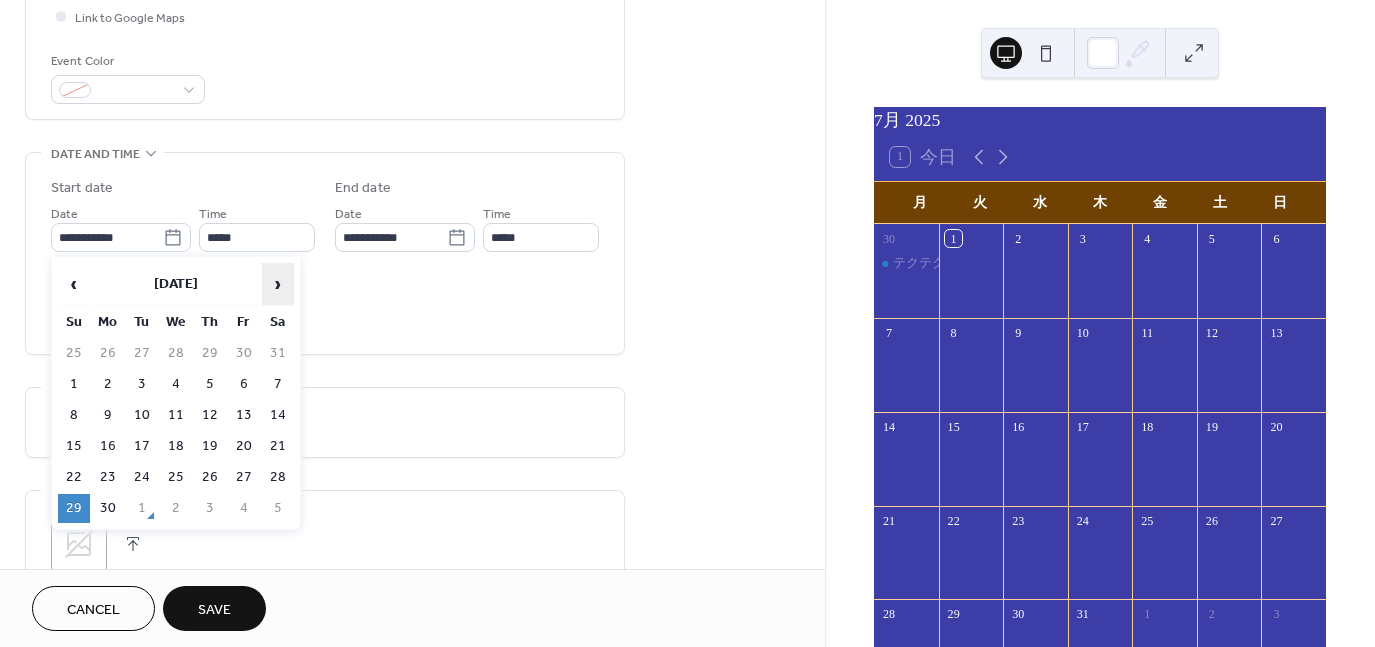 click on "›" at bounding box center (278, 284) 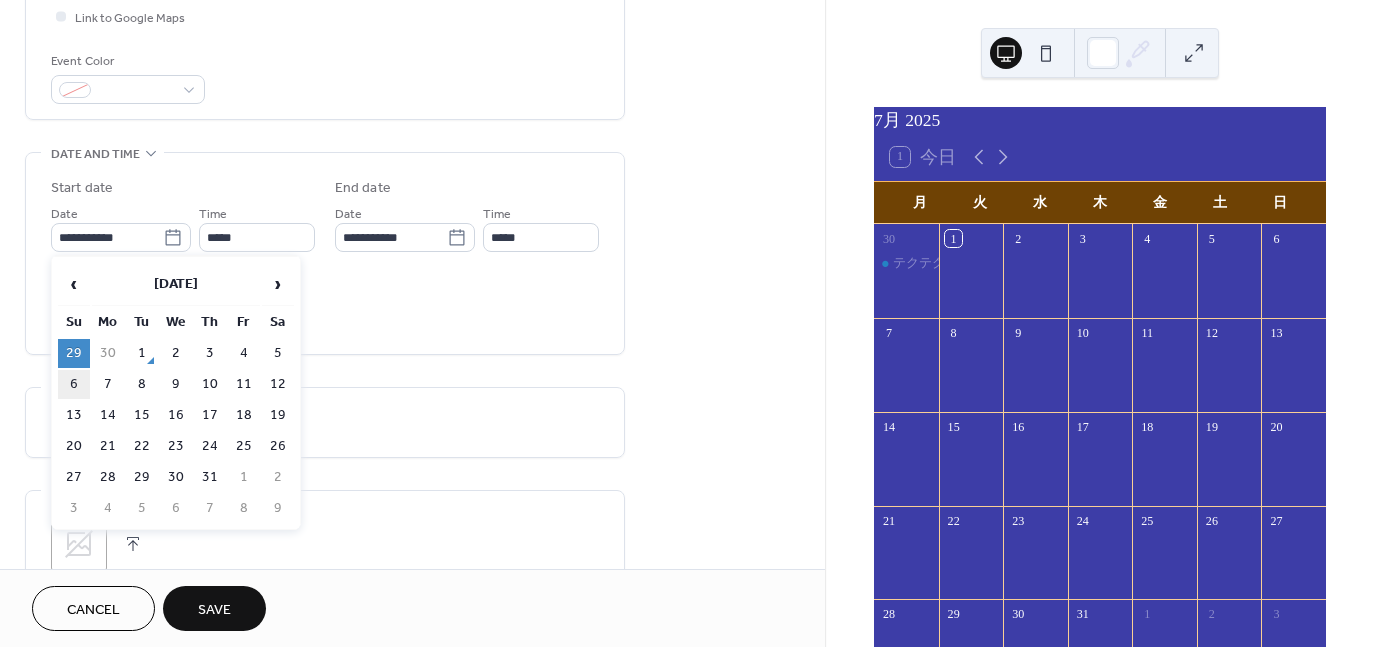 click on "6" at bounding box center [74, 384] 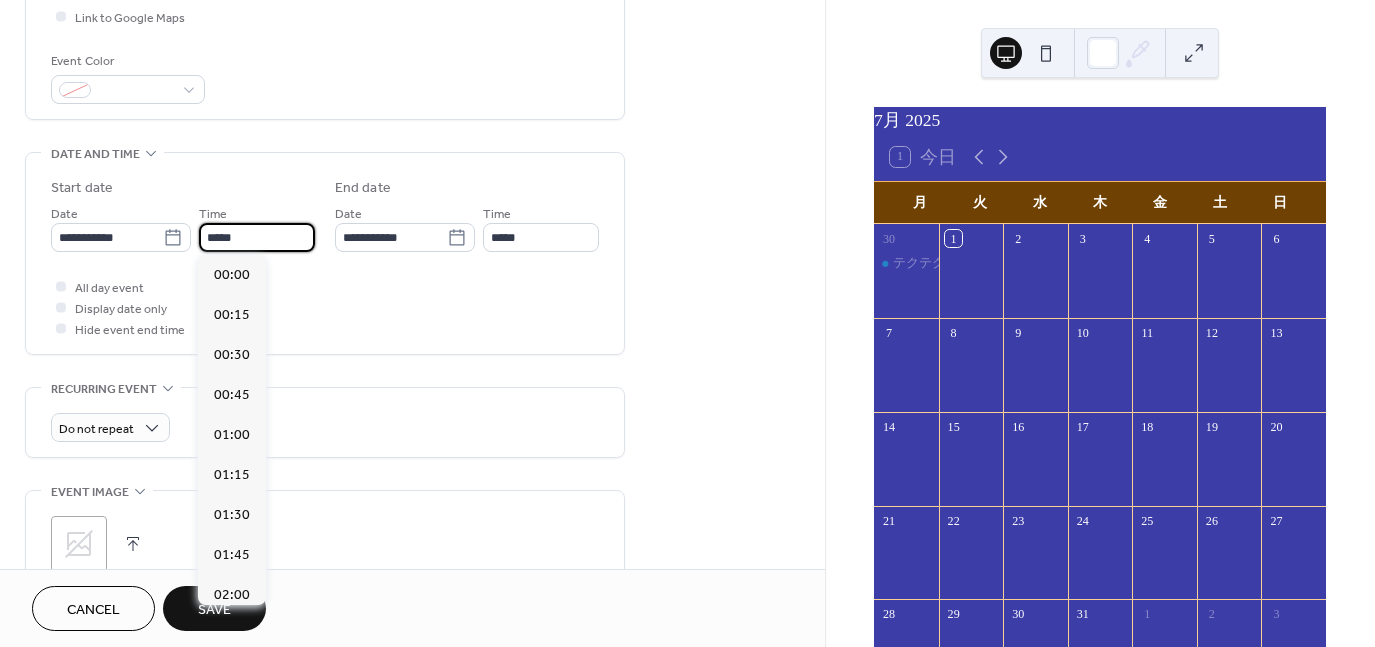 scroll, scrollTop: 2733, scrollLeft: 0, axis: vertical 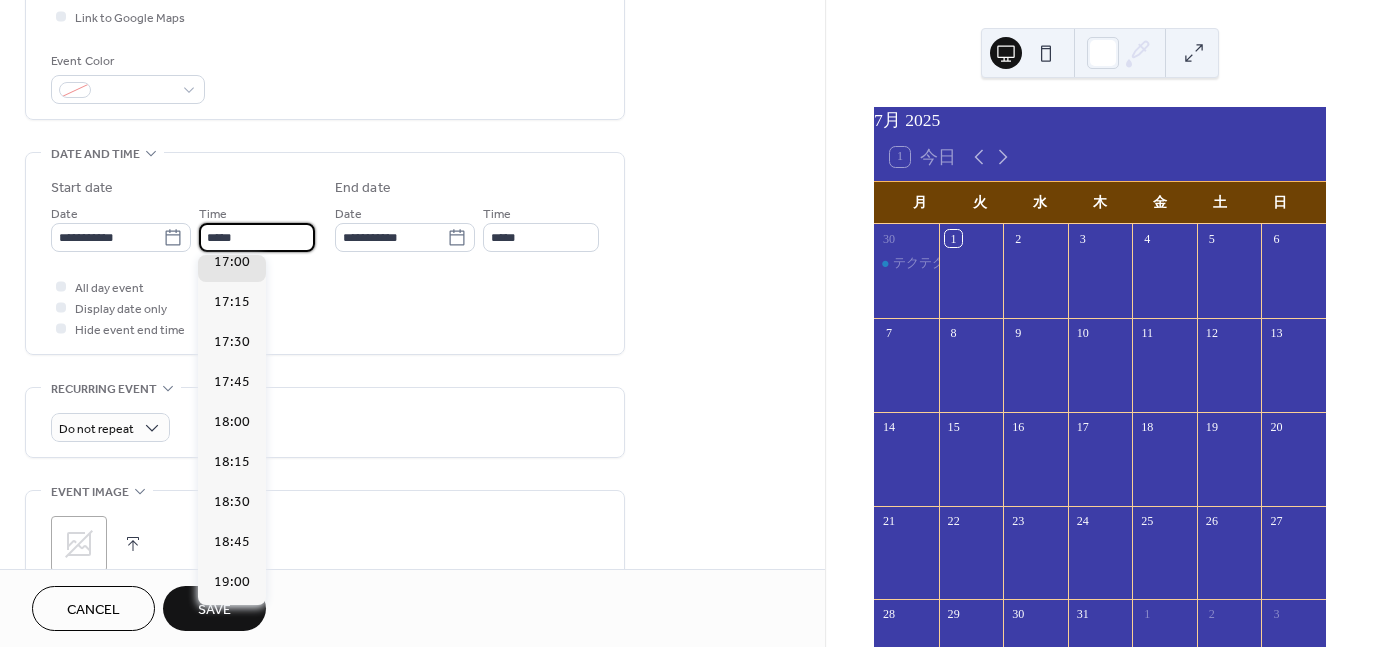 click on "*****" at bounding box center (257, 237) 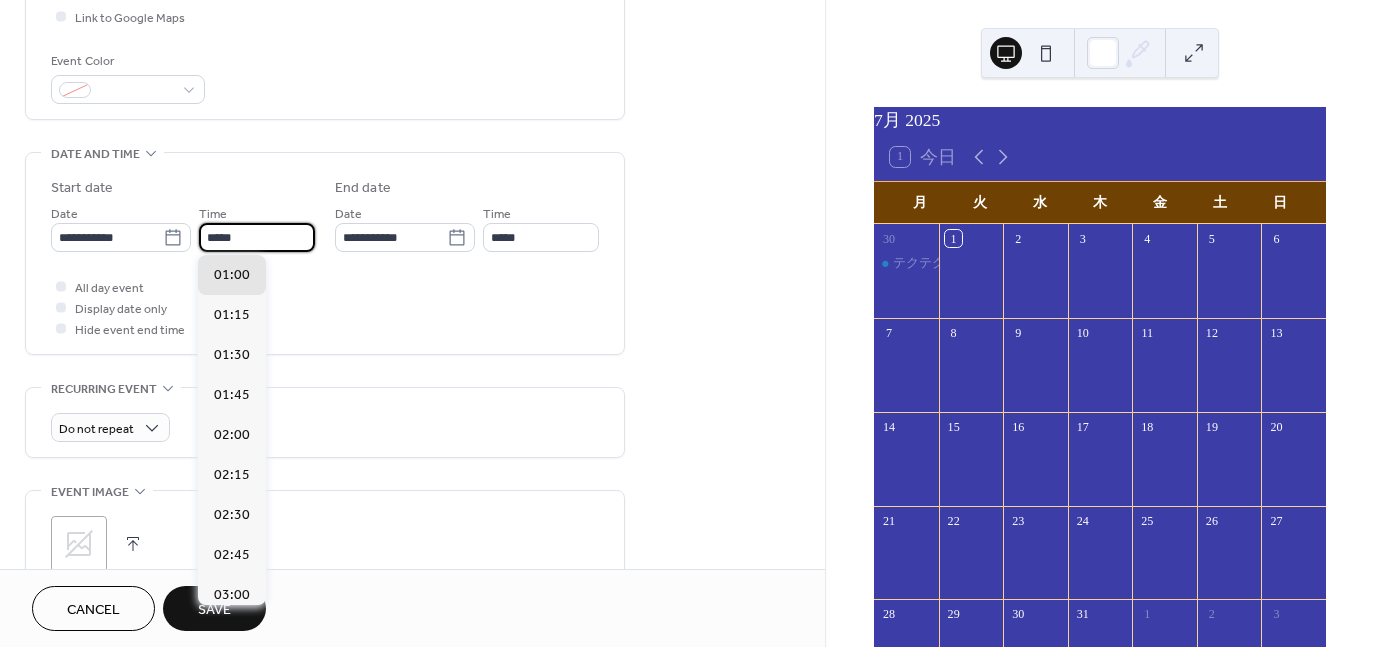 scroll, scrollTop: 2412, scrollLeft: 0, axis: vertical 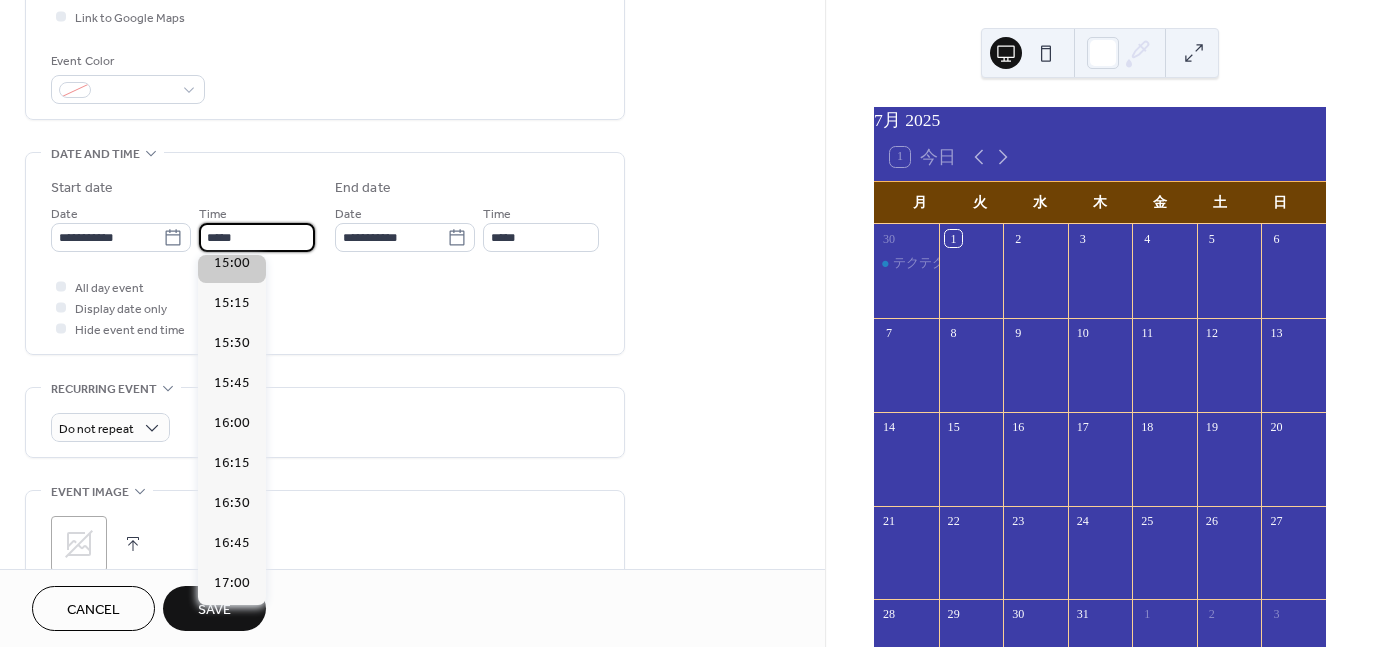 type on "*****" 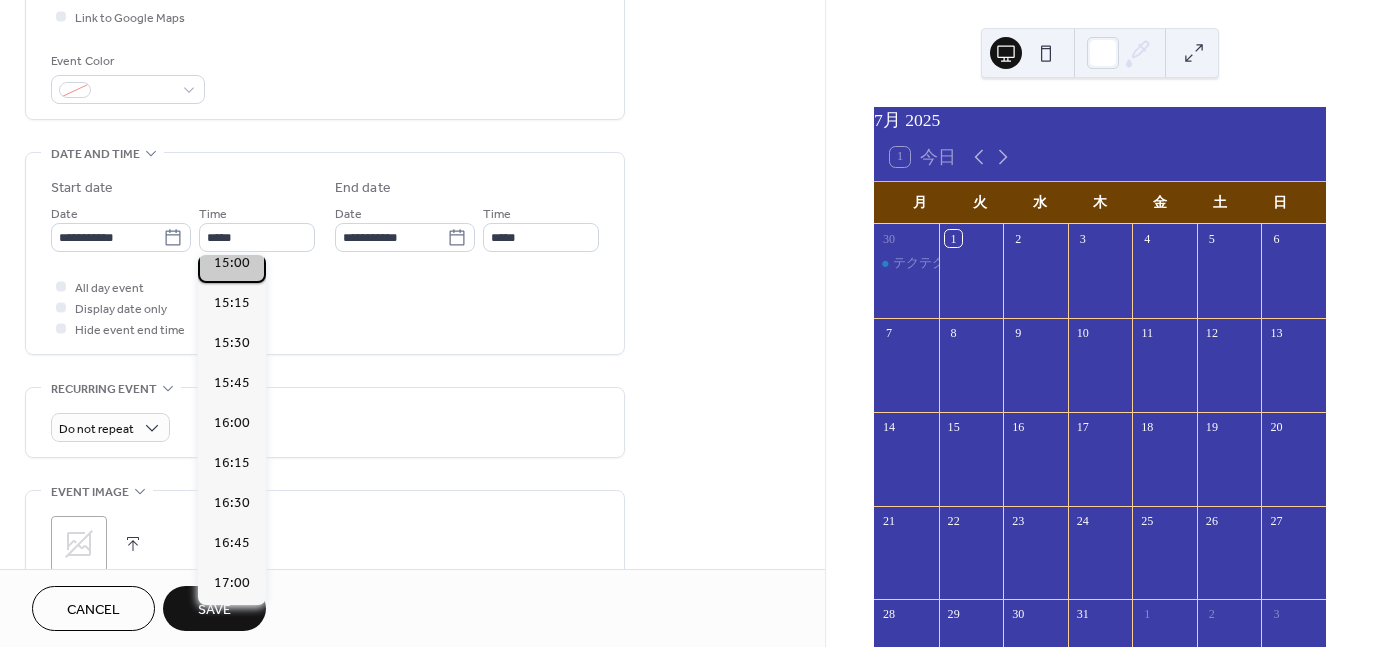 click on "15:00" at bounding box center (232, 263) 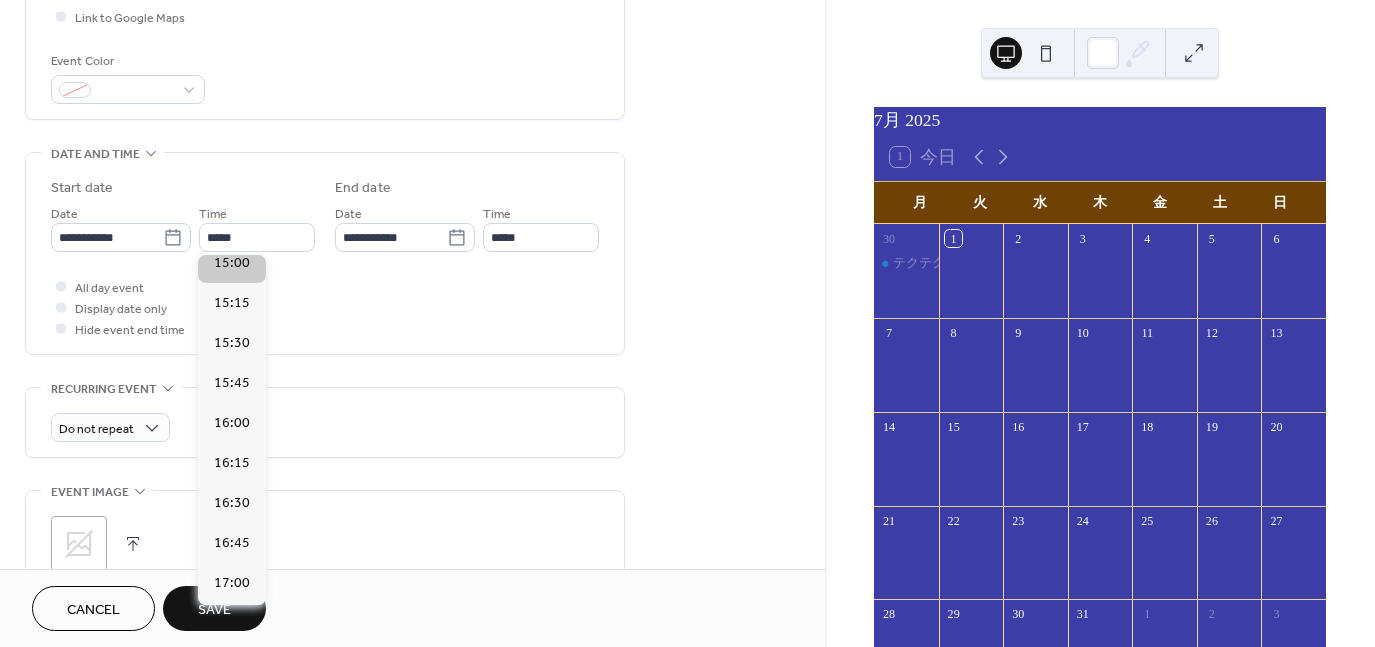 type on "*****" 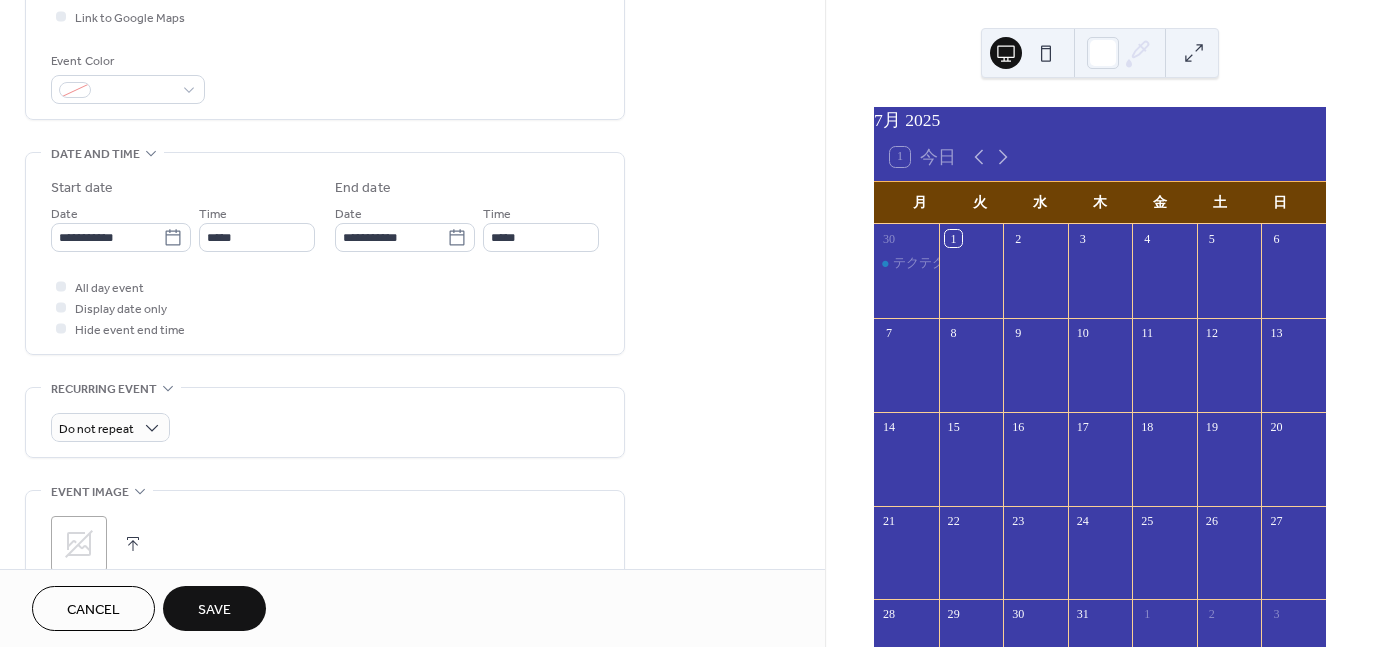 click on "Save" at bounding box center (214, 608) 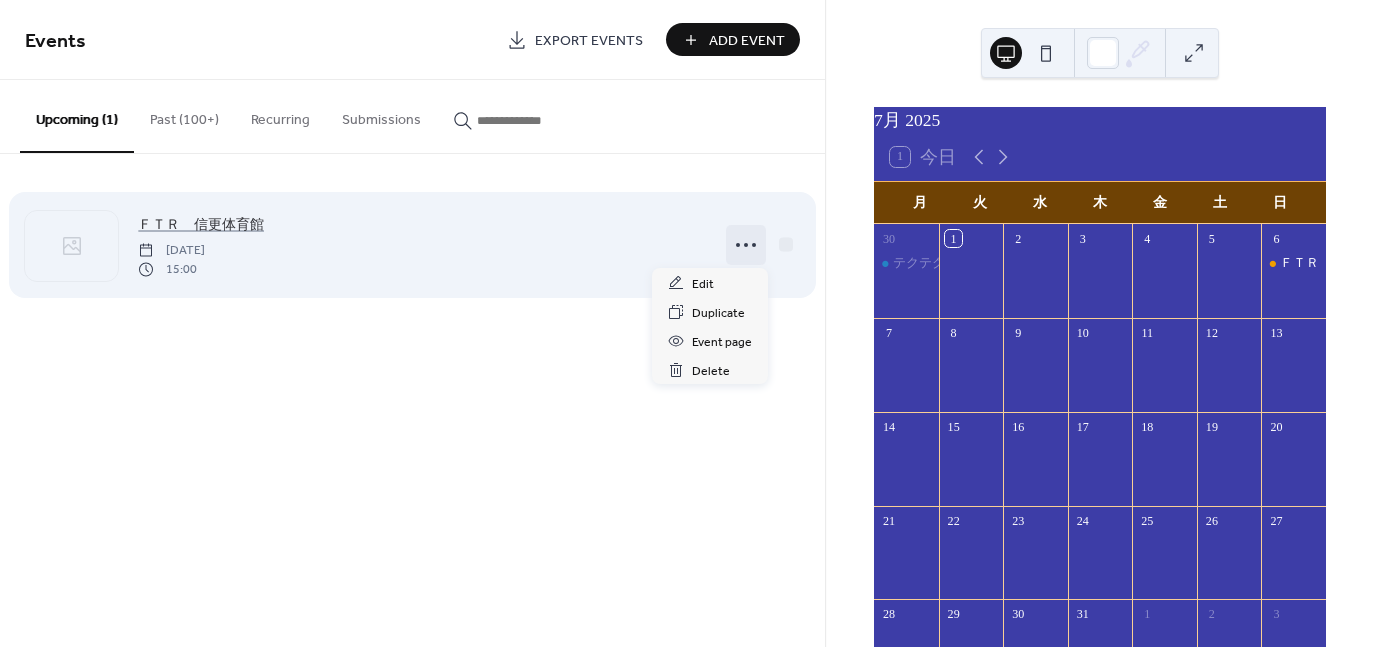 click 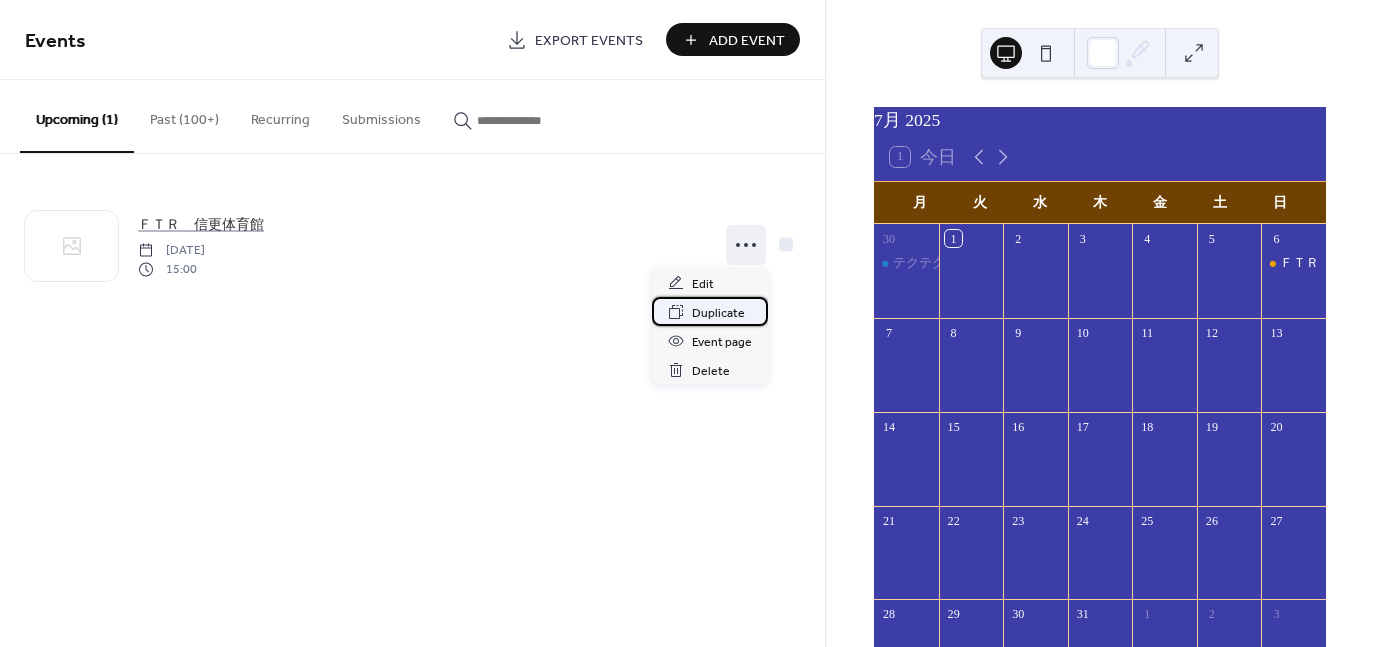 click on "Duplicate" at bounding box center [718, 313] 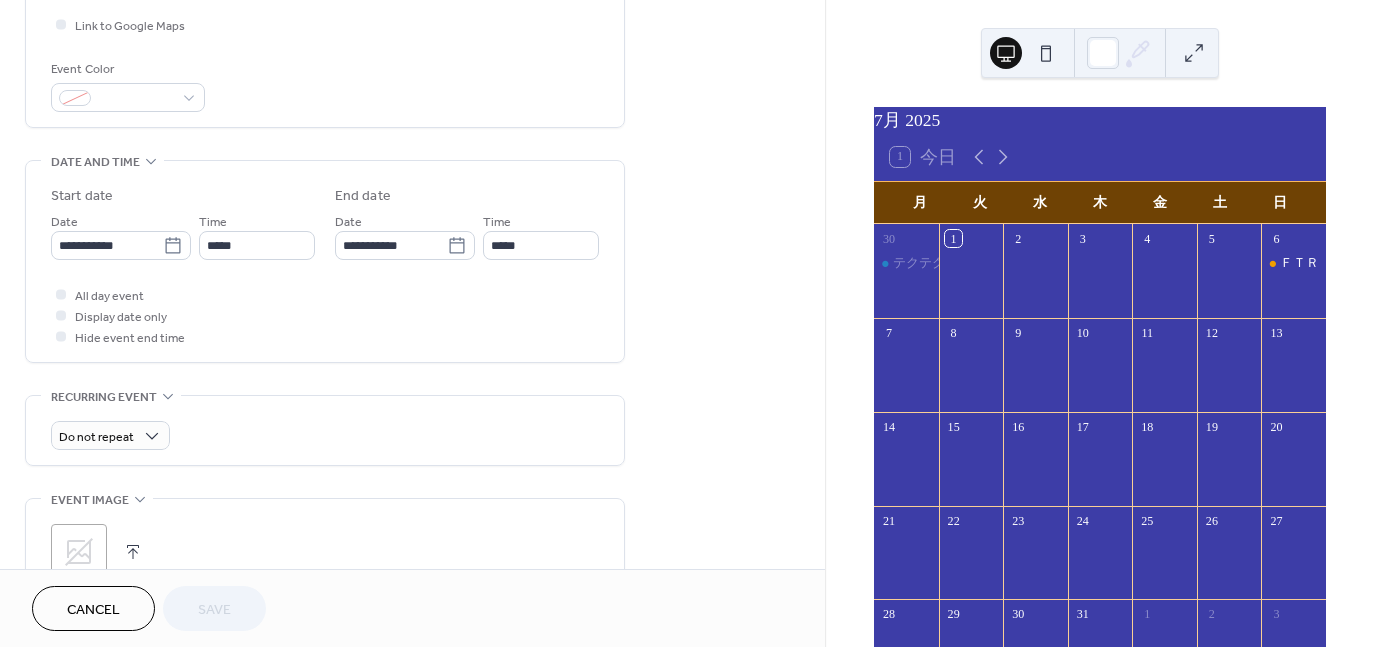 scroll, scrollTop: 498, scrollLeft: 0, axis: vertical 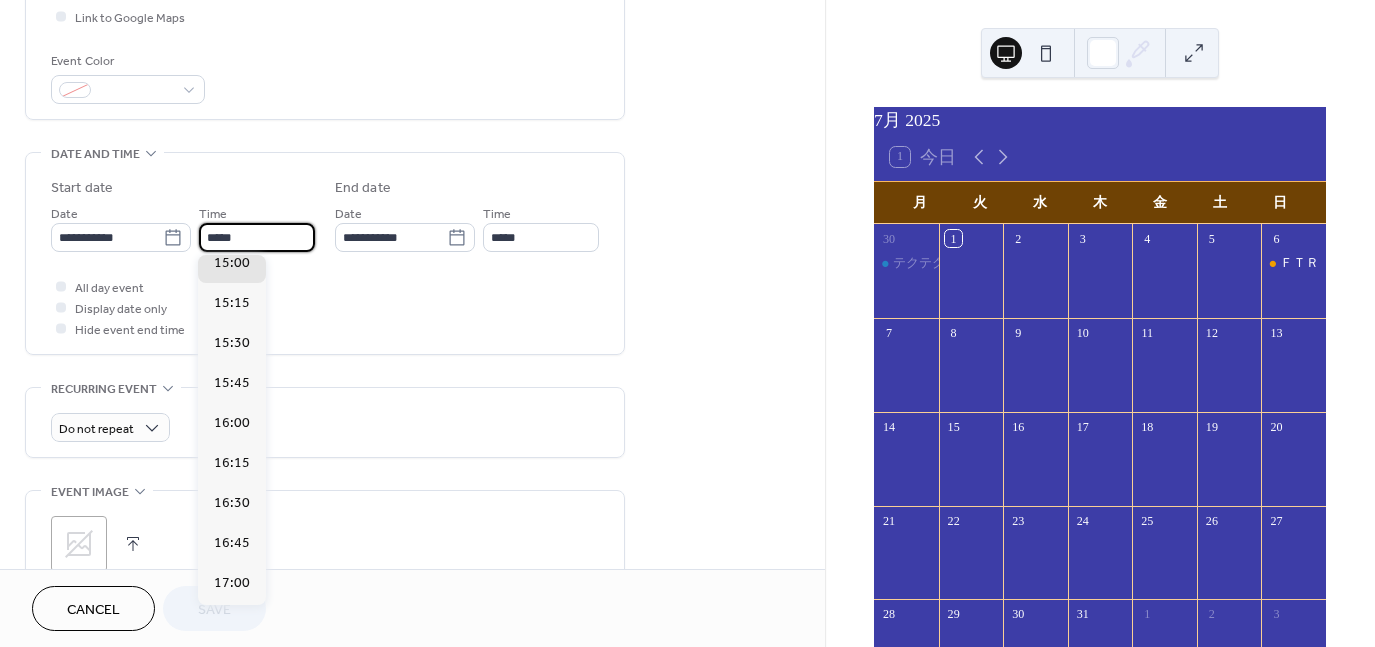 click on "*****" at bounding box center [257, 237] 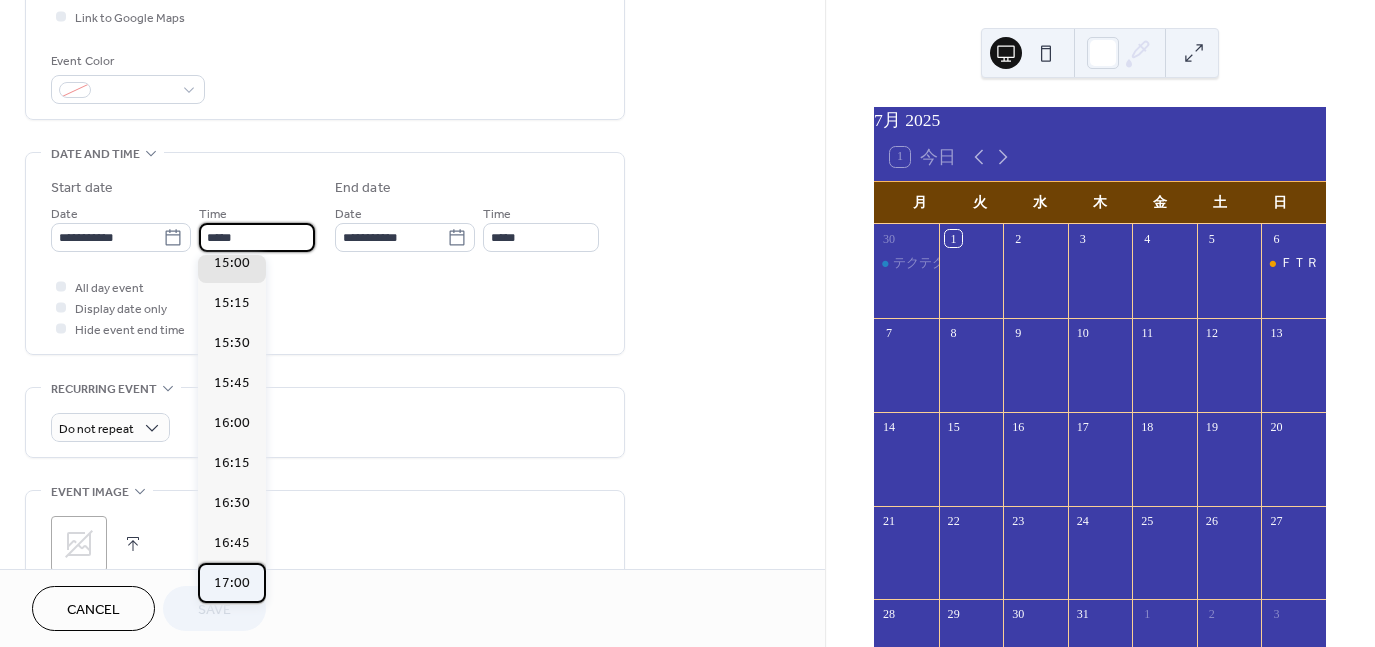 click on "17:00" at bounding box center (232, 583) 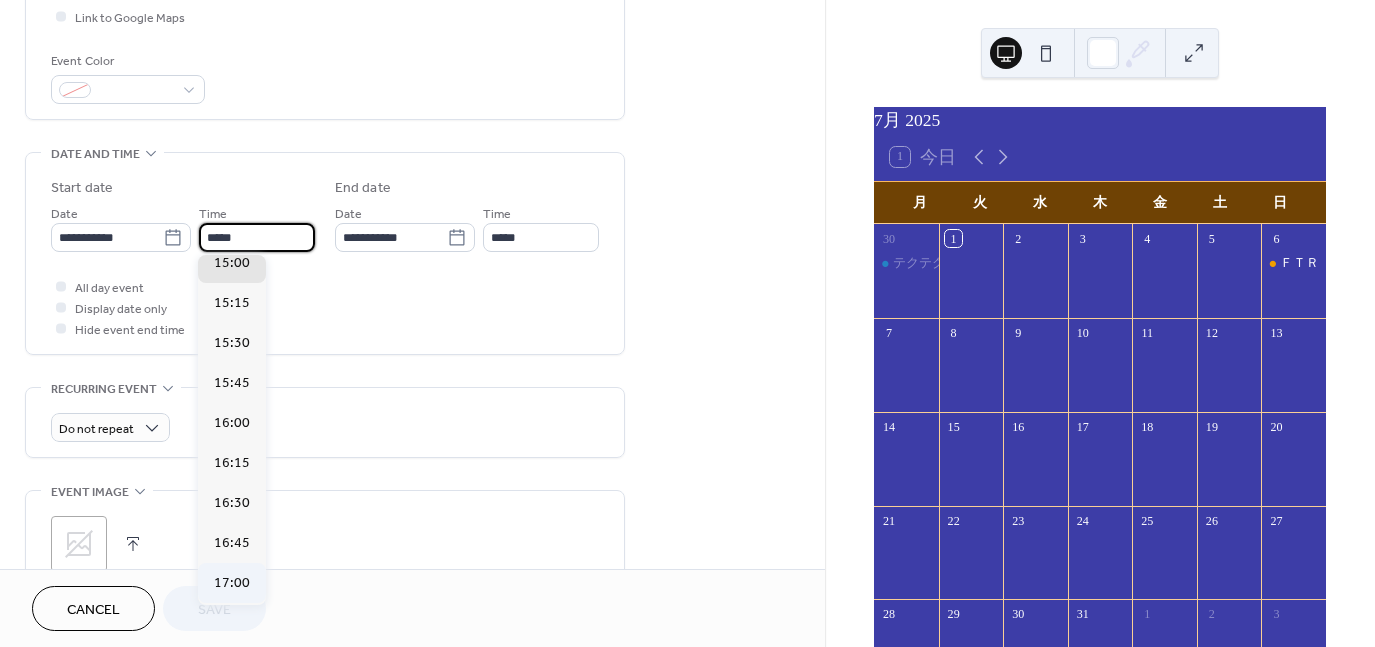 type on "*****" 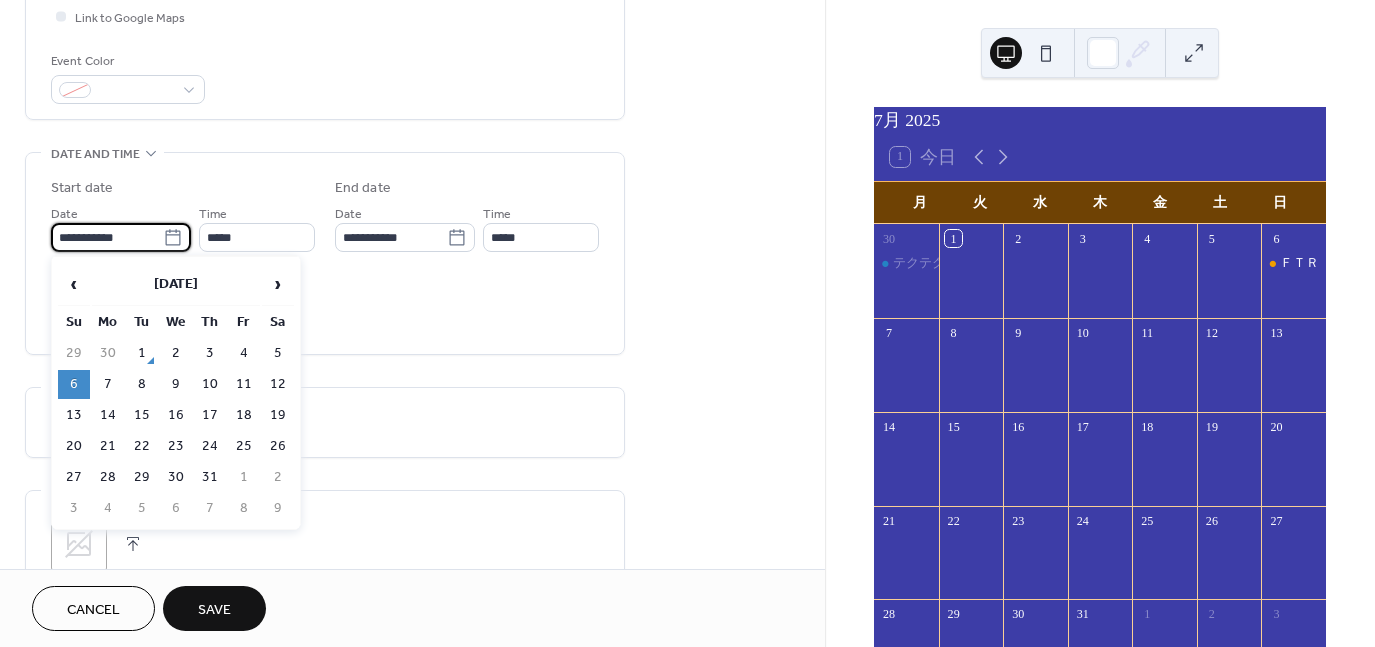 click on "**********" at bounding box center (107, 237) 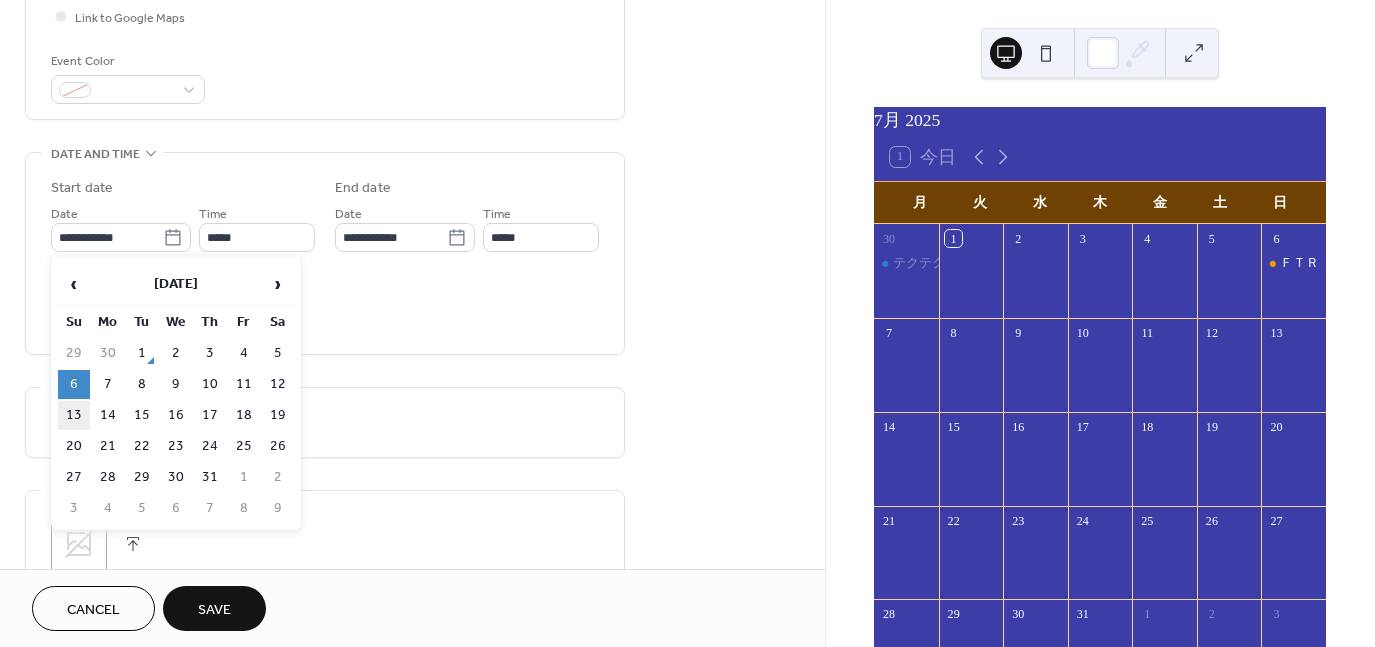 click on "13" at bounding box center (74, 415) 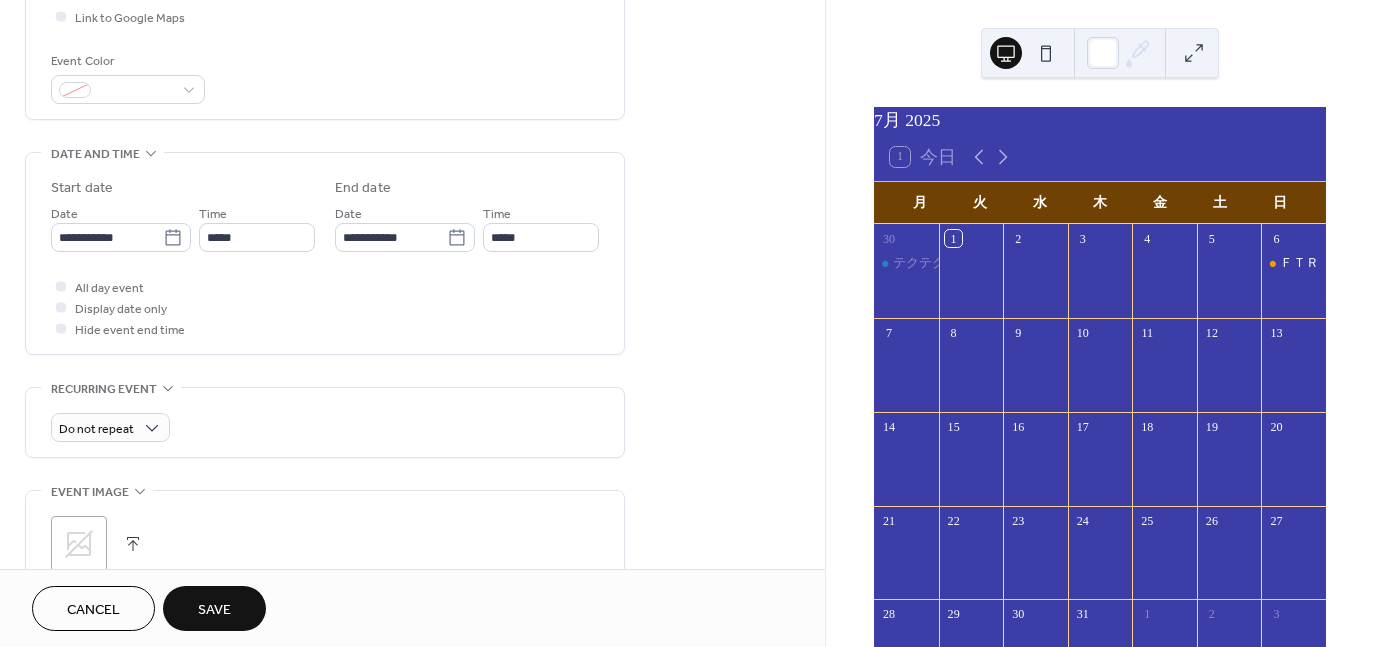 click on "Save" at bounding box center [214, 608] 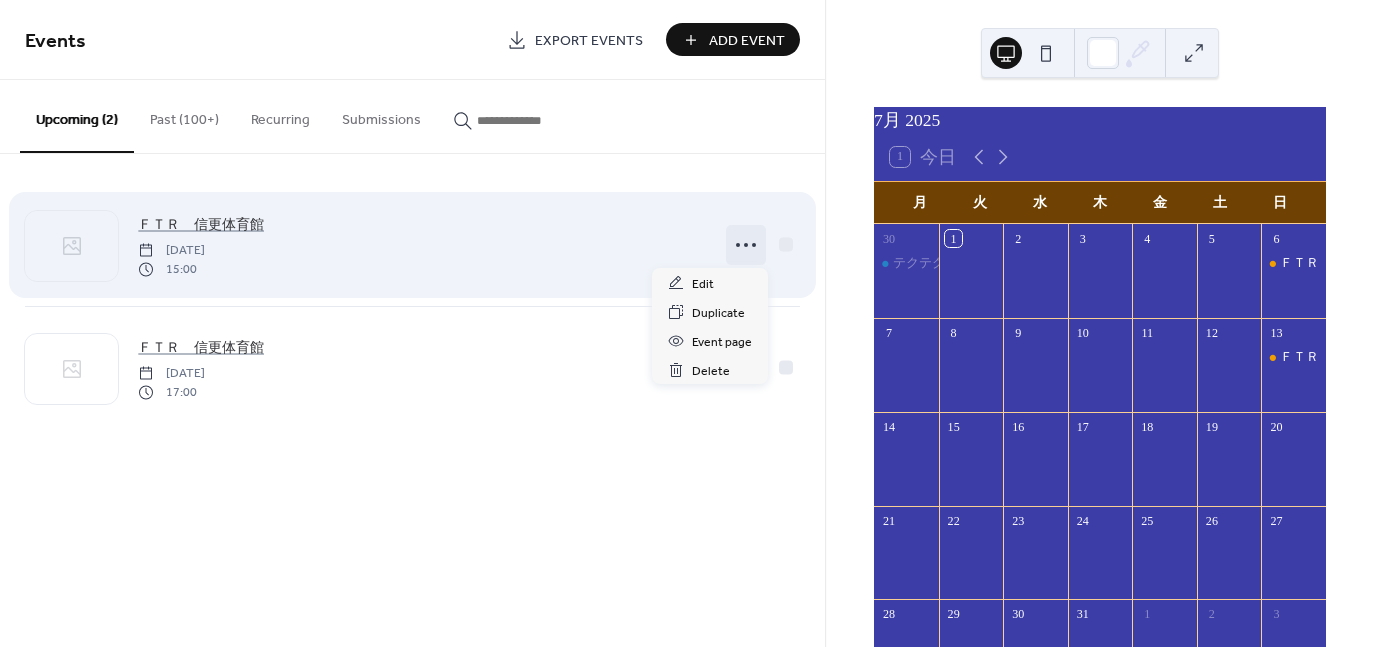 click 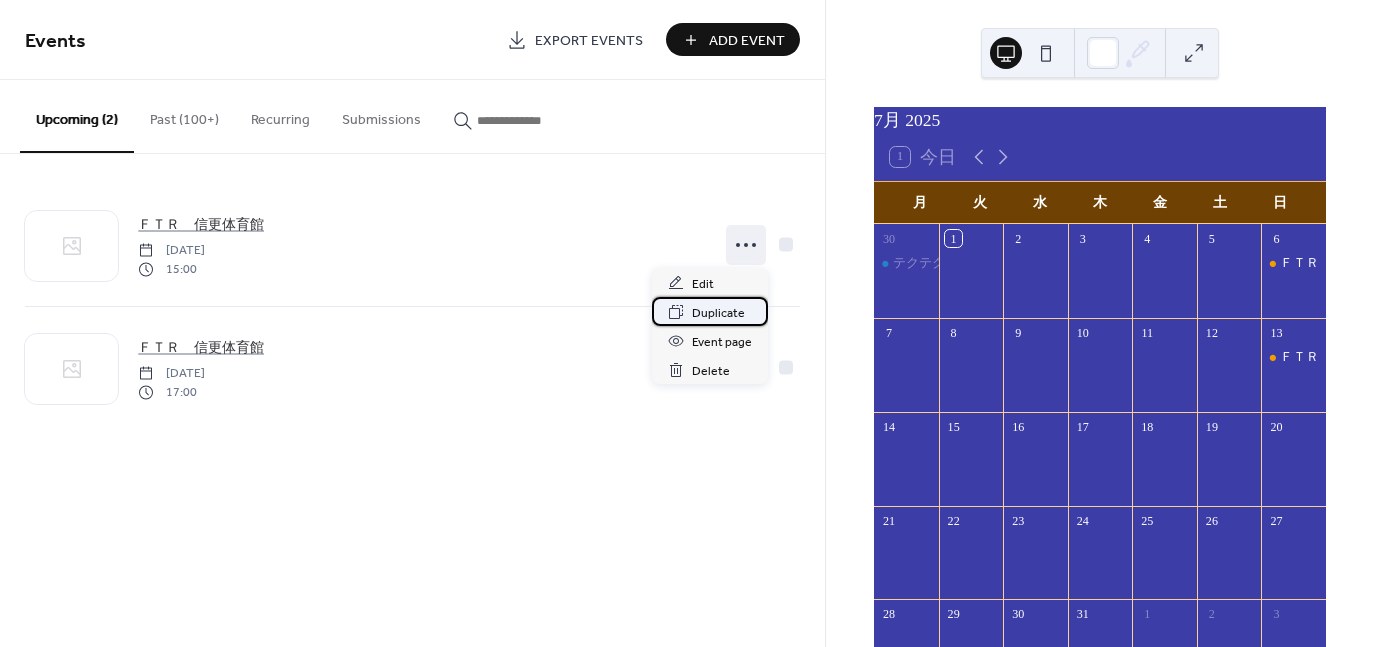 click on "Duplicate" at bounding box center (718, 313) 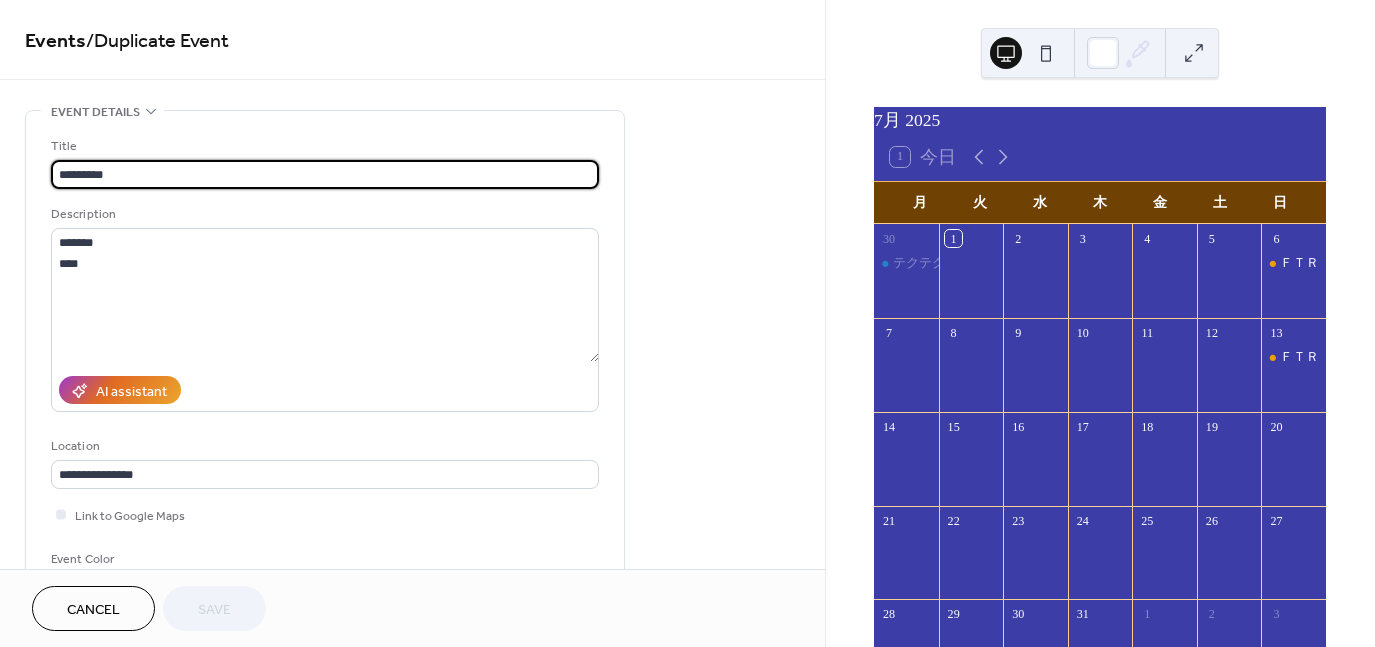 scroll, scrollTop: 498, scrollLeft: 0, axis: vertical 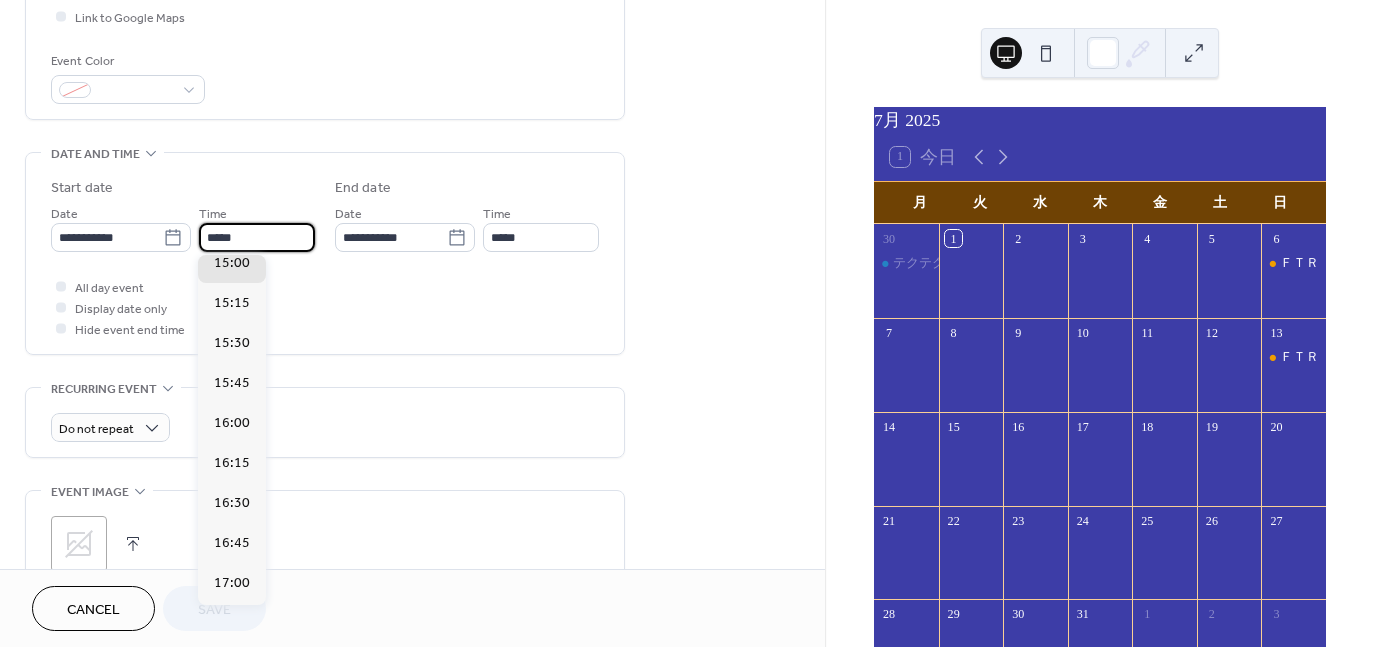 click on "*****" at bounding box center [257, 237] 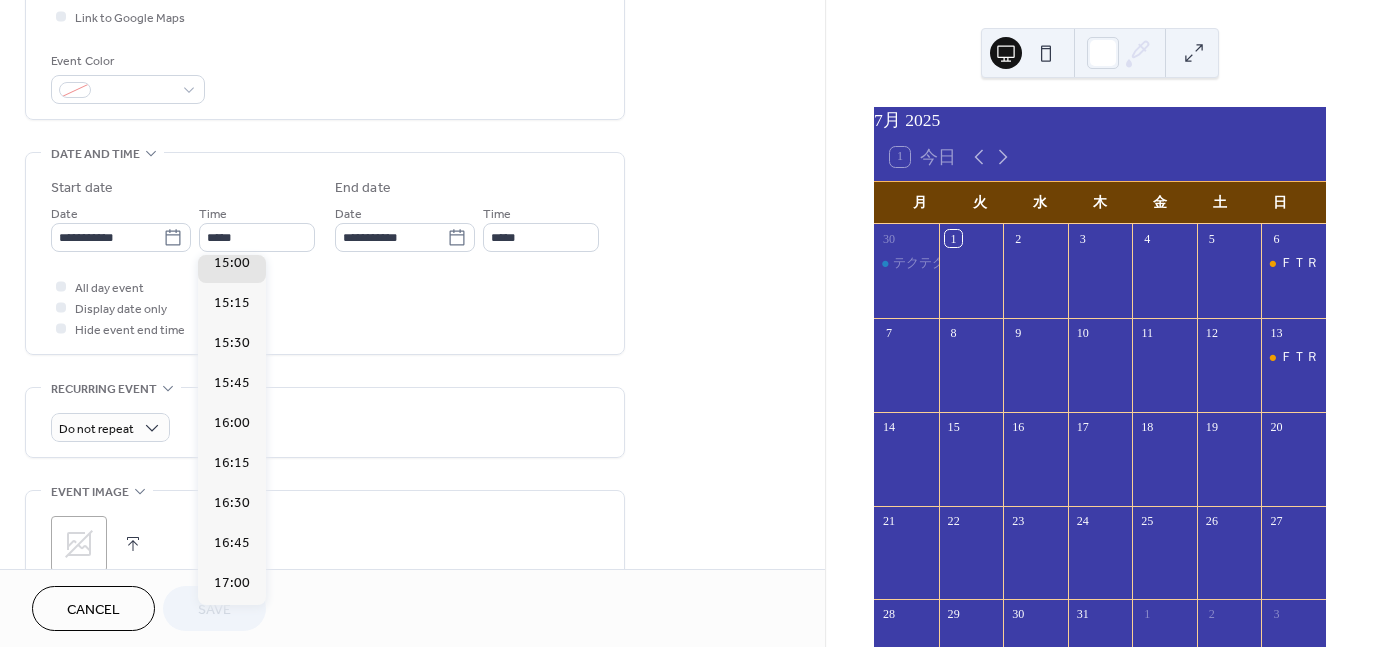 scroll, scrollTop: 2106, scrollLeft: 0, axis: vertical 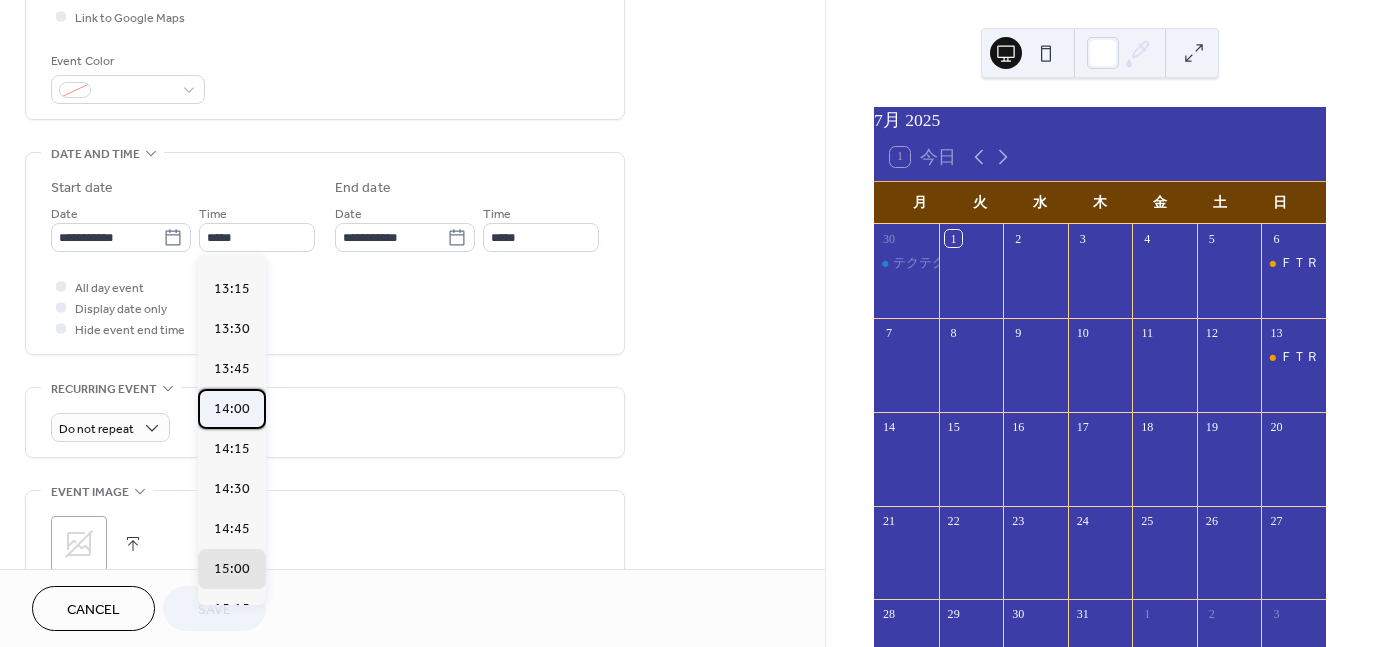 click on "14:00" at bounding box center (232, 409) 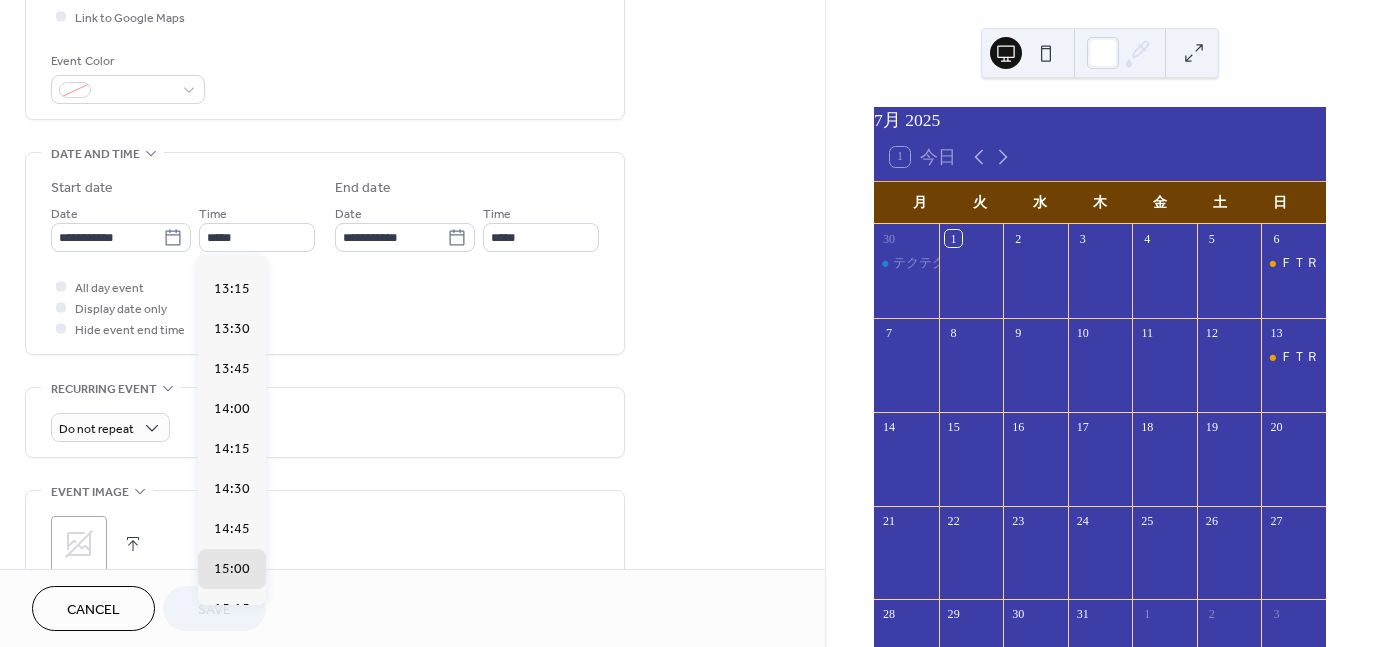 type on "*****" 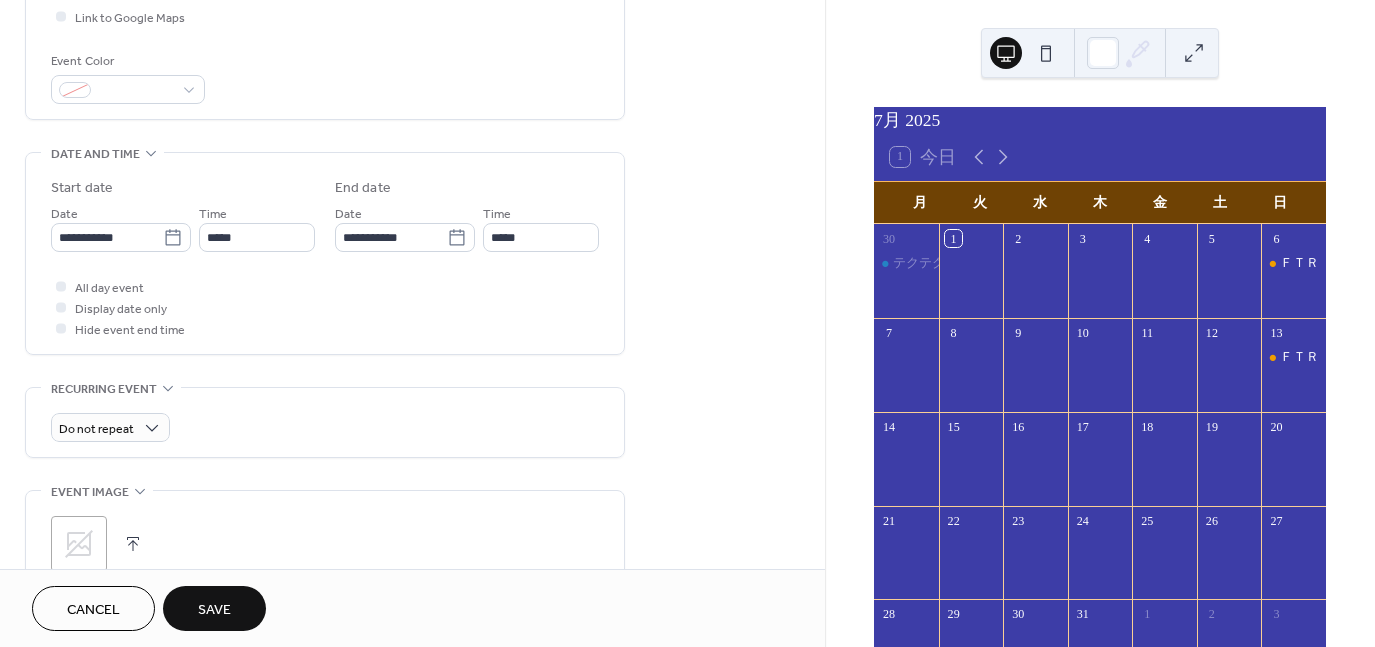 click on "Do not repeat" at bounding box center (325, 427) 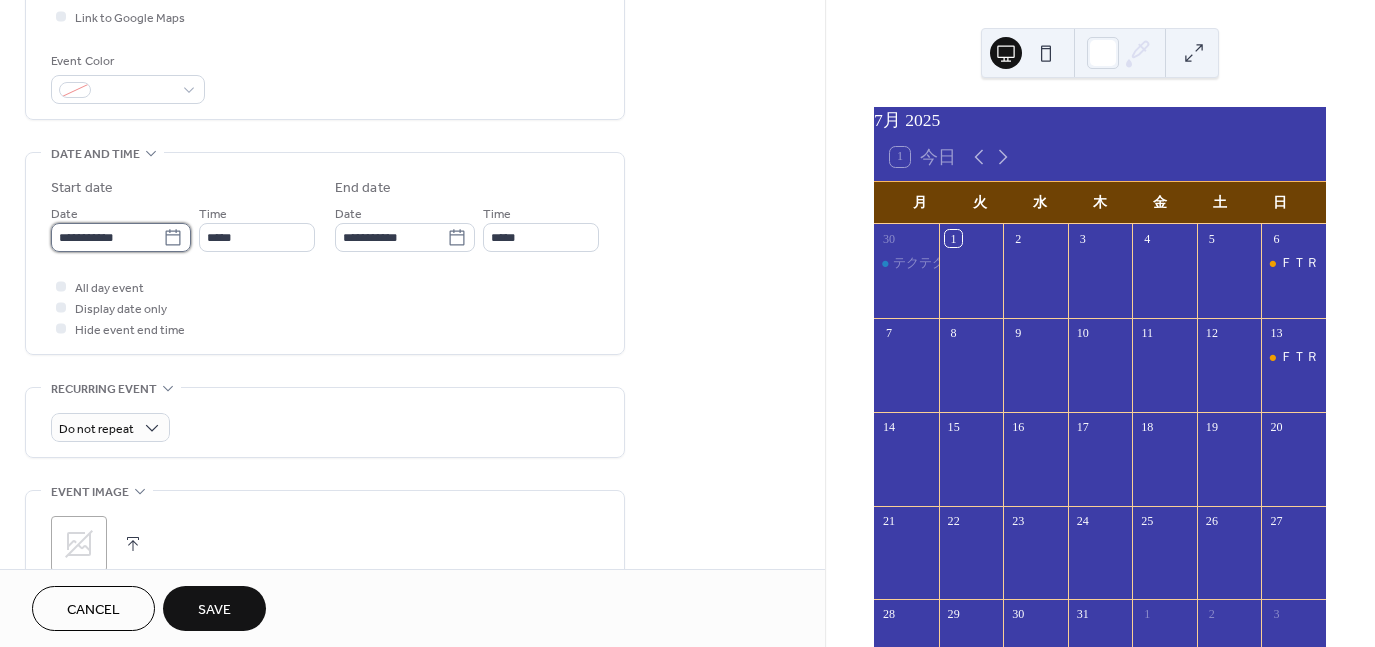 click on "**********" at bounding box center [107, 237] 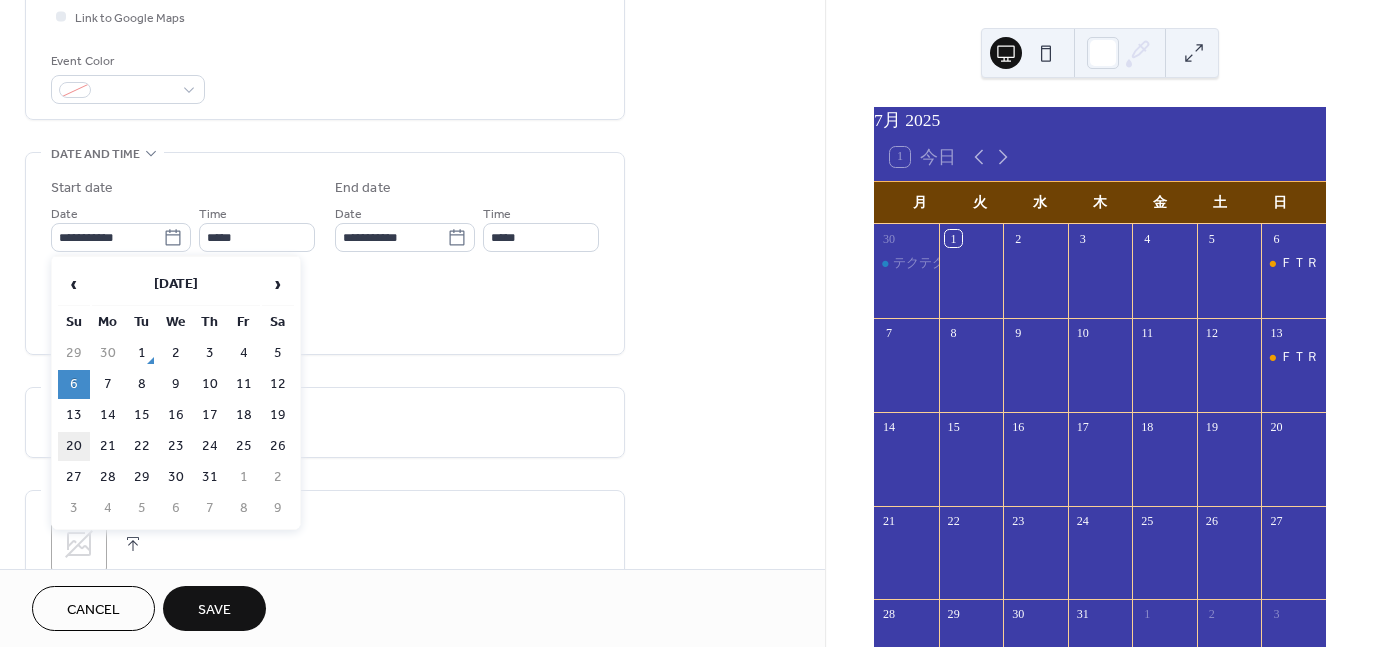 click on "20" at bounding box center (74, 446) 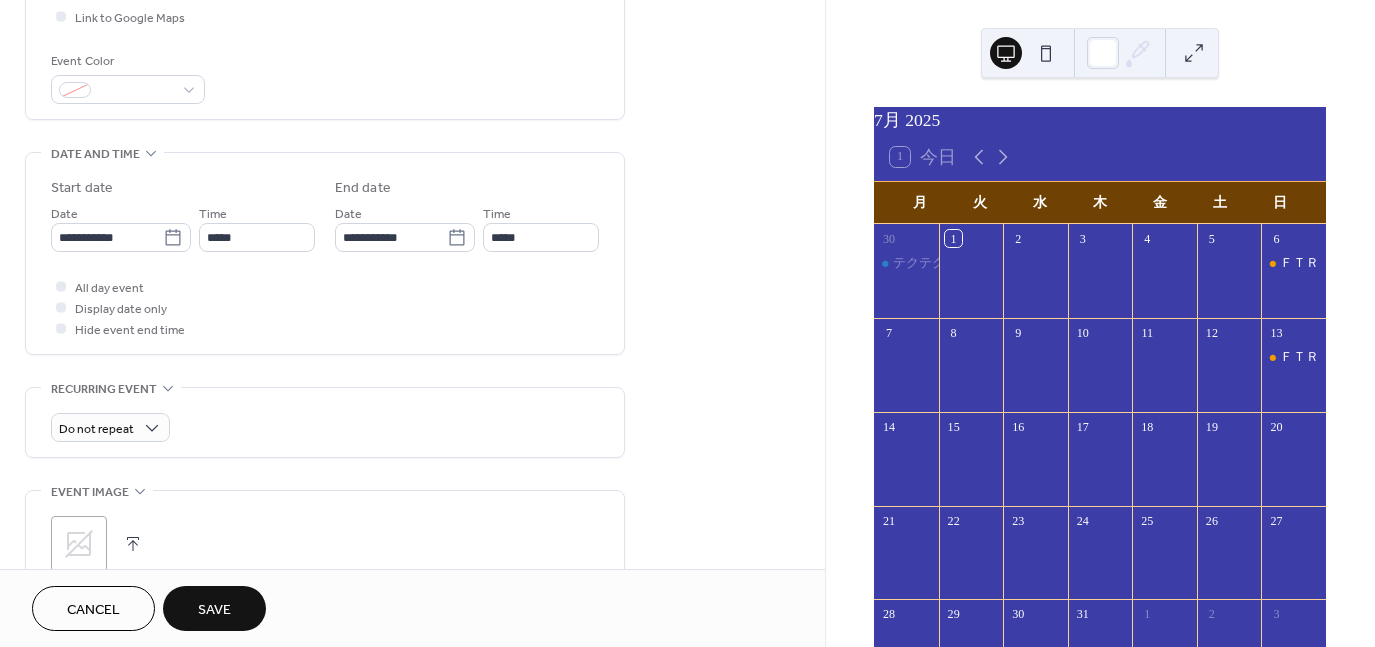 click on "Save" at bounding box center (214, 610) 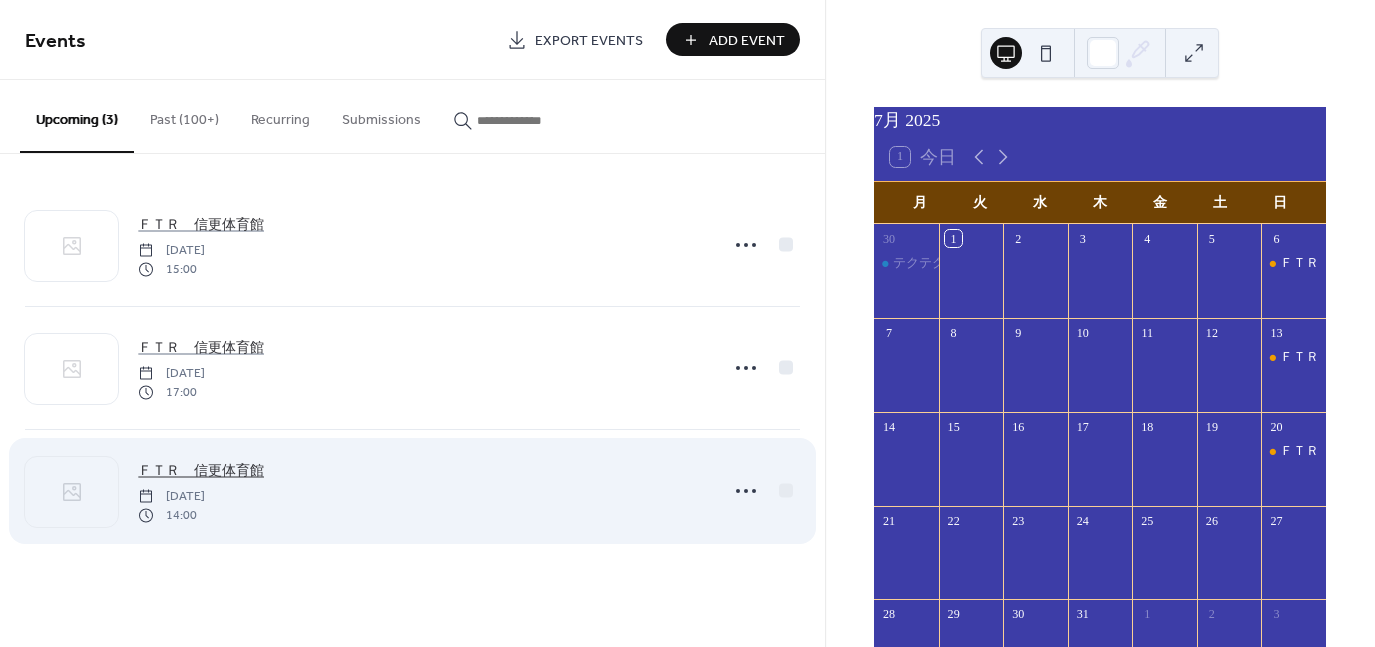 click on "ＦＴＲ　信更体育館" at bounding box center [201, 471] 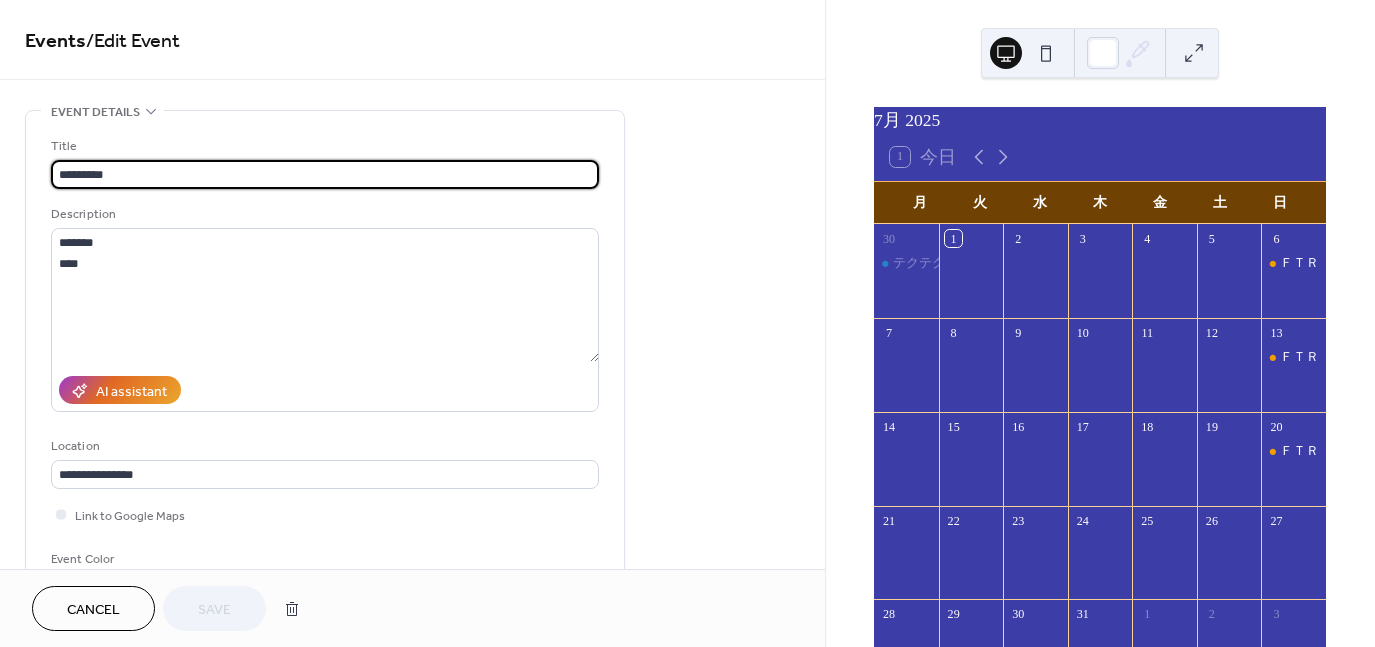 click on "**********" at bounding box center (412, 284) 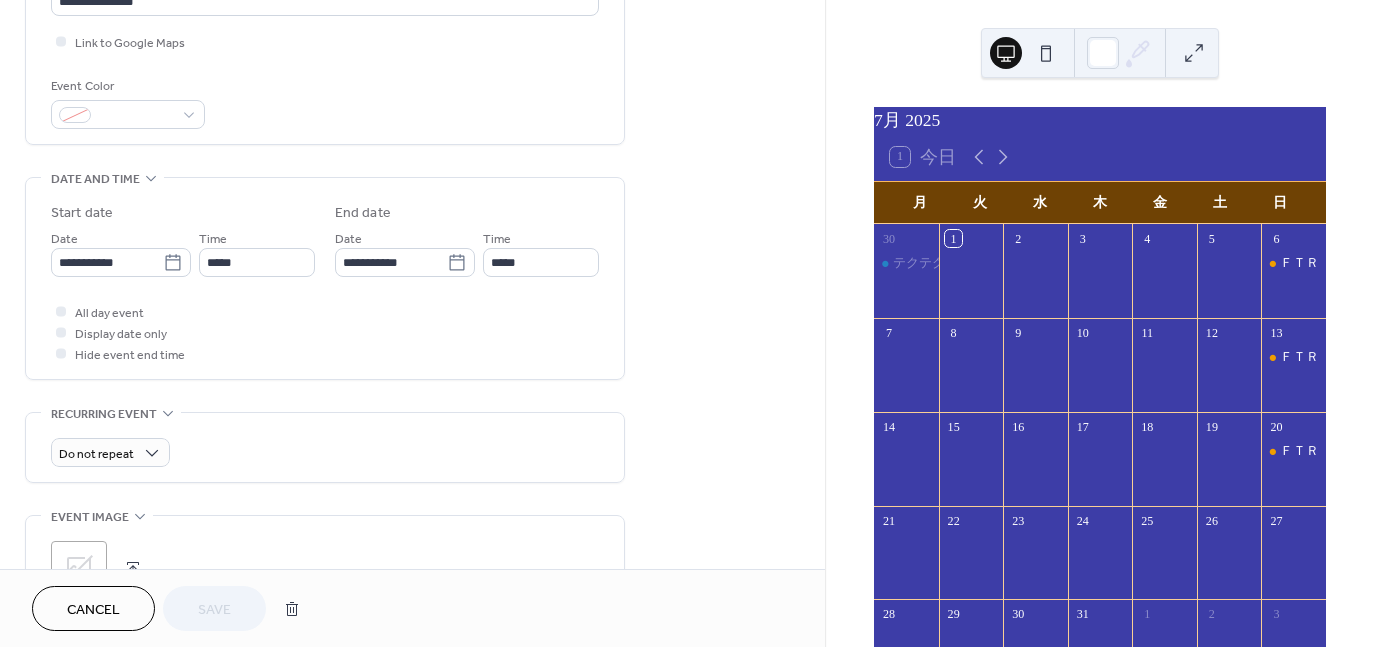 scroll, scrollTop: 498, scrollLeft: 0, axis: vertical 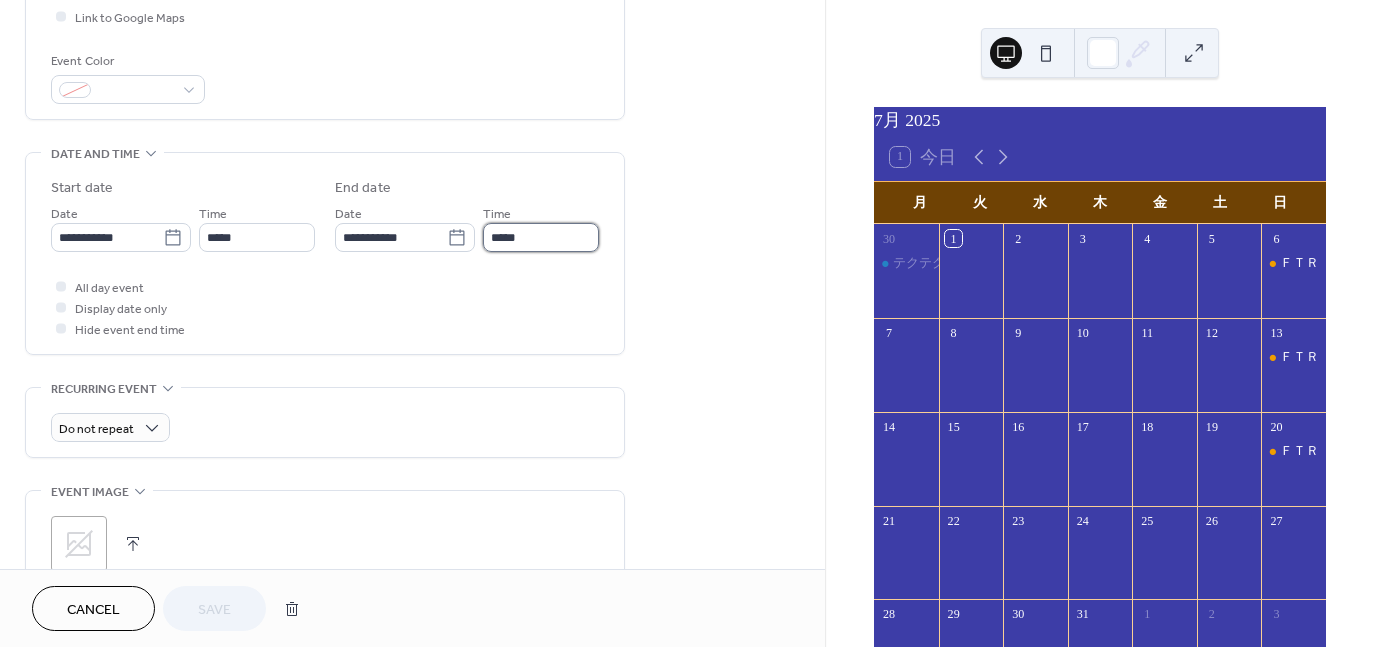 click on "*****" at bounding box center [541, 237] 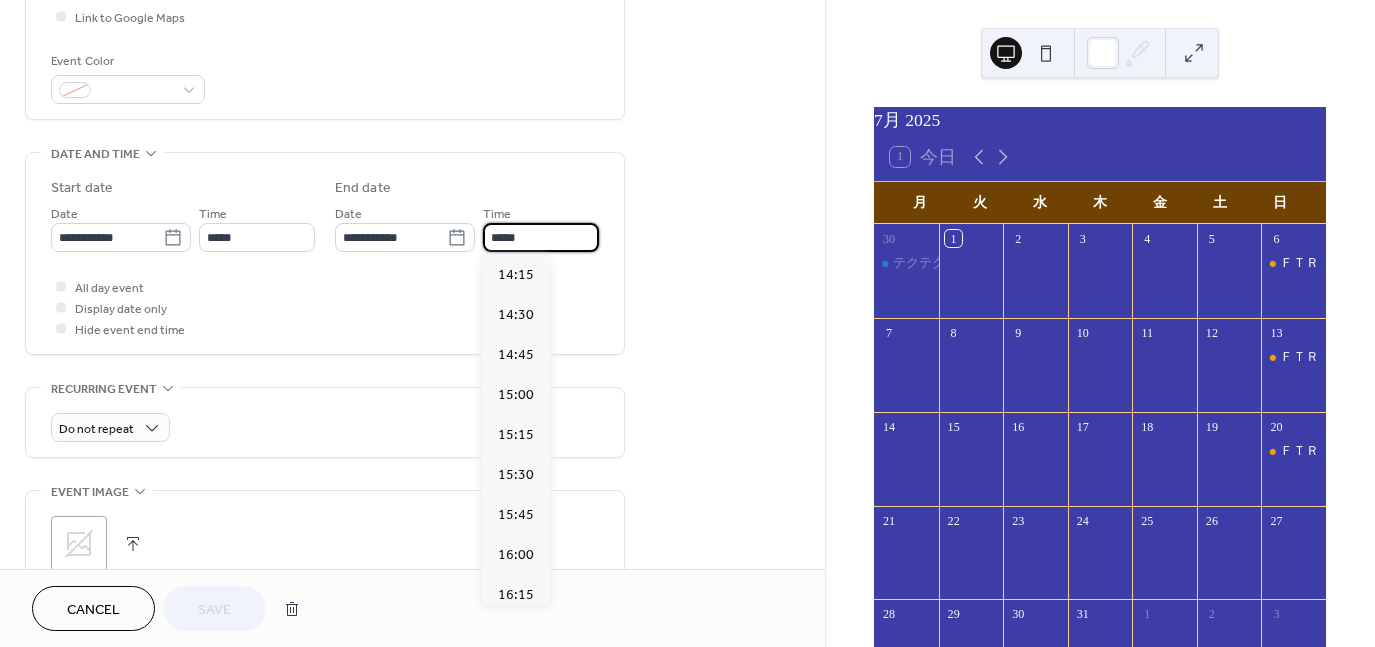 scroll, scrollTop: 844, scrollLeft: 0, axis: vertical 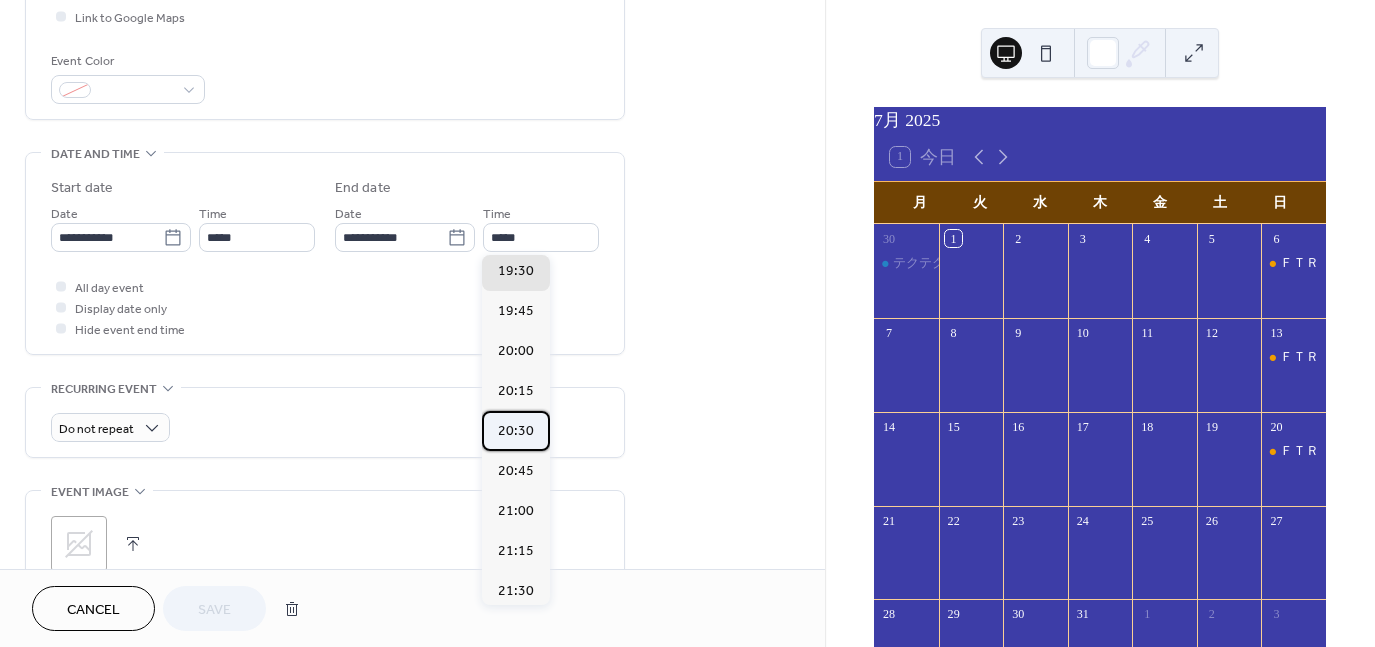 click on "20:30" at bounding box center [516, 431] 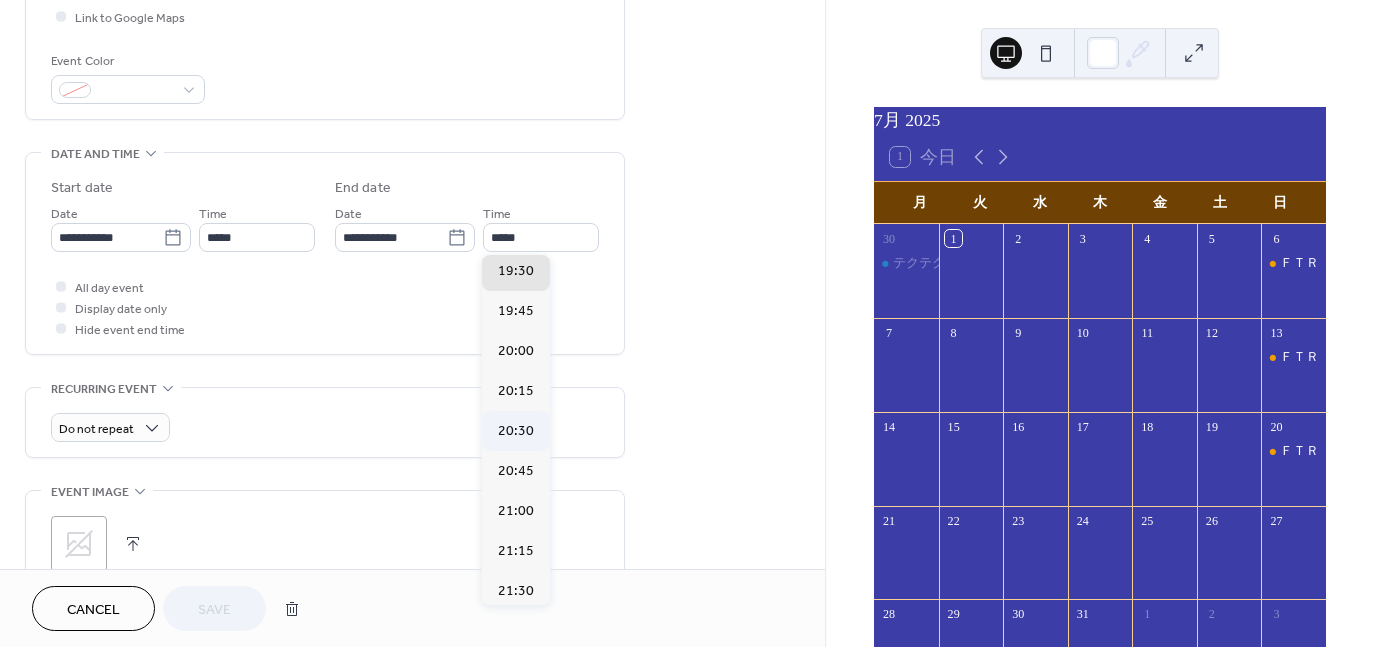 type on "*****" 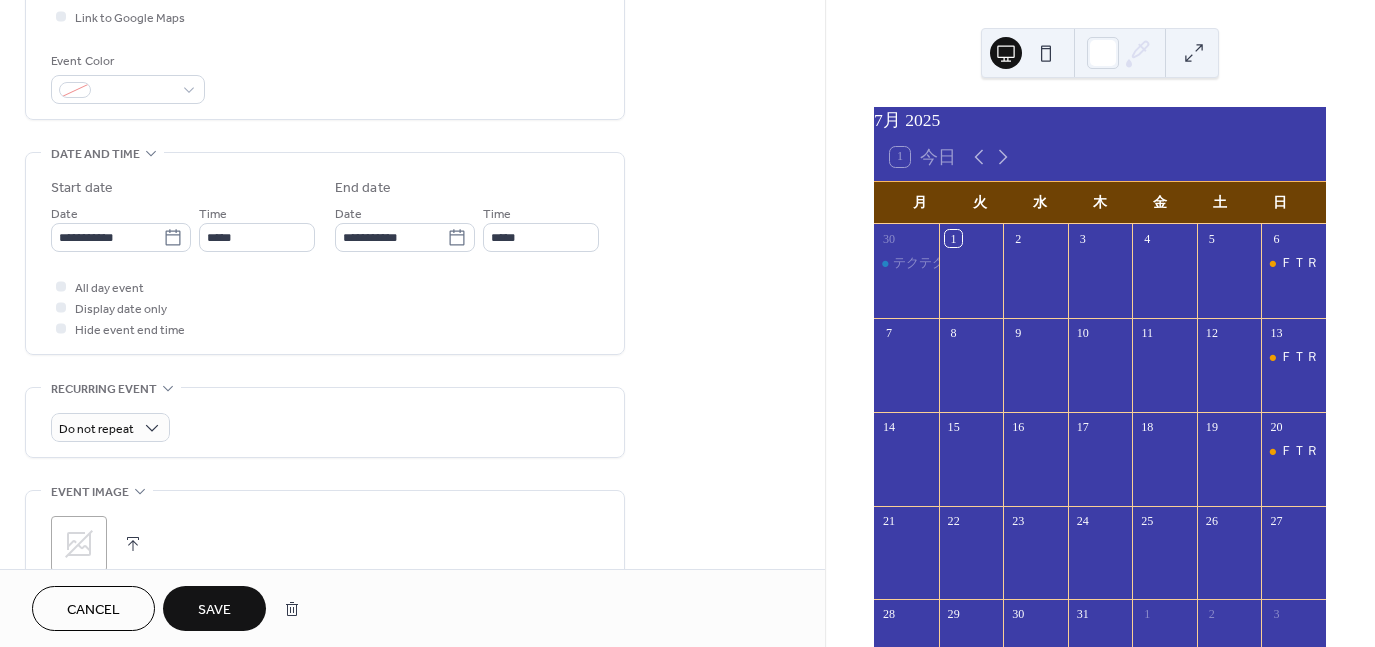 click on "Save" at bounding box center [214, 608] 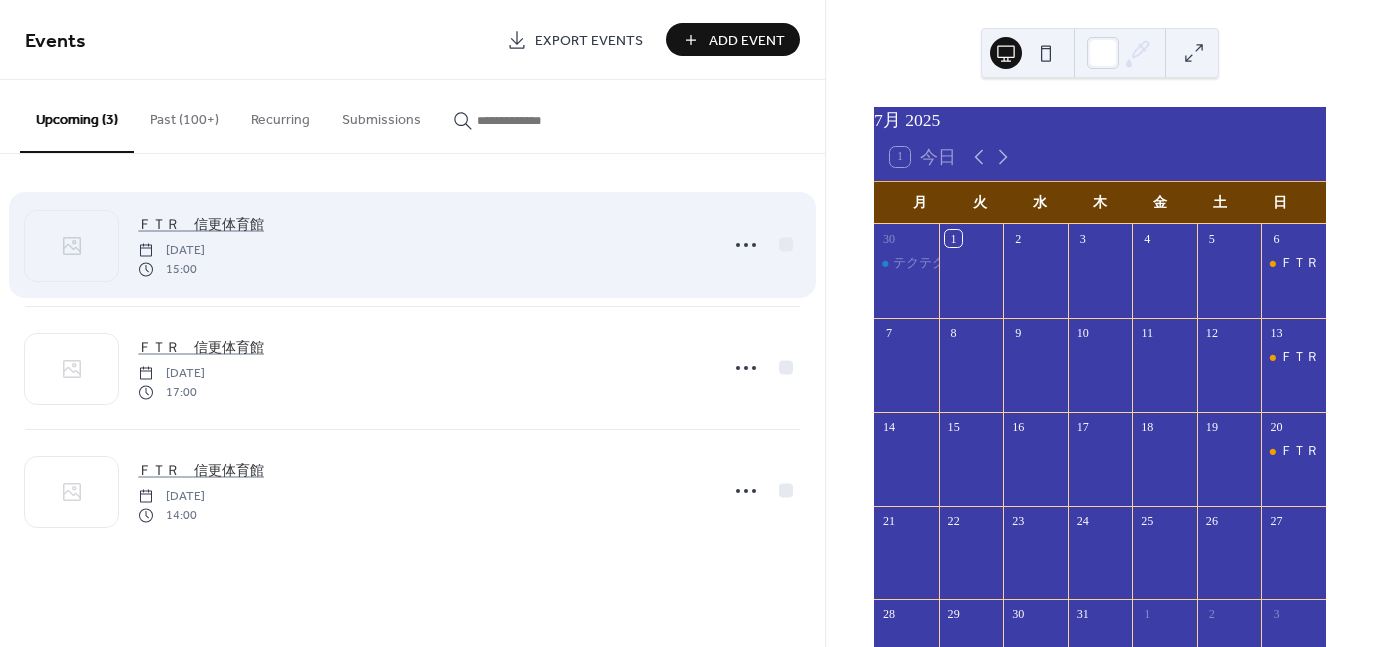 click on "[DATE]" at bounding box center [171, 251] 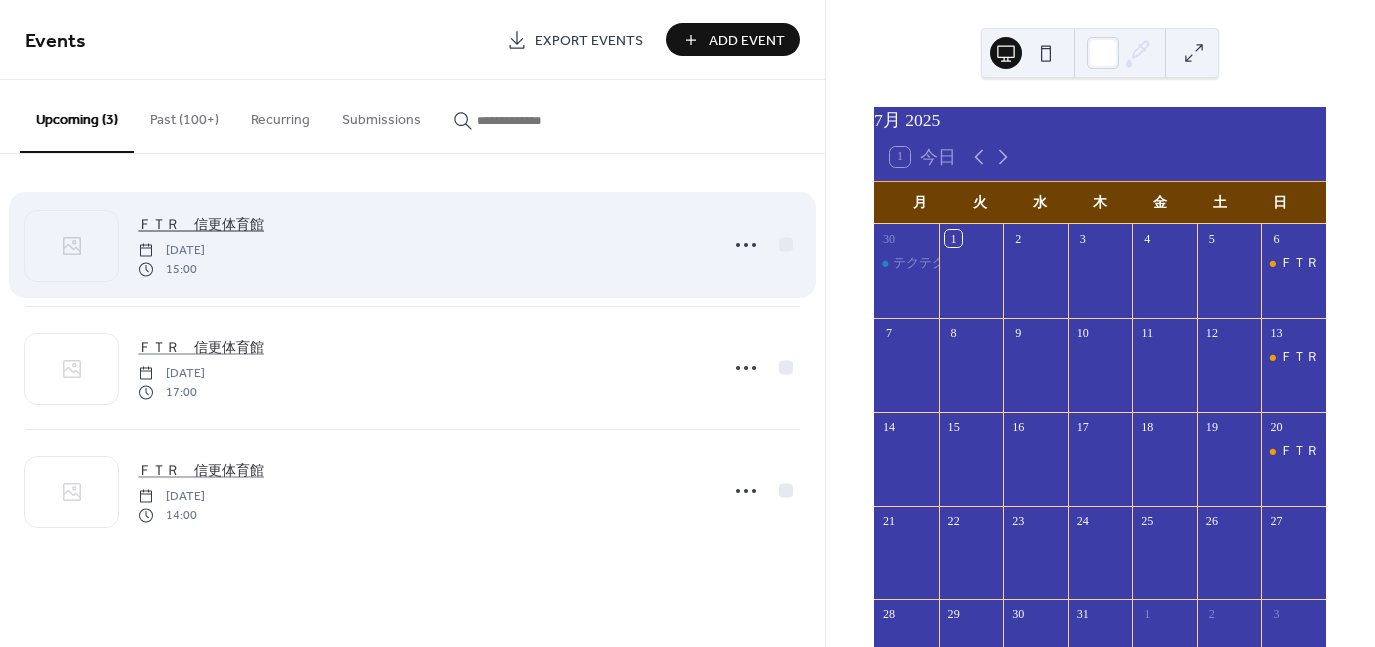 click on "ＦＴＲ　信更体育館" at bounding box center [201, 225] 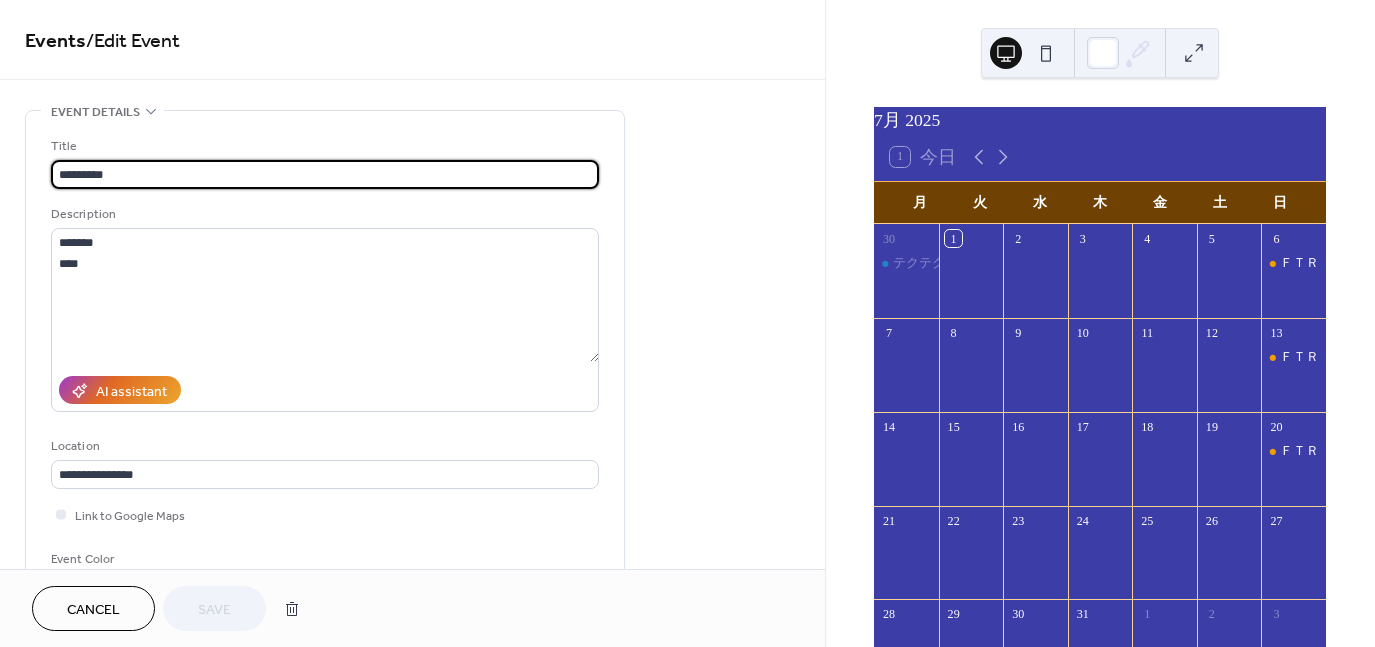 click on "**********" at bounding box center (412, 719) 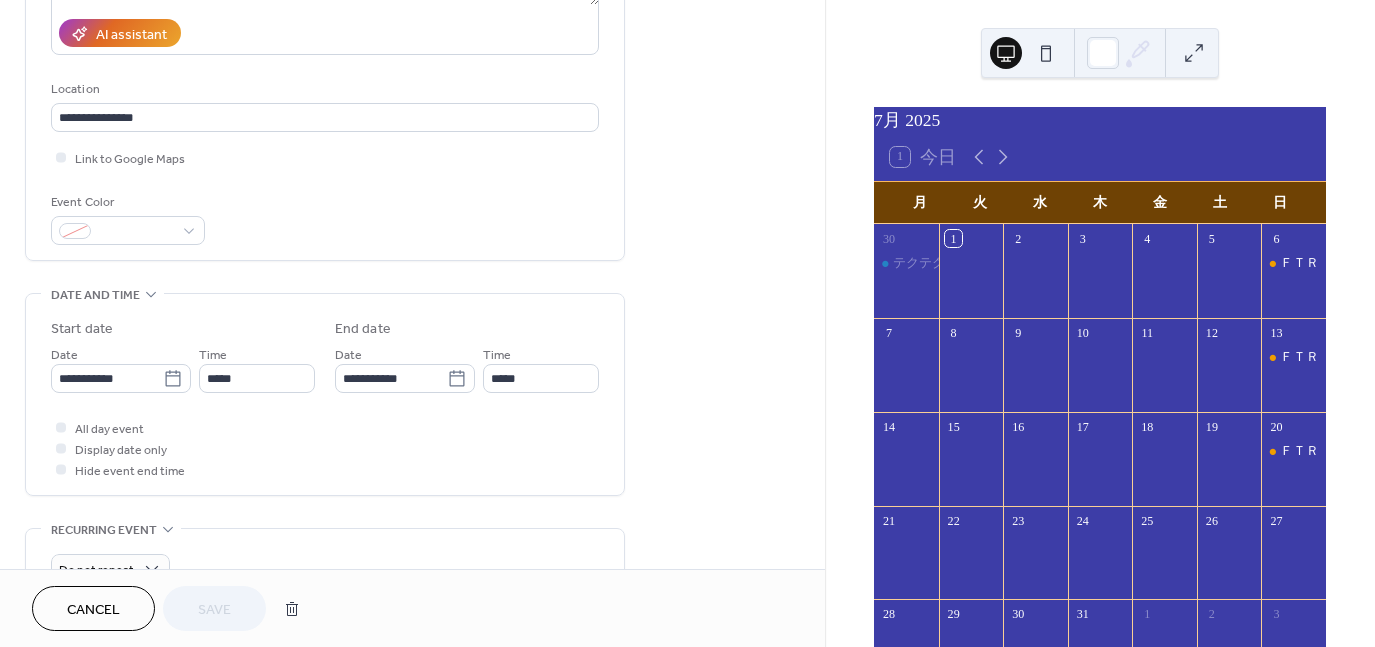 scroll, scrollTop: 360, scrollLeft: 0, axis: vertical 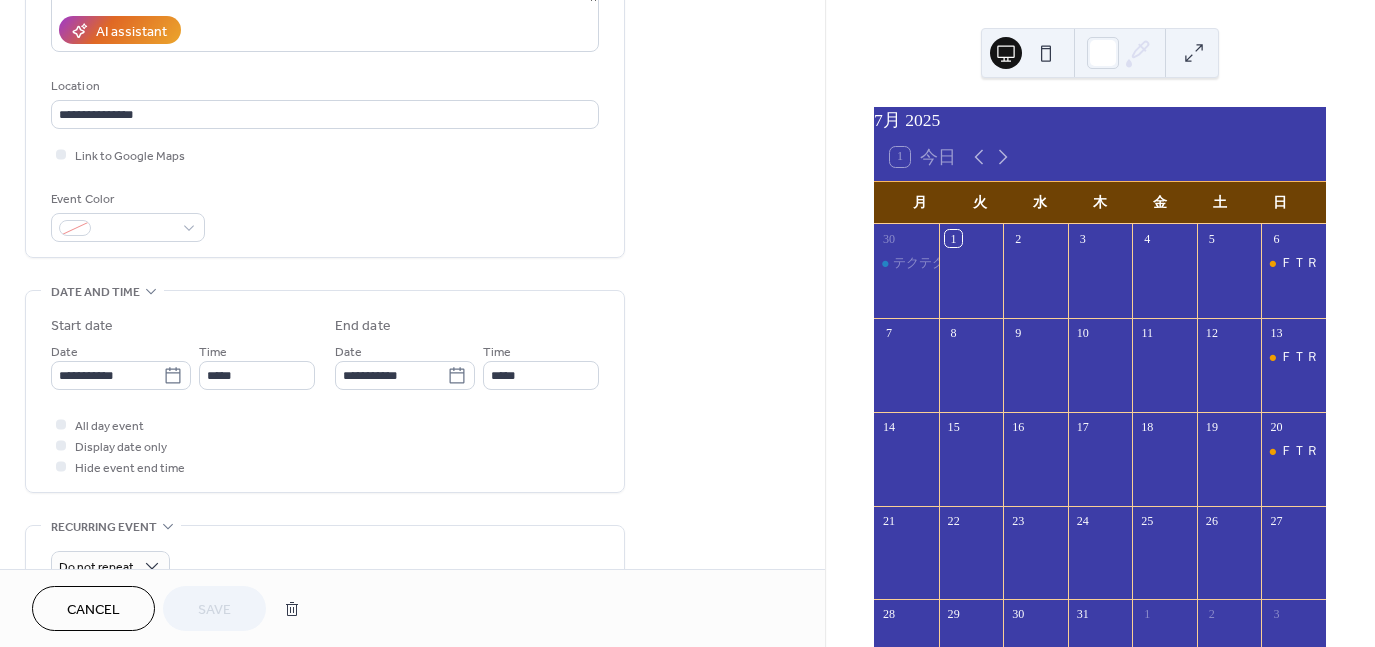 click on "Cancel" at bounding box center [93, 610] 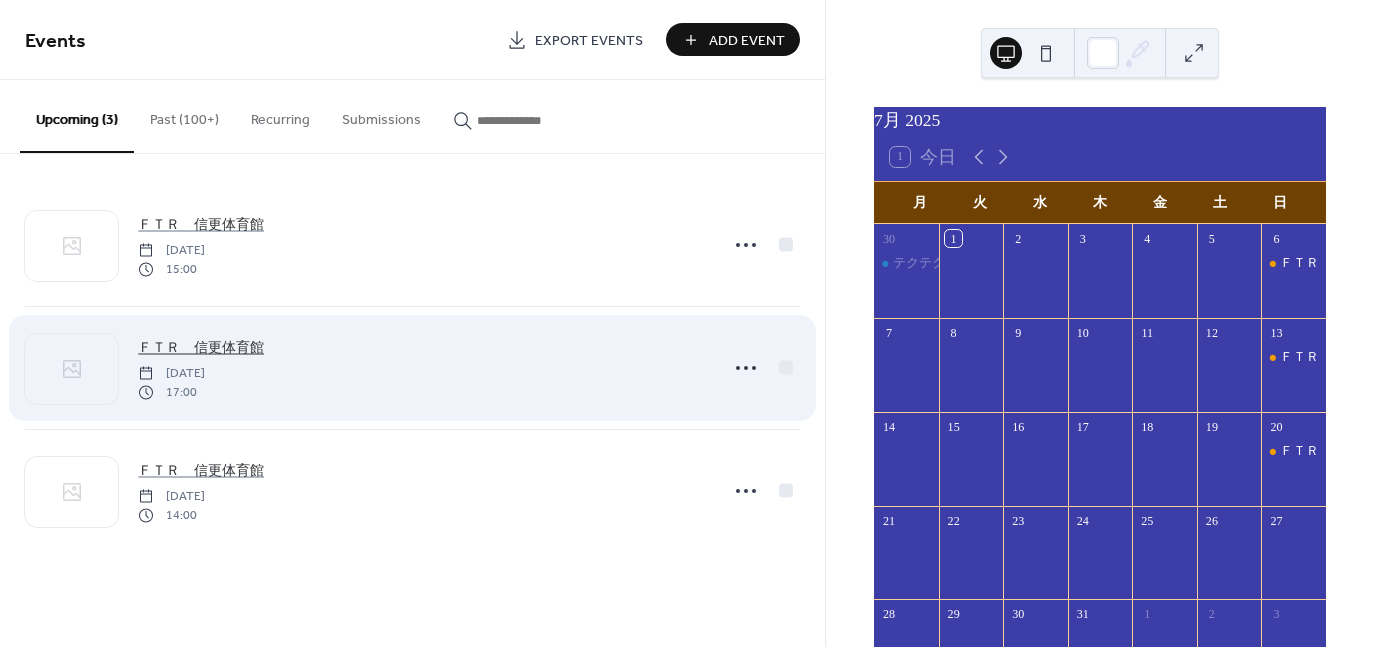 click on "ＦＴＲ　信更体育館" at bounding box center [201, 348] 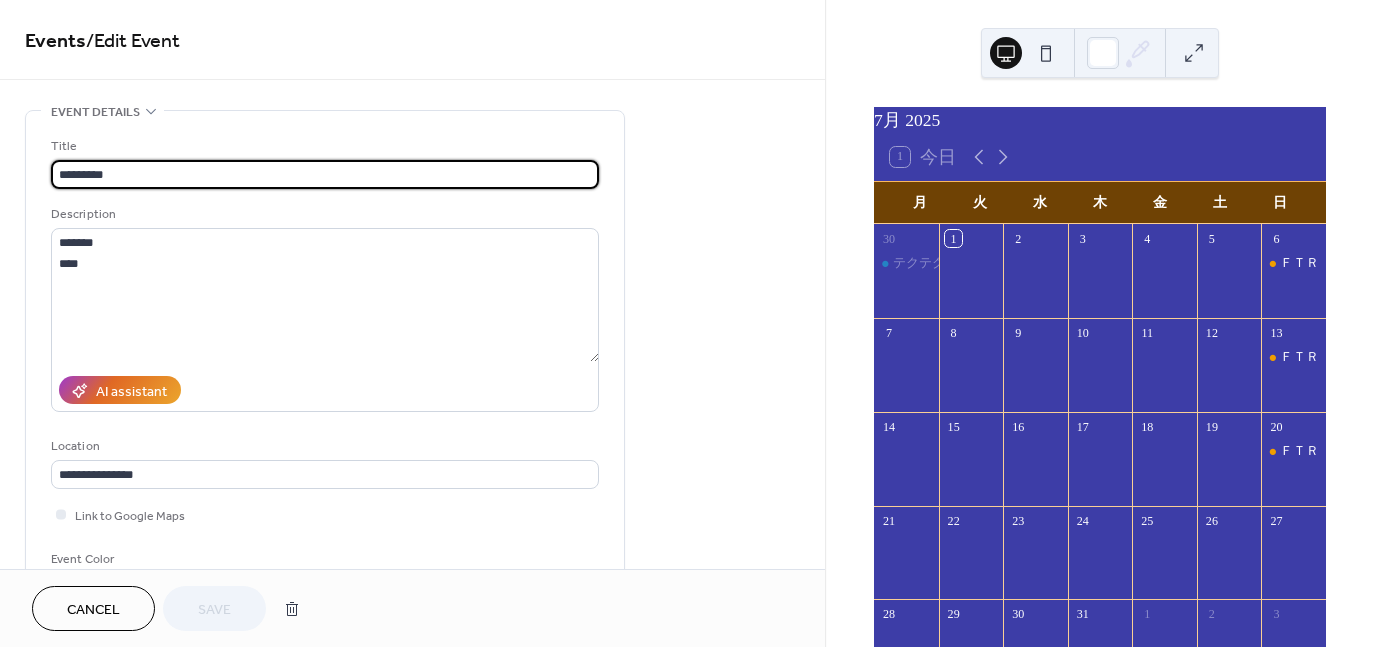 click on "**********" at bounding box center (412, 719) 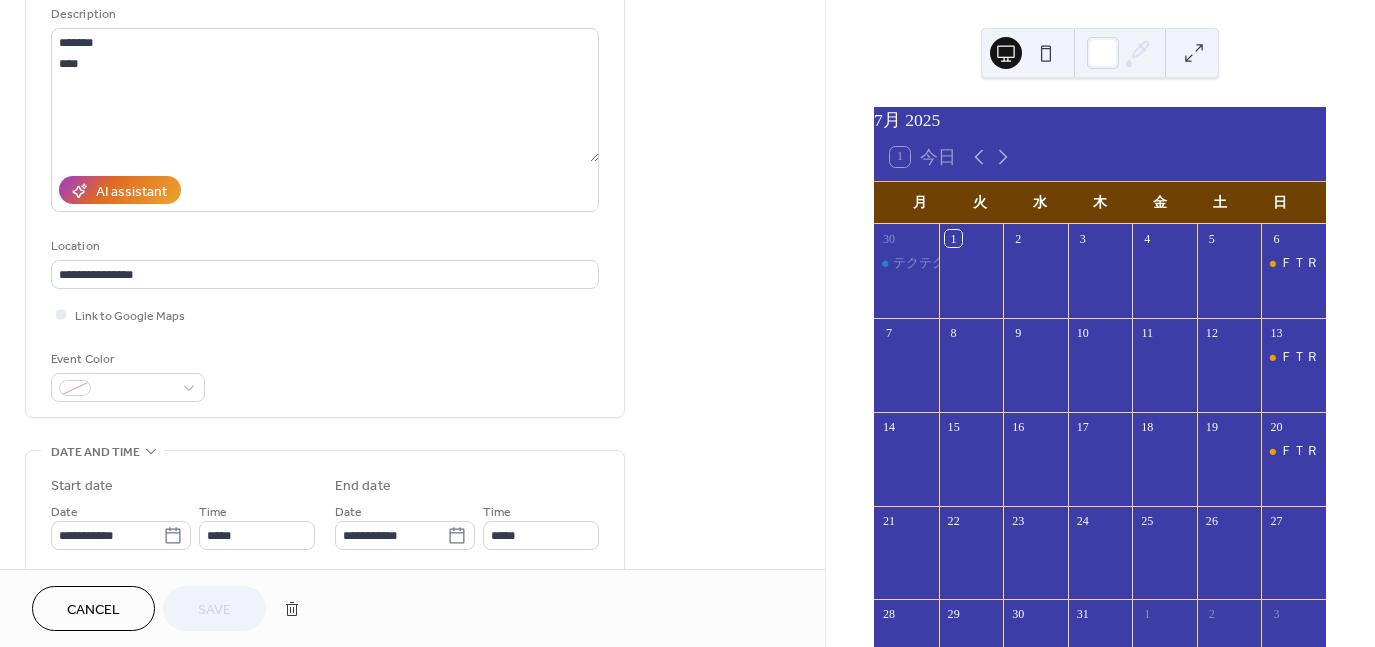 scroll, scrollTop: 240, scrollLeft: 0, axis: vertical 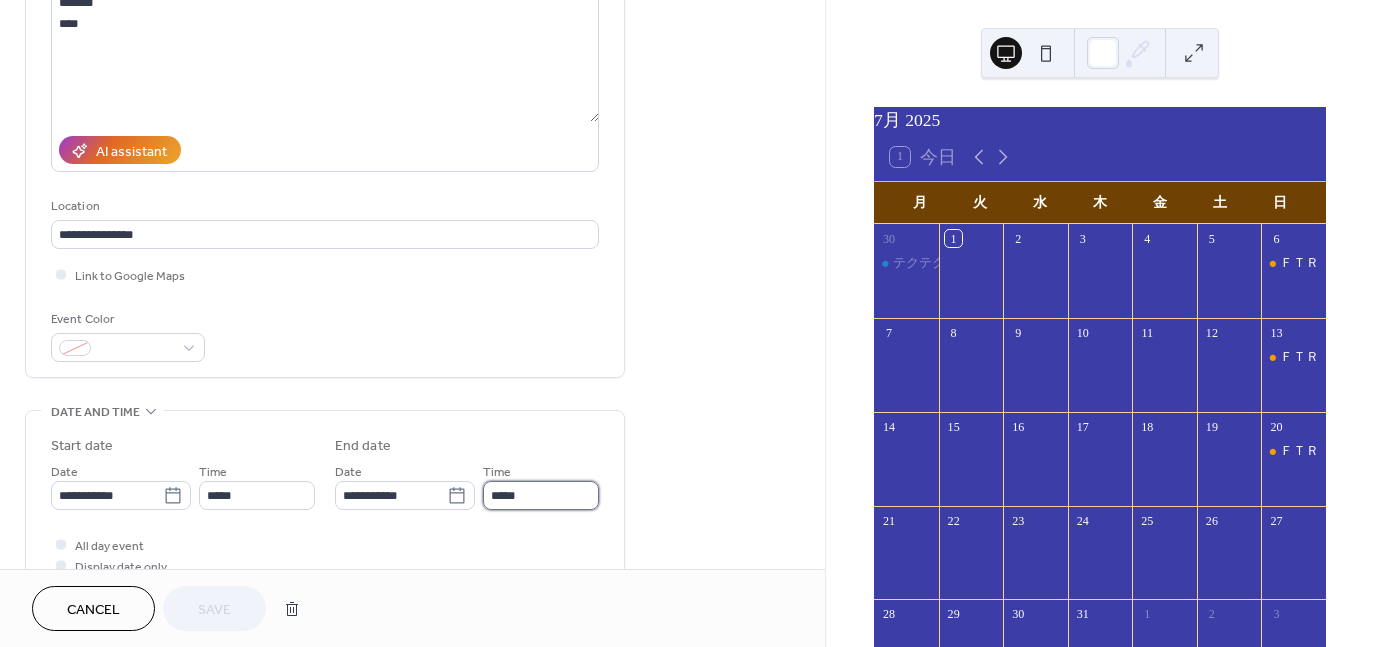 click on "*****" at bounding box center [541, 495] 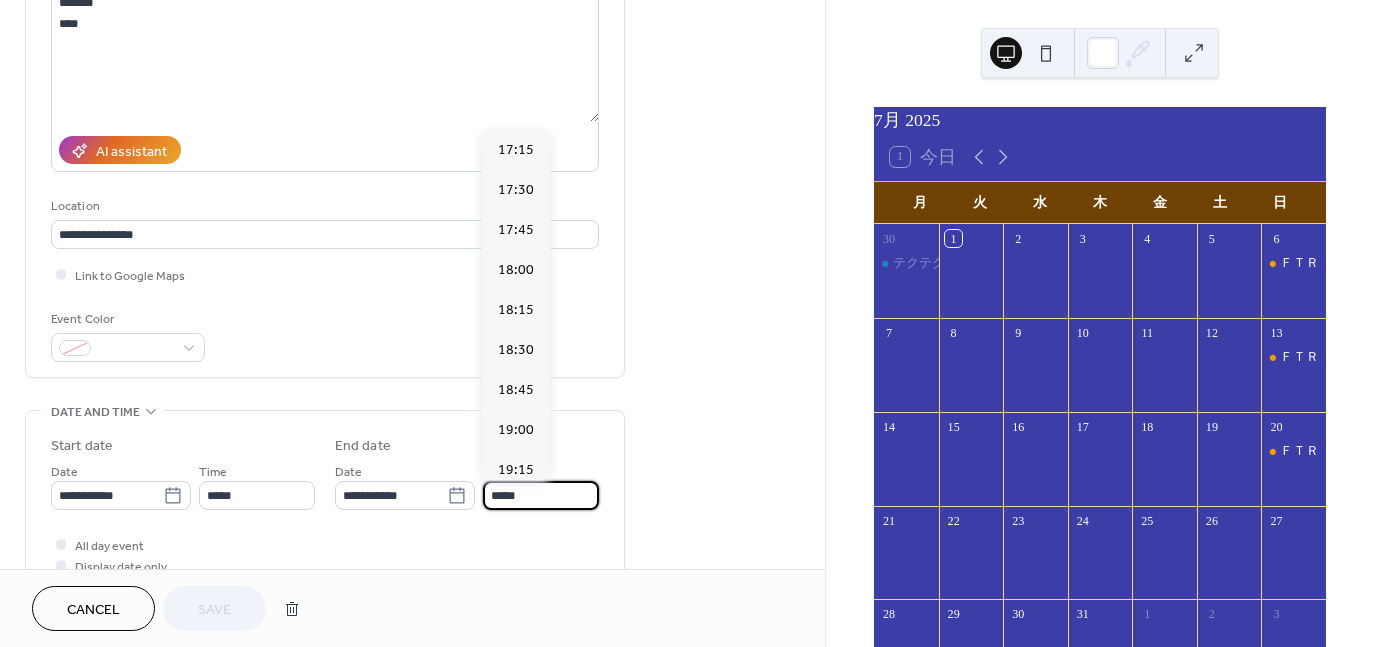 scroll, scrollTop: 735, scrollLeft: 0, axis: vertical 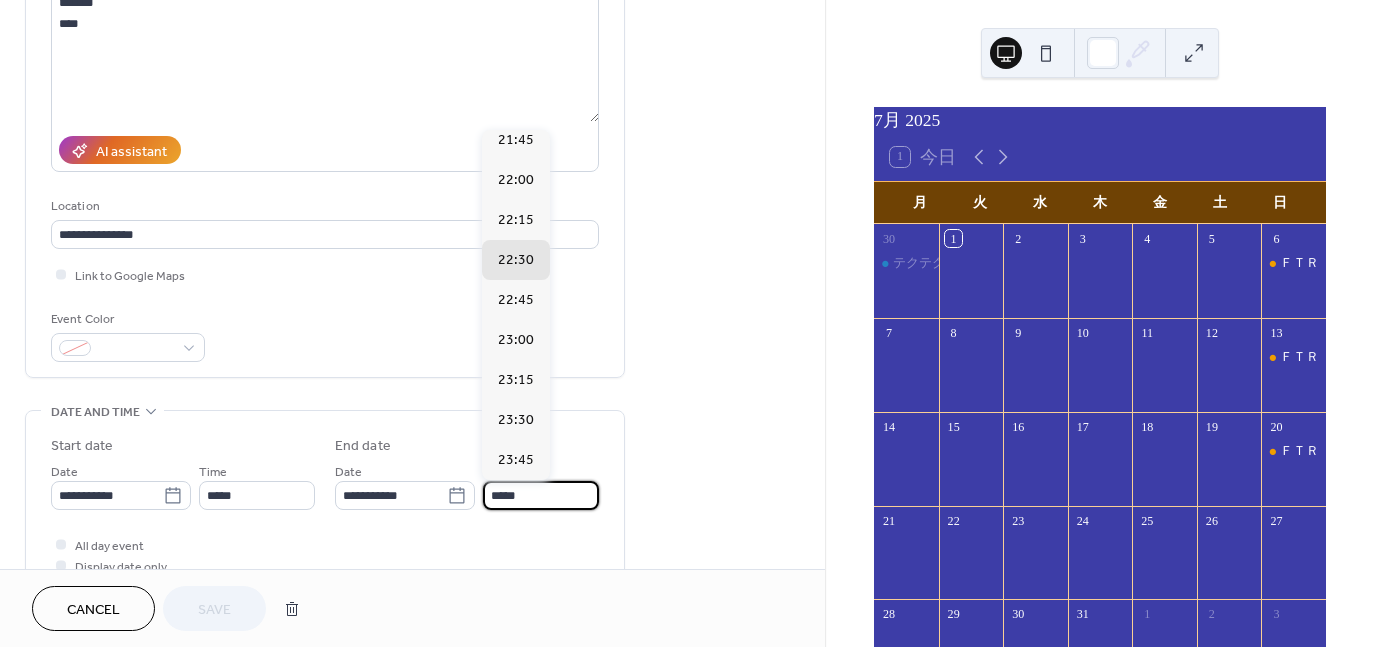 click on "*****" at bounding box center (541, 495) 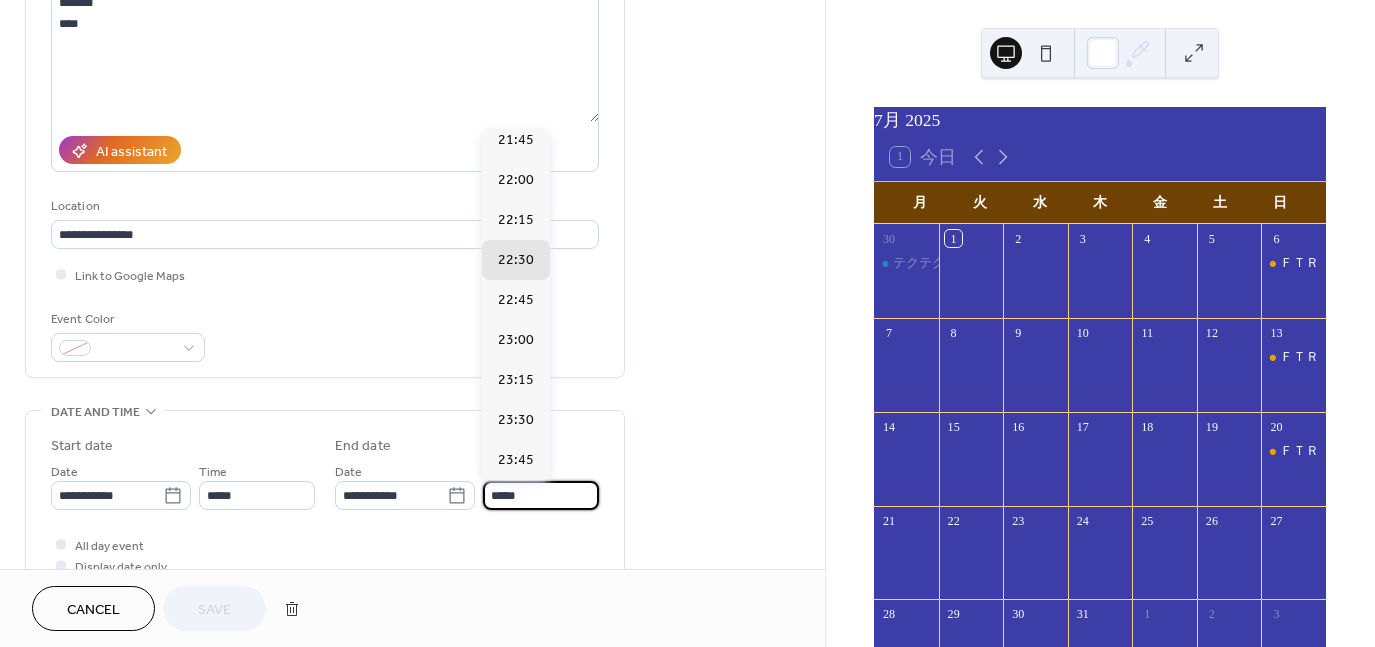 scroll, scrollTop: 429, scrollLeft: 0, axis: vertical 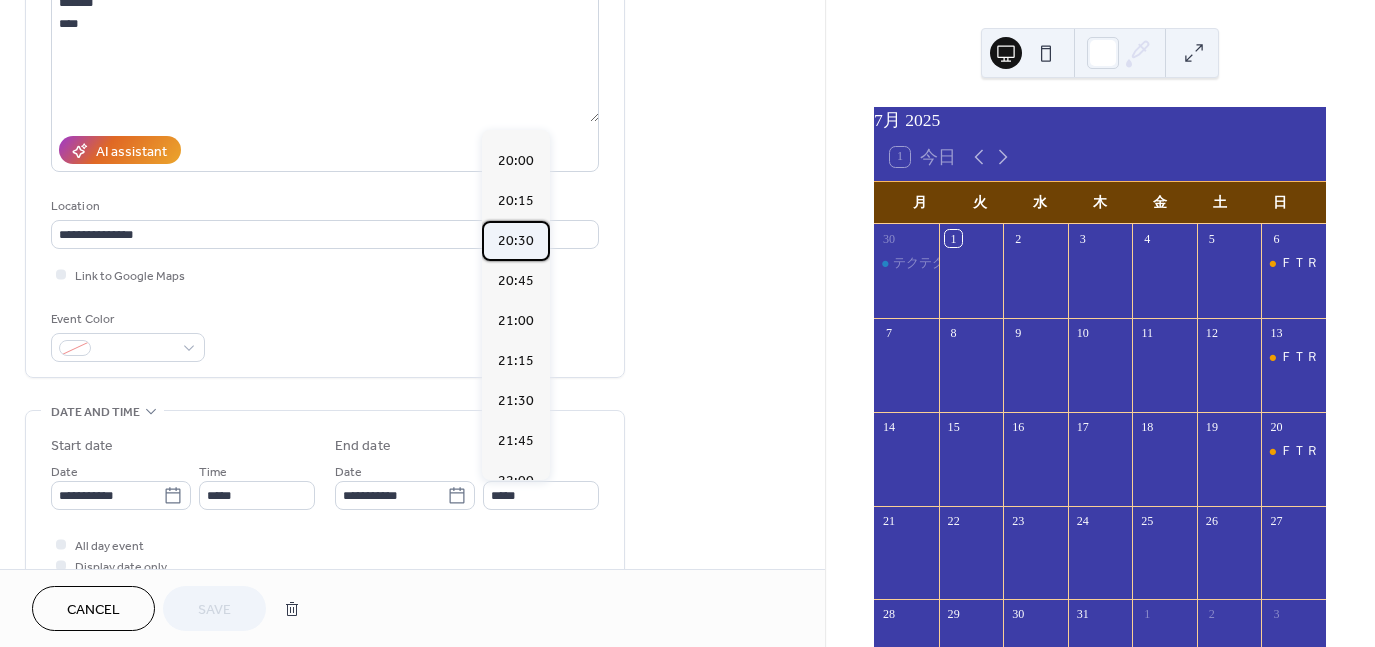 click on "20:30" at bounding box center [516, 241] 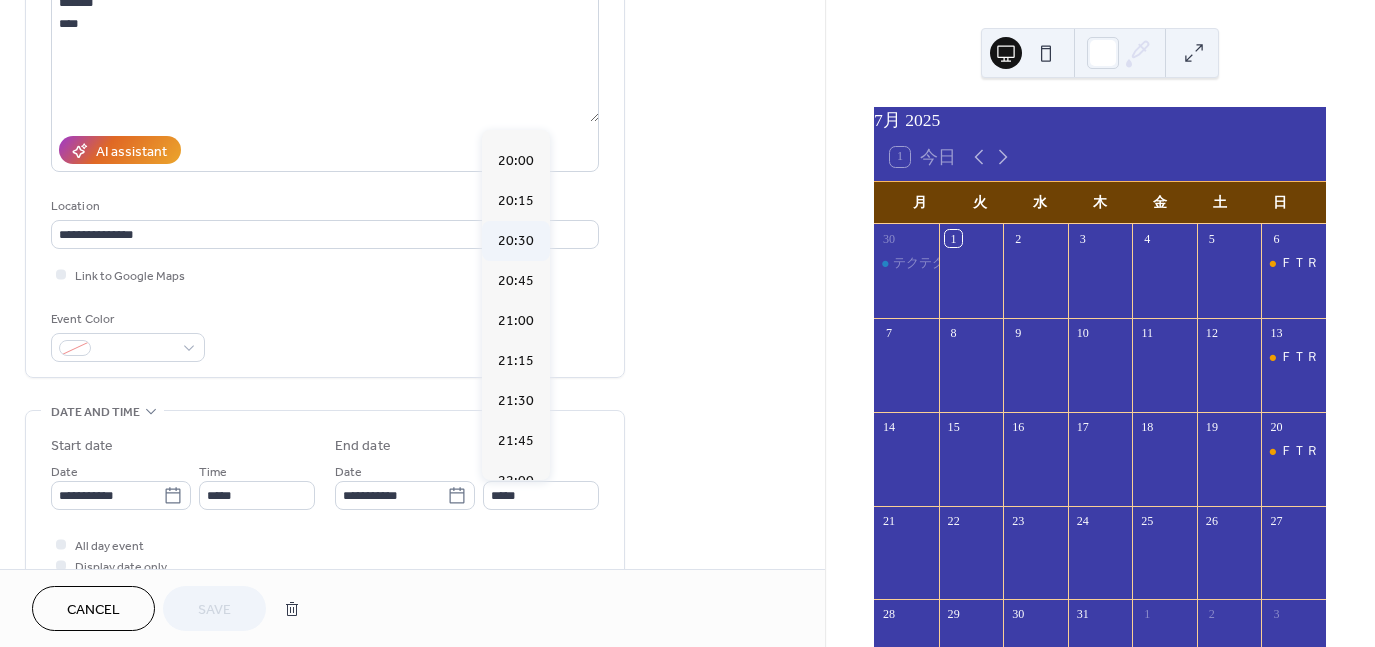 type on "*****" 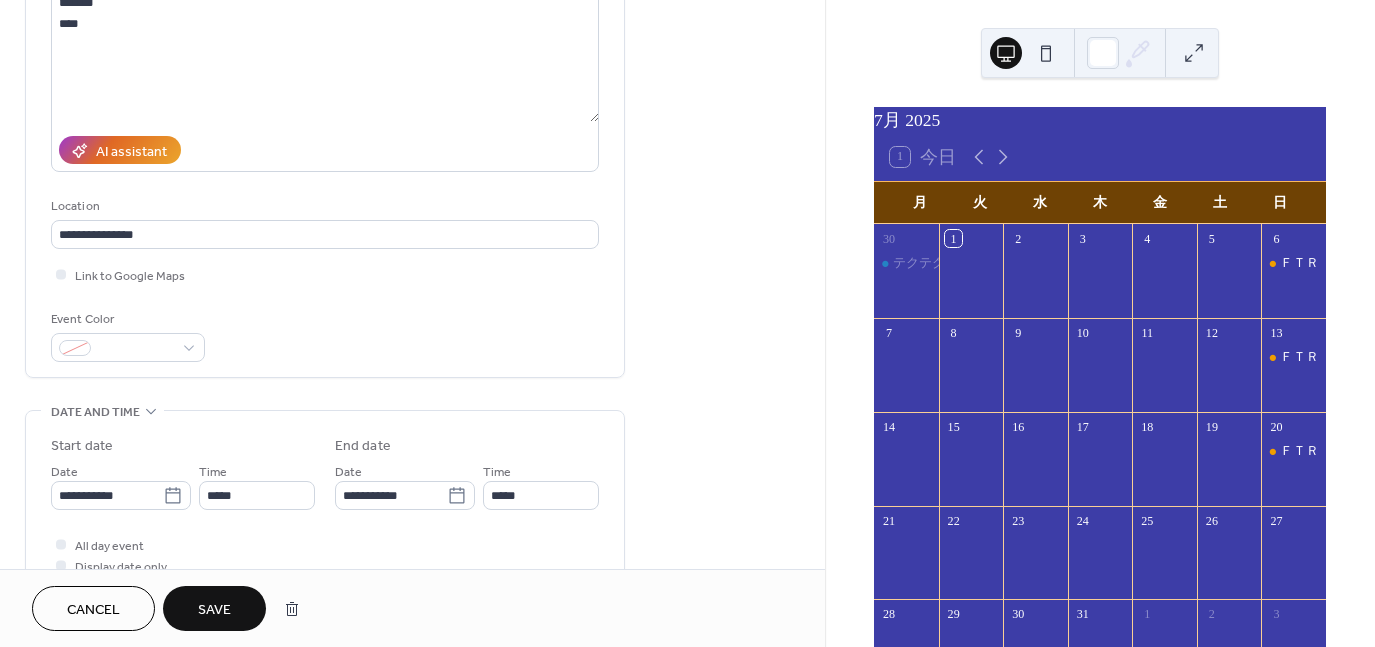 click on "Save" at bounding box center [214, 610] 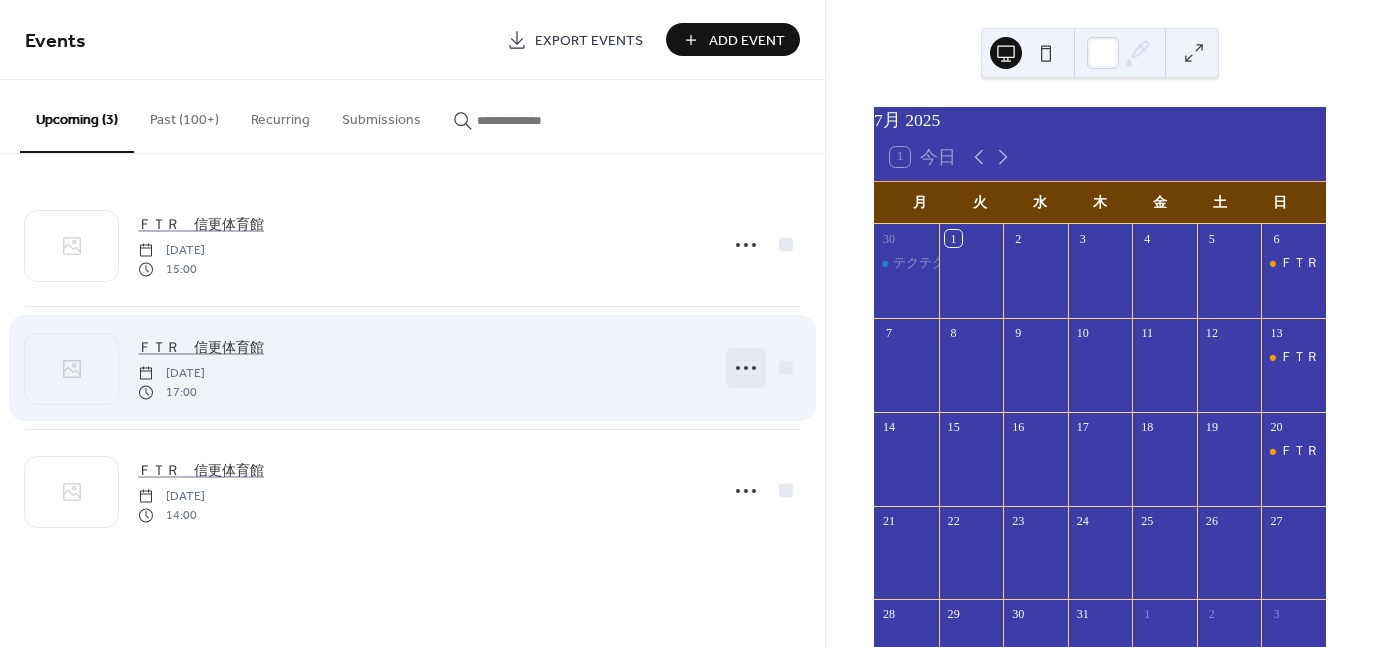 click 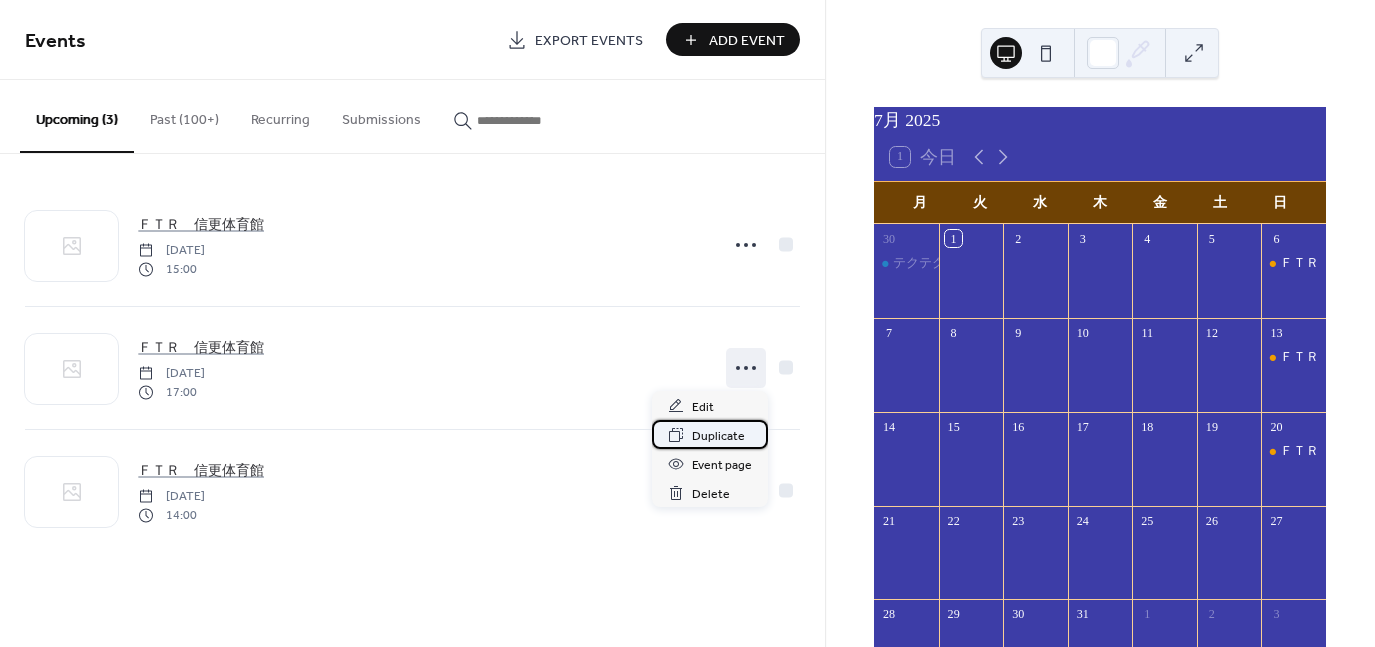 click on "Duplicate" at bounding box center (718, 436) 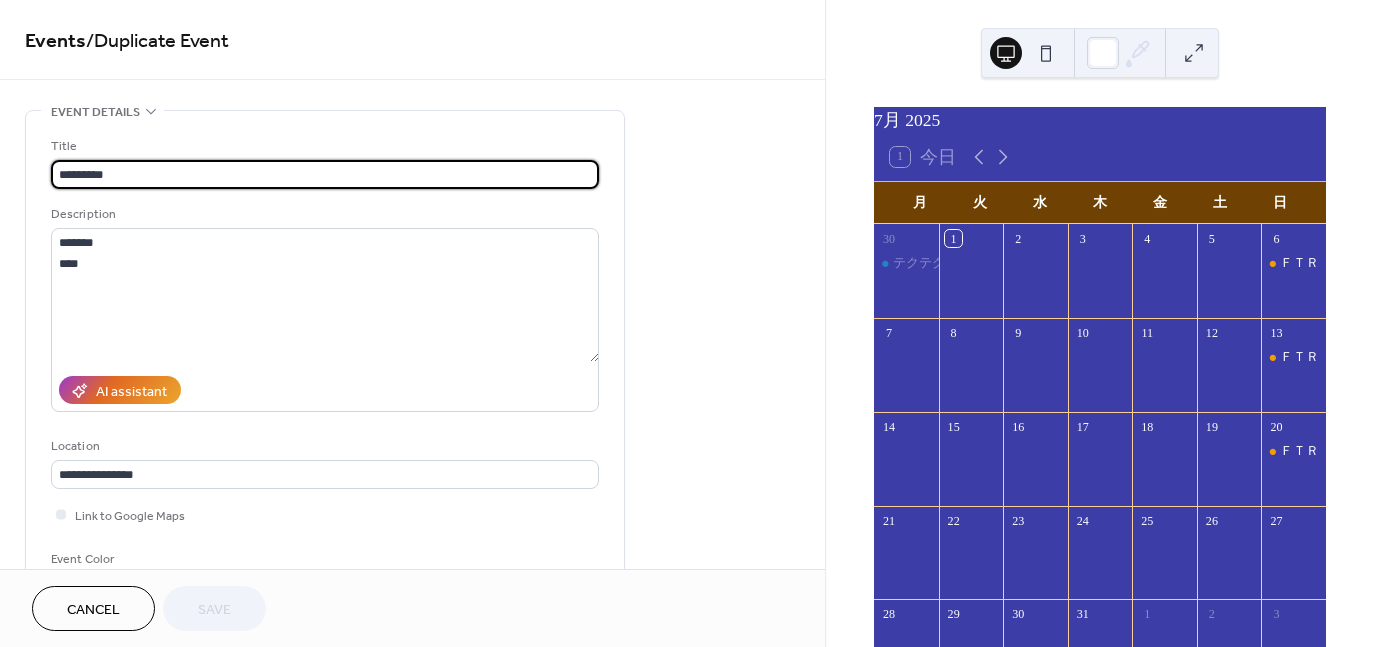 click on "**********" at bounding box center (412, 719) 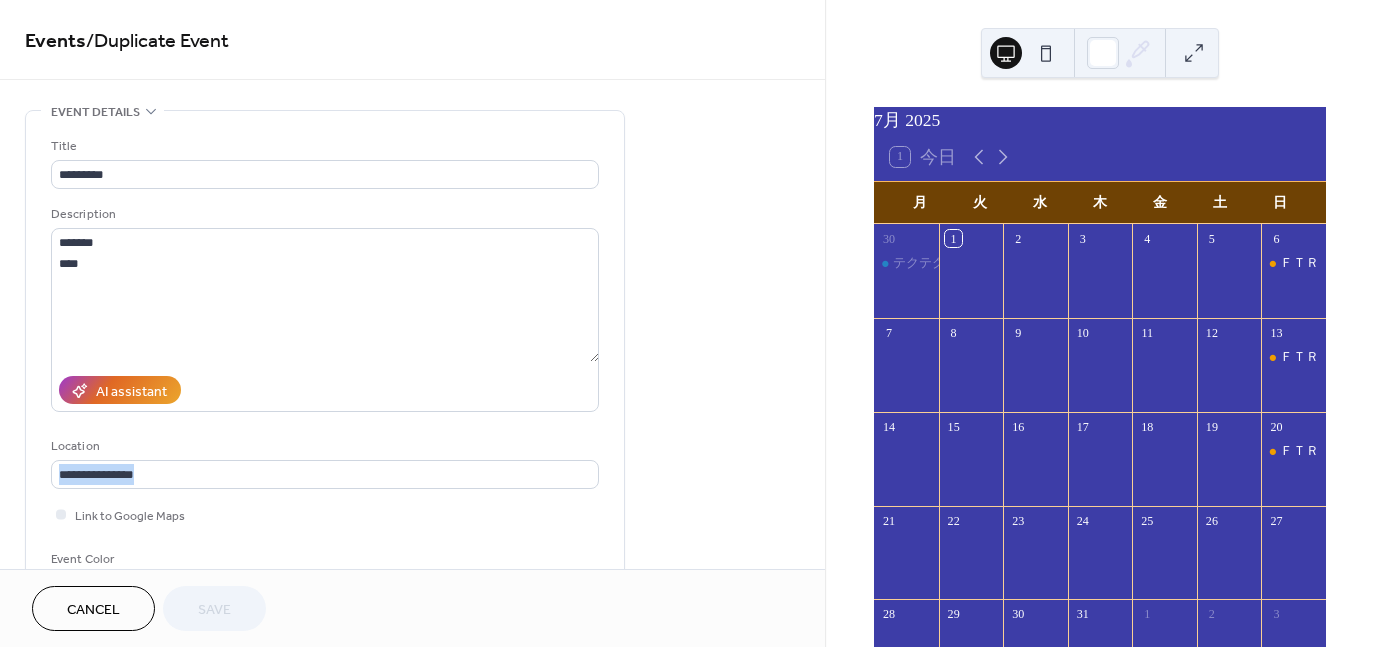 click on "**********" at bounding box center [412, 719] 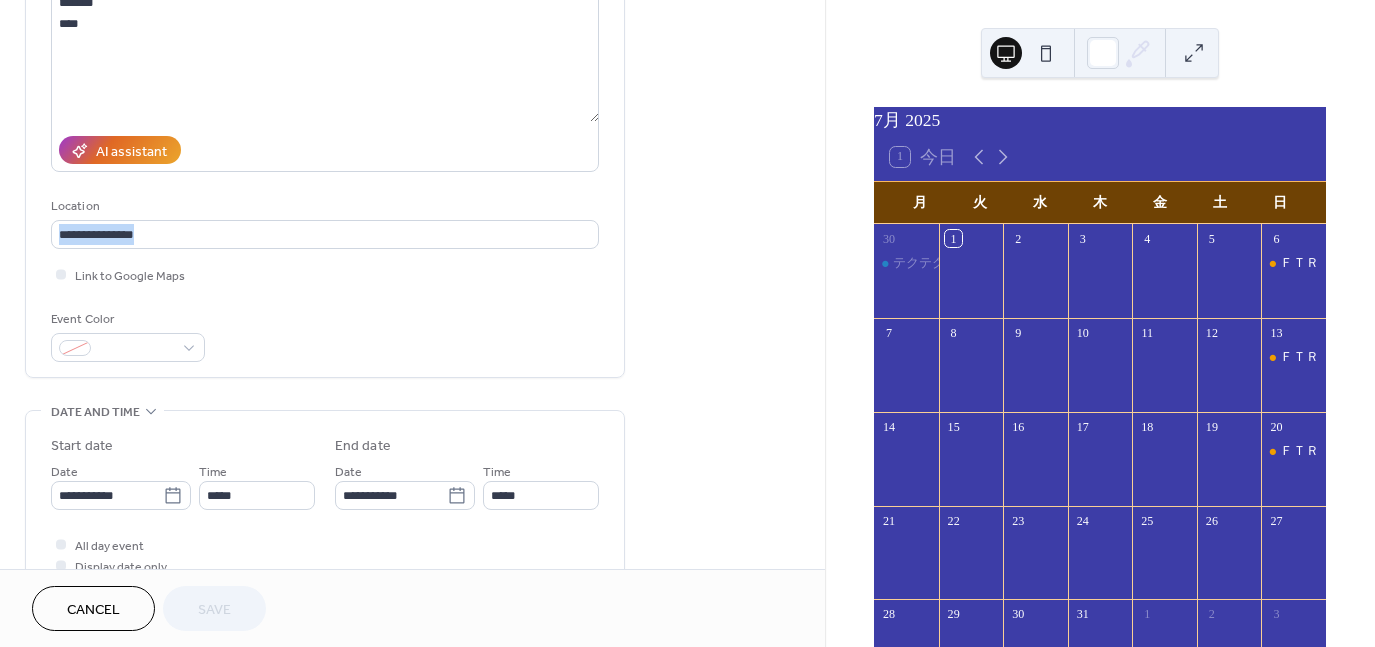 scroll, scrollTop: 280, scrollLeft: 0, axis: vertical 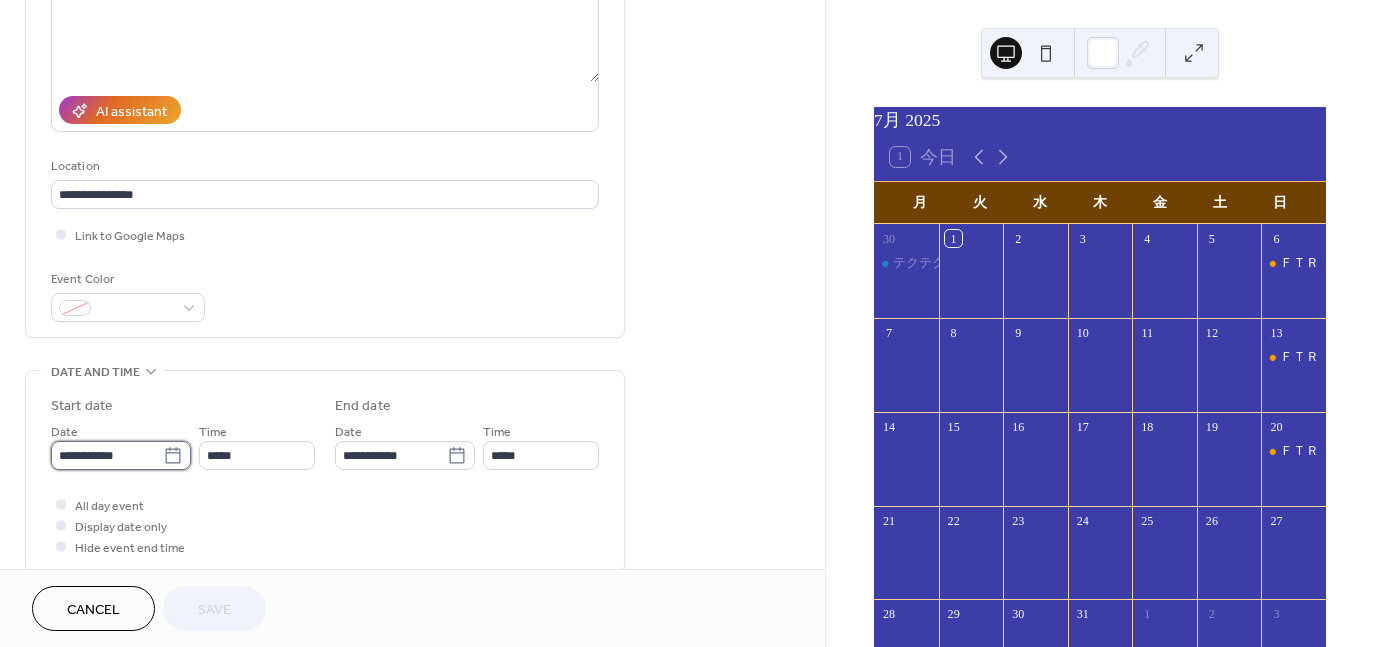 click on "**********" at bounding box center (107, 455) 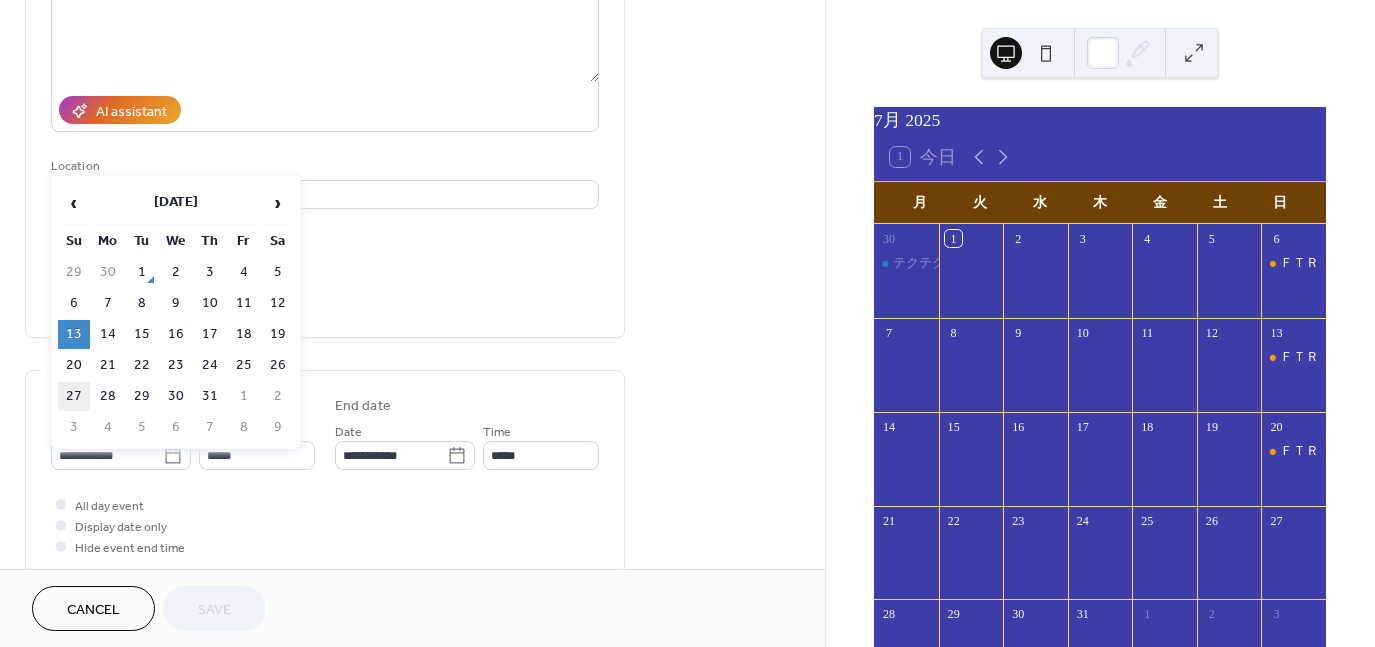 click on "27" at bounding box center (74, 396) 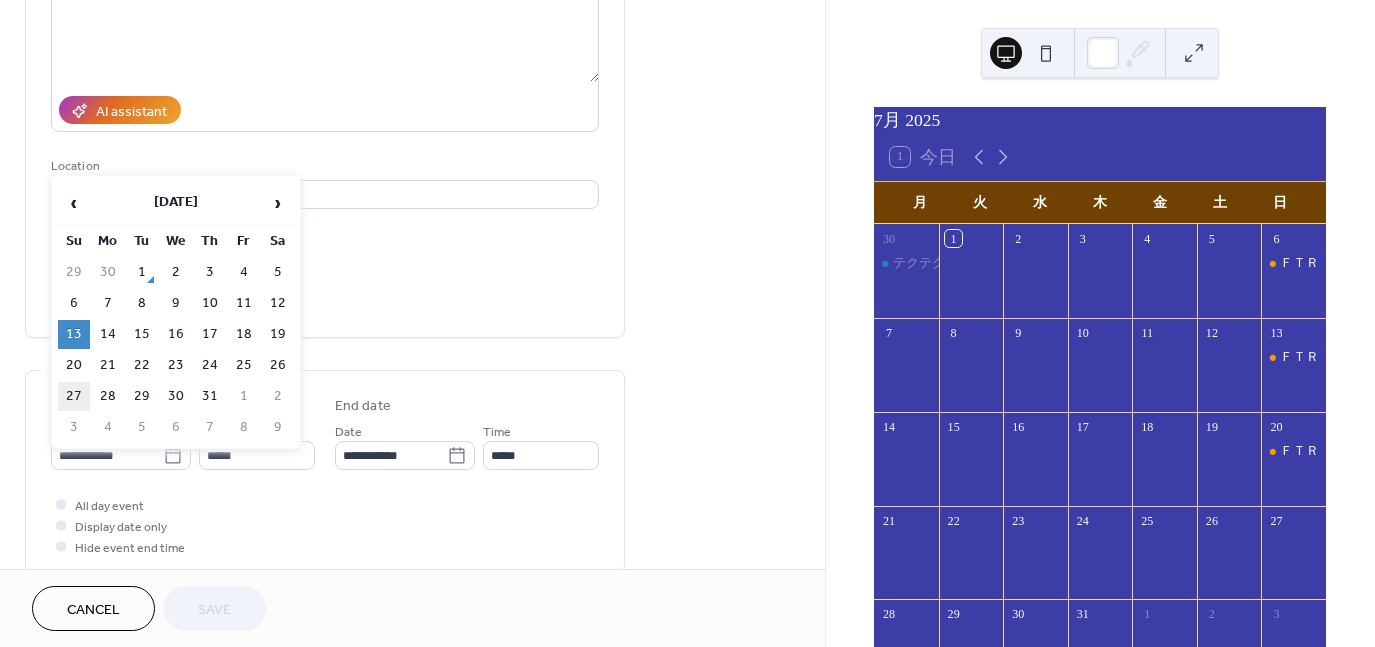type on "**********" 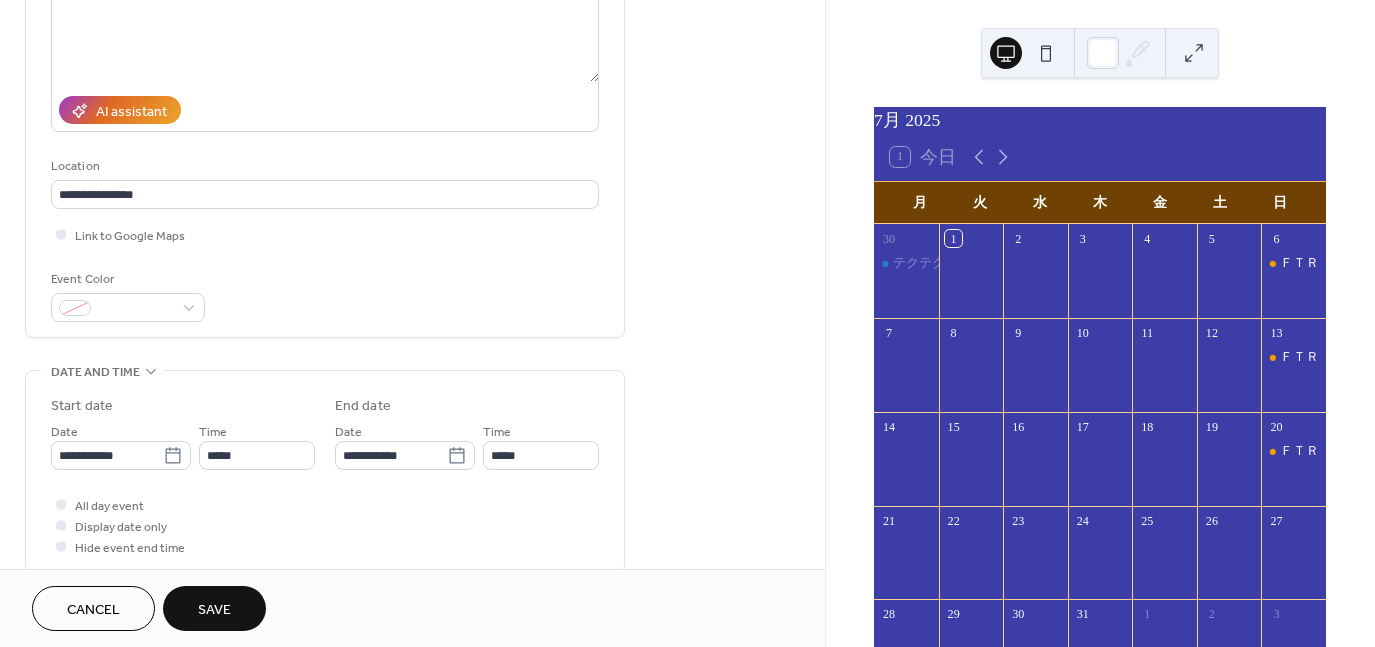 click on "Save" at bounding box center [214, 610] 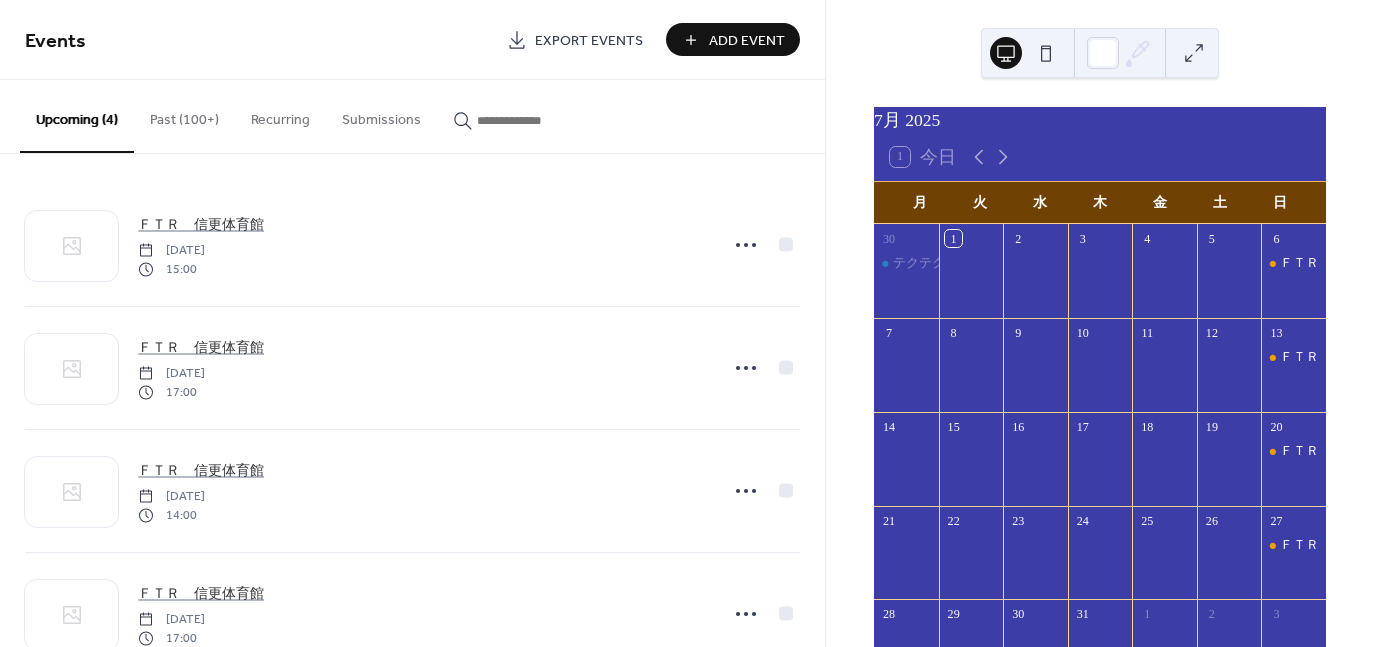 click on "Past  (100+)" at bounding box center (184, 115) 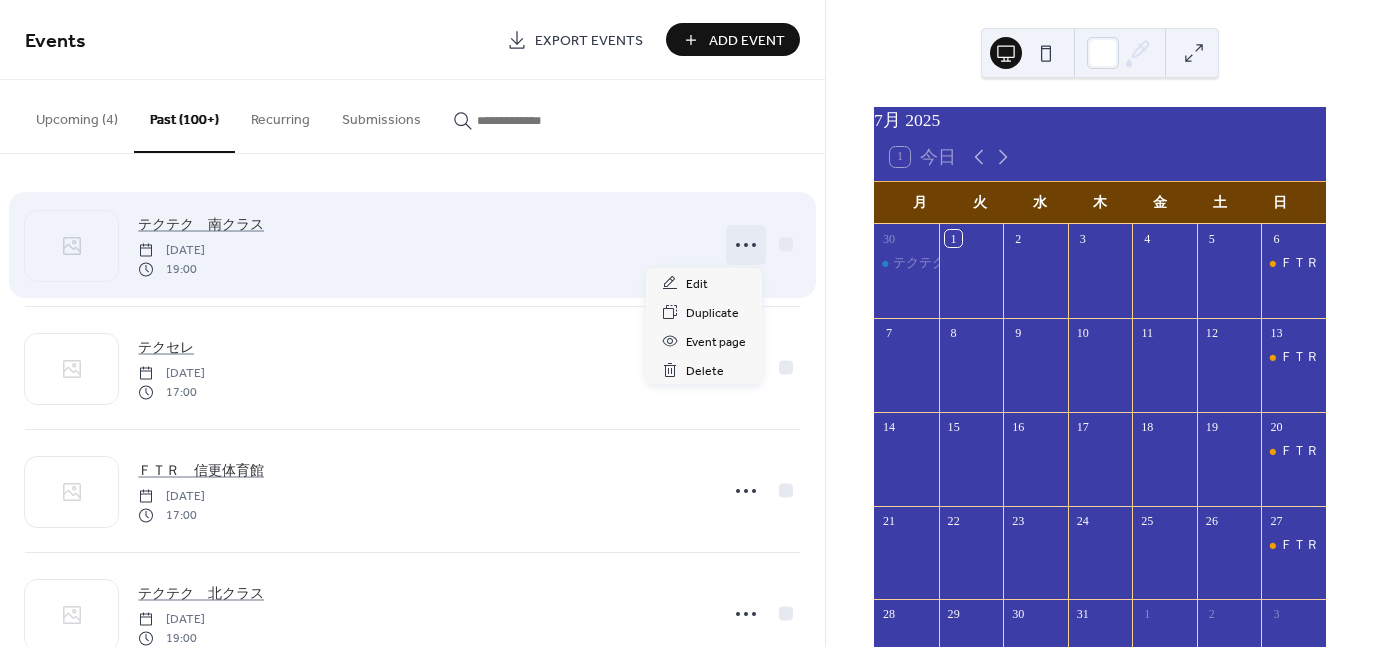 click 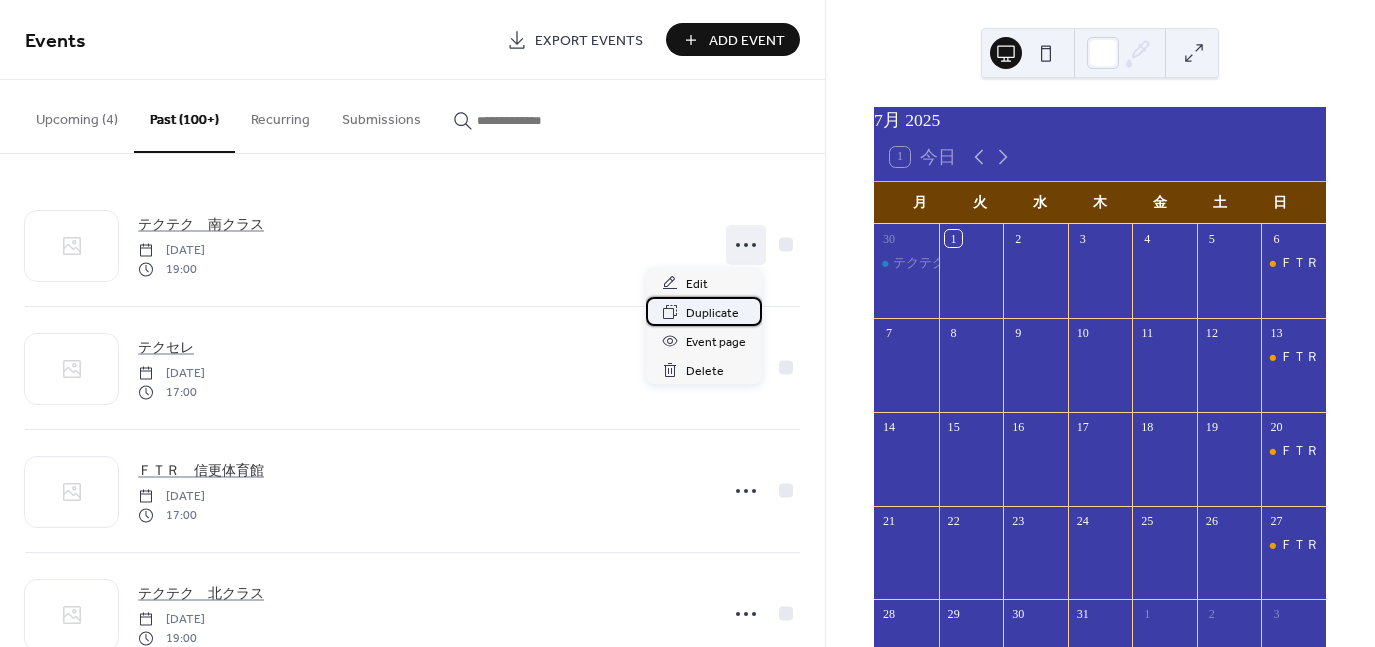 click on "Duplicate" at bounding box center [712, 313] 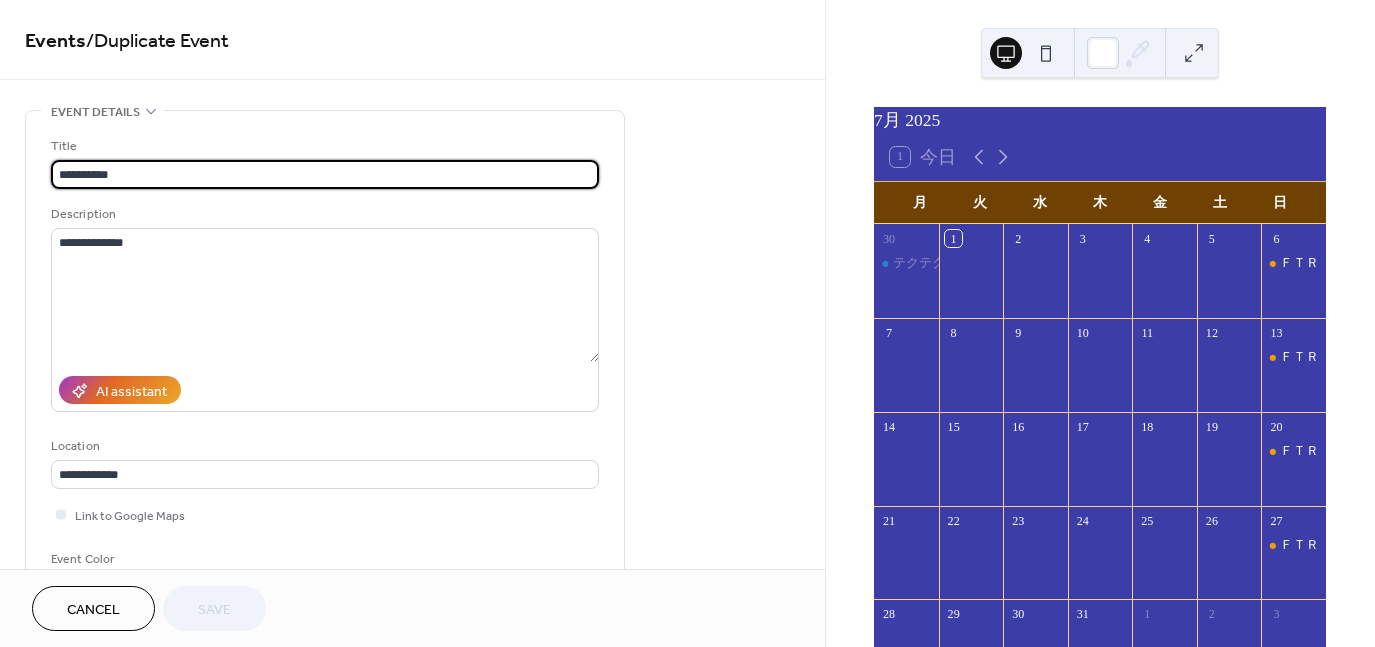 click on "**********" at bounding box center [325, 364] 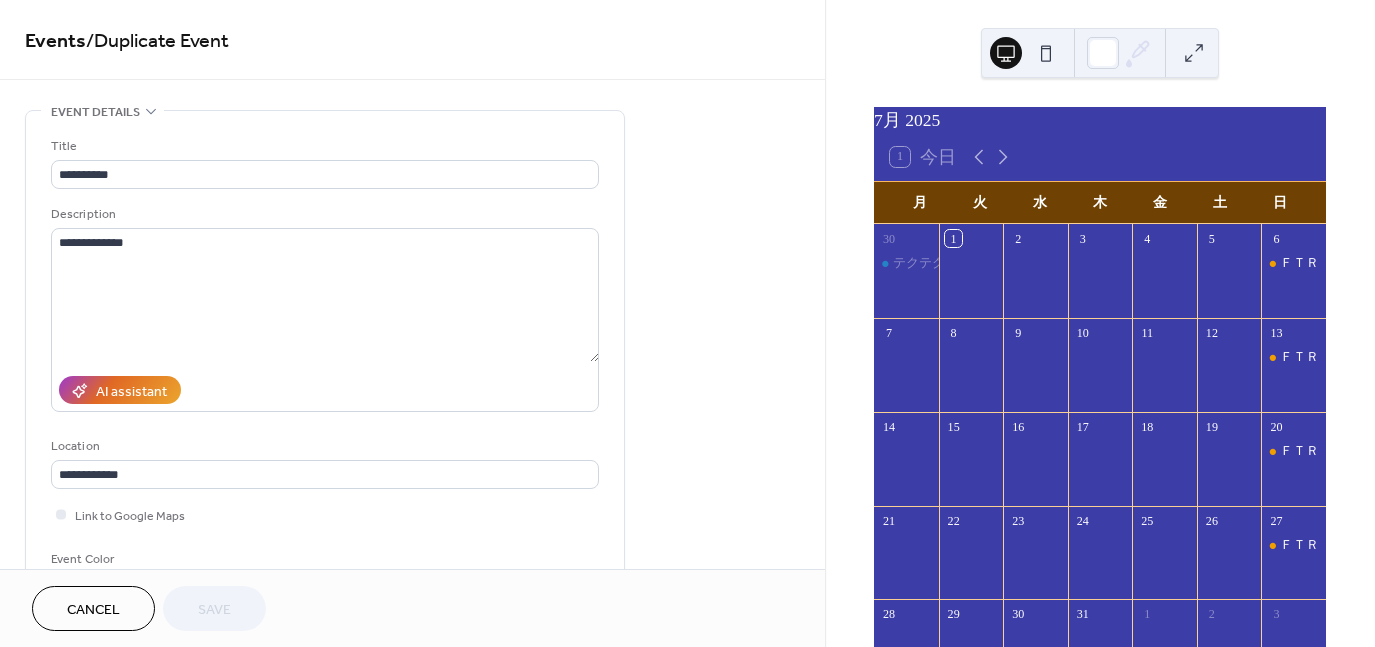 click on "7月 2025 1 今日 月 火 水 木 金 土 日 30 テクテク　南クラス　 1 2 3 4 5 6 ＦＴＲ　[GEOGRAPHIC_DATA] 8 9 10 11 12 13 ＦＴＲ　信更体育館 14 15 16 17 18 19 20 ＦＴＲ　信更体育館 21 22 23 24 25 26 27 ＦＴＲ　信更体育館 28 29 30 31 1 2 3 4 5 6 7 8 9 10" at bounding box center (1100, 323) 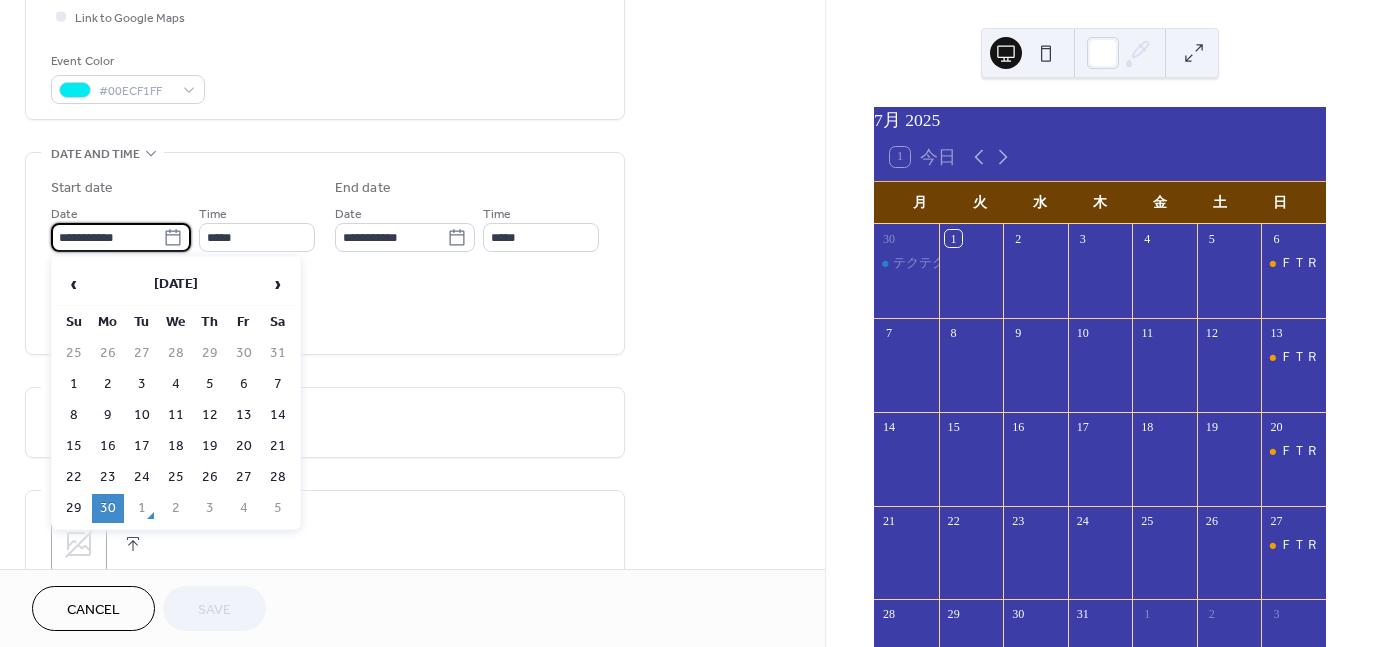 click on "**********" at bounding box center (107, 237) 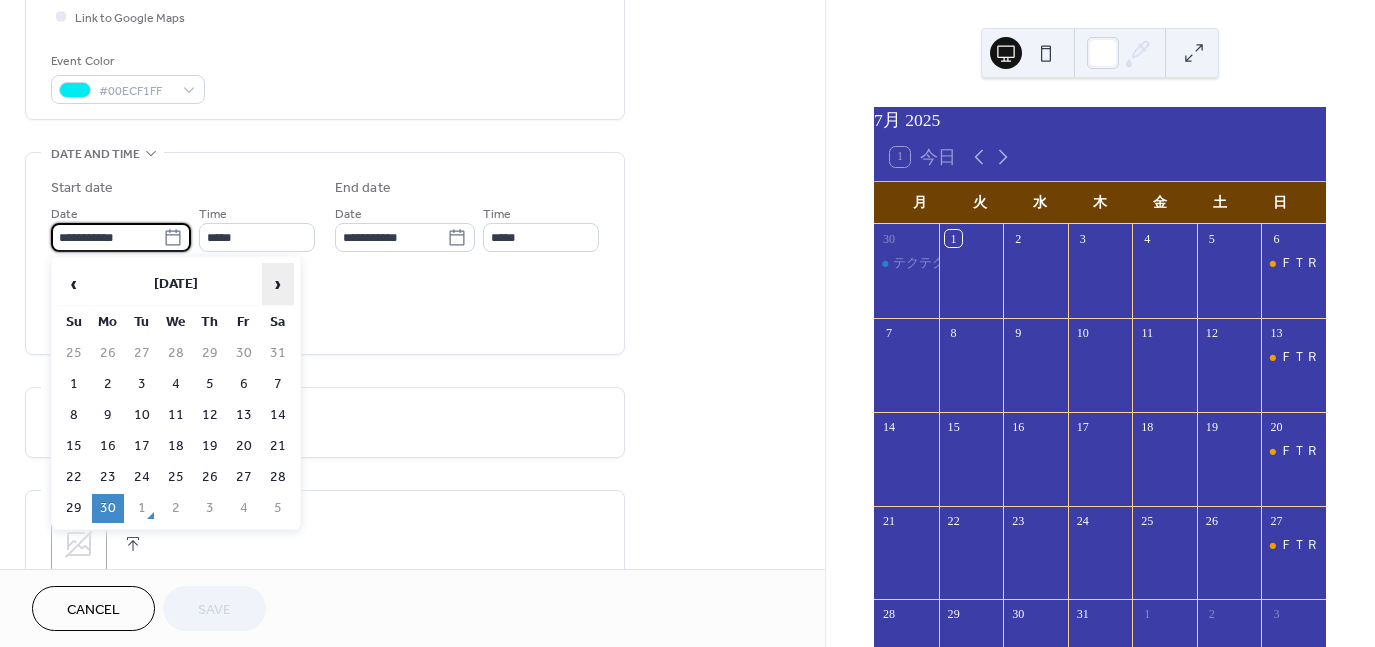 click on "›" at bounding box center [278, 284] 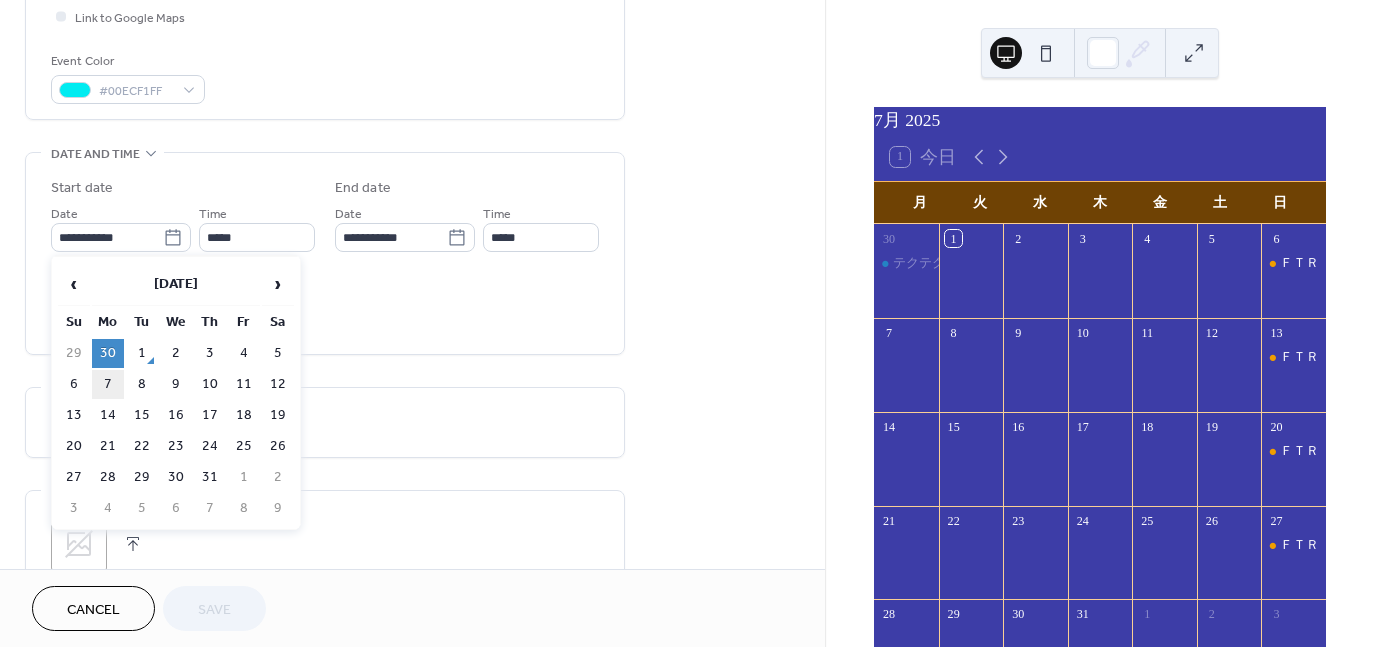 click on "7" at bounding box center [108, 384] 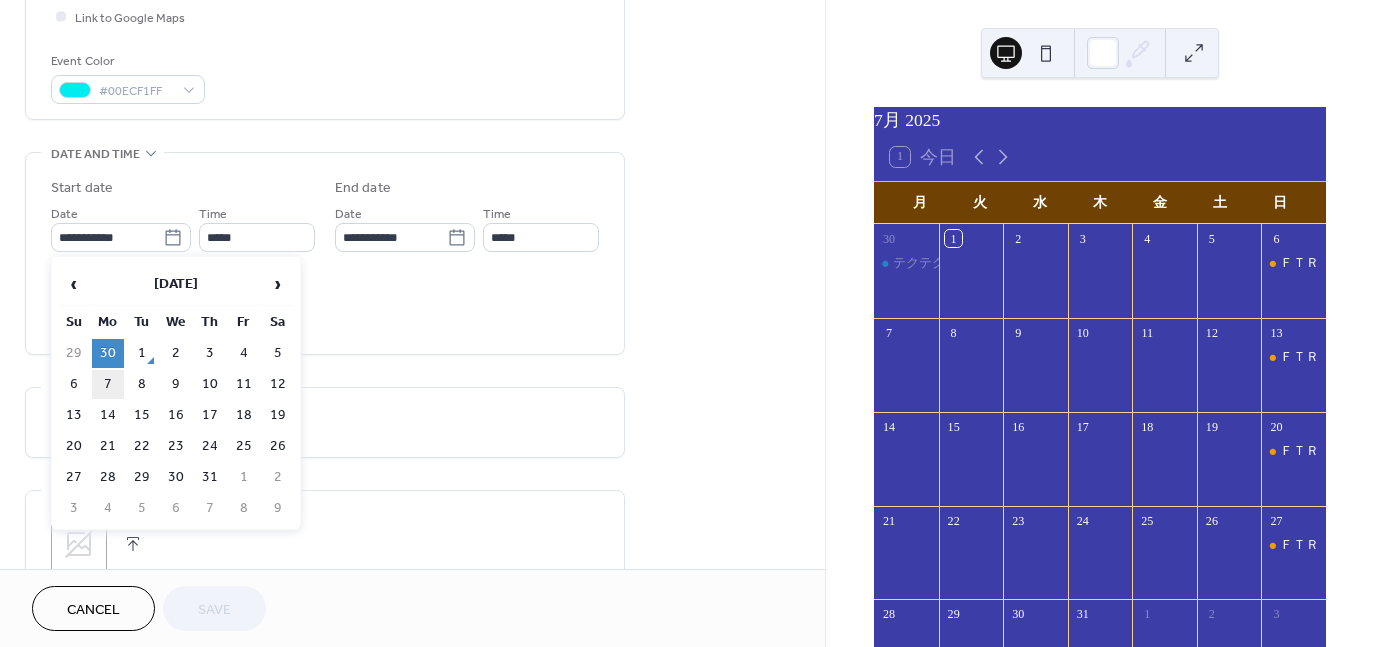 type on "**********" 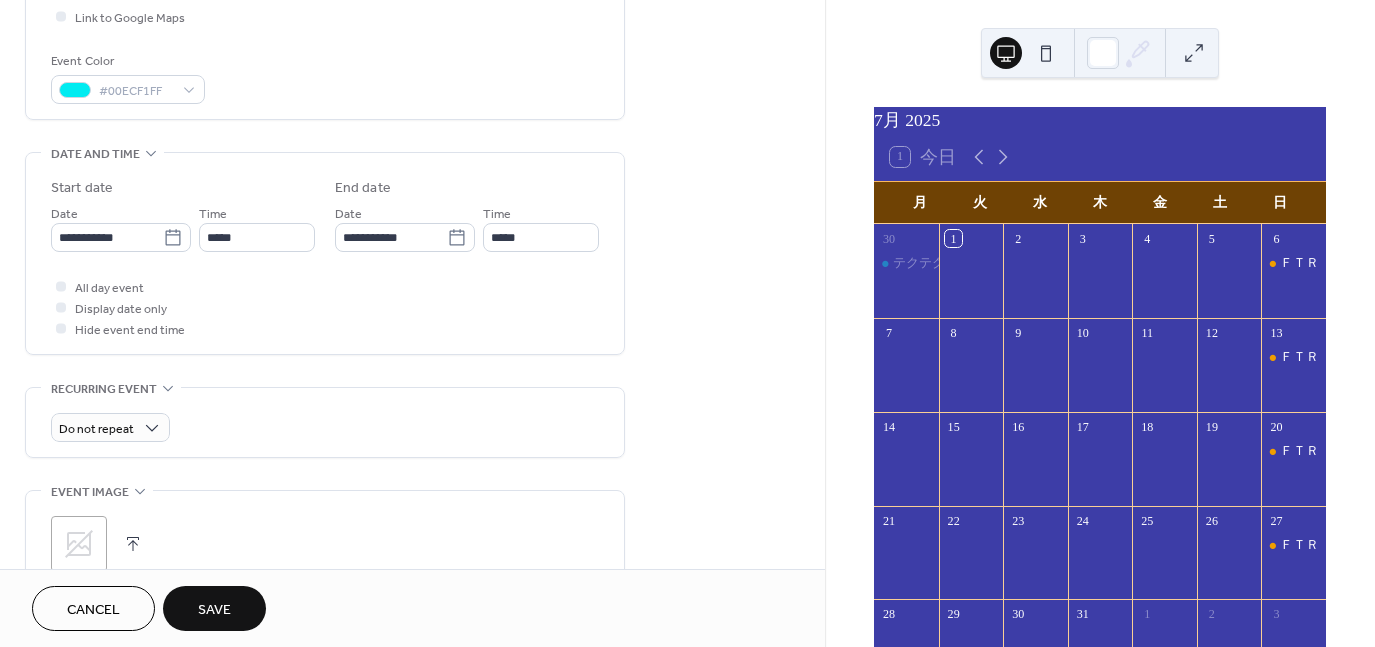 click on "Save" at bounding box center [214, 610] 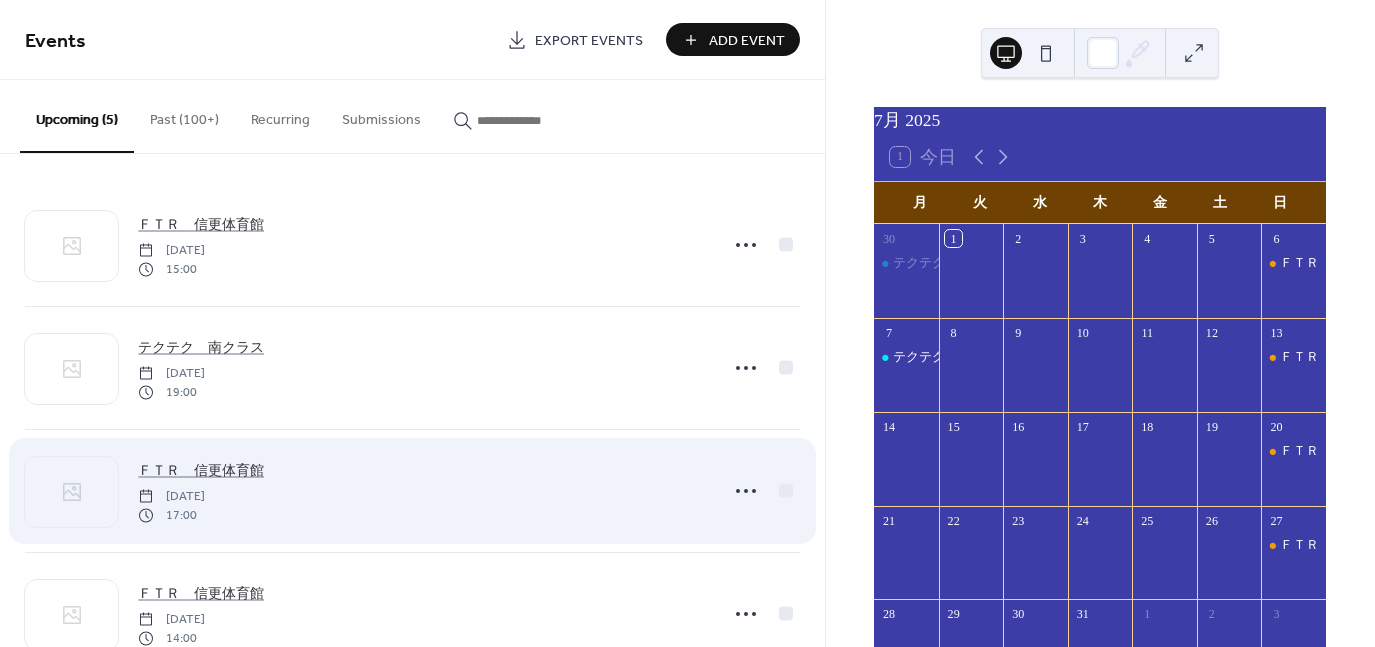 click on "ＦＴＲ　信更体育館 [DATE] 17:00" at bounding box center [412, 491] 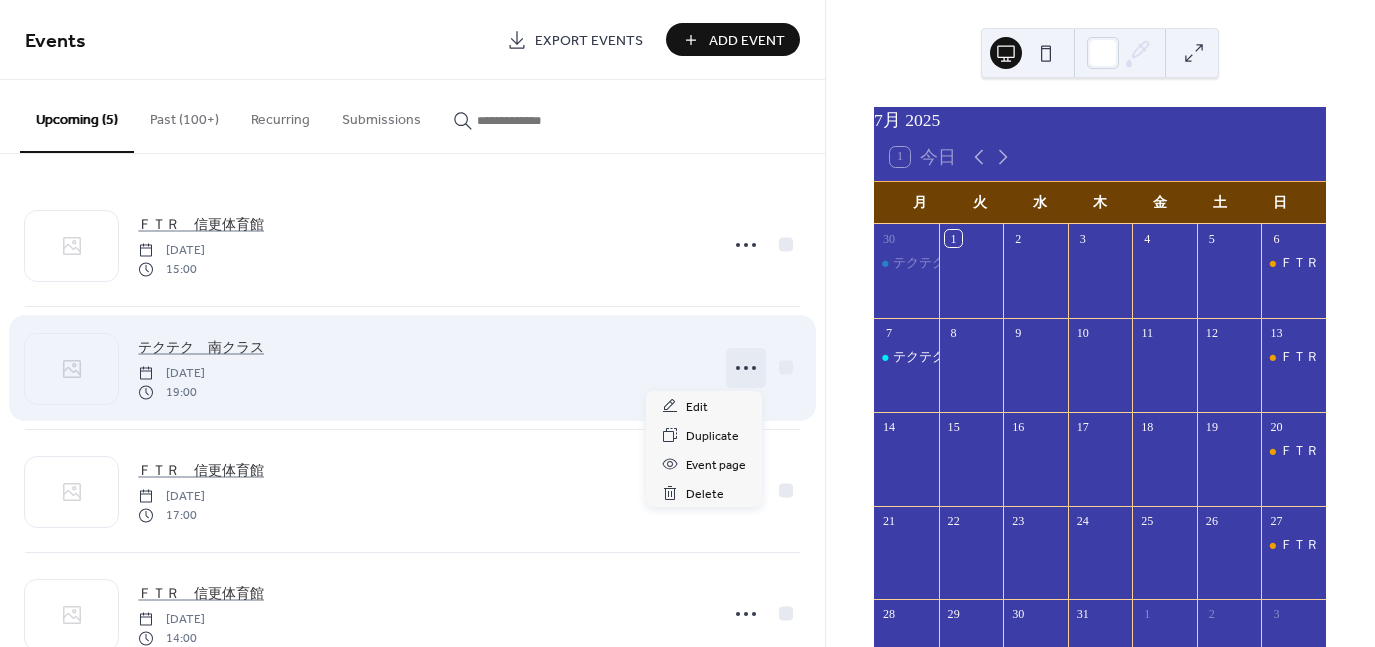 click 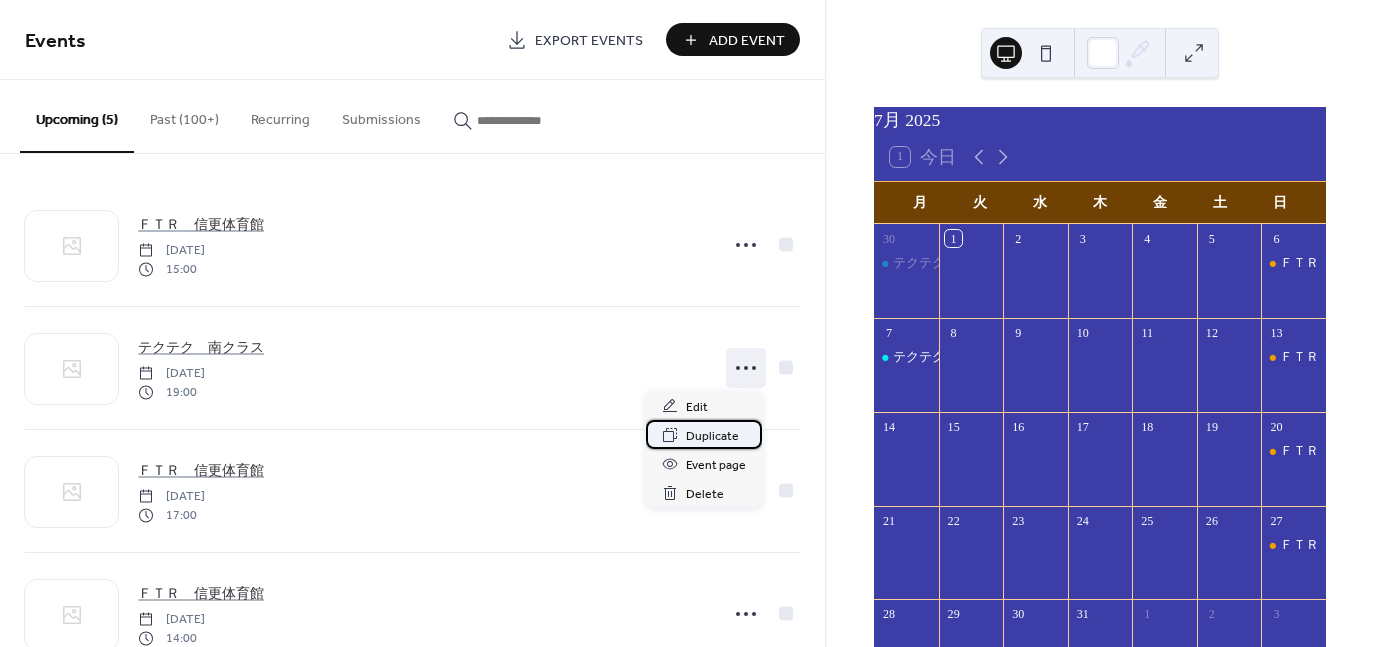 click on "Duplicate" at bounding box center (704, 434) 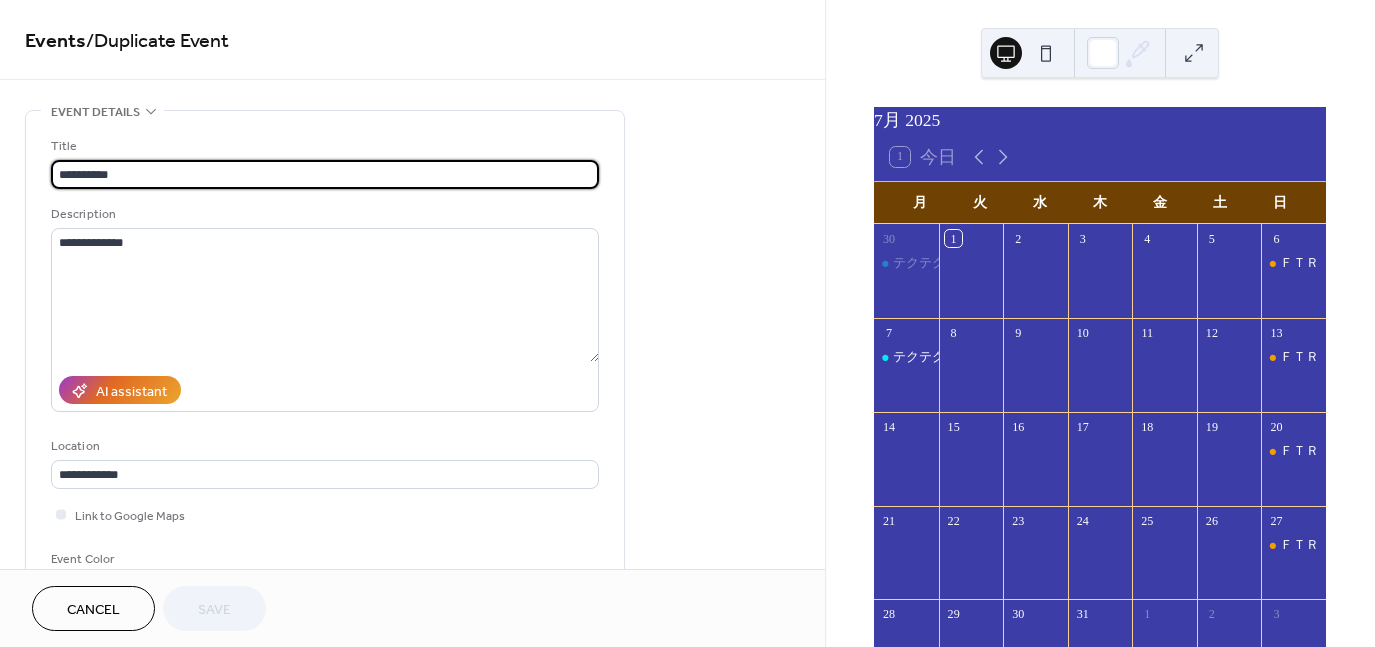 click on "**********" at bounding box center [412, 719] 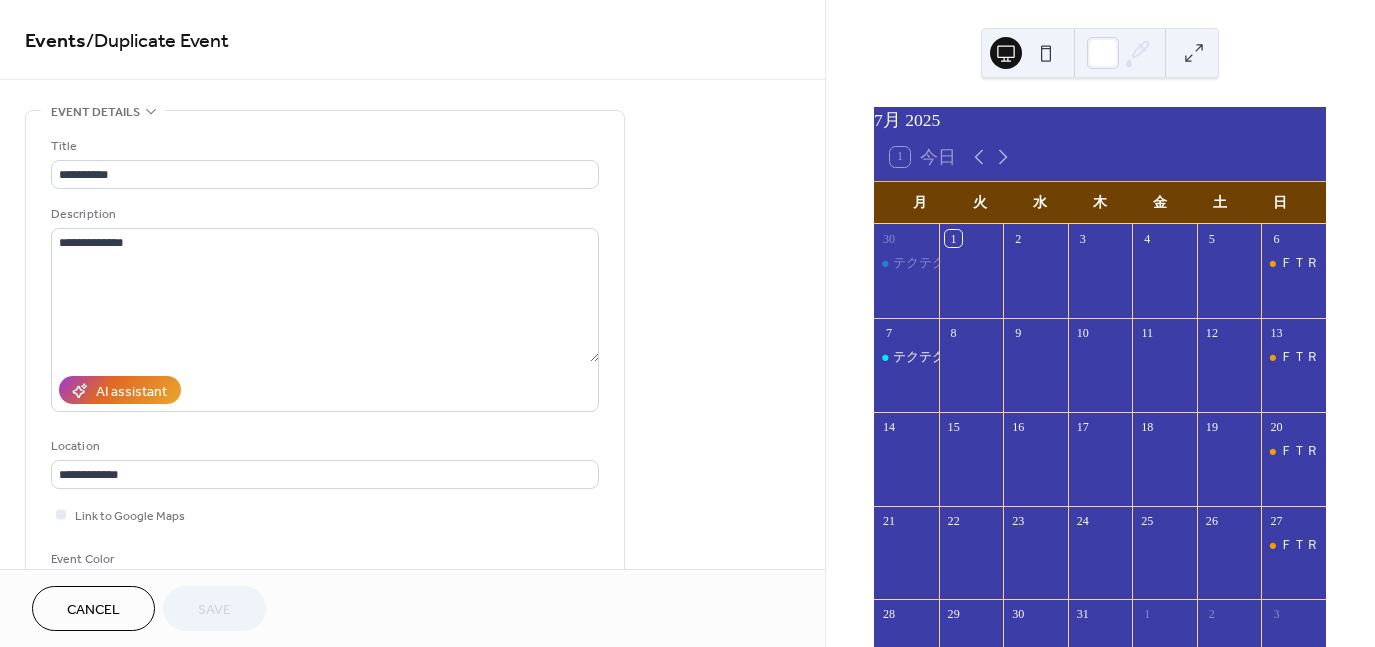 click on "**********" at bounding box center (412, 719) 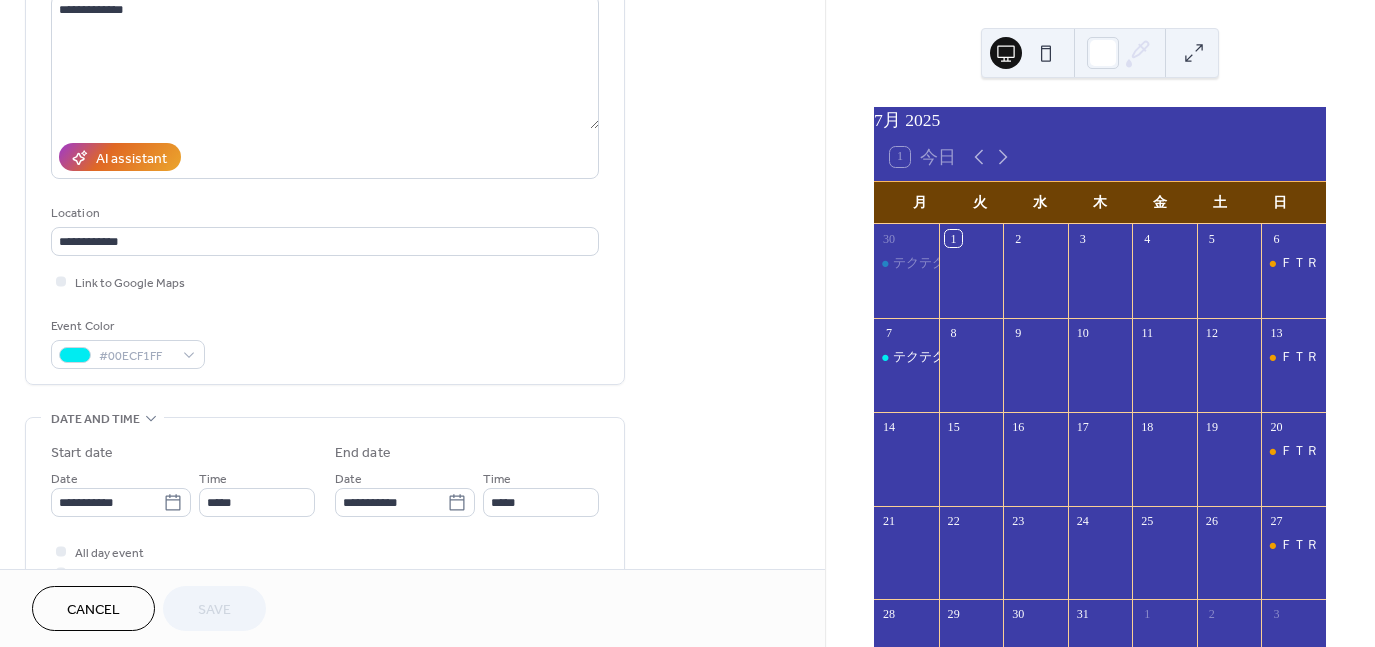 scroll, scrollTop: 360, scrollLeft: 0, axis: vertical 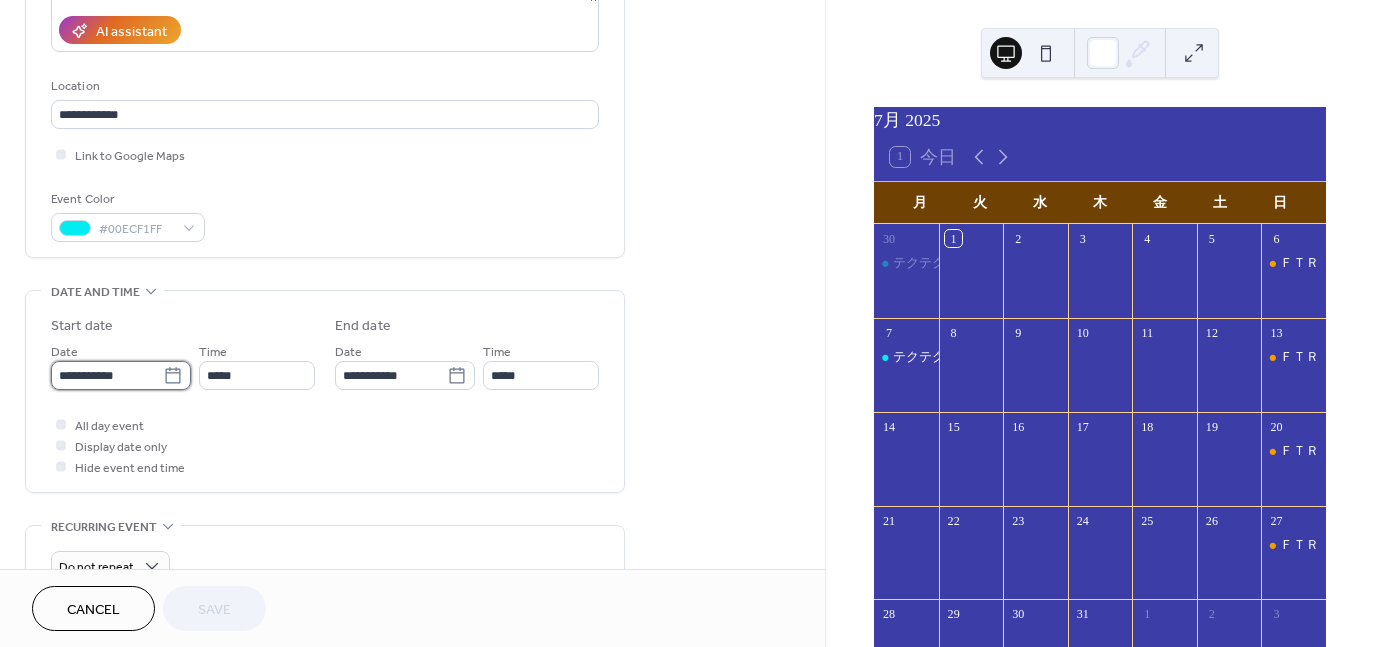 click on "**********" at bounding box center [107, 375] 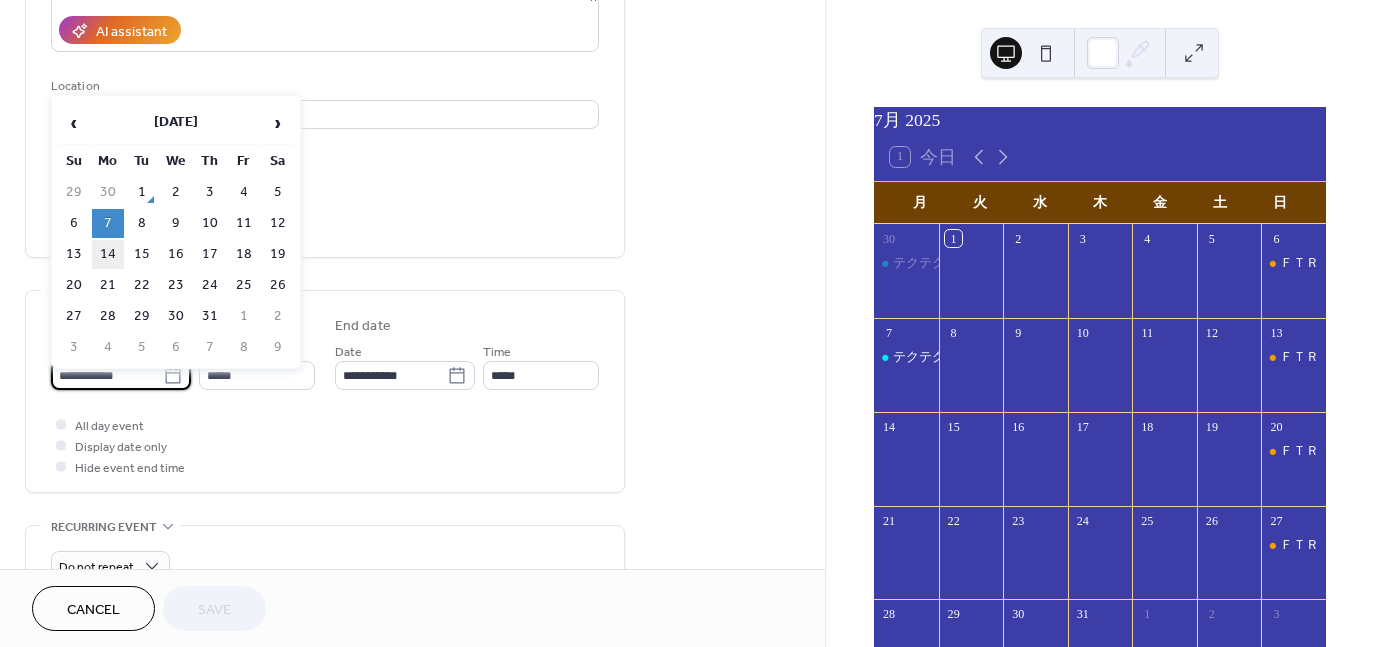 click on "14" at bounding box center (108, 254) 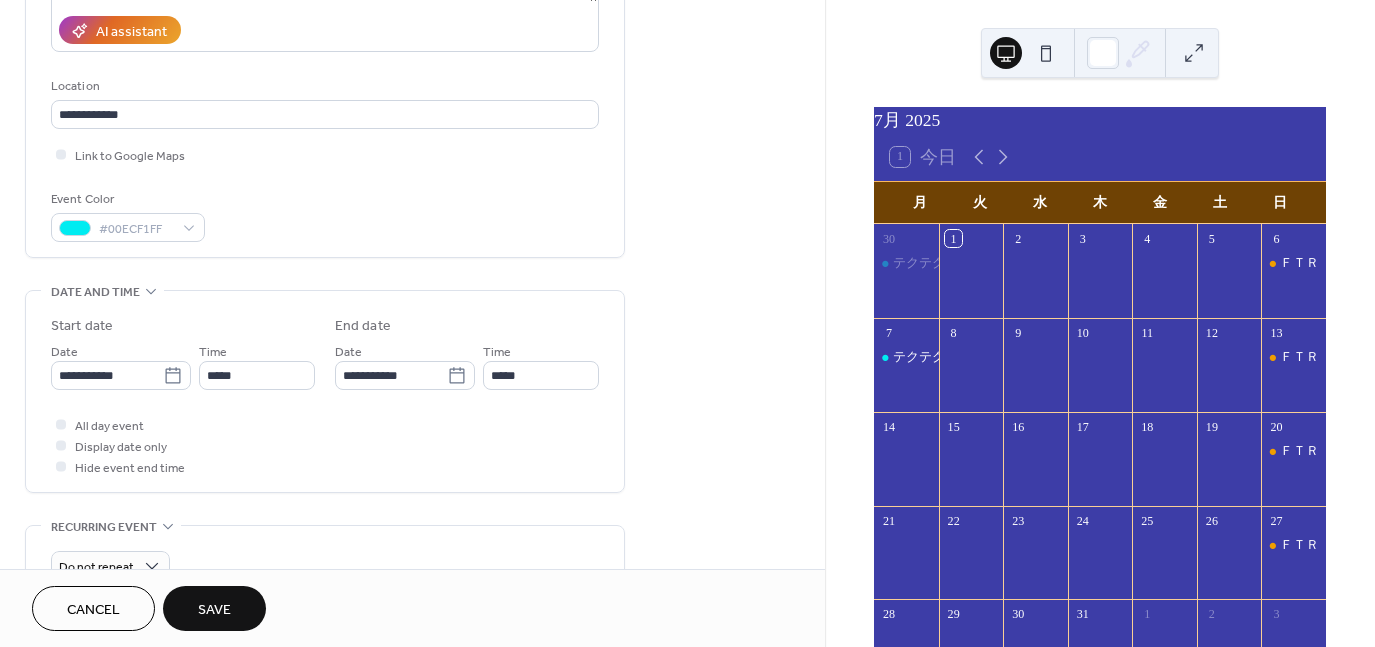 click on "Save" at bounding box center (214, 608) 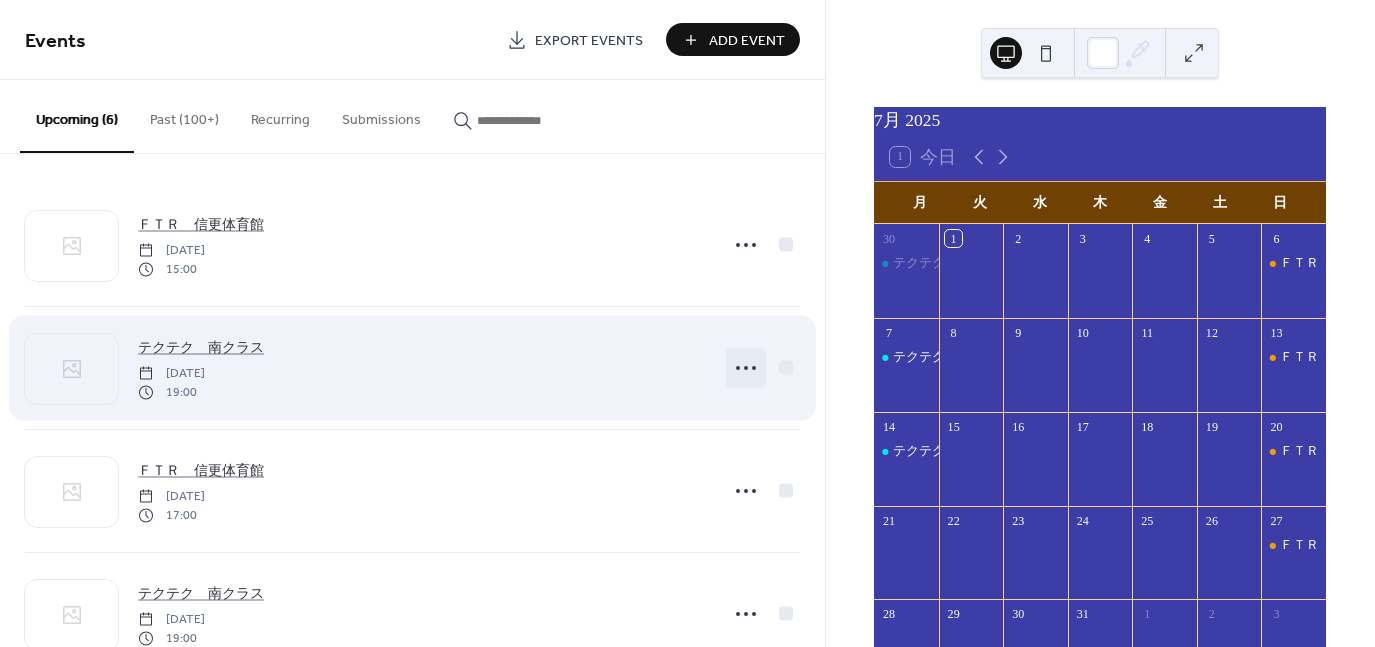 click 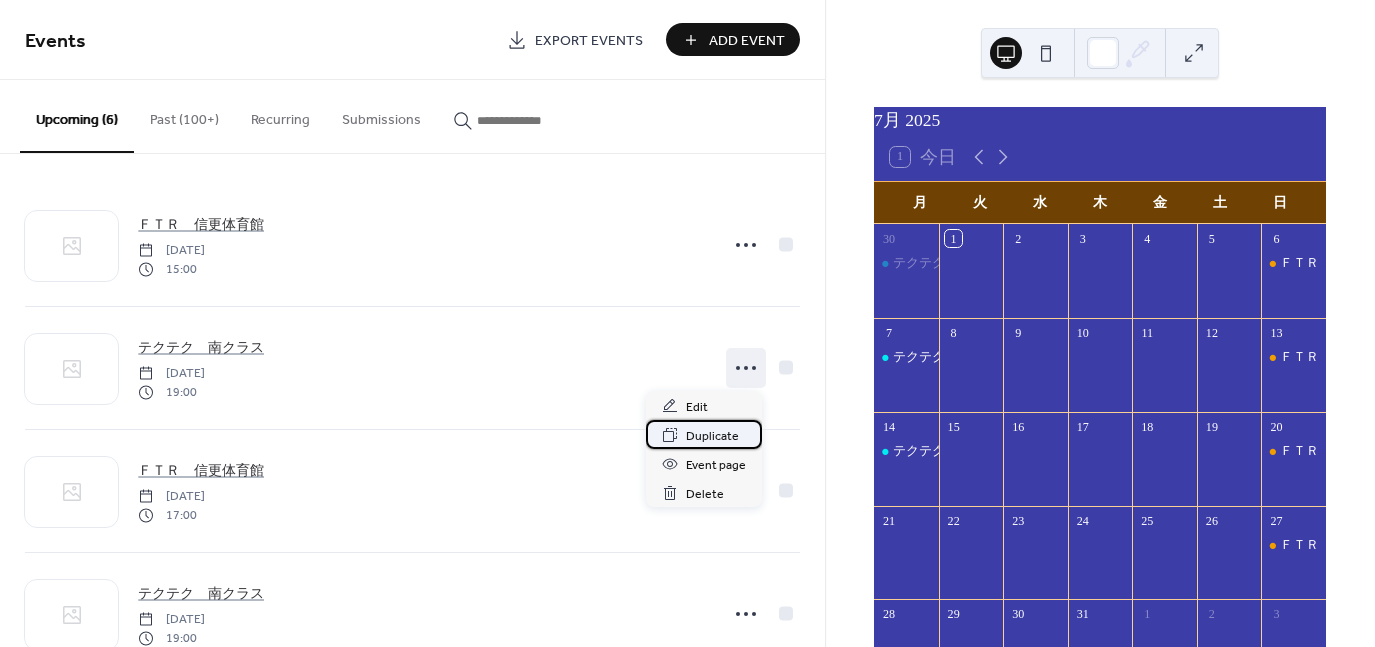click on "Duplicate" at bounding box center [712, 436] 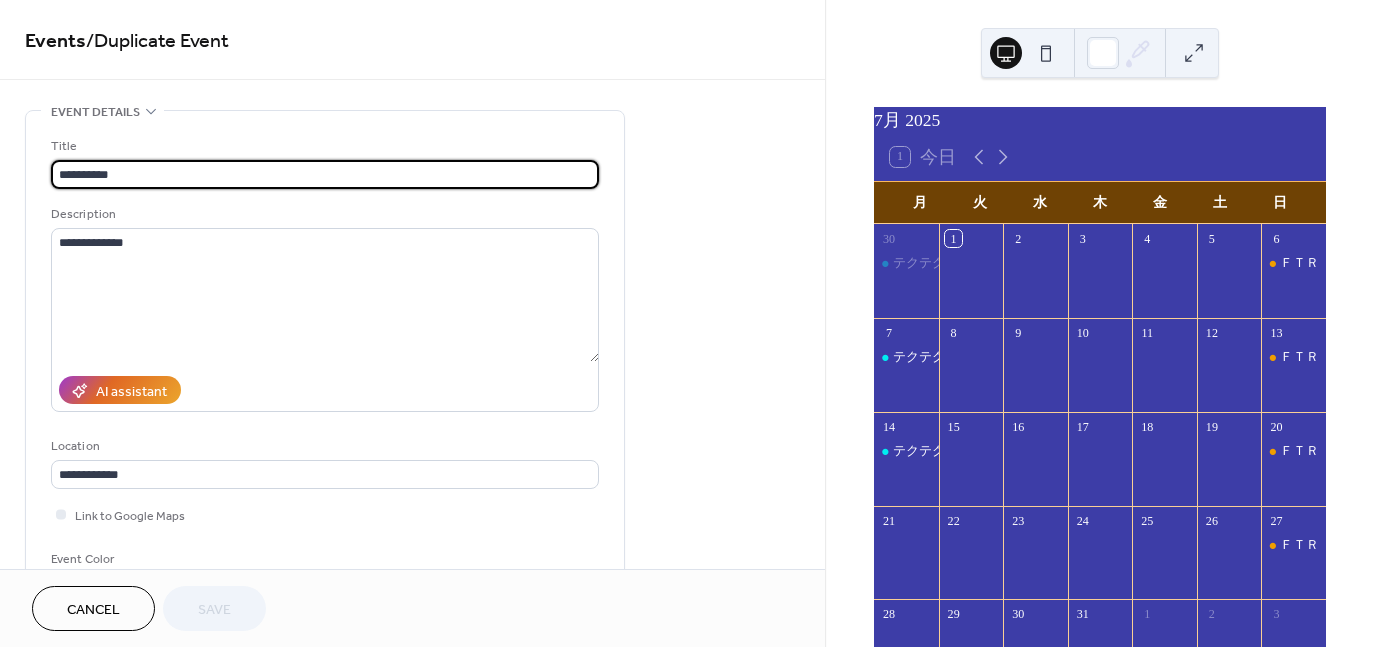 click on "**********" at bounding box center (412, 719) 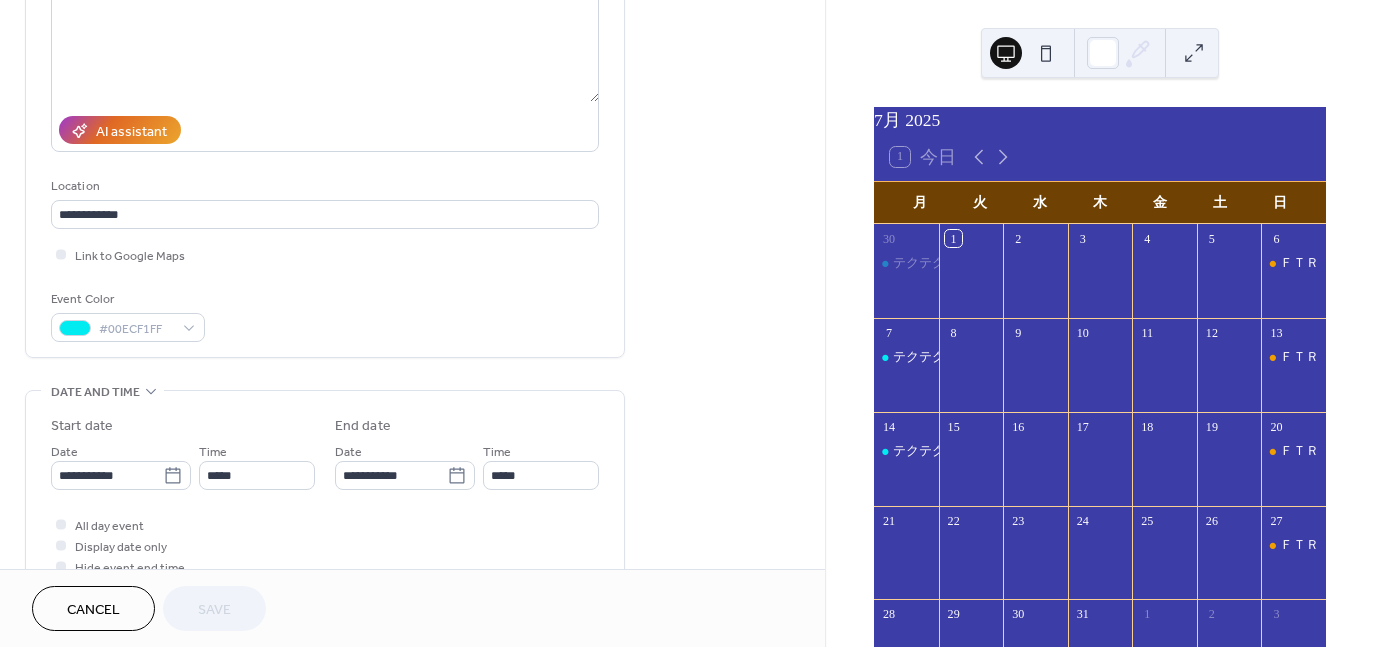 scroll, scrollTop: 360, scrollLeft: 0, axis: vertical 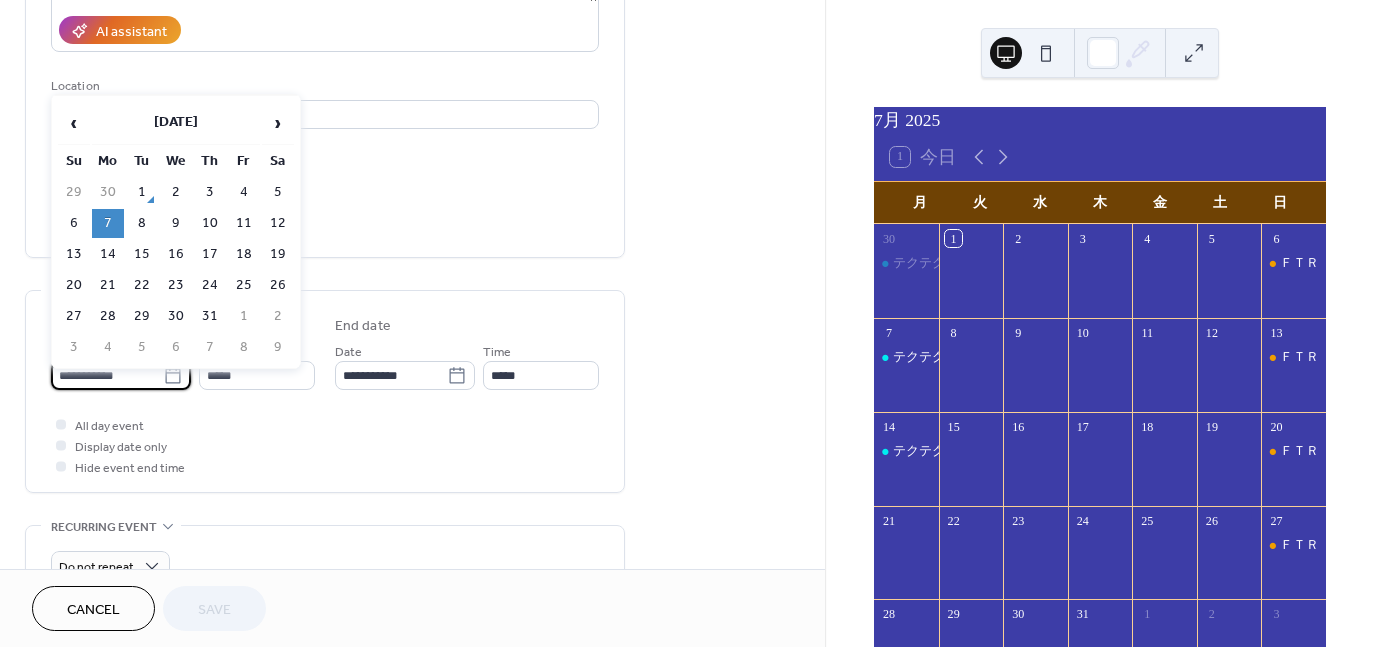 click on "**********" at bounding box center [107, 375] 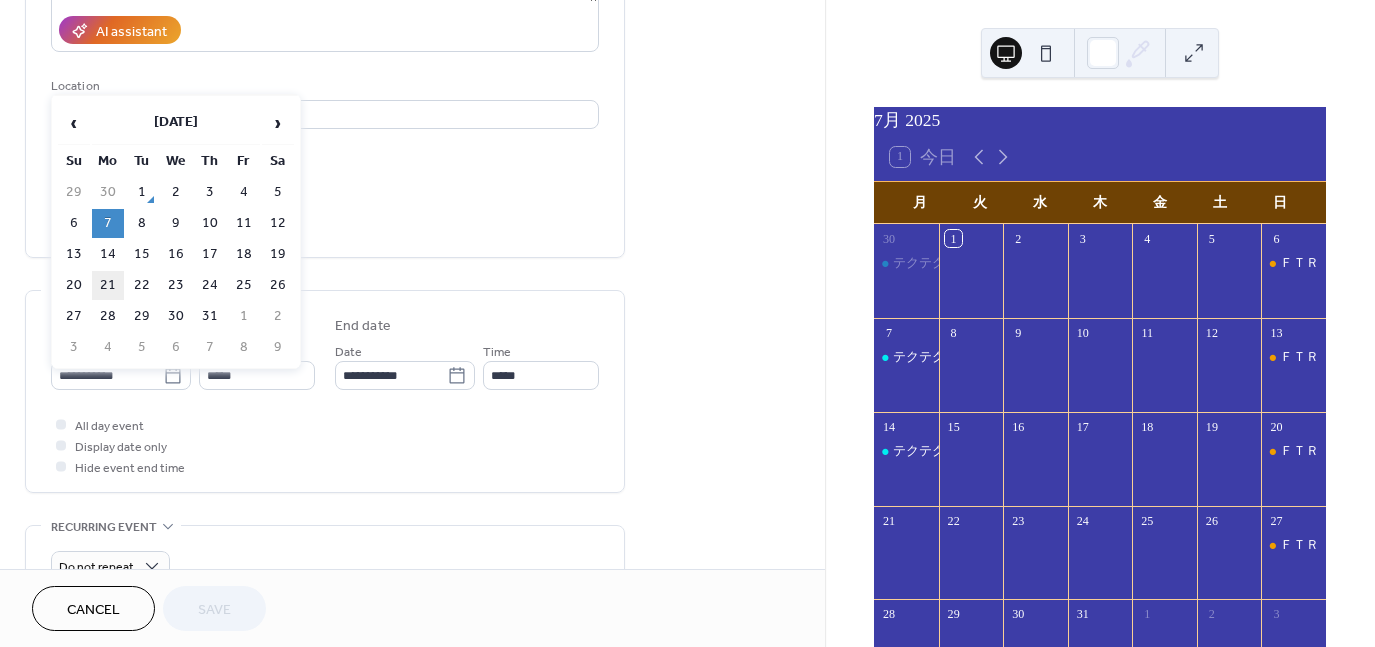 click on "21" at bounding box center [108, 285] 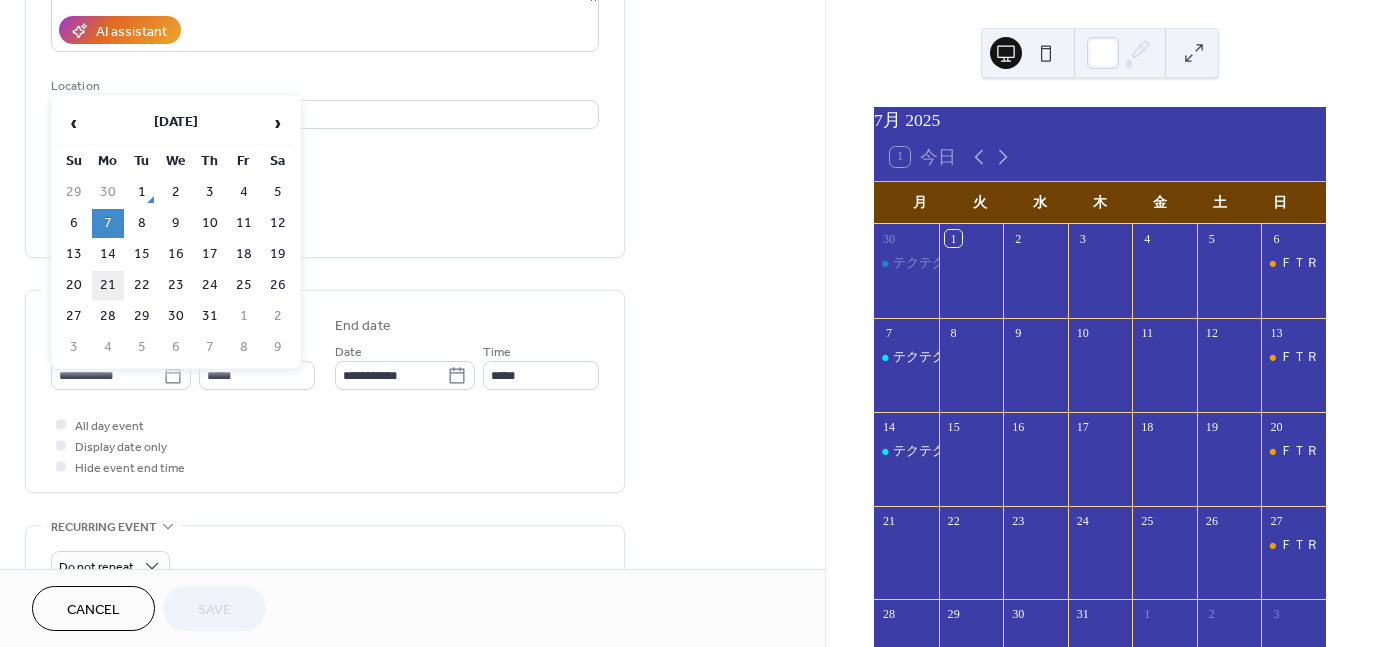 type on "**********" 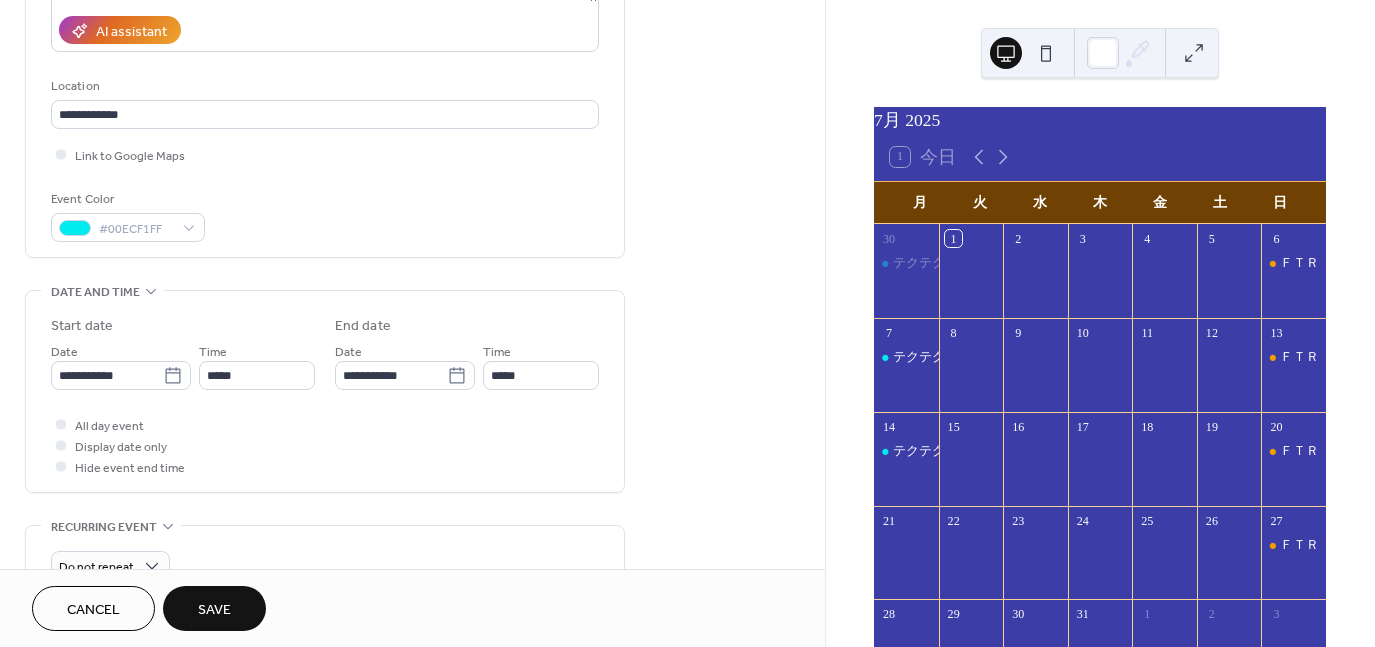 click on "Save" at bounding box center (214, 608) 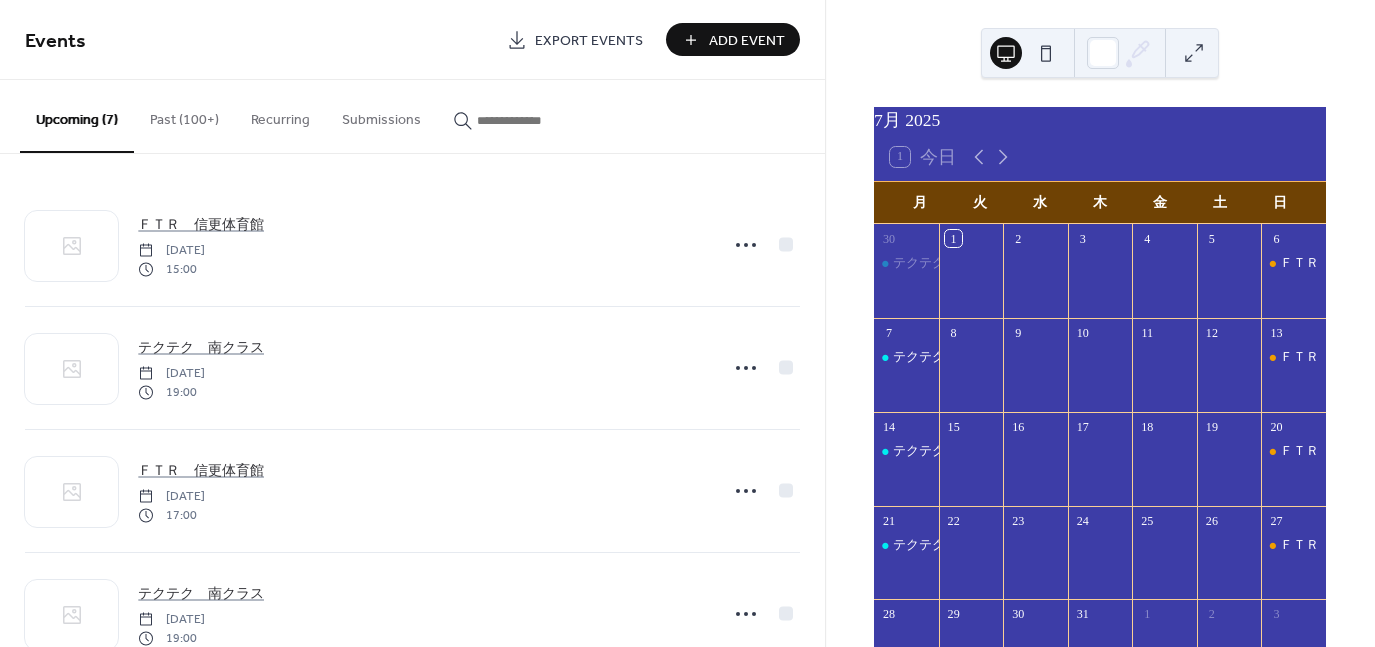click on "Past  (100+)" at bounding box center (184, 115) 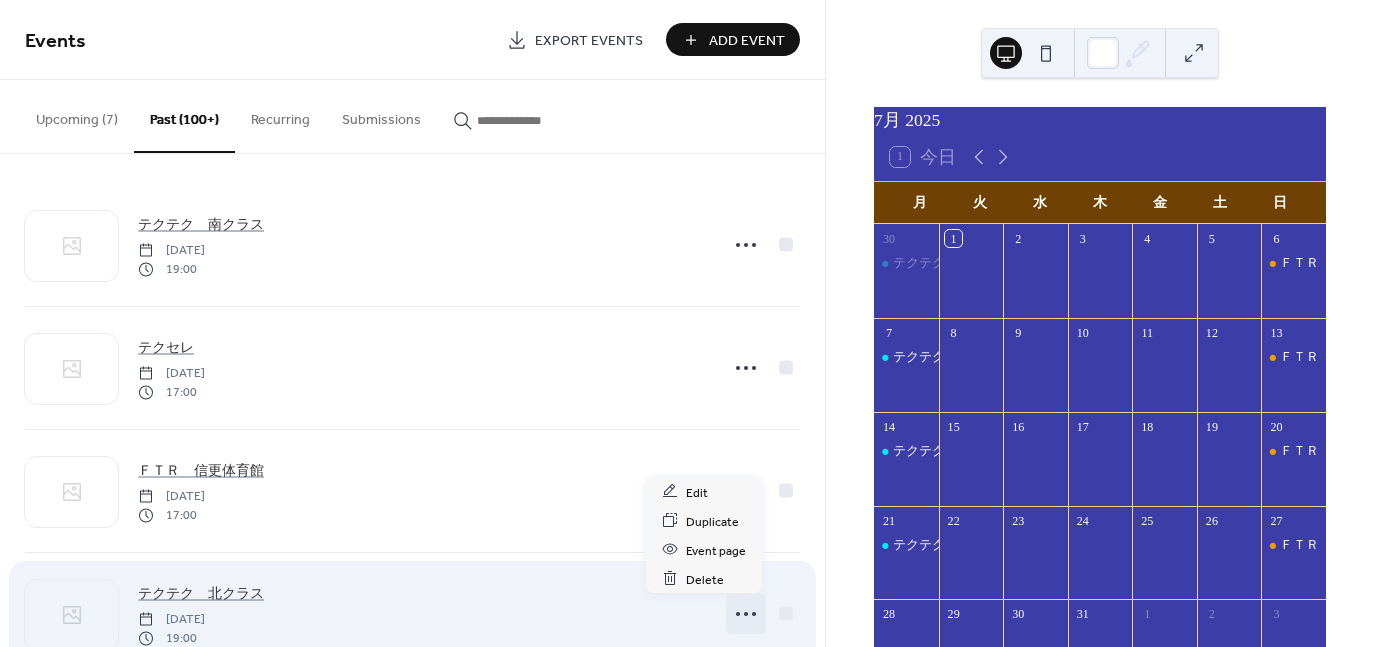 click 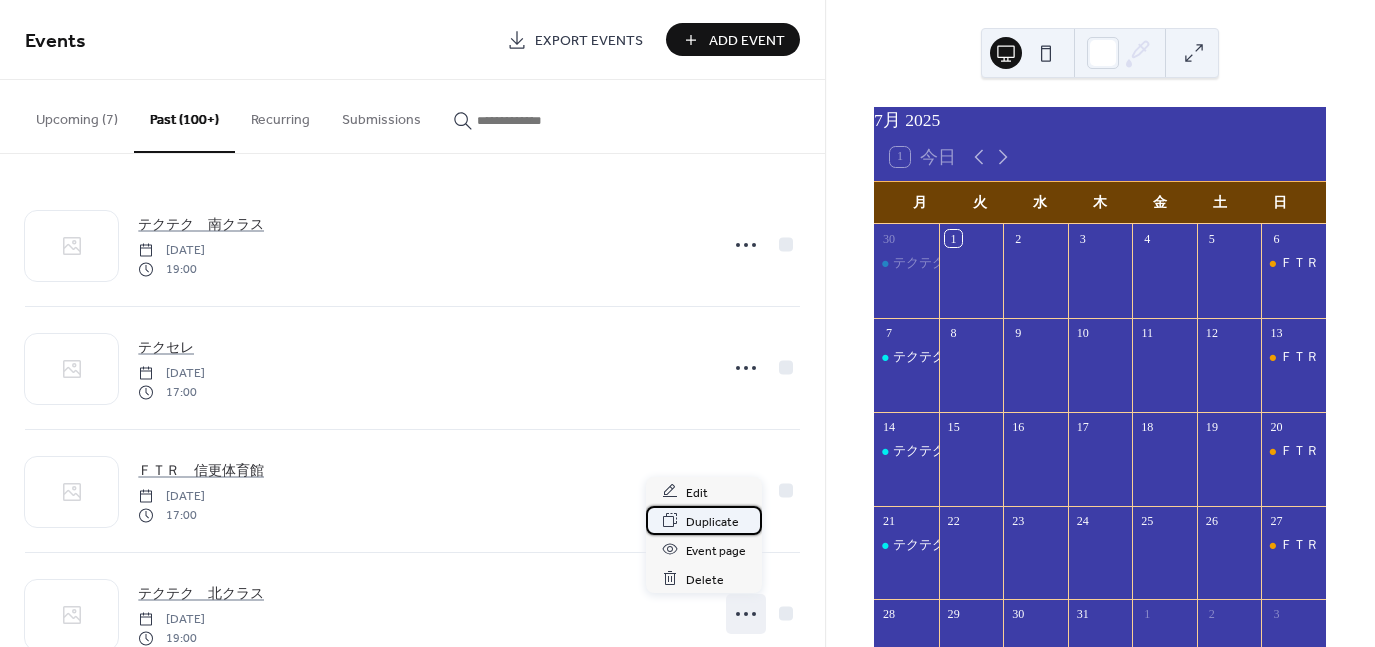 click on "Duplicate" at bounding box center (712, 521) 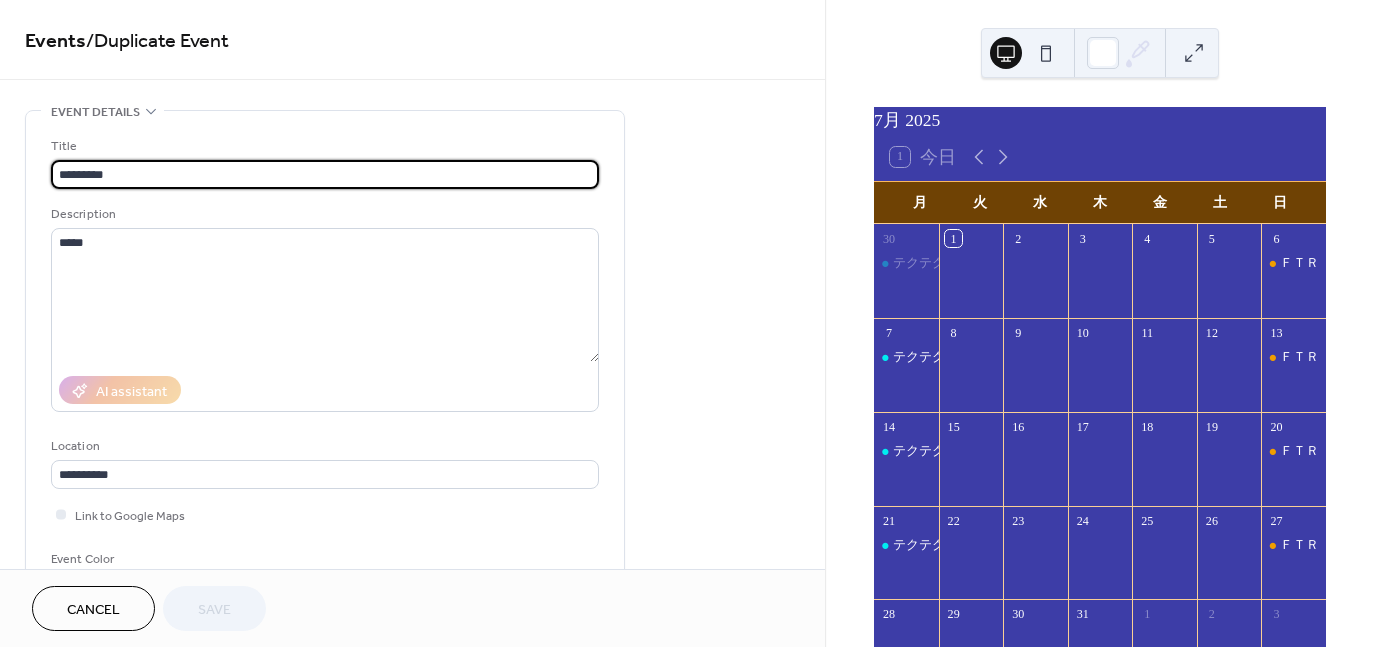 click on "Location" at bounding box center [323, 446] 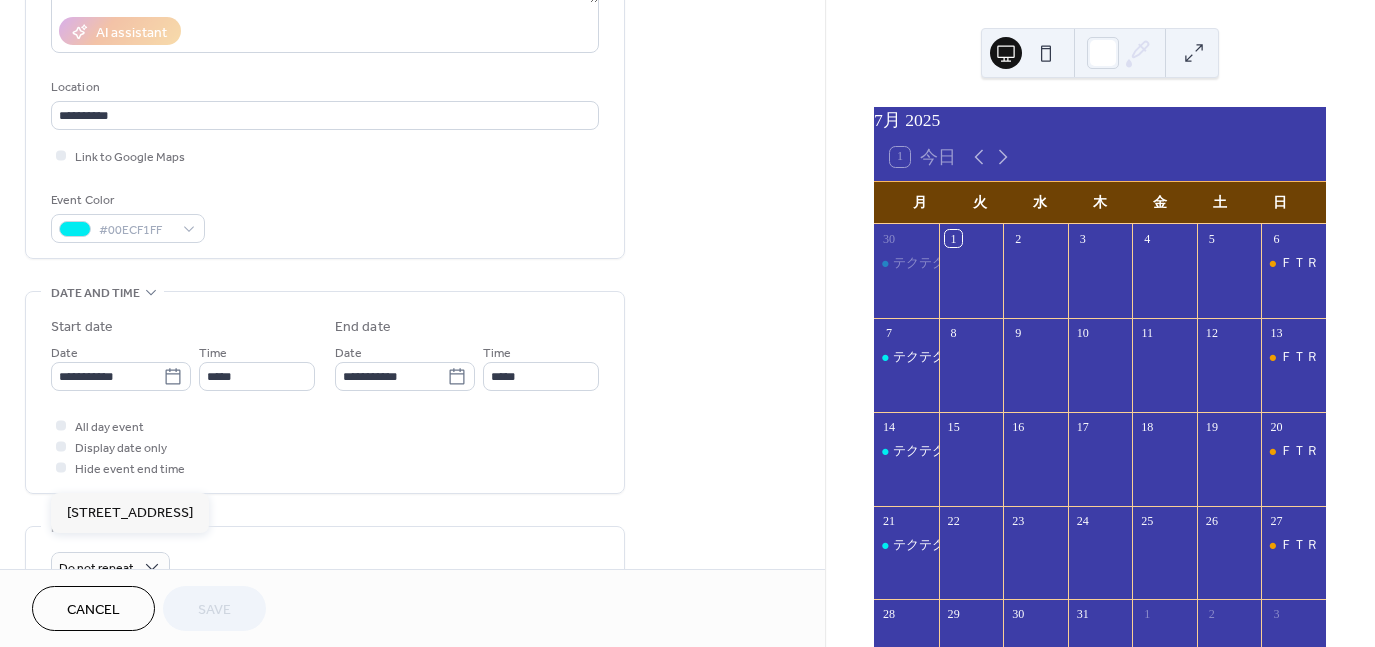 scroll, scrollTop: 400, scrollLeft: 0, axis: vertical 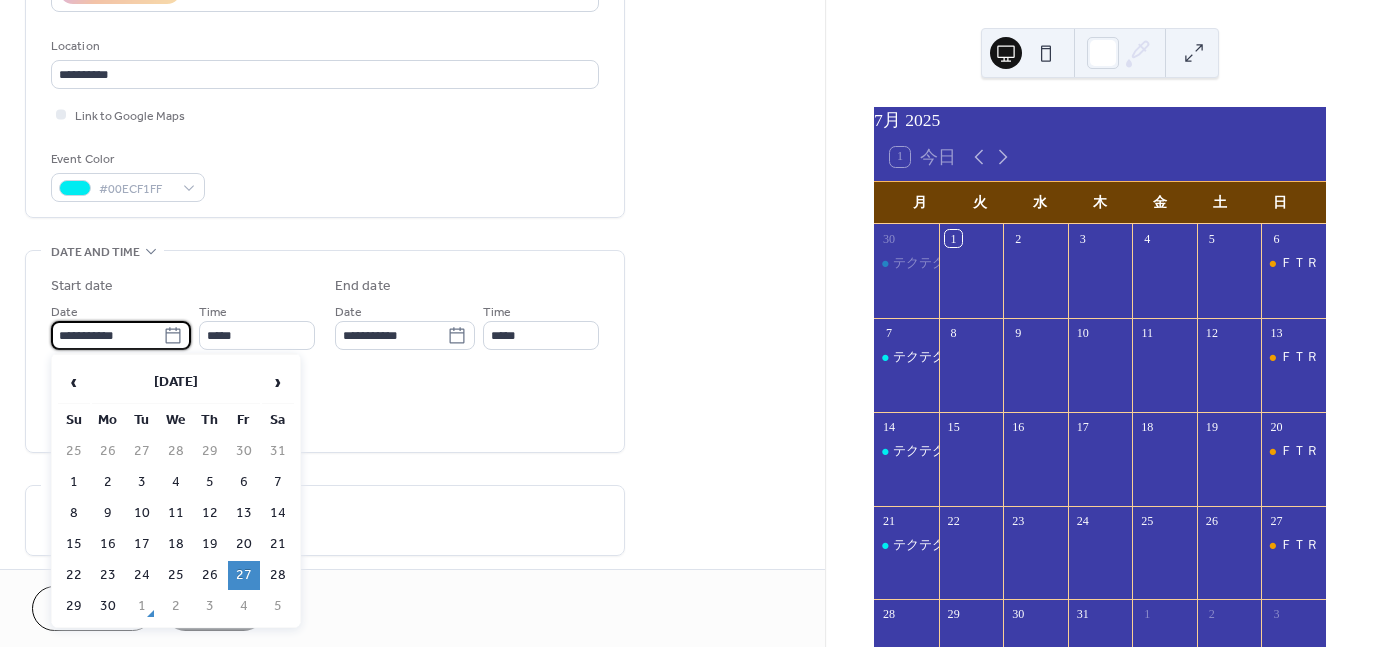 click on "**********" at bounding box center (107, 335) 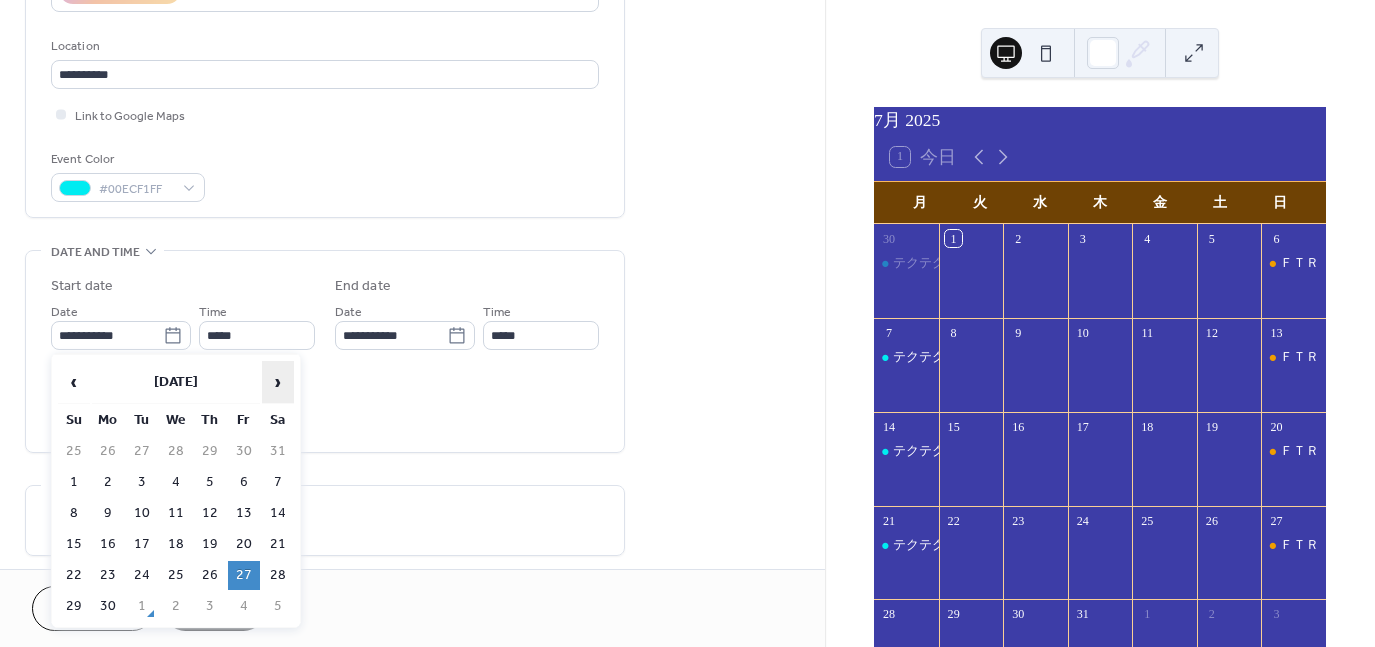 click on "›" at bounding box center [278, 382] 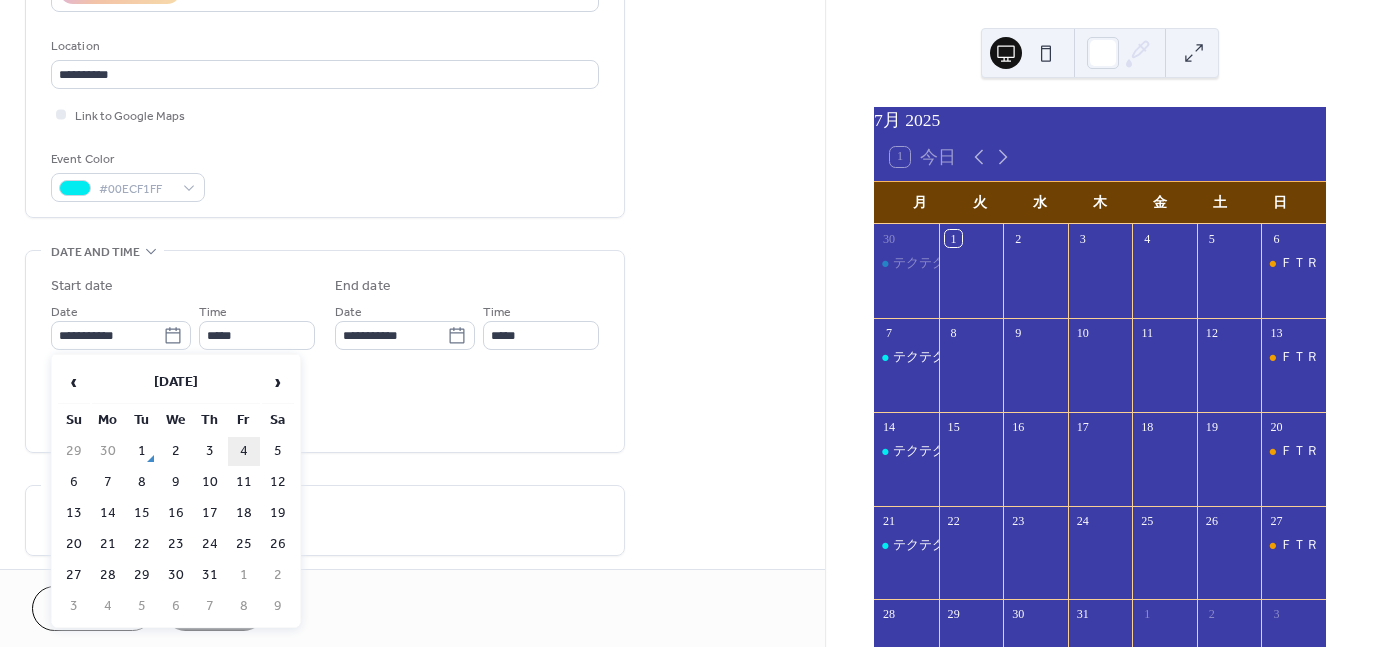 click on "4" at bounding box center (244, 451) 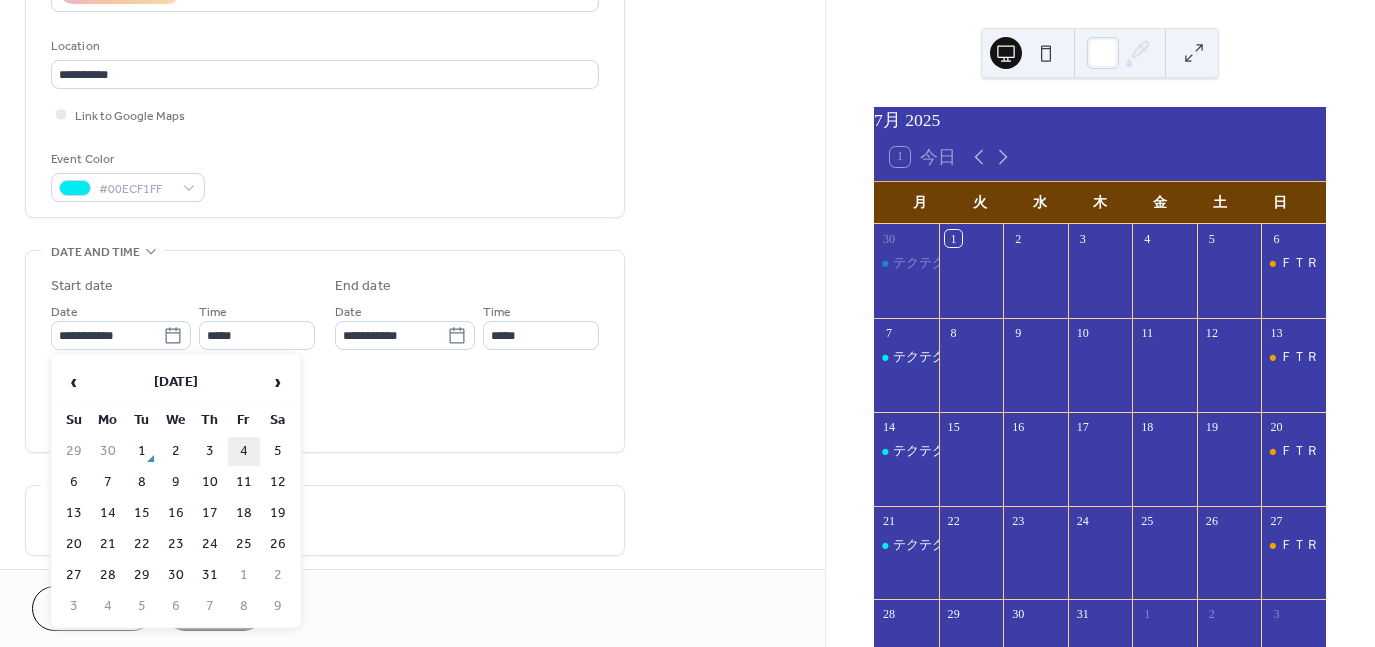 type on "**********" 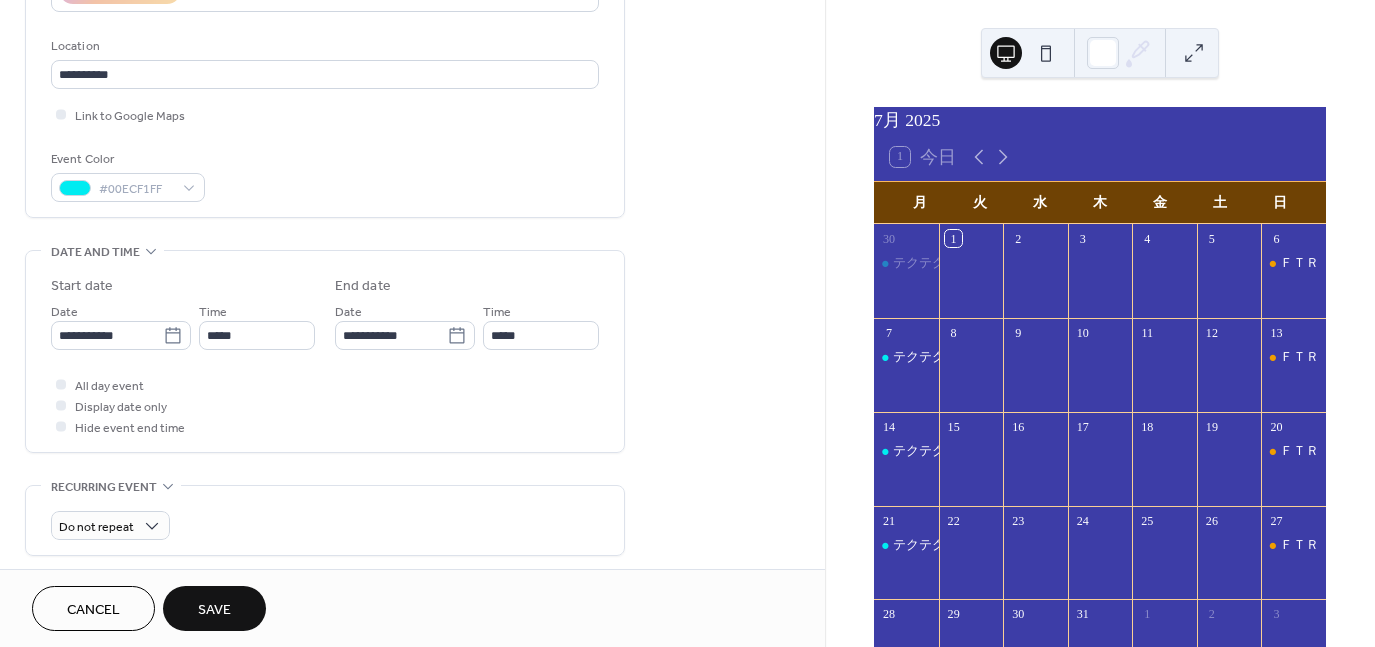 click on "Save" at bounding box center [214, 610] 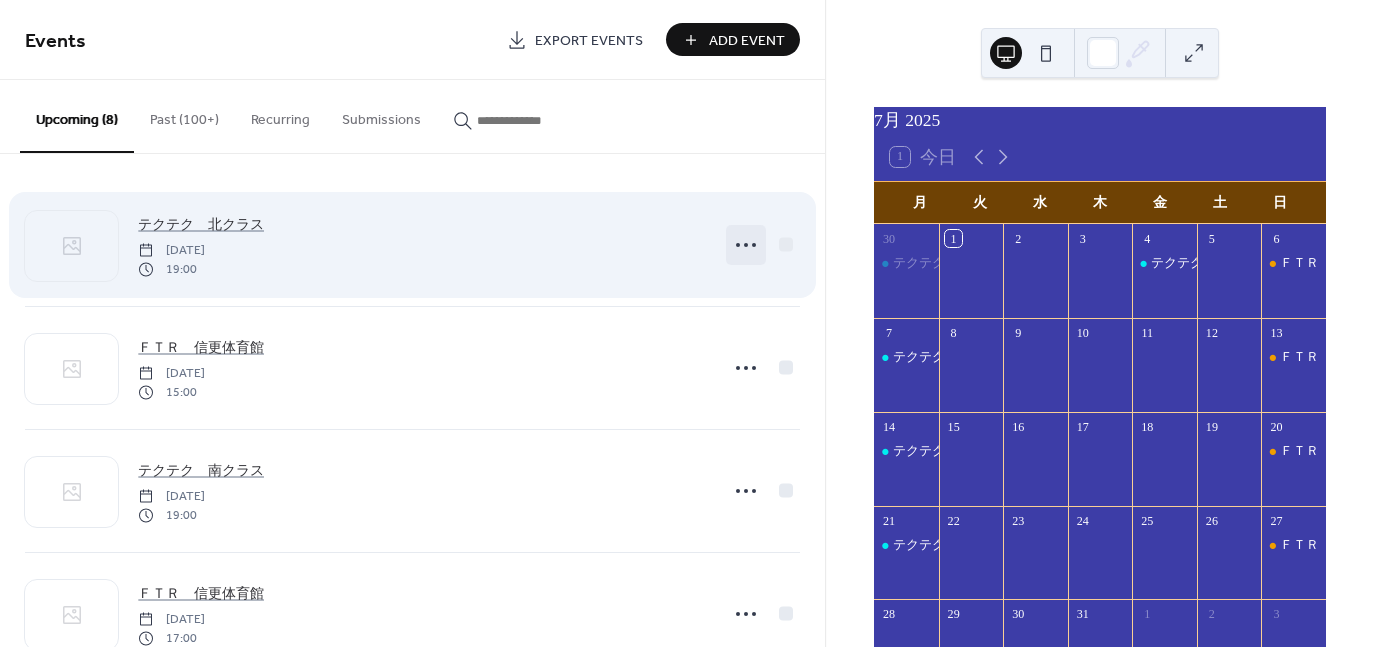 click 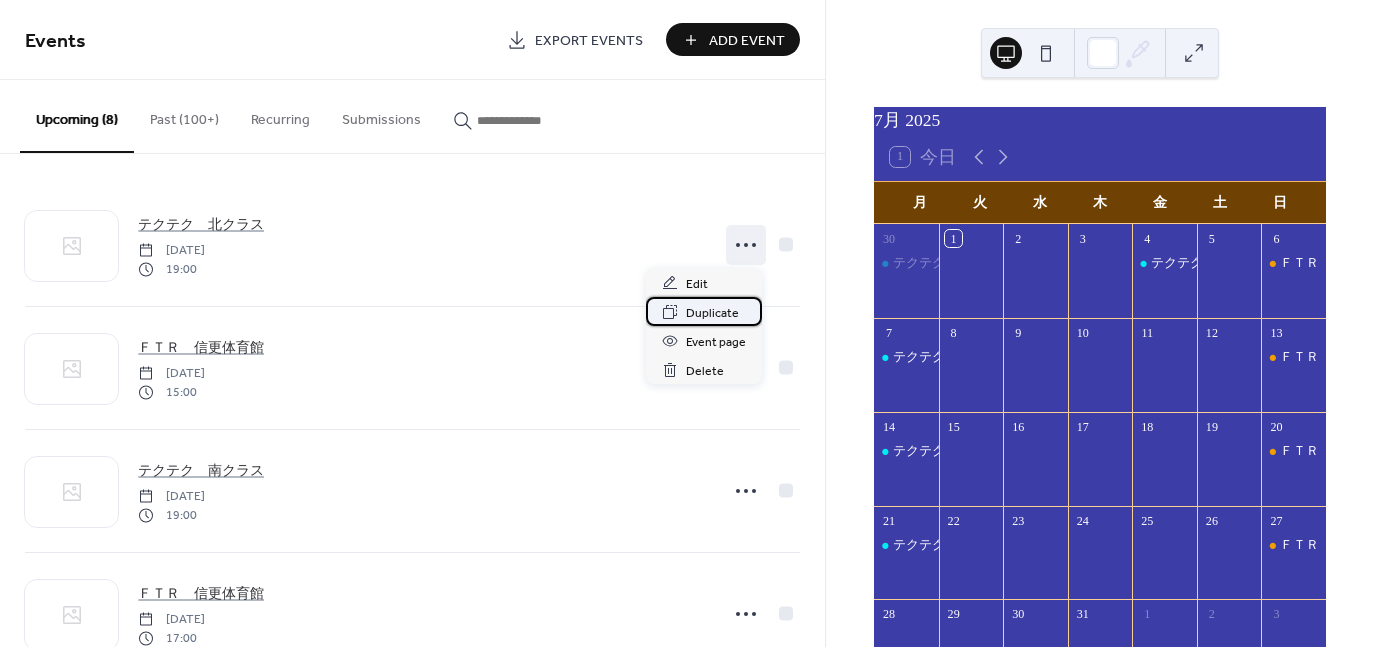click on "Duplicate" at bounding box center (712, 313) 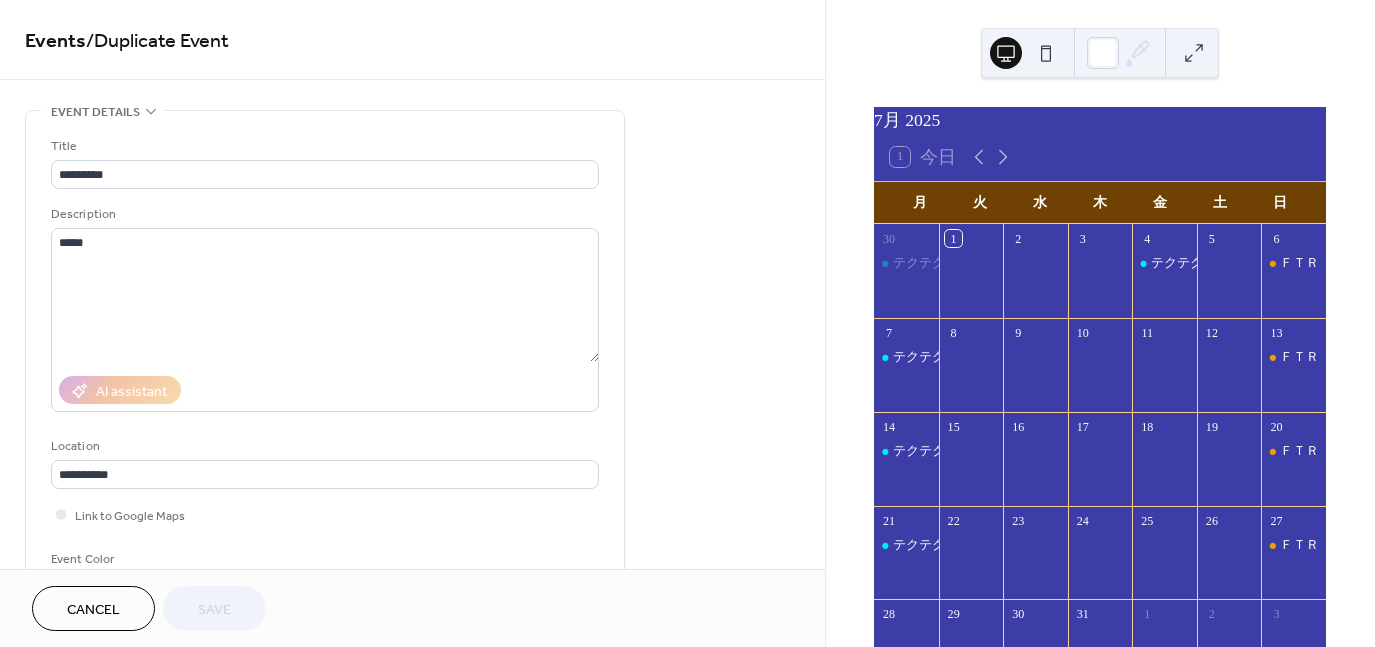 click on "**********" at bounding box center (412, 719) 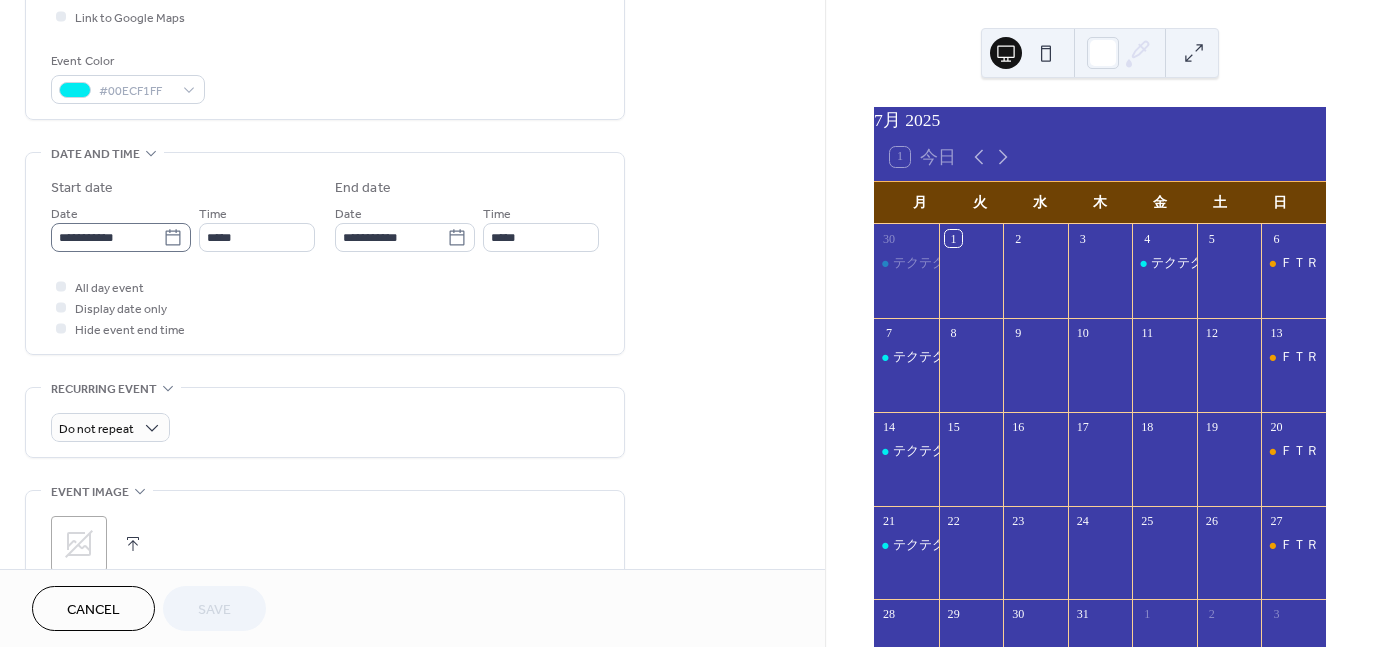 click on "**********" at bounding box center (121, 237) 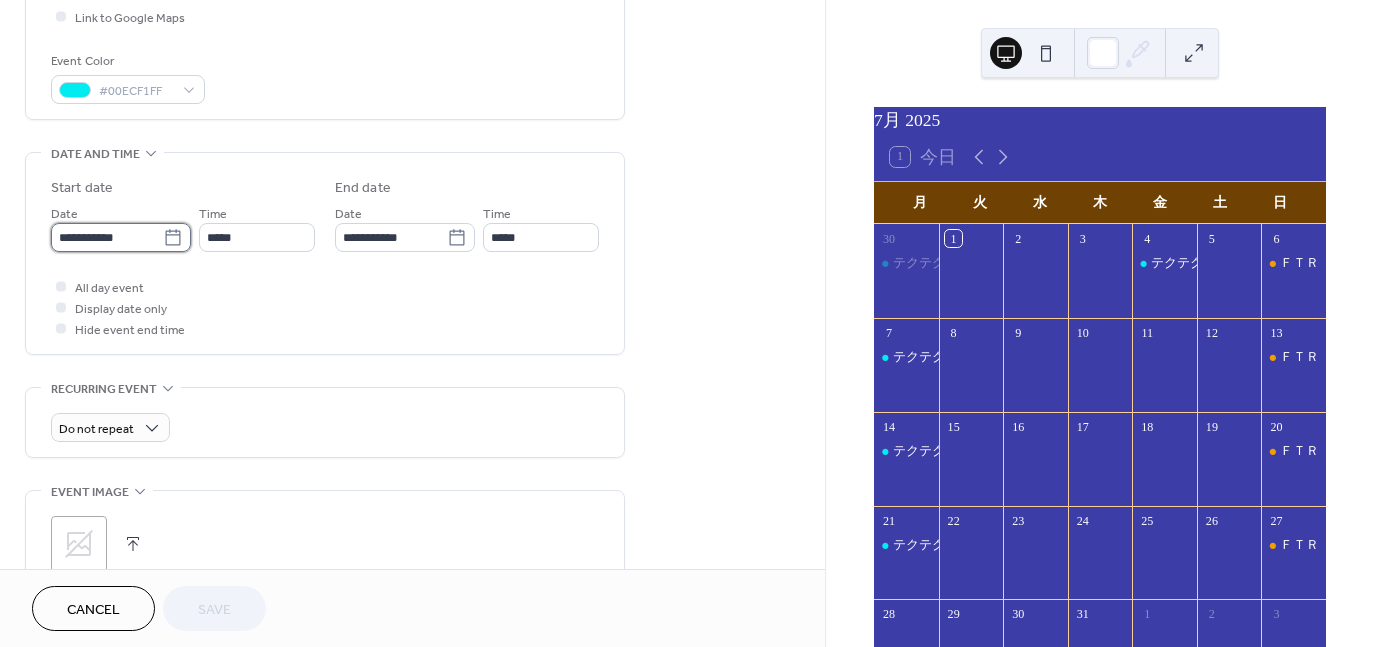 click on "**********" at bounding box center [107, 237] 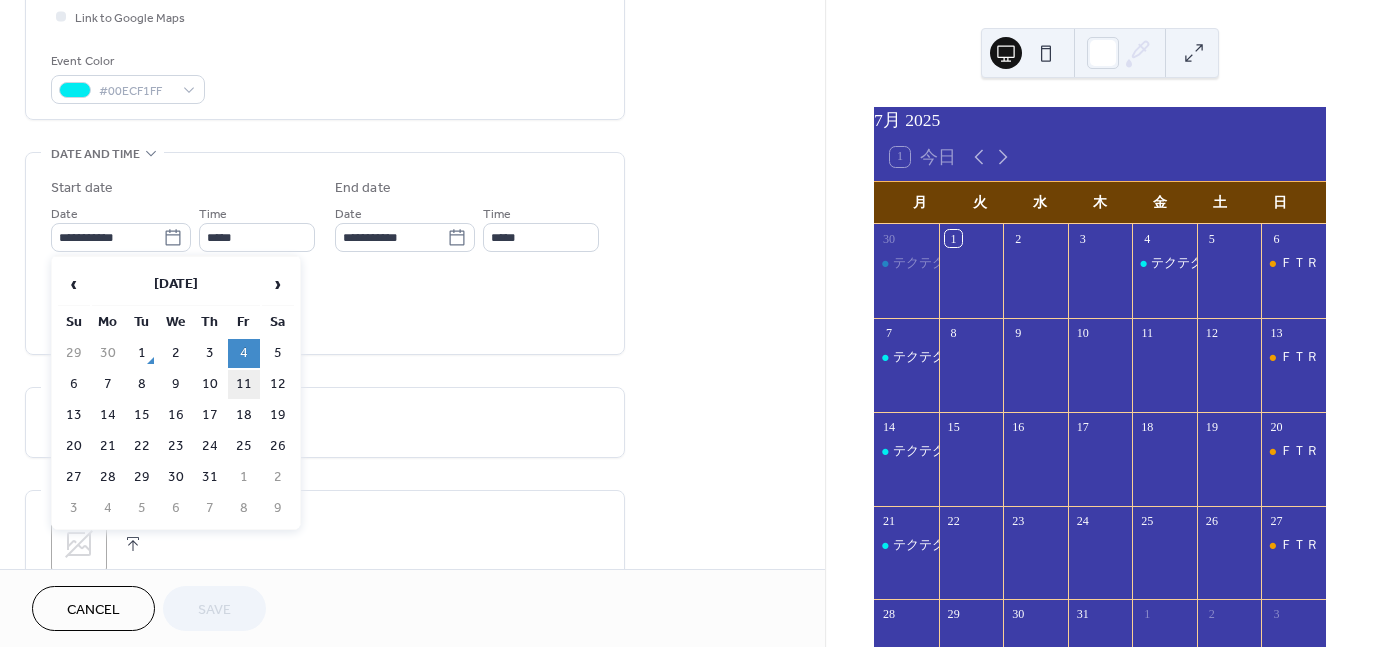 click on "11" at bounding box center (244, 384) 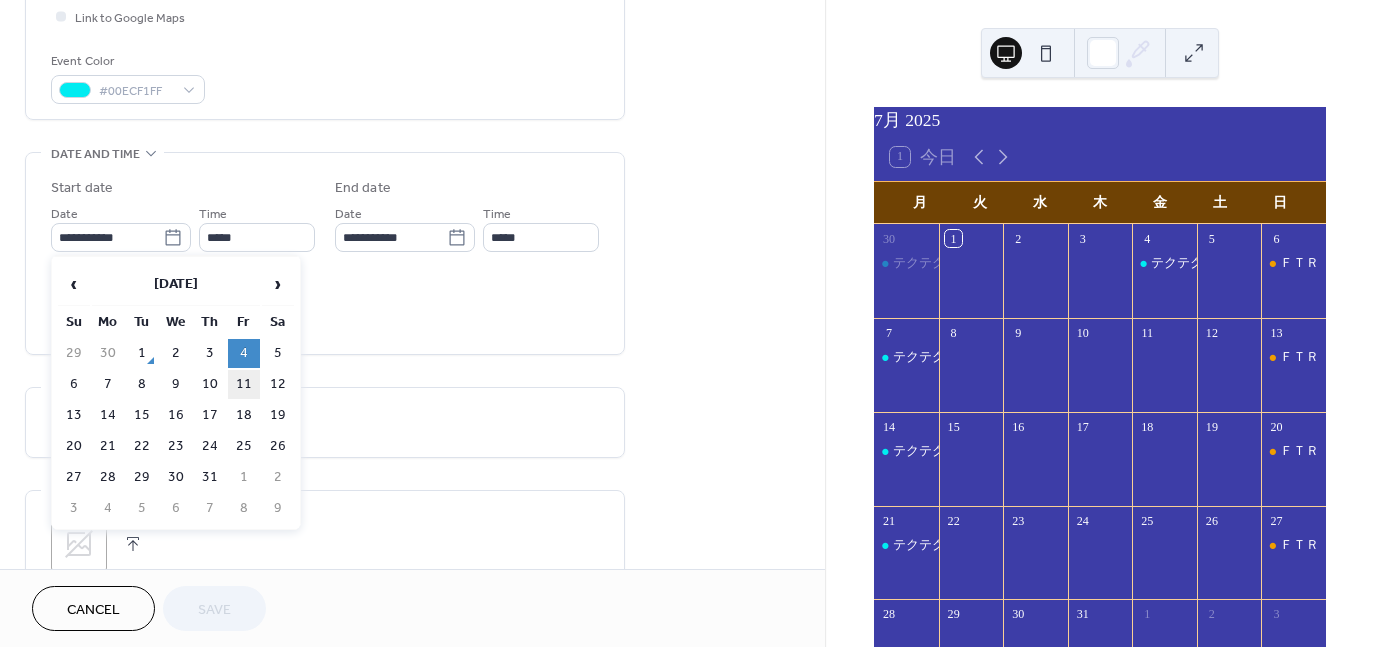 type on "**********" 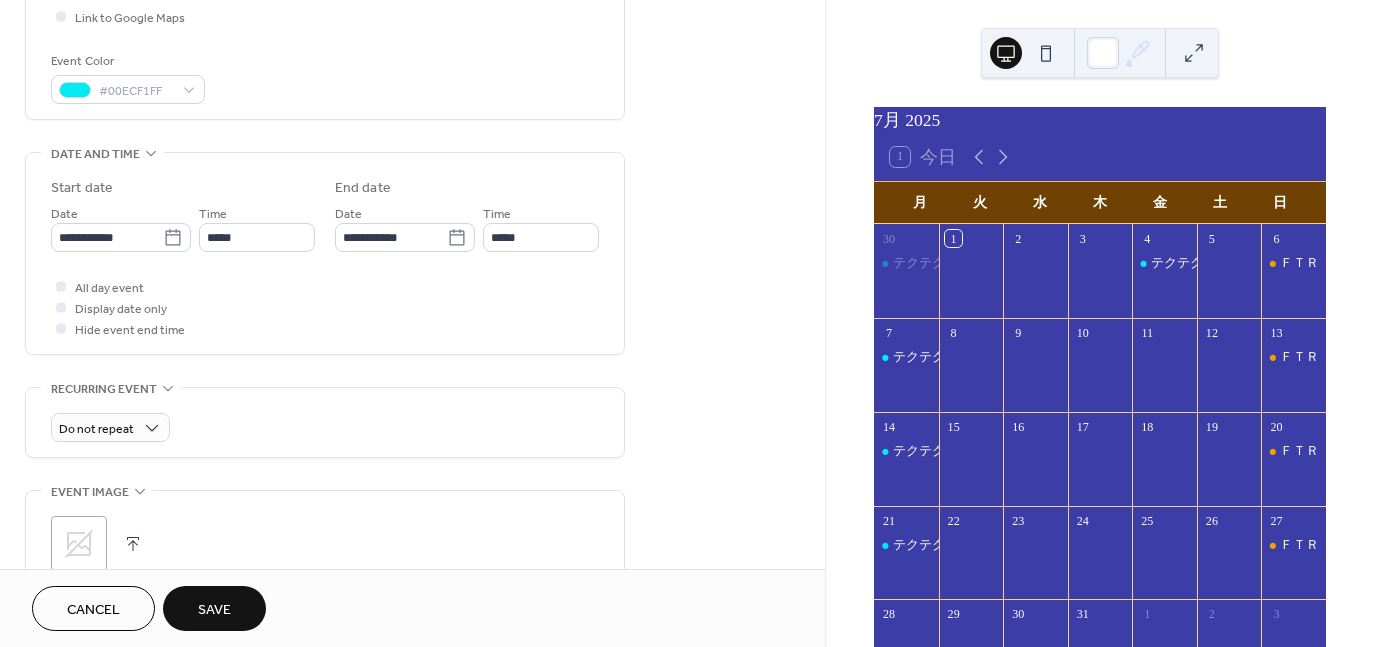 click on "Save" at bounding box center [214, 608] 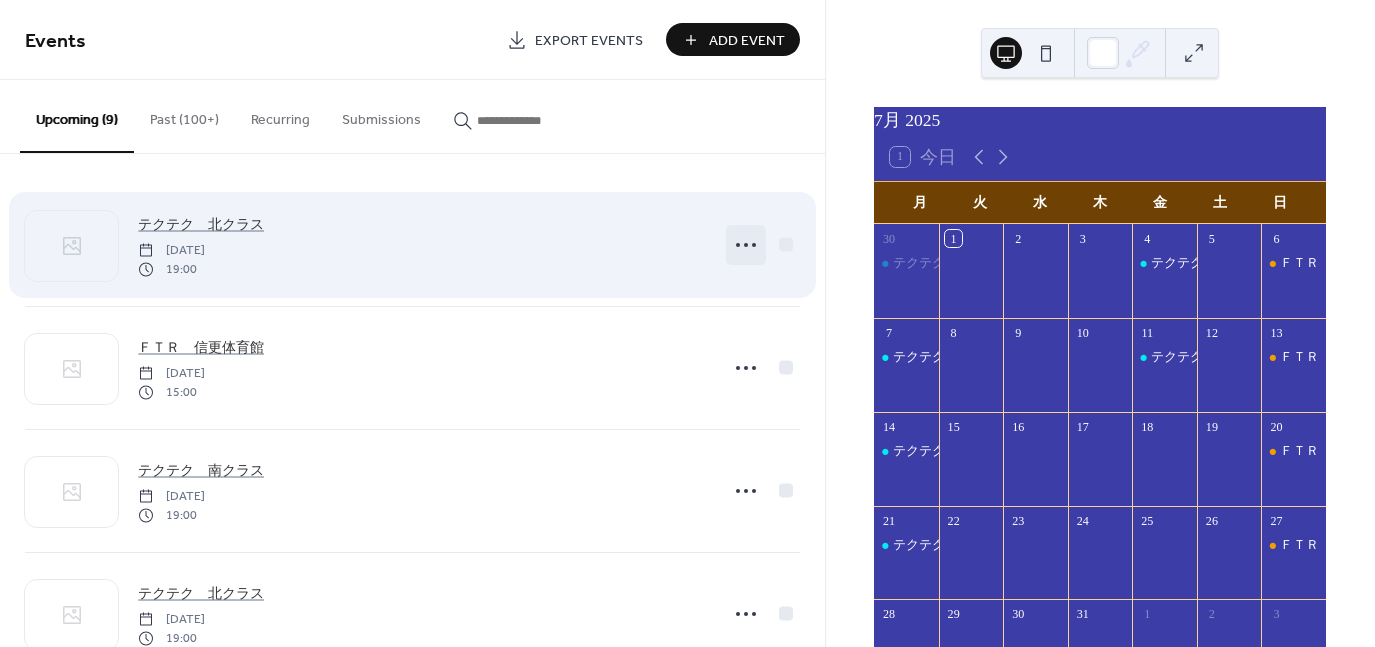click 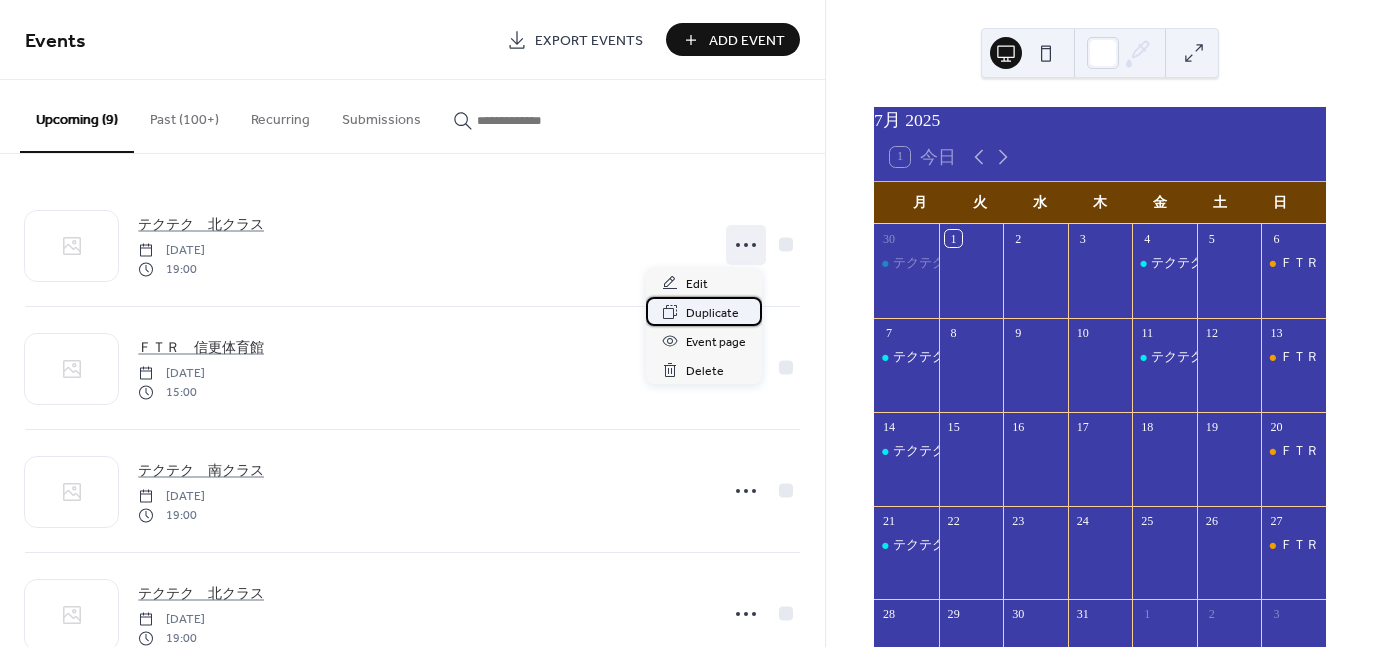 click on "Duplicate" at bounding box center [712, 313] 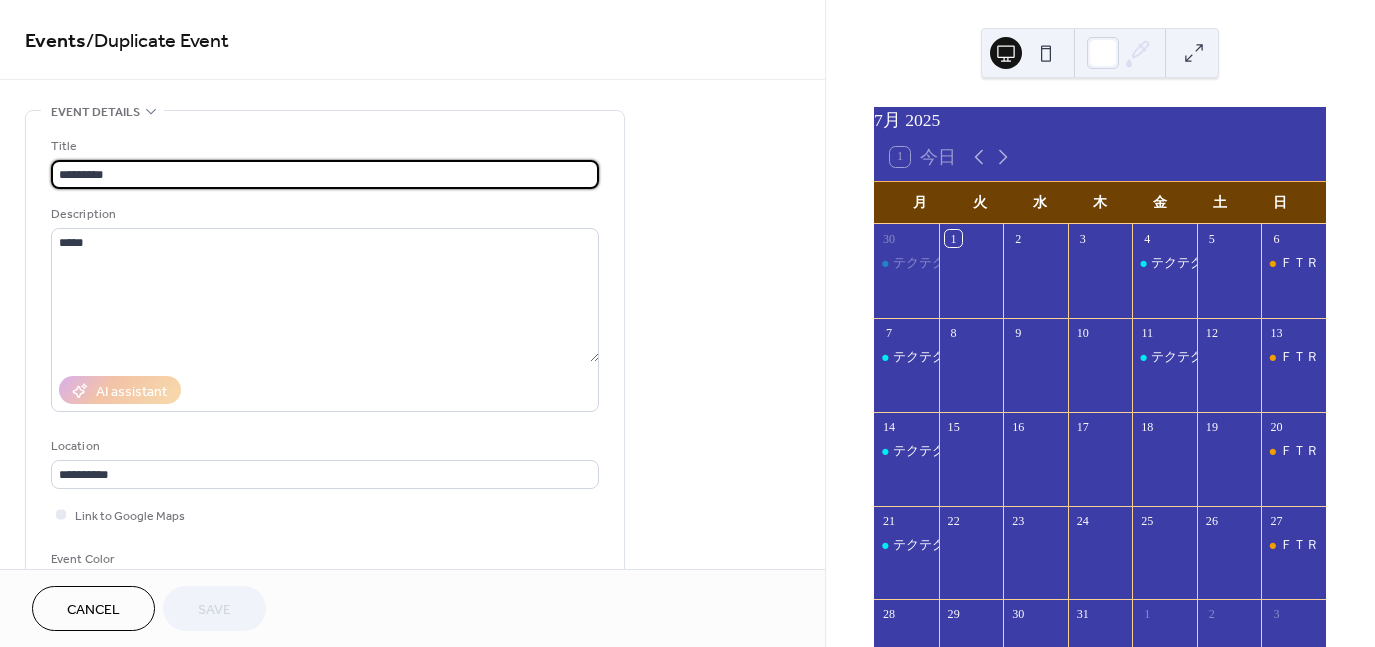 click on "**********" at bounding box center (412, 719) 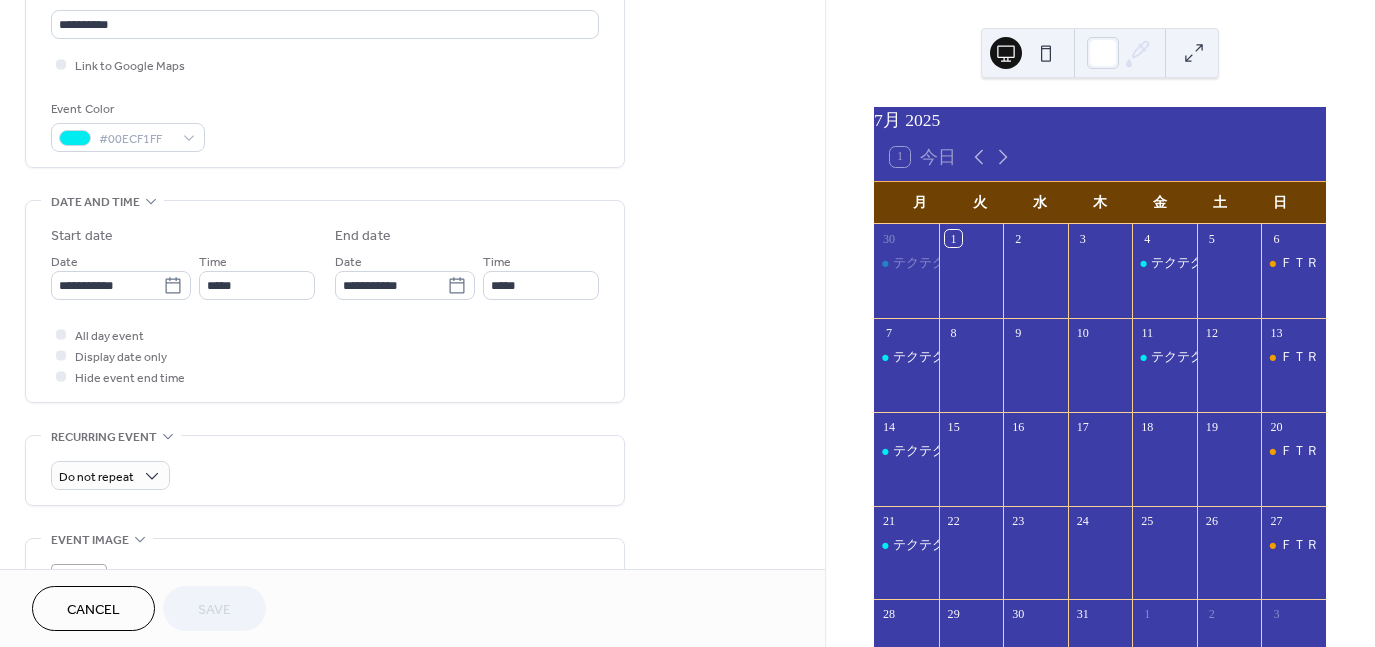 scroll, scrollTop: 480, scrollLeft: 0, axis: vertical 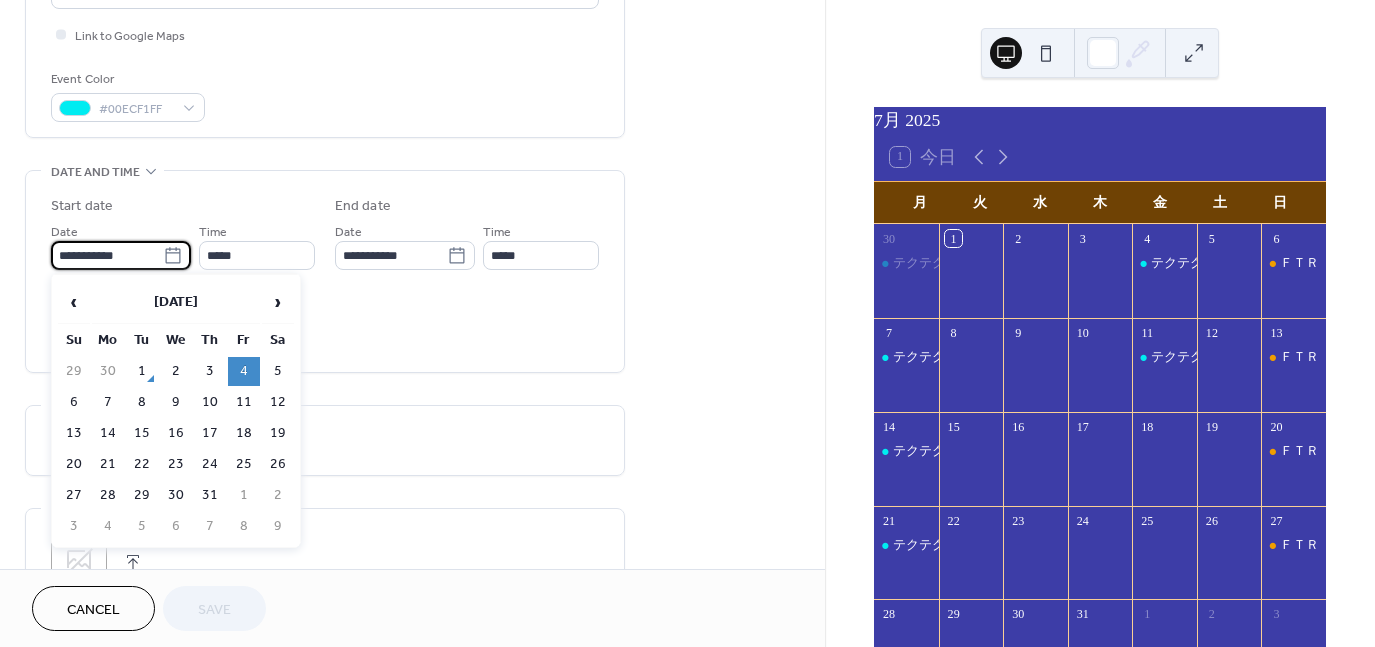 click on "**********" at bounding box center (107, 255) 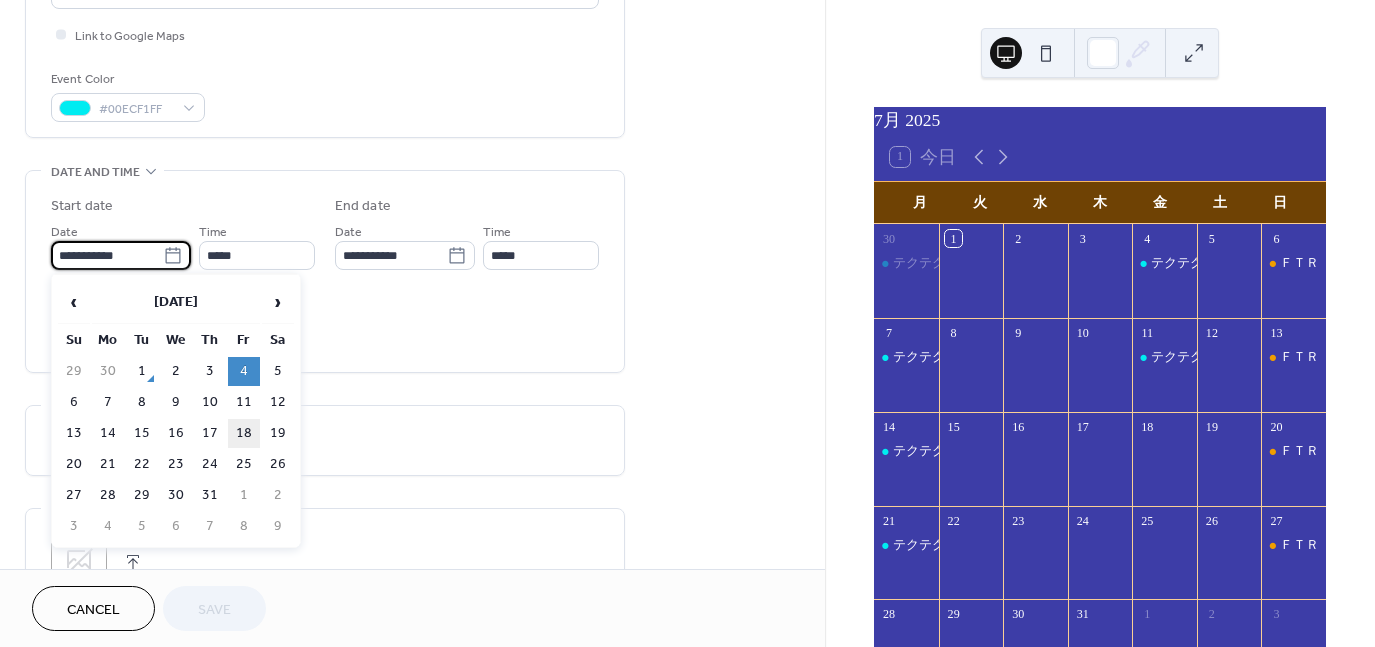 click on "18" at bounding box center [244, 433] 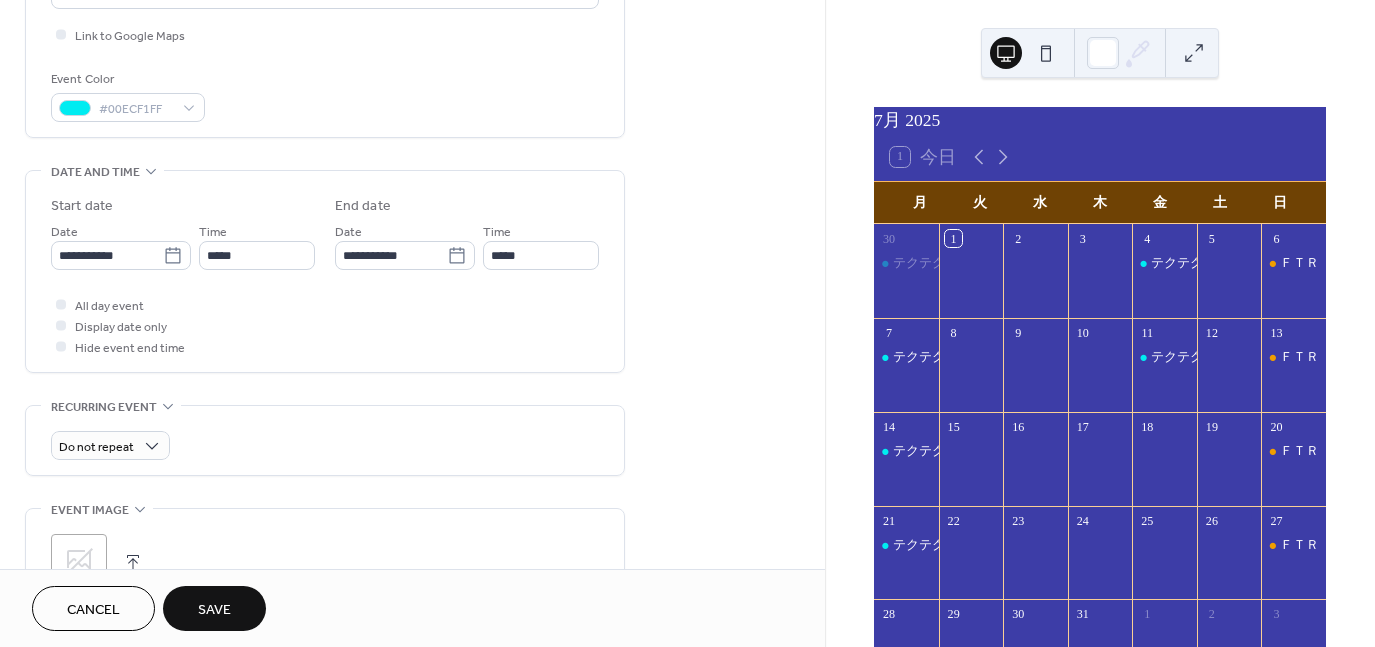 click on "Save" at bounding box center [214, 610] 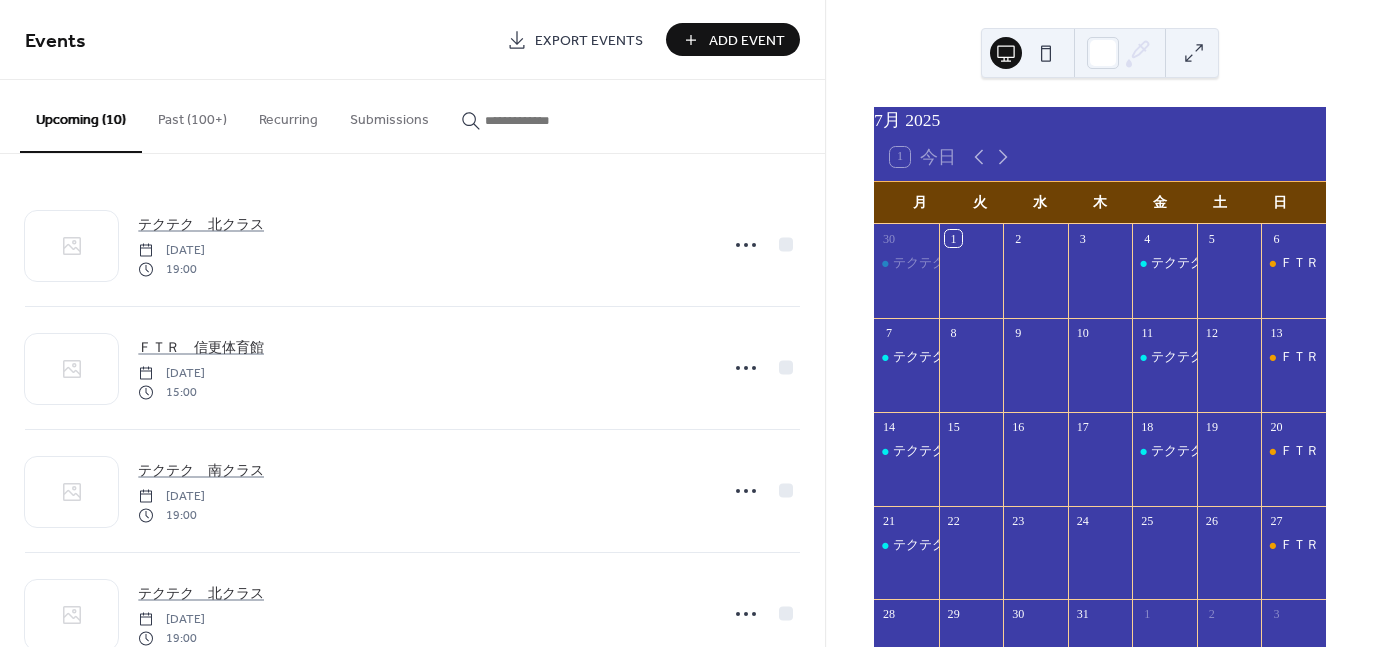 click on "Past  (100+)" at bounding box center [192, 115] 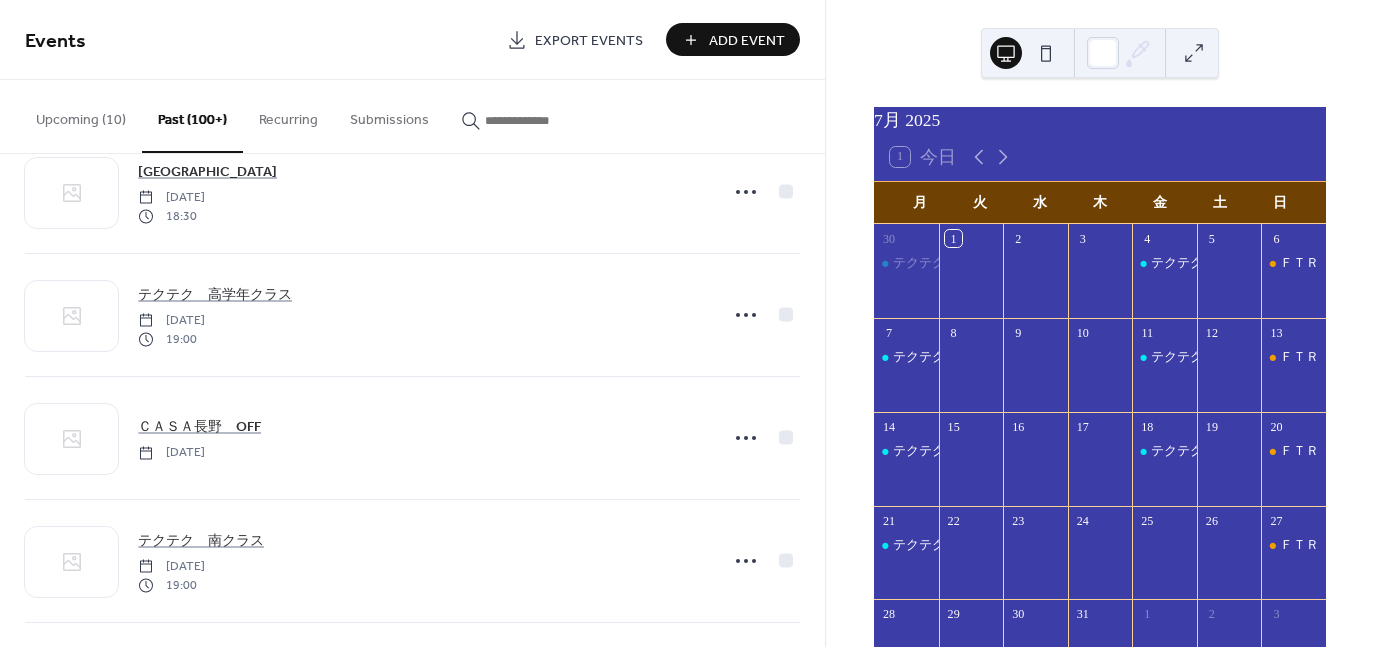 scroll, scrollTop: 552, scrollLeft: 0, axis: vertical 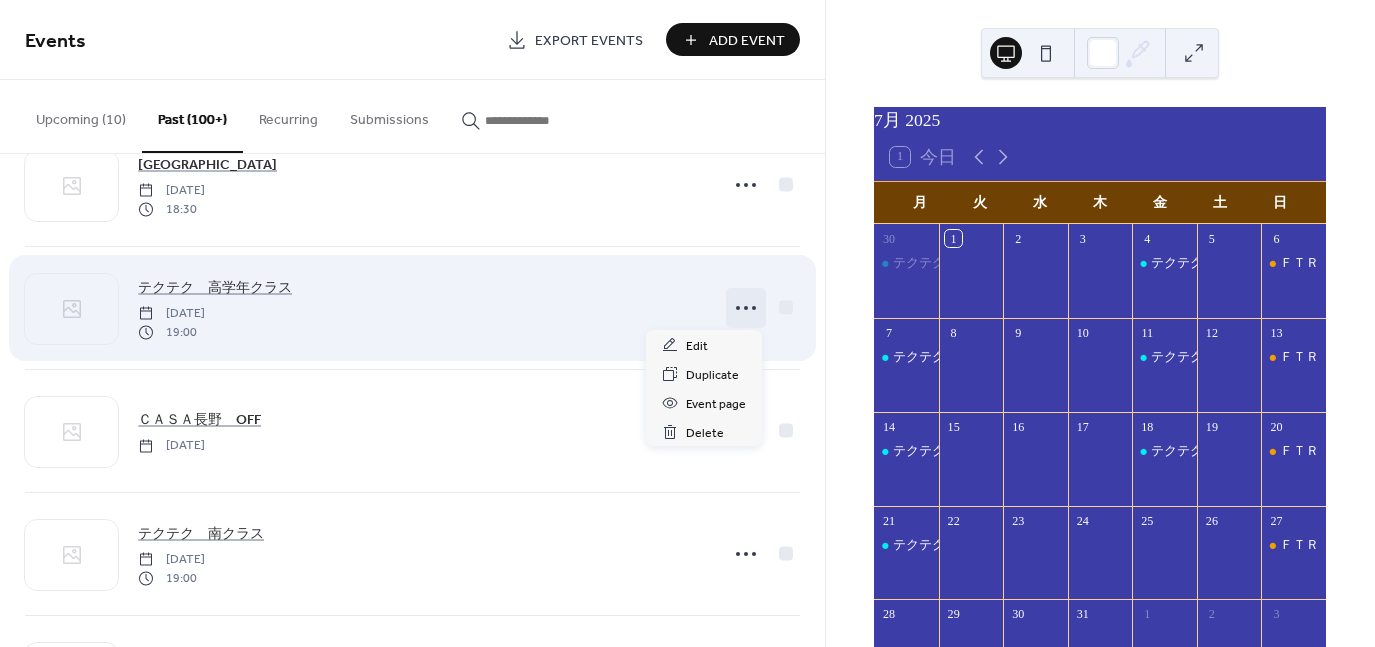 click 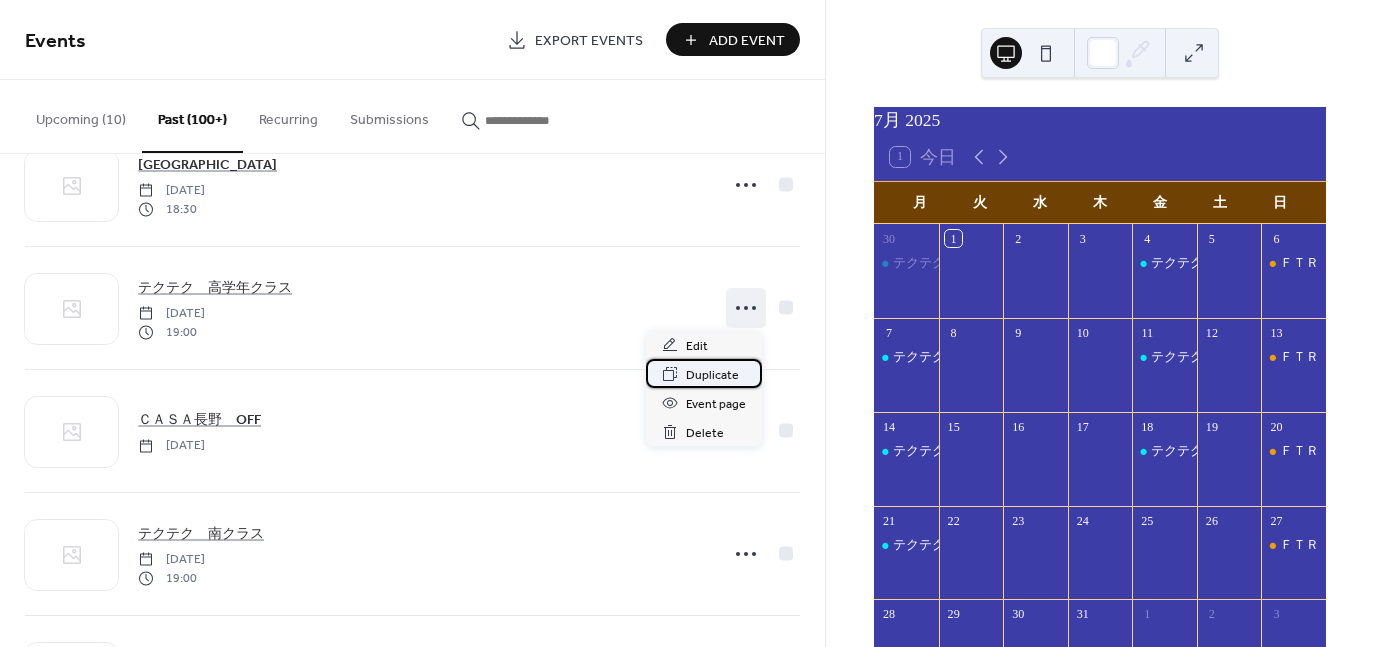 click on "Duplicate" at bounding box center (712, 375) 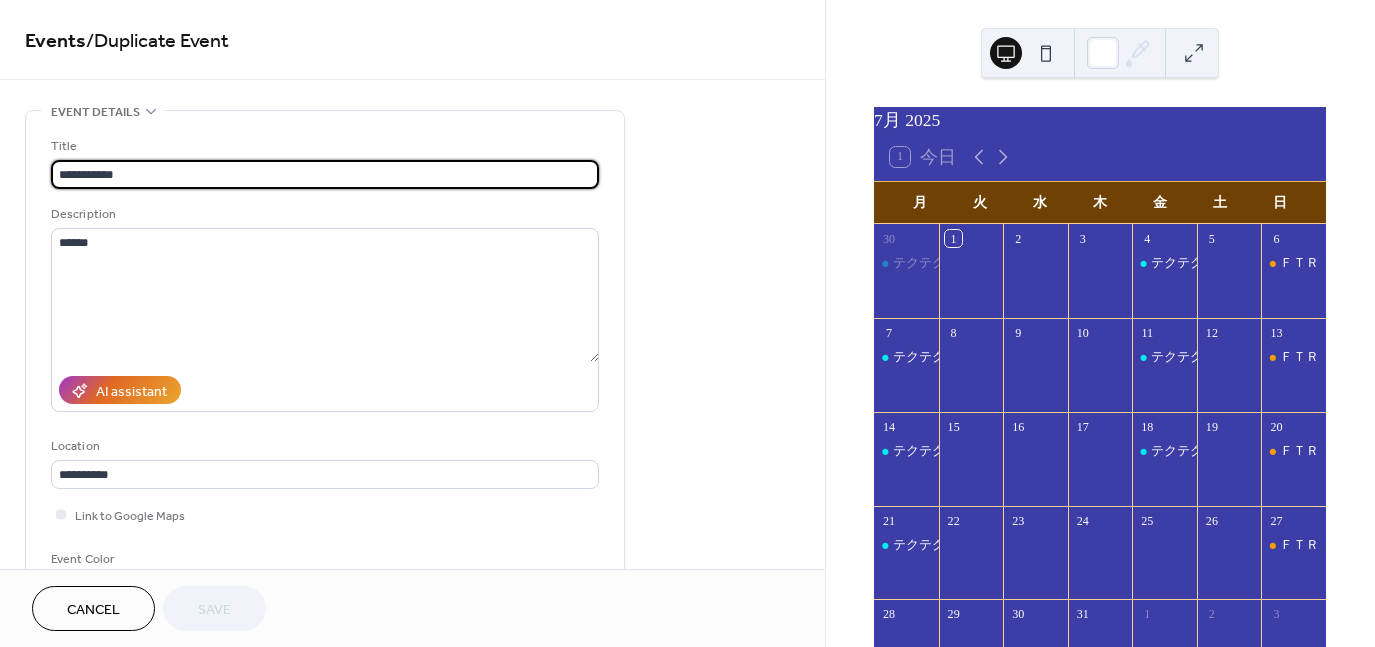 click on "**********" at bounding box center [412, 719] 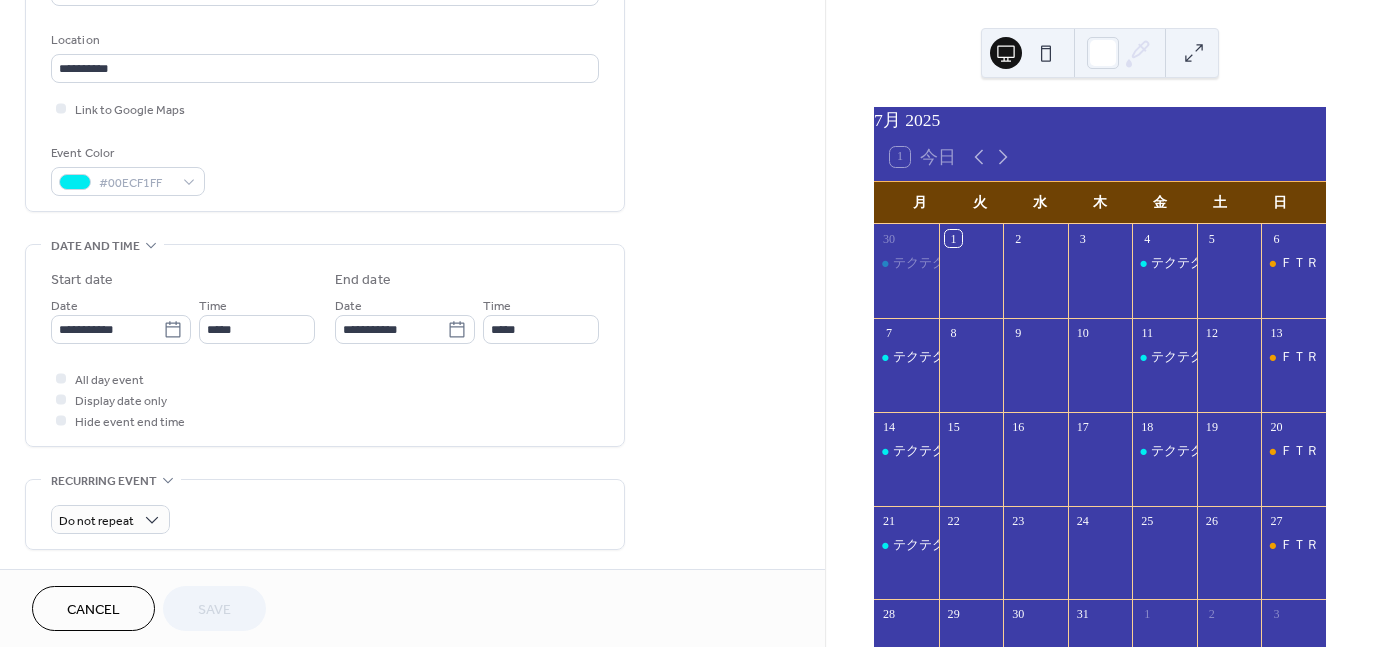 scroll, scrollTop: 440, scrollLeft: 0, axis: vertical 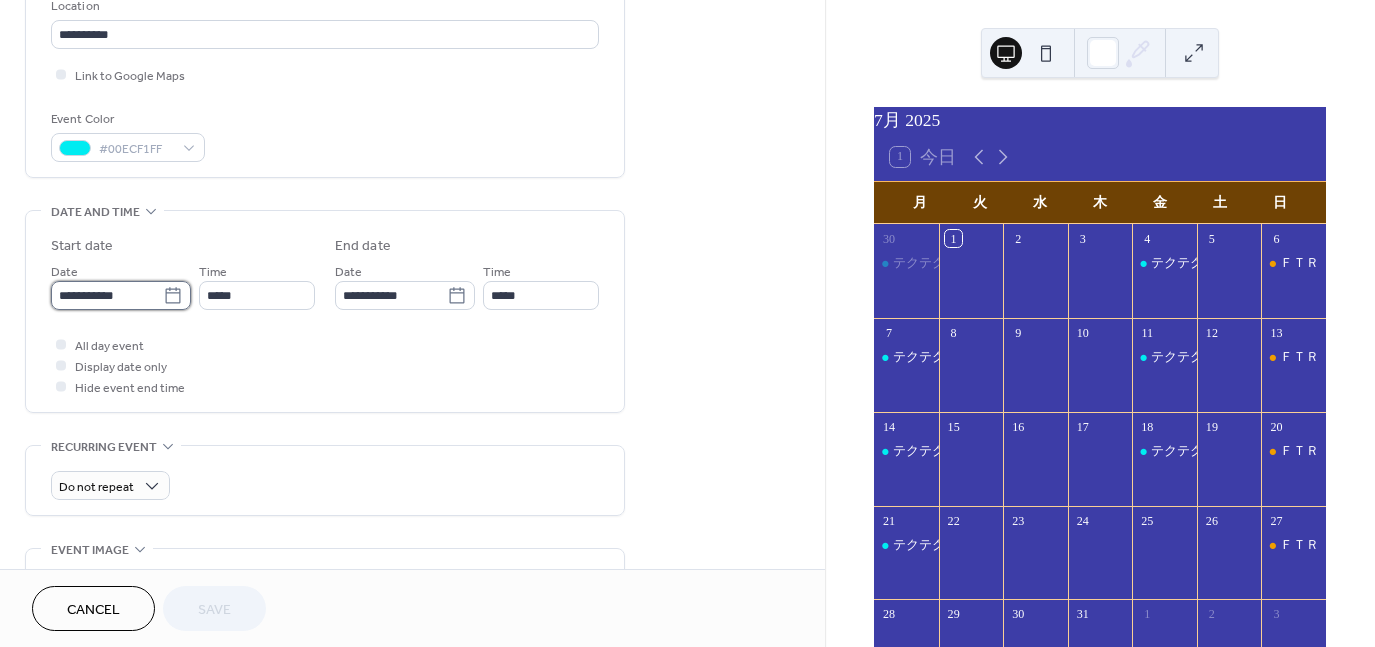 click on "**********" at bounding box center (107, 295) 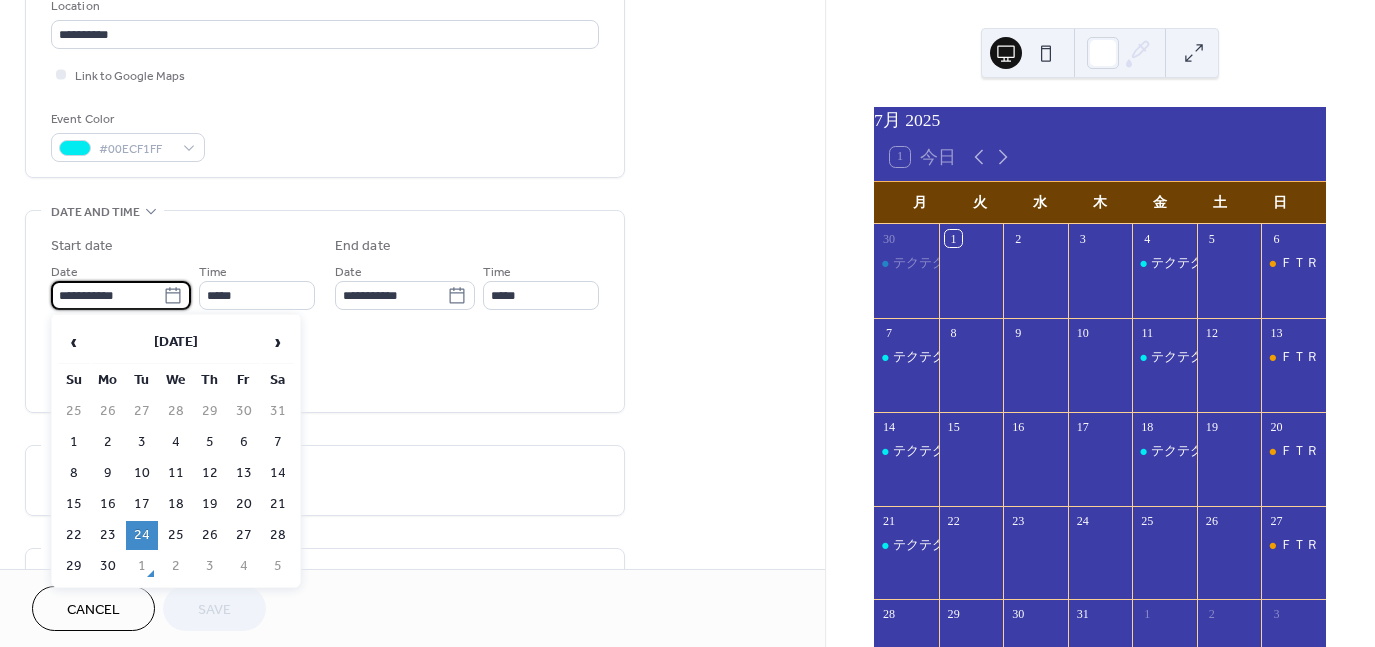 click on "**********" at bounding box center [107, 295] 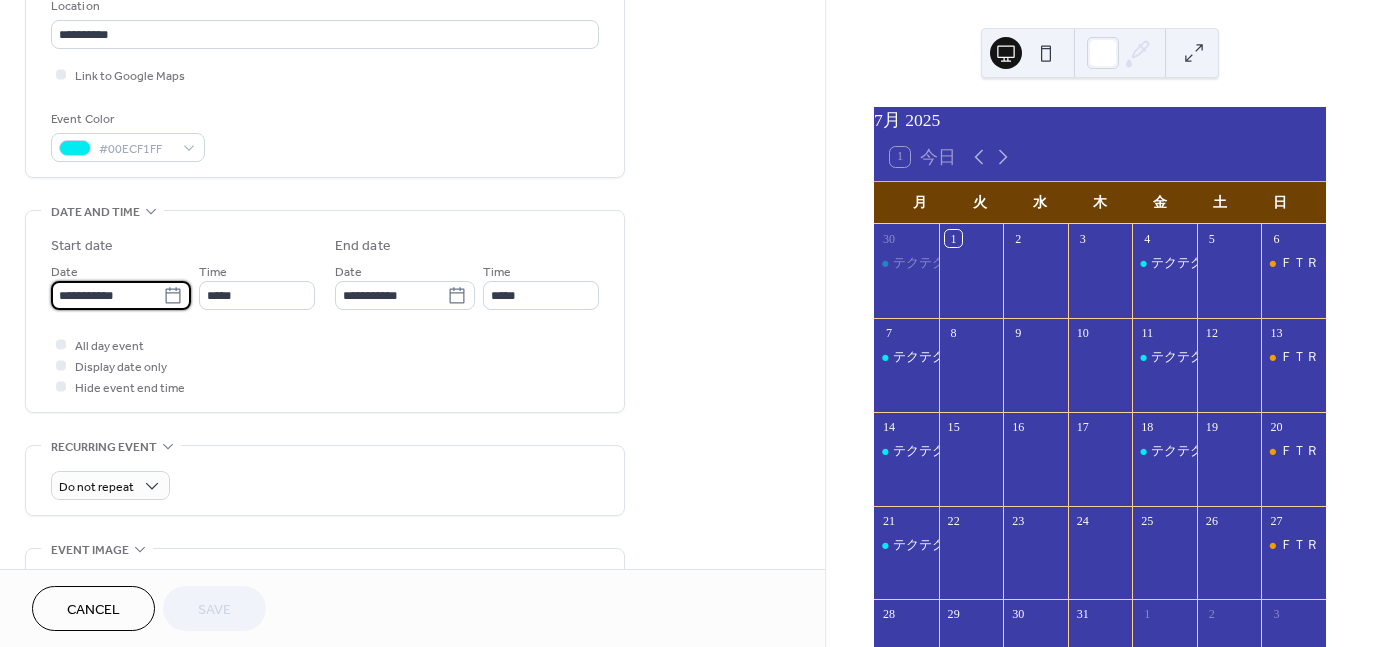 click on "**********" at bounding box center [107, 295] 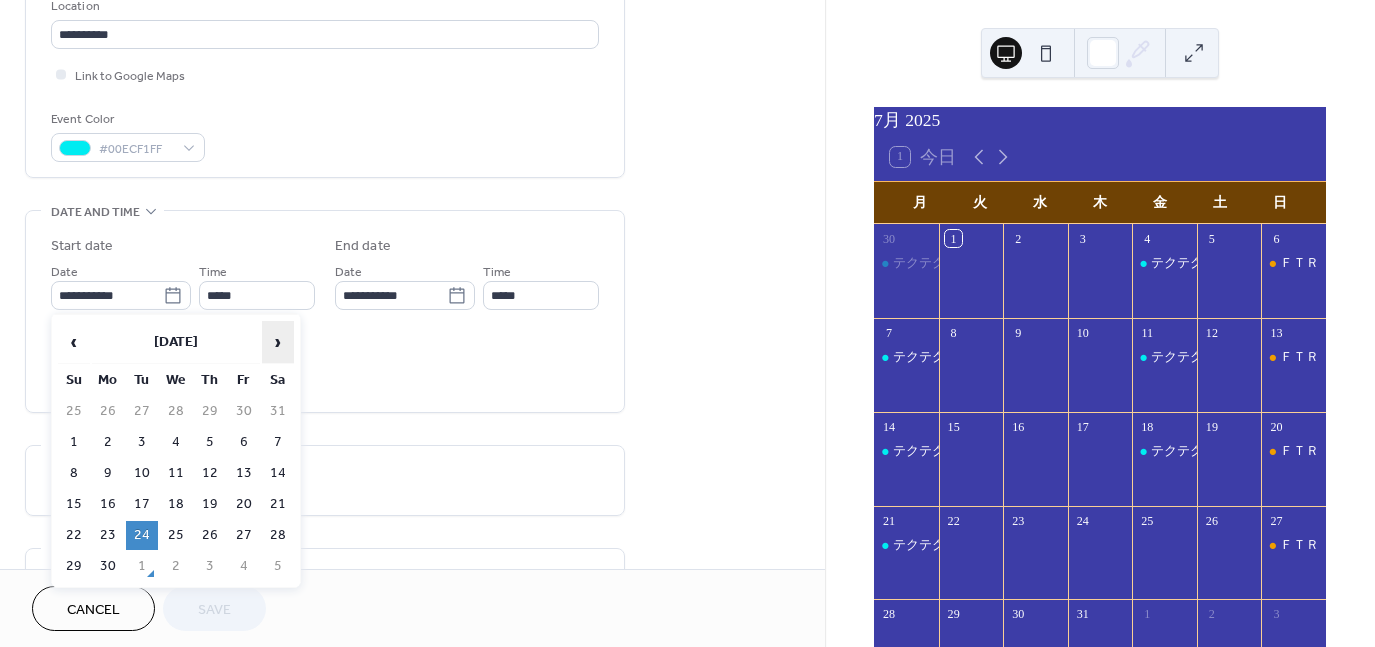 click on "›" at bounding box center [278, 342] 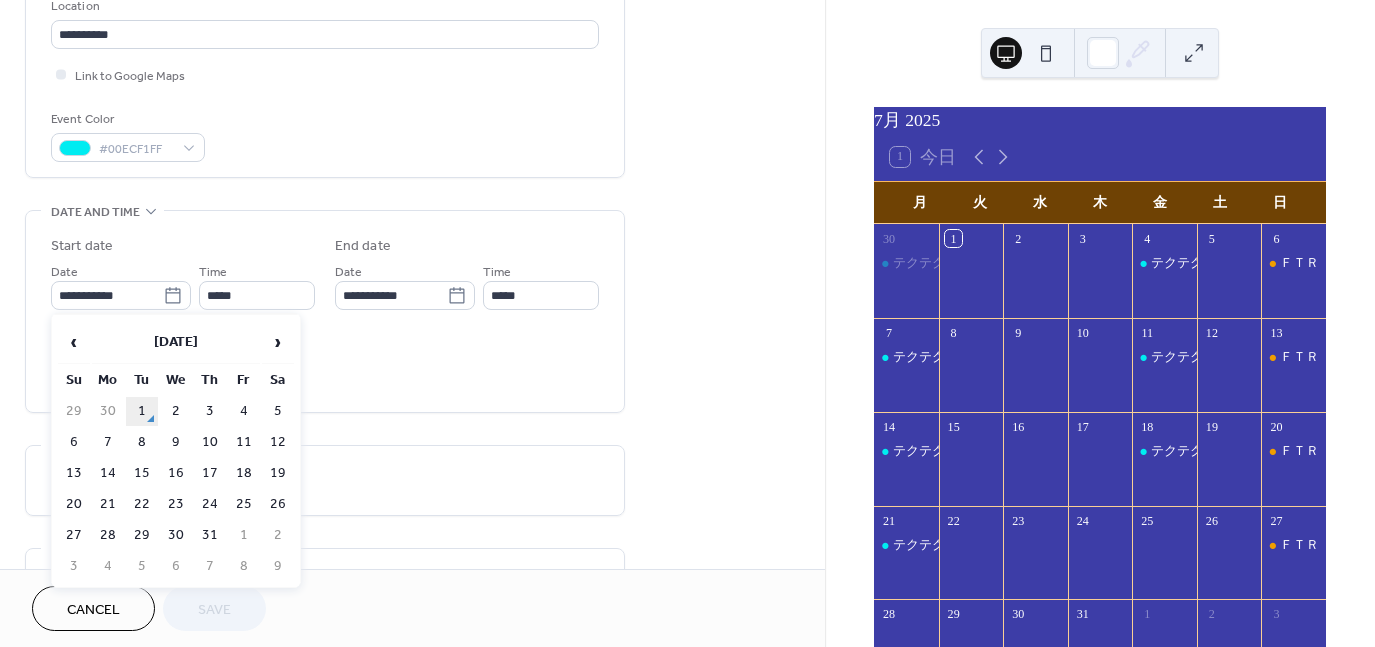 click on "1" at bounding box center [142, 411] 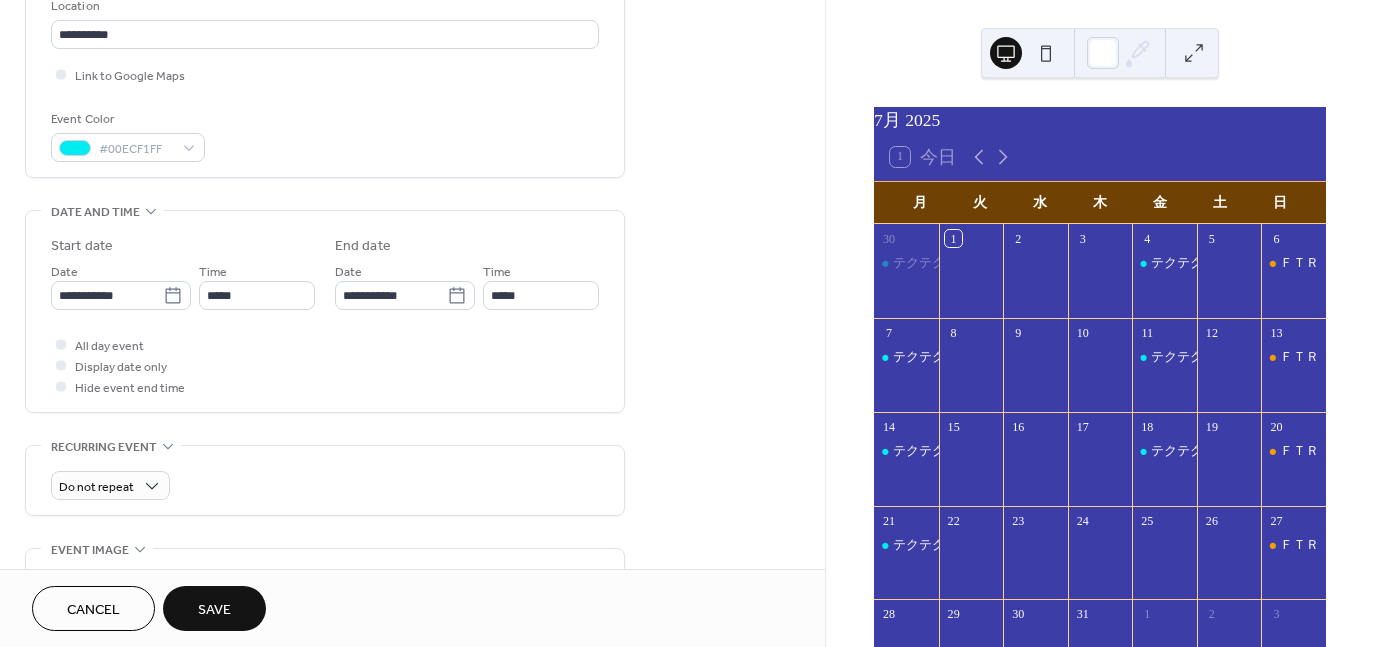 click on "Save" at bounding box center [214, 610] 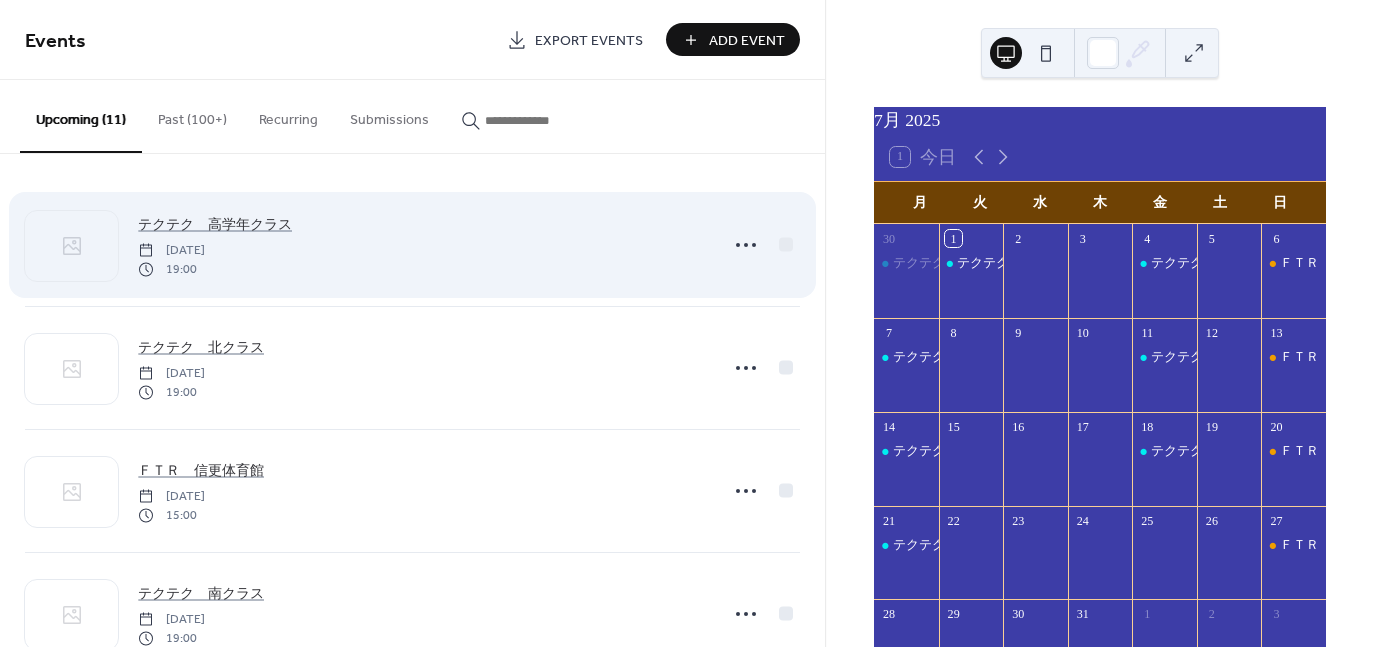 click on "[DATE]" at bounding box center (171, 251) 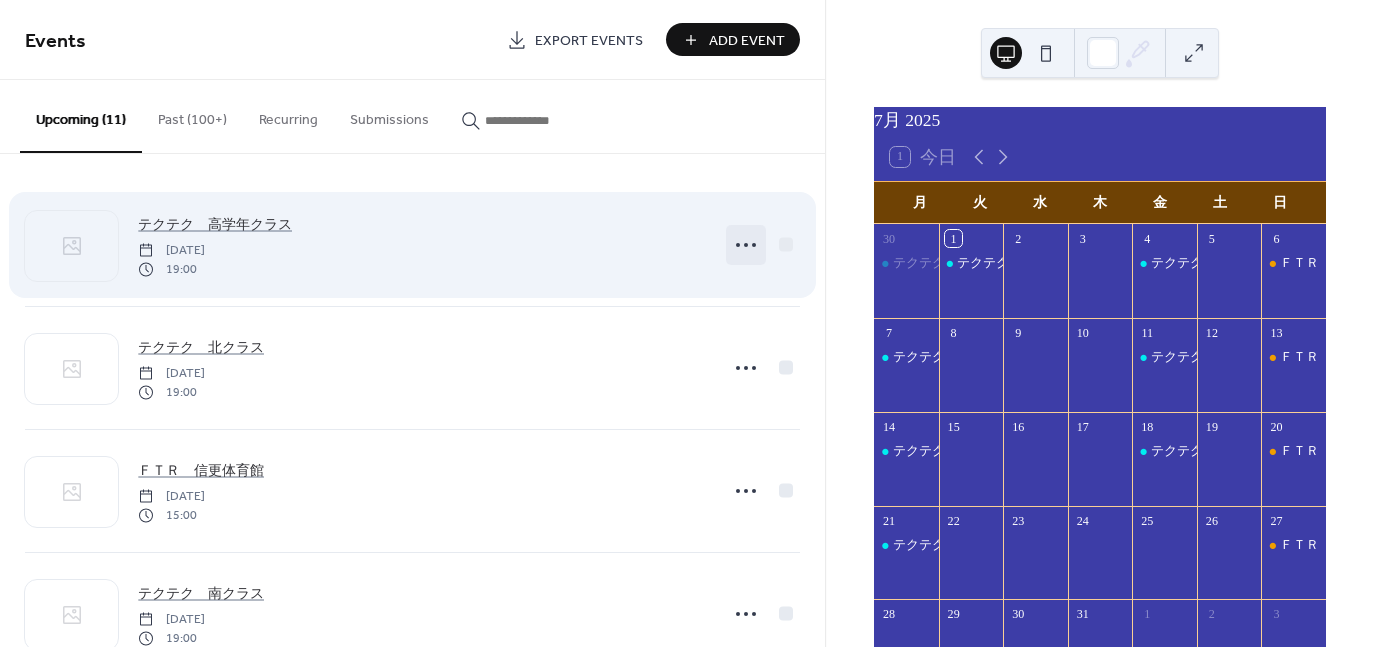 click 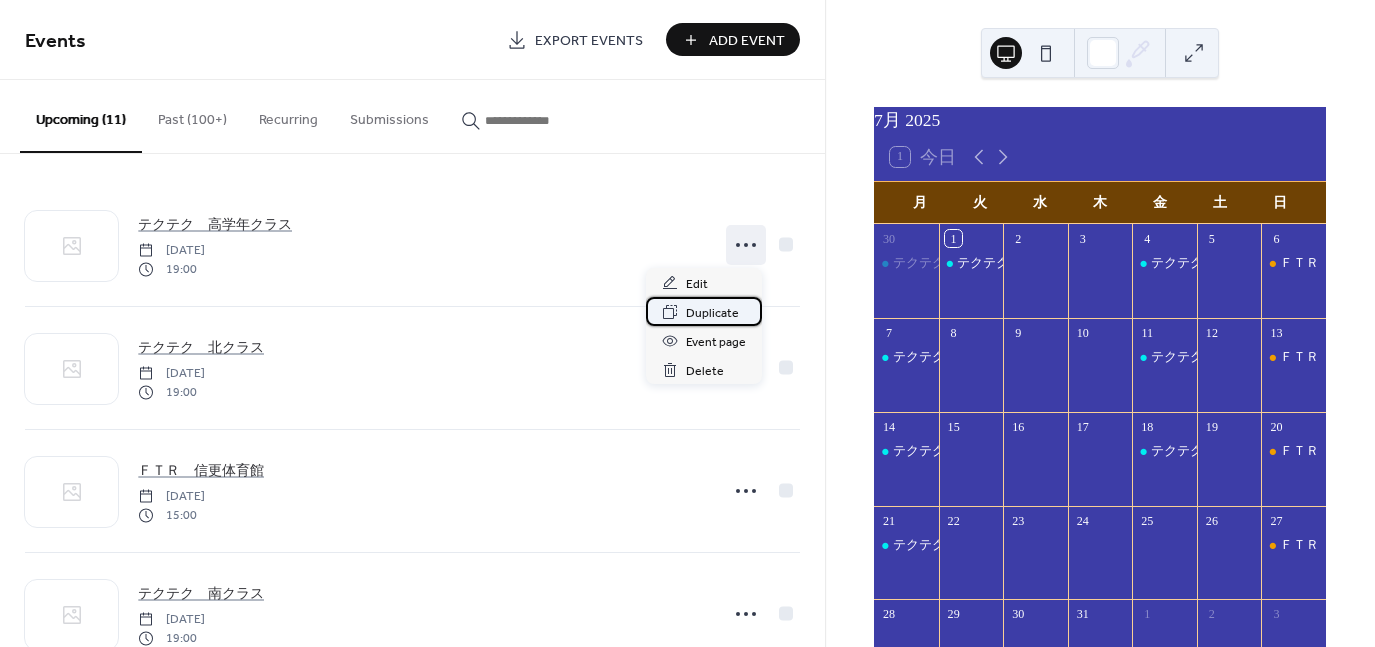 click on "Duplicate" at bounding box center (704, 311) 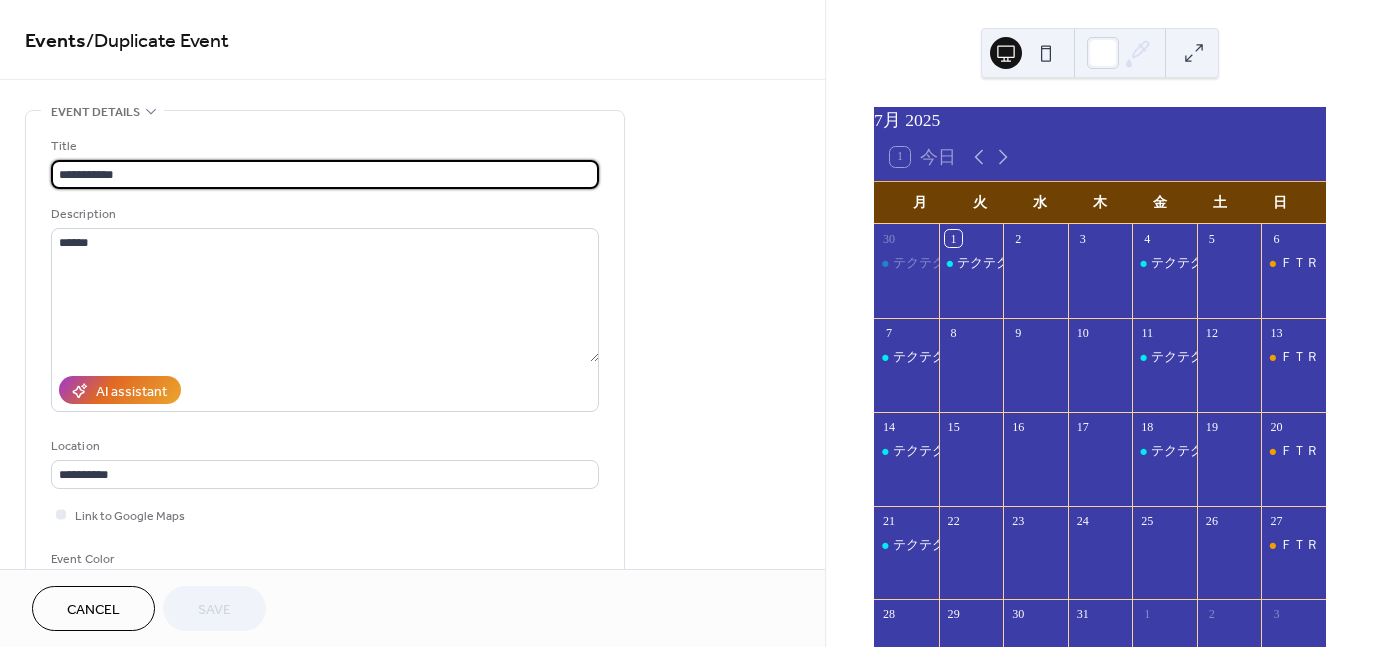 click on "**********" at bounding box center [412, 719] 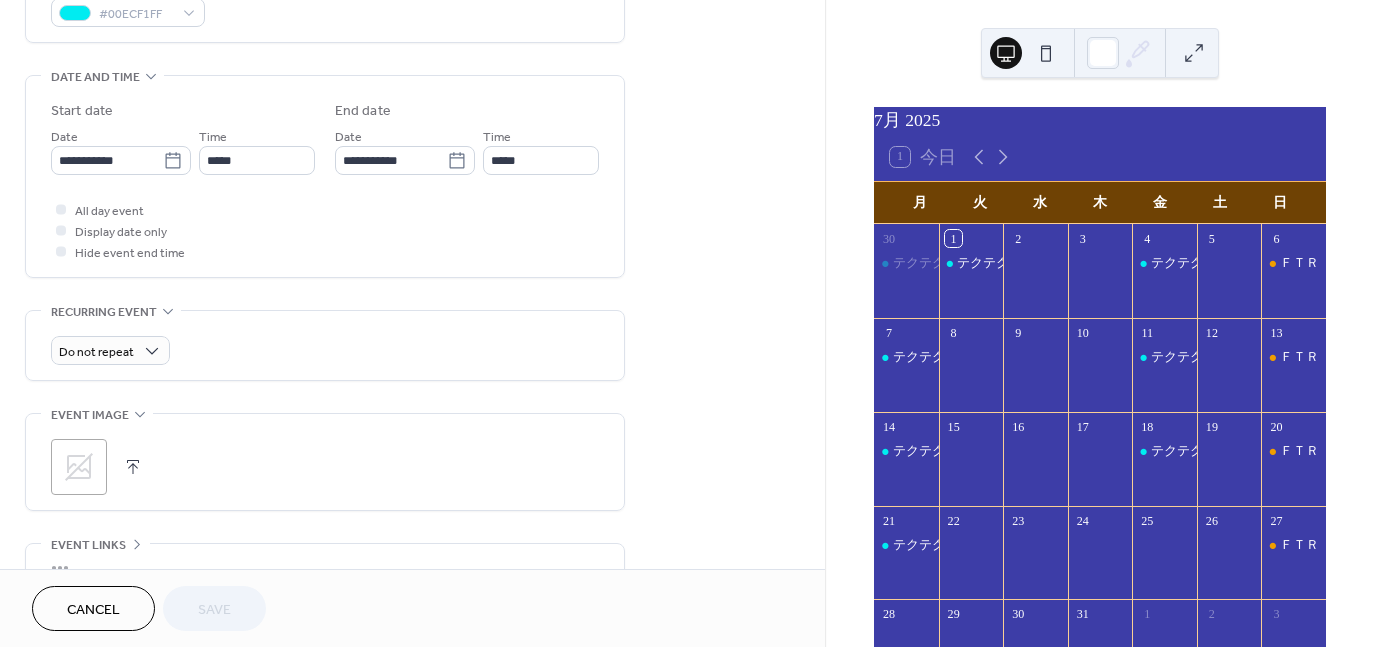 scroll, scrollTop: 600, scrollLeft: 0, axis: vertical 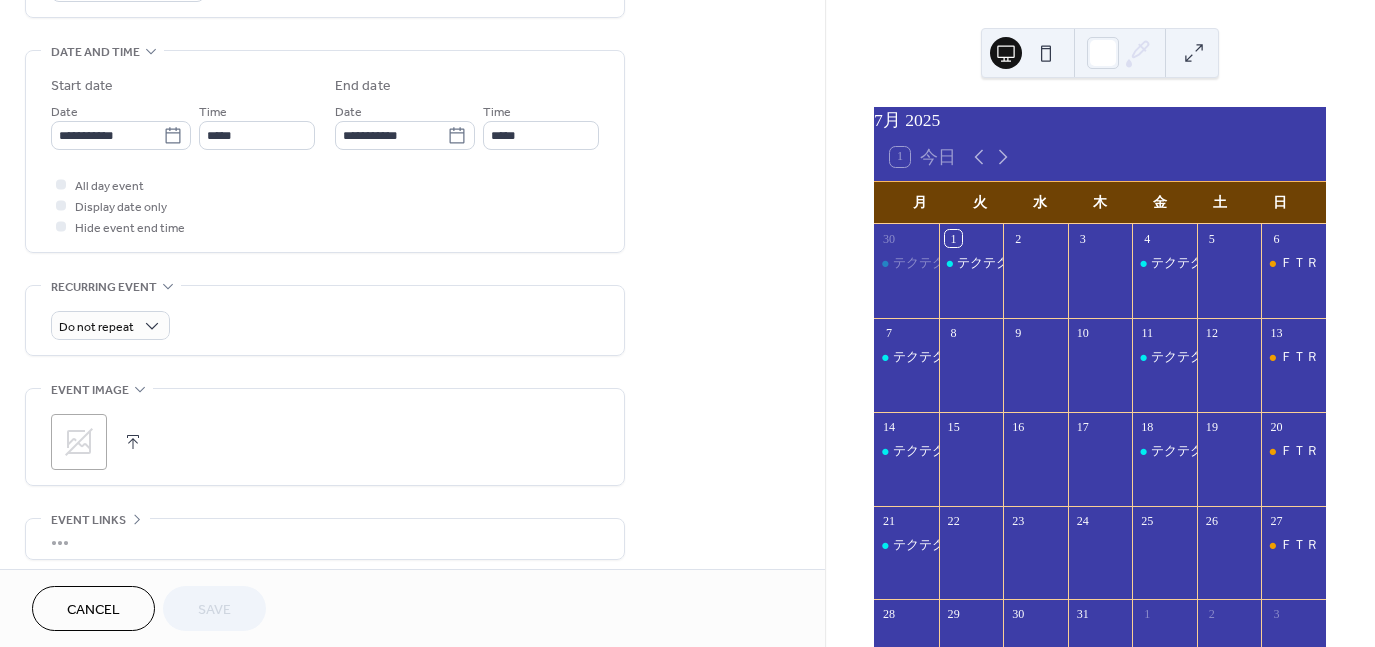click on "**********" at bounding box center [121, 125] 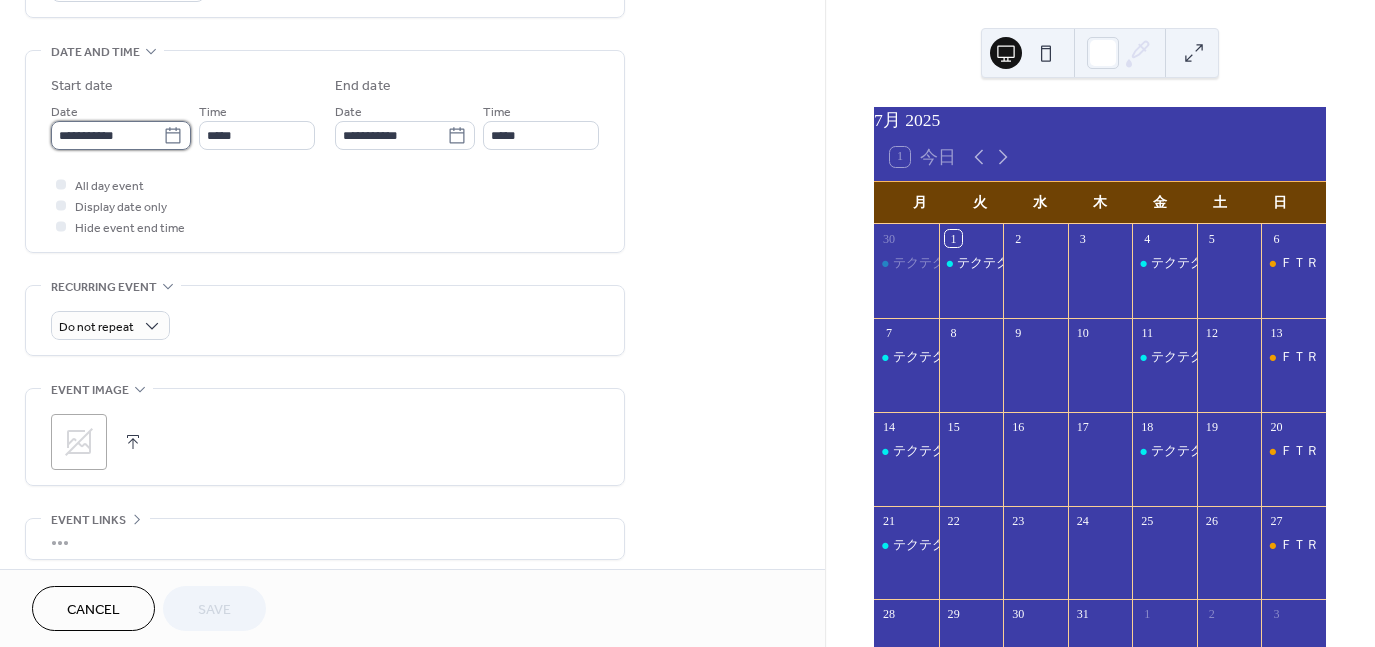 click on "**********" at bounding box center [107, 135] 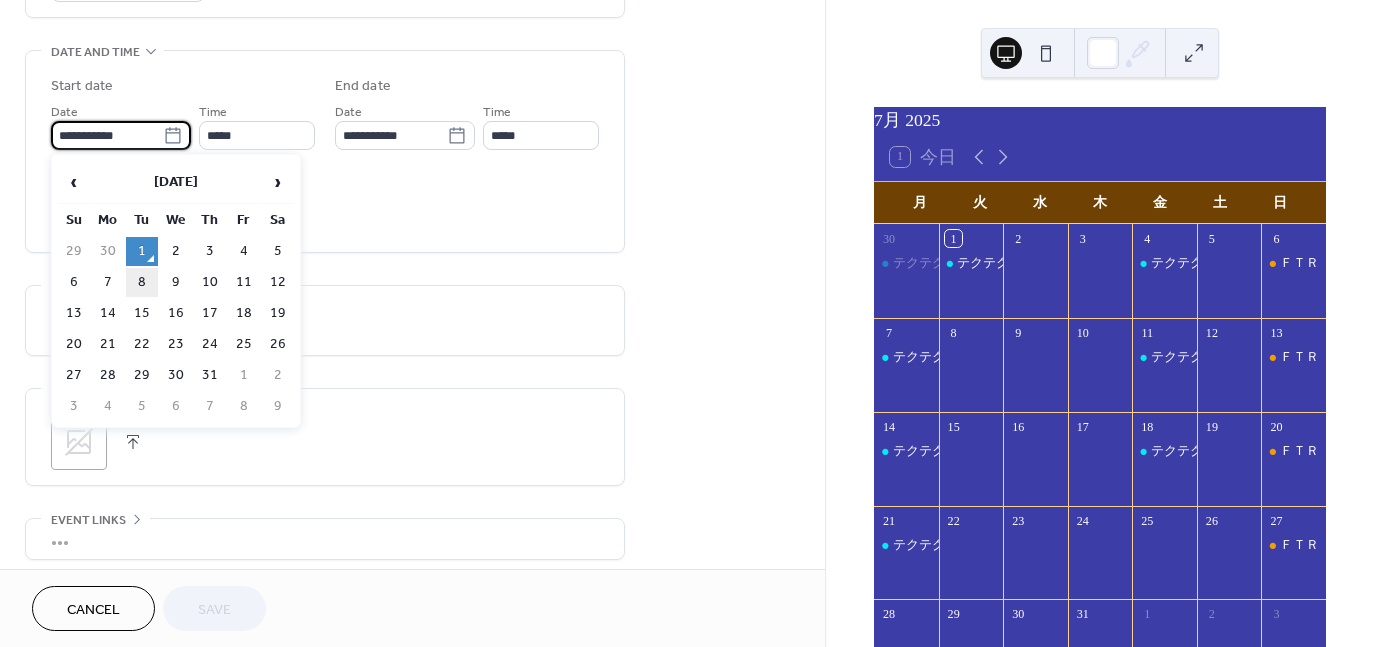 click on "8" at bounding box center [142, 282] 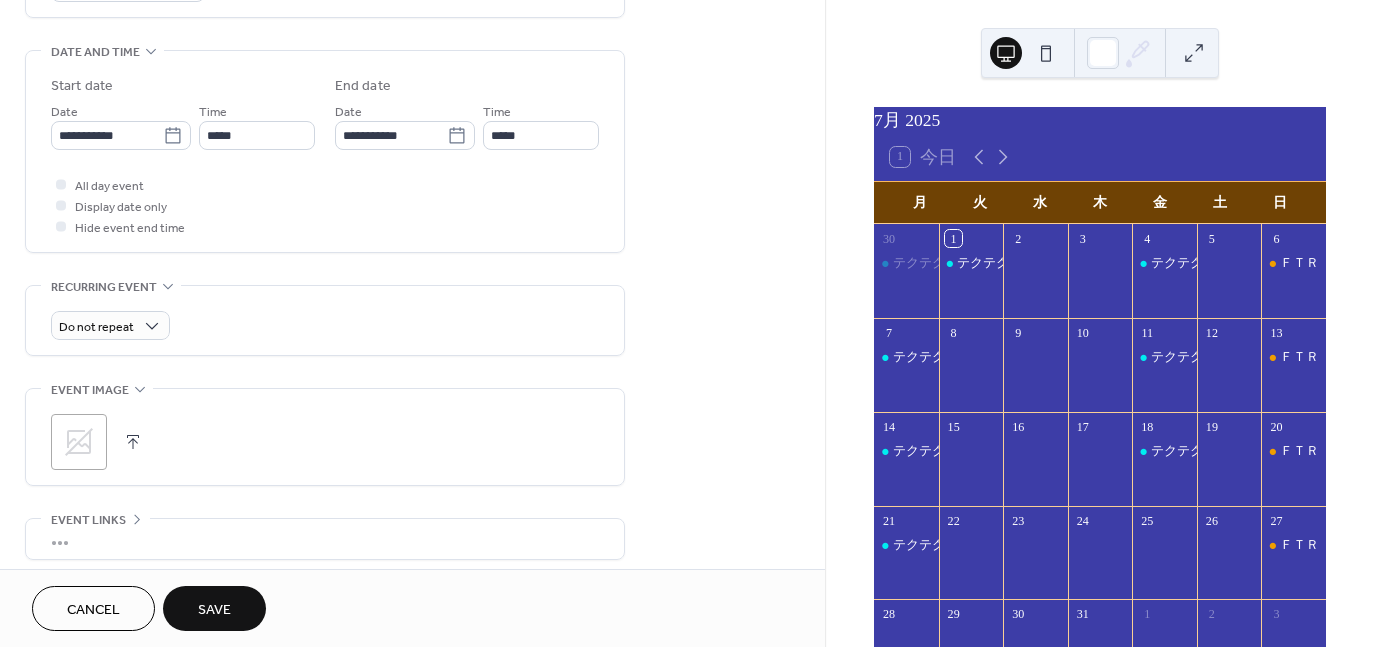 type on "**********" 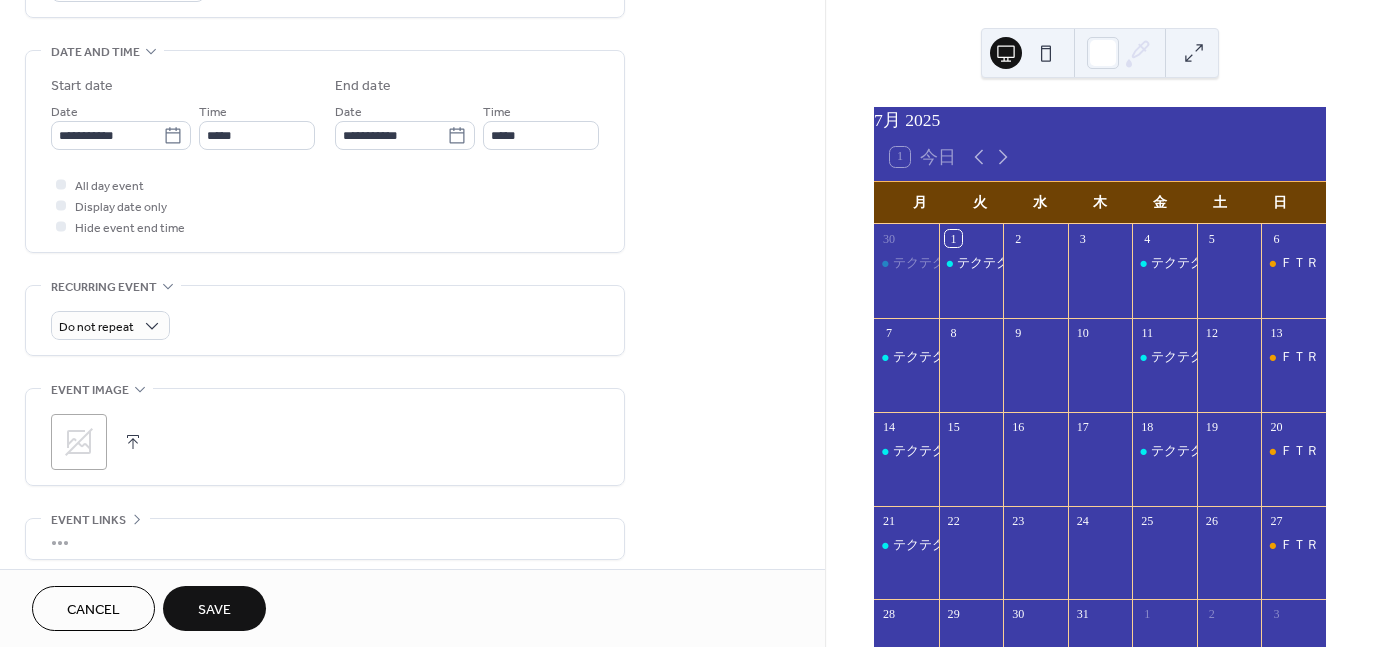 type on "**********" 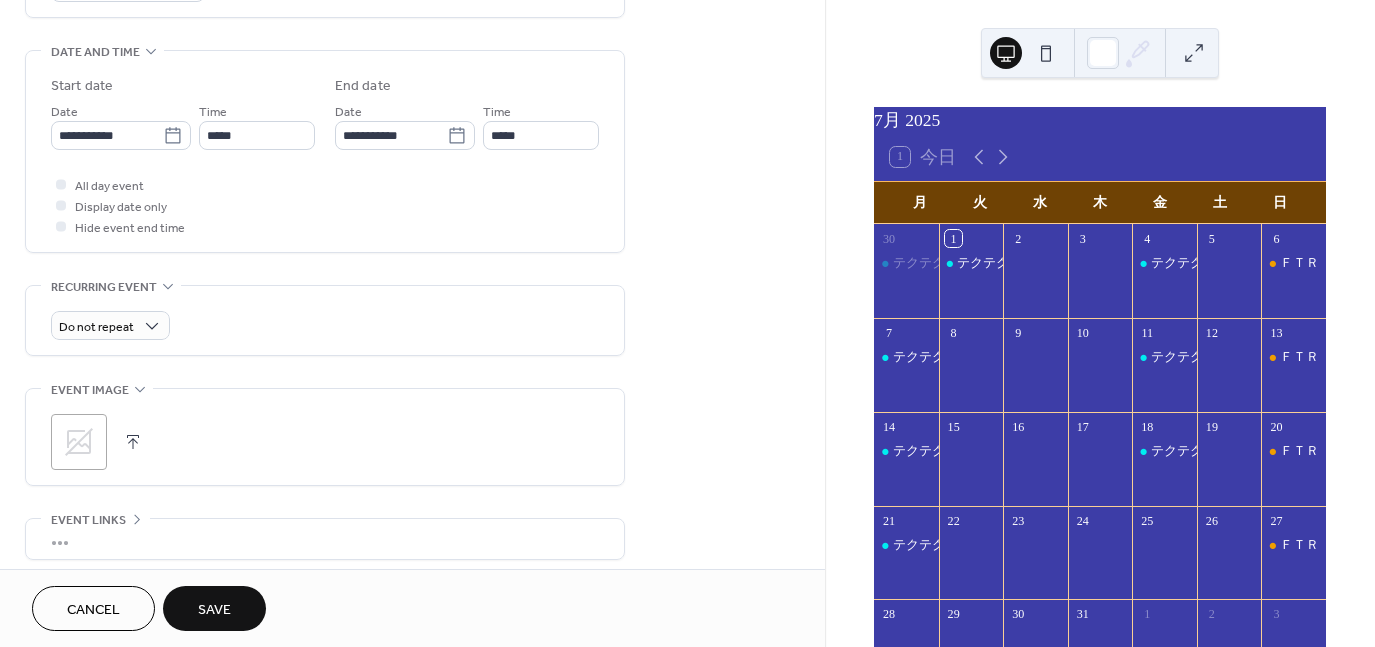 click on "Save" at bounding box center (214, 610) 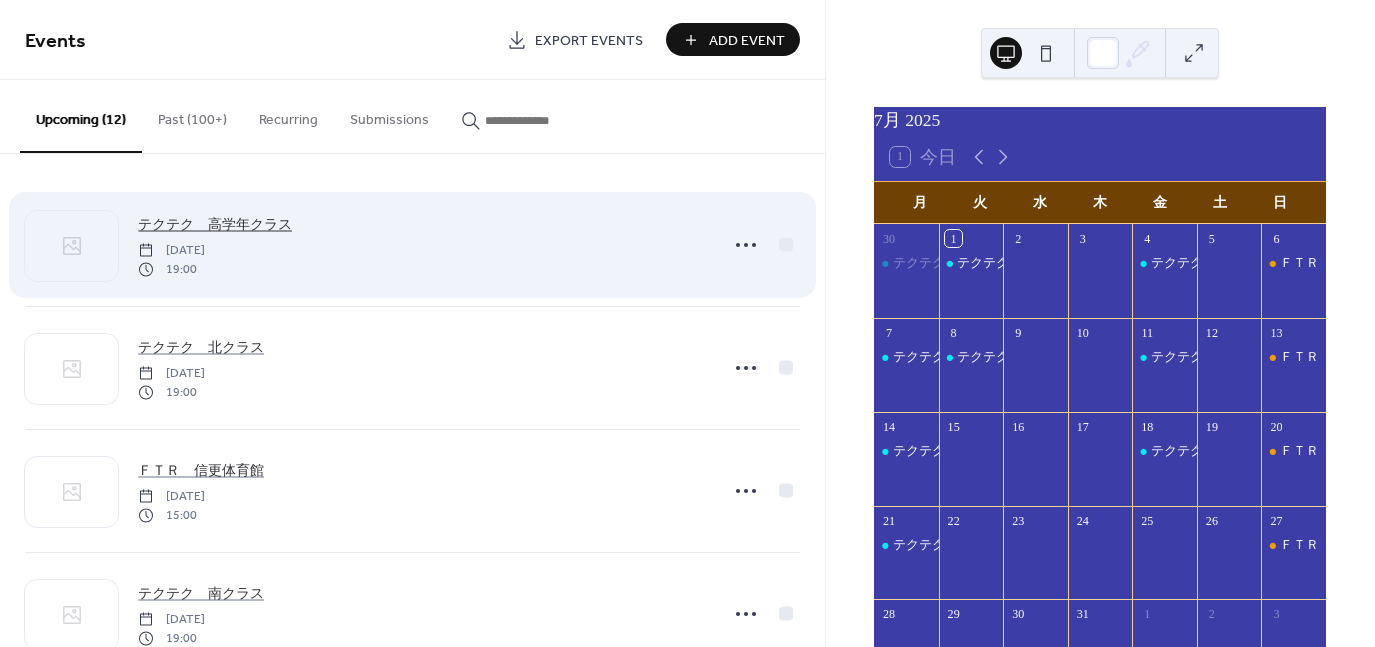 click on "テクテク　高学年クラス" at bounding box center [215, 225] 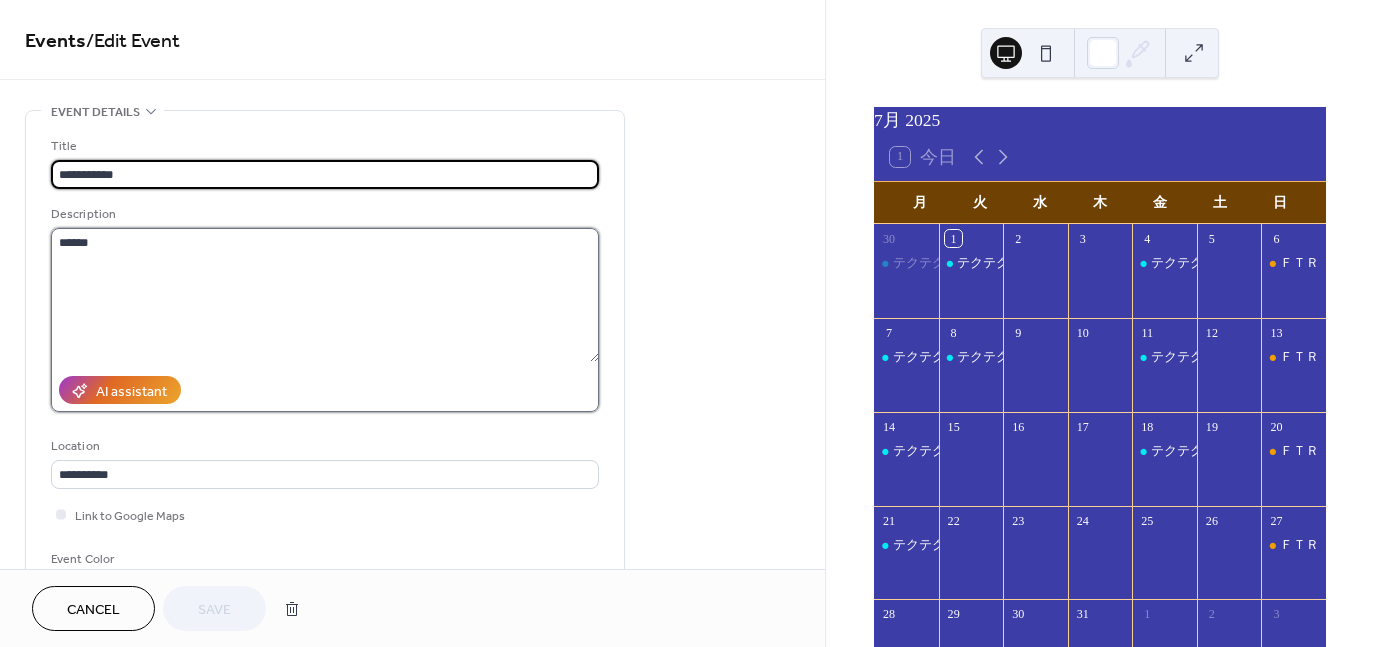 click on "******" at bounding box center (325, 295) 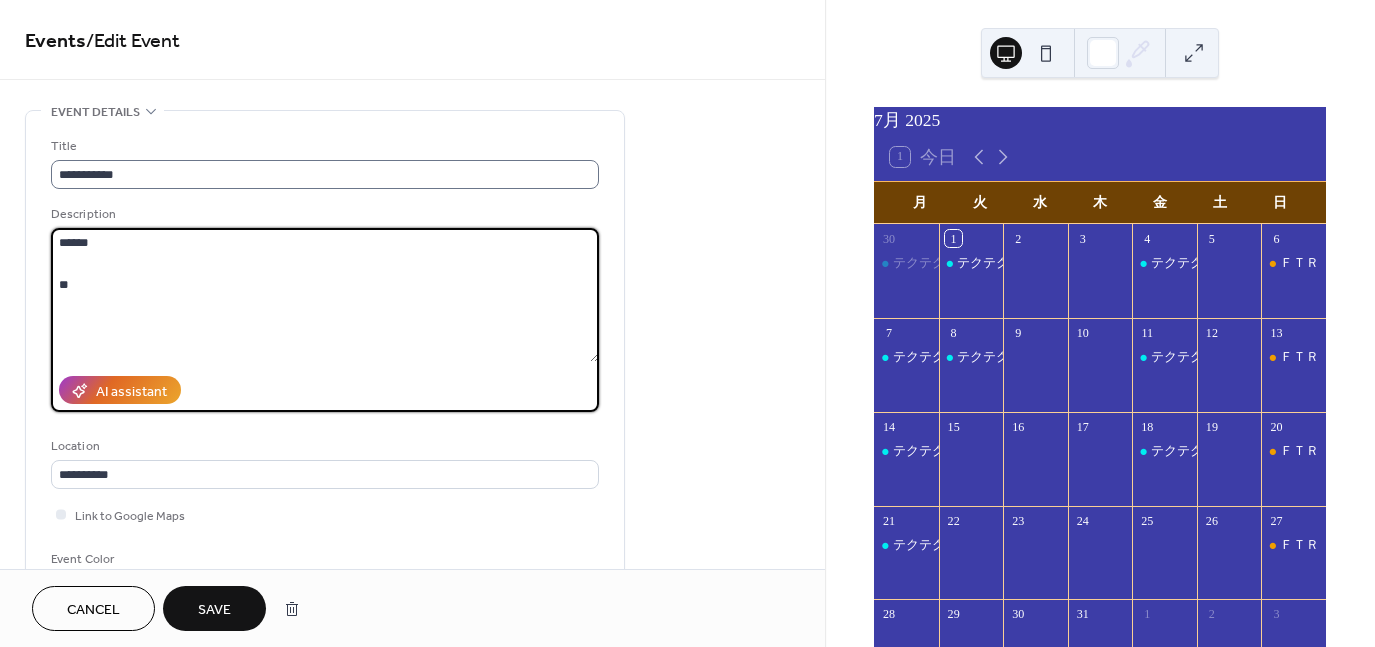 type on "******
**" 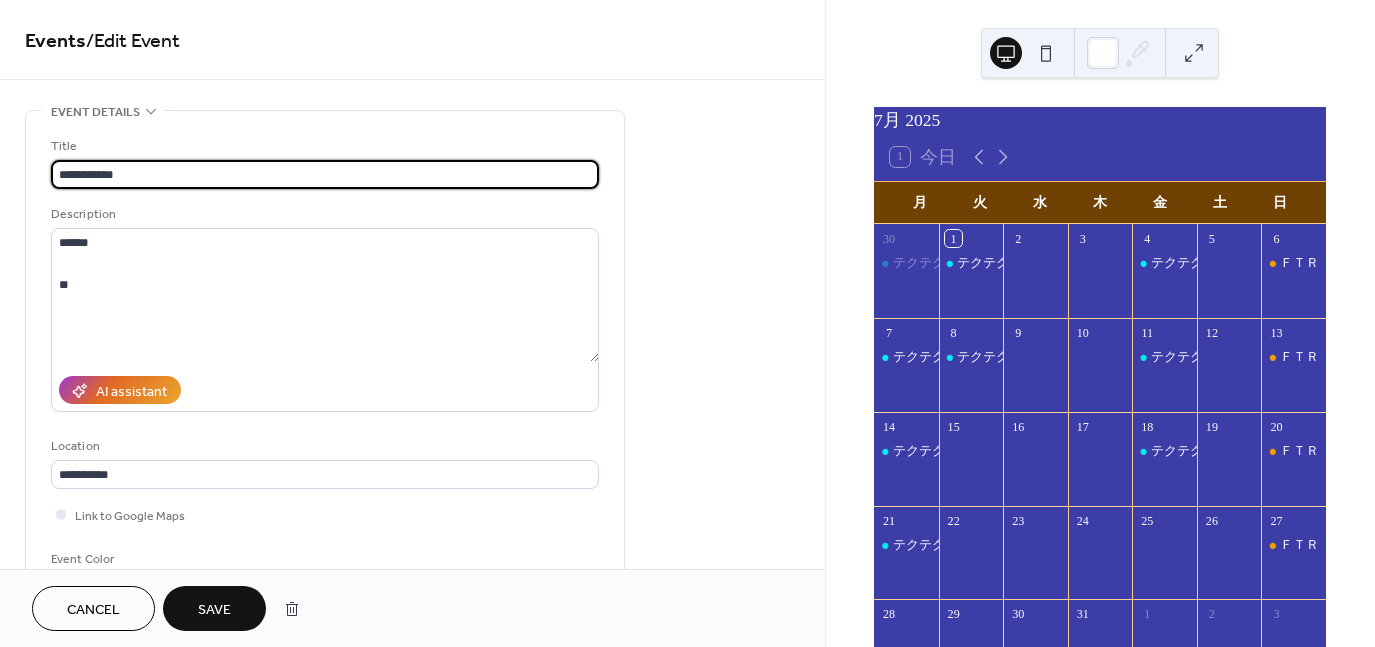 click on "**********" at bounding box center [325, 174] 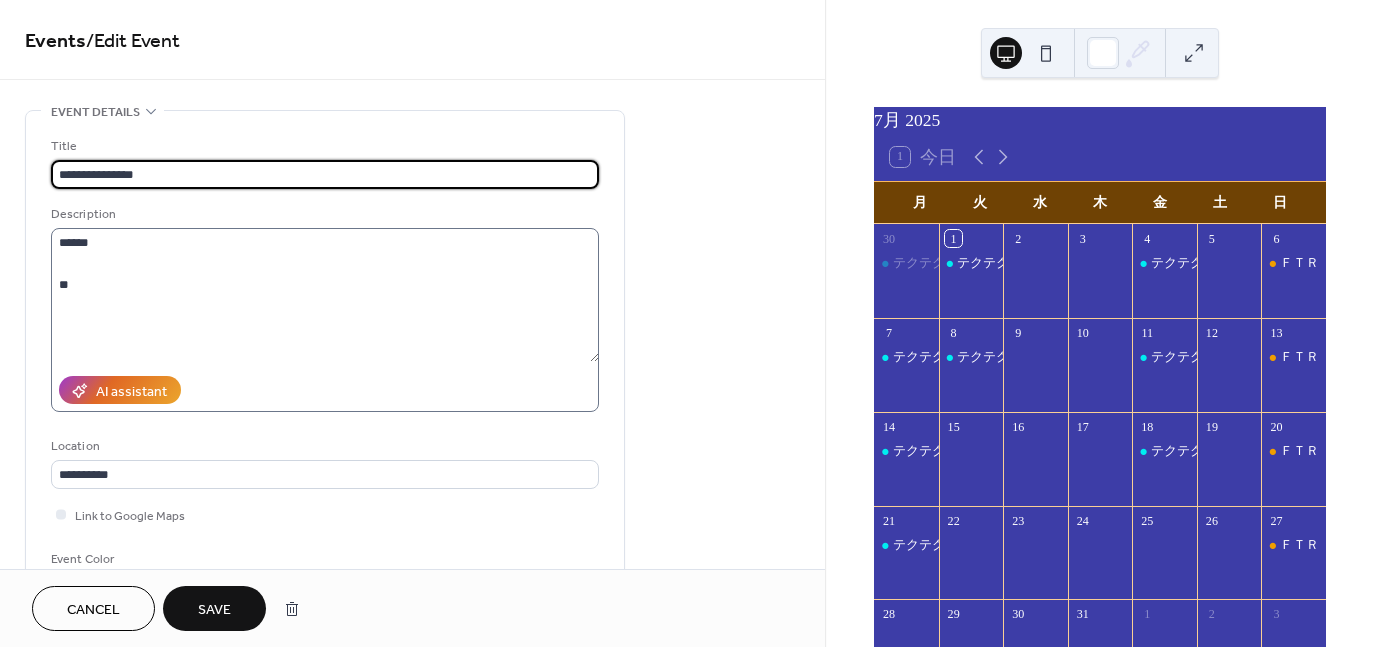 type on "**********" 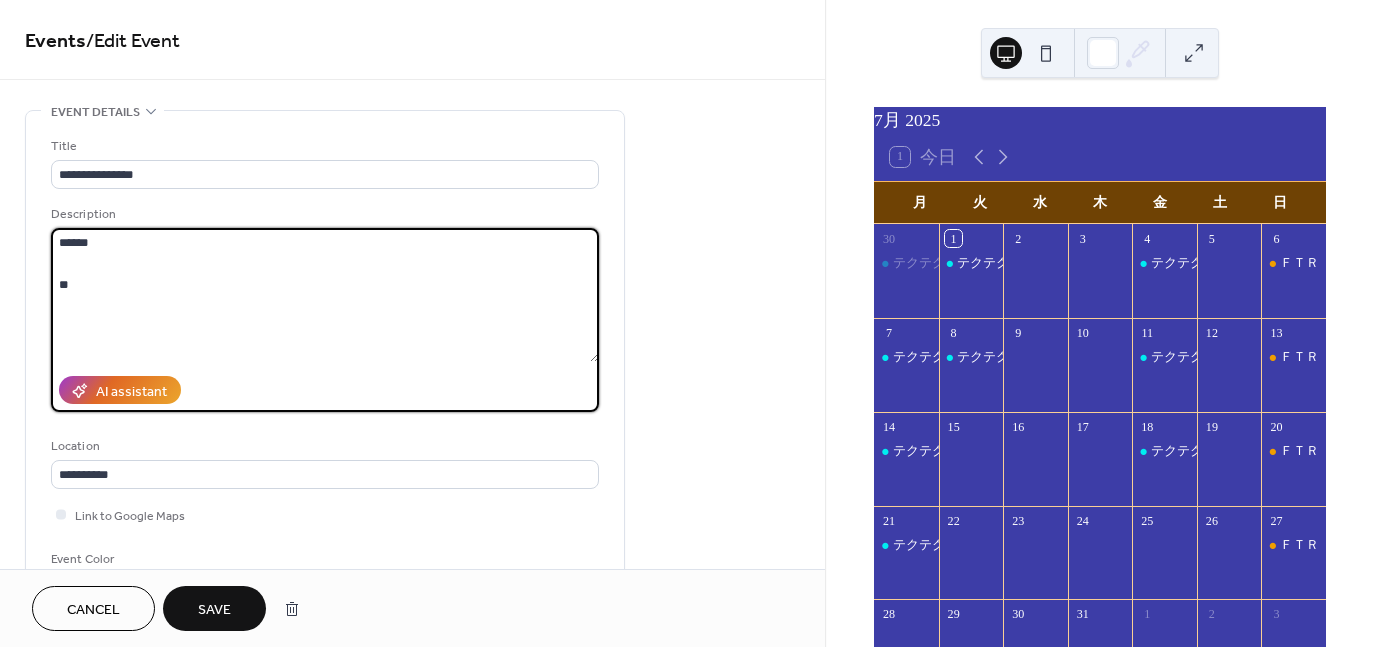 click on "******
**" at bounding box center (325, 295) 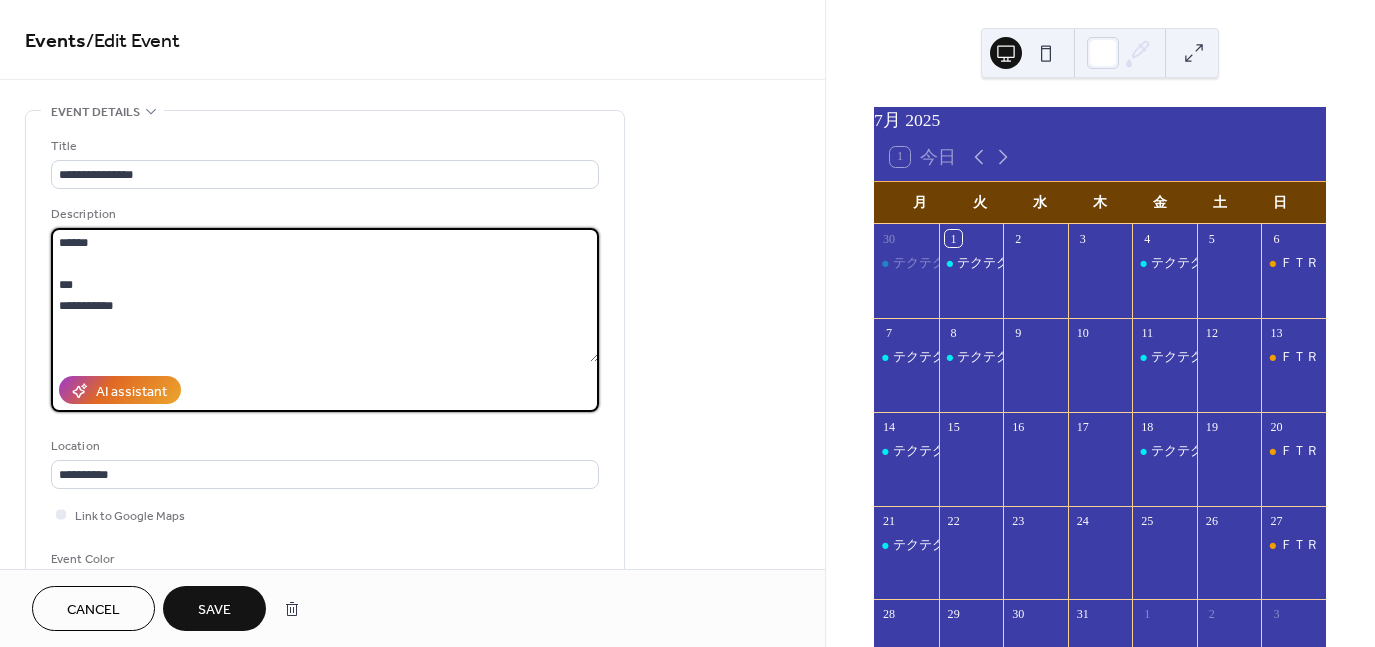 type on "**********" 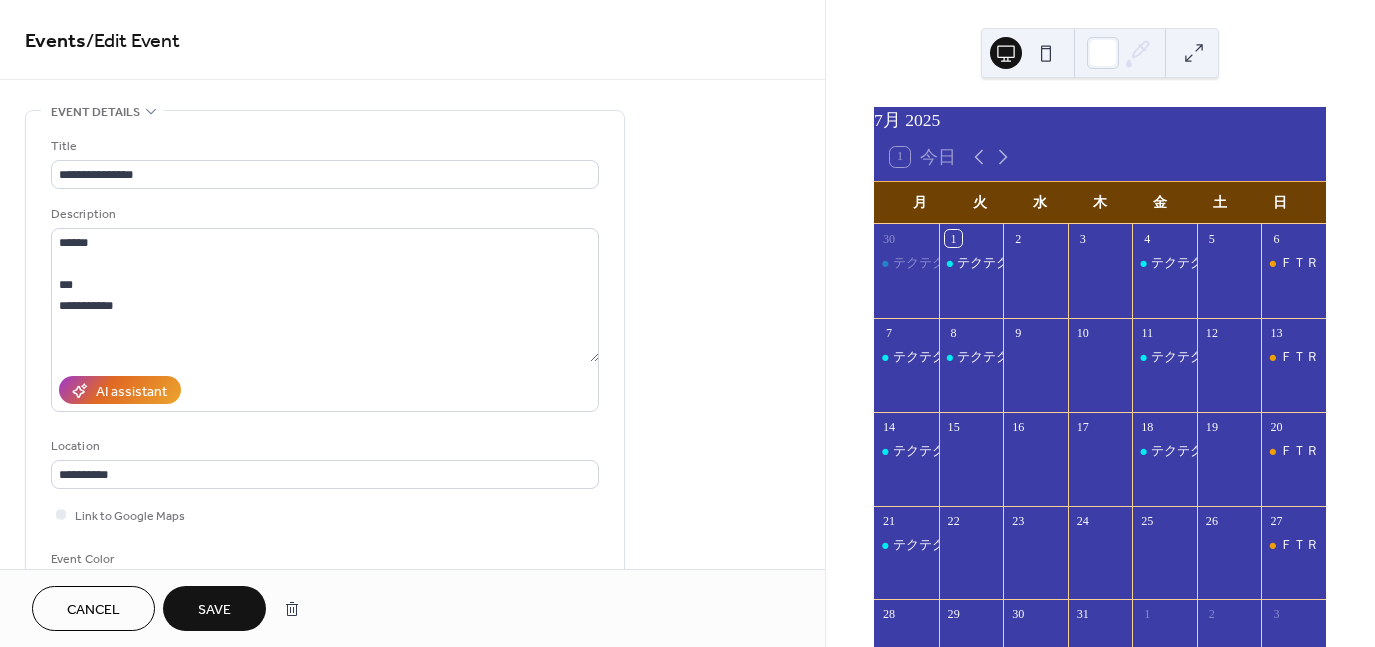 click on "Save" at bounding box center [214, 608] 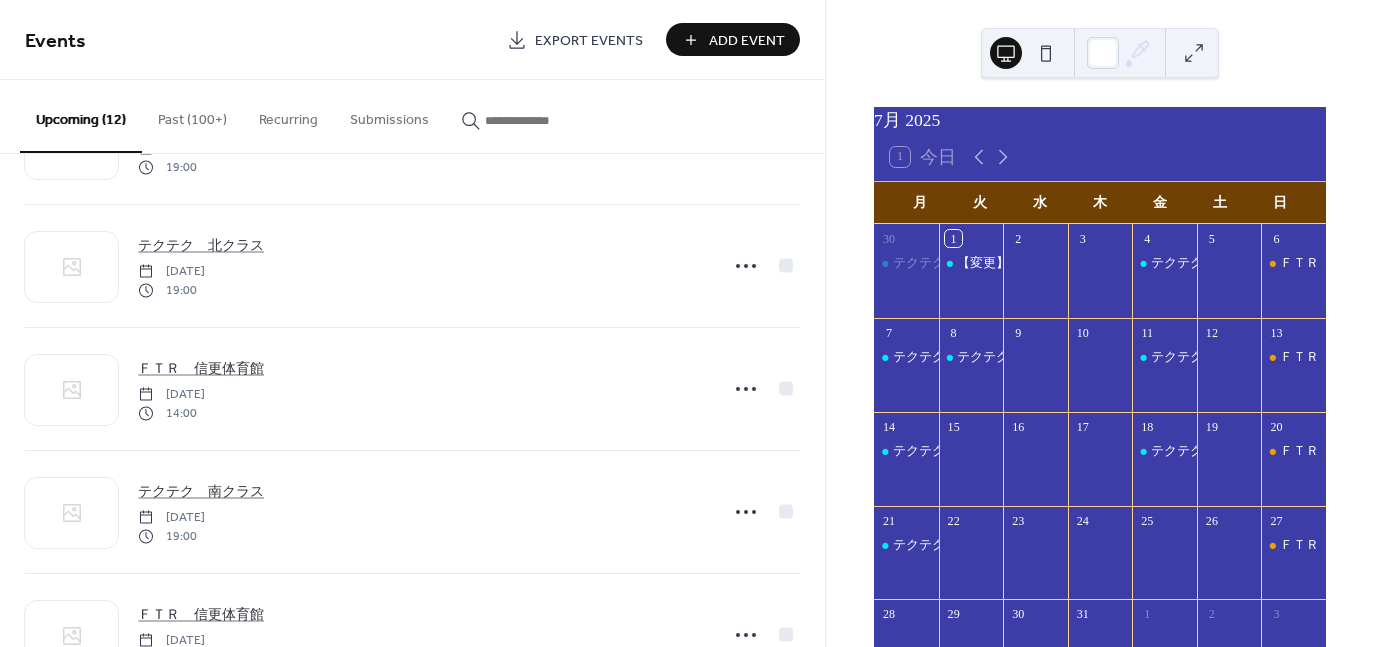 scroll, scrollTop: 1039, scrollLeft: 0, axis: vertical 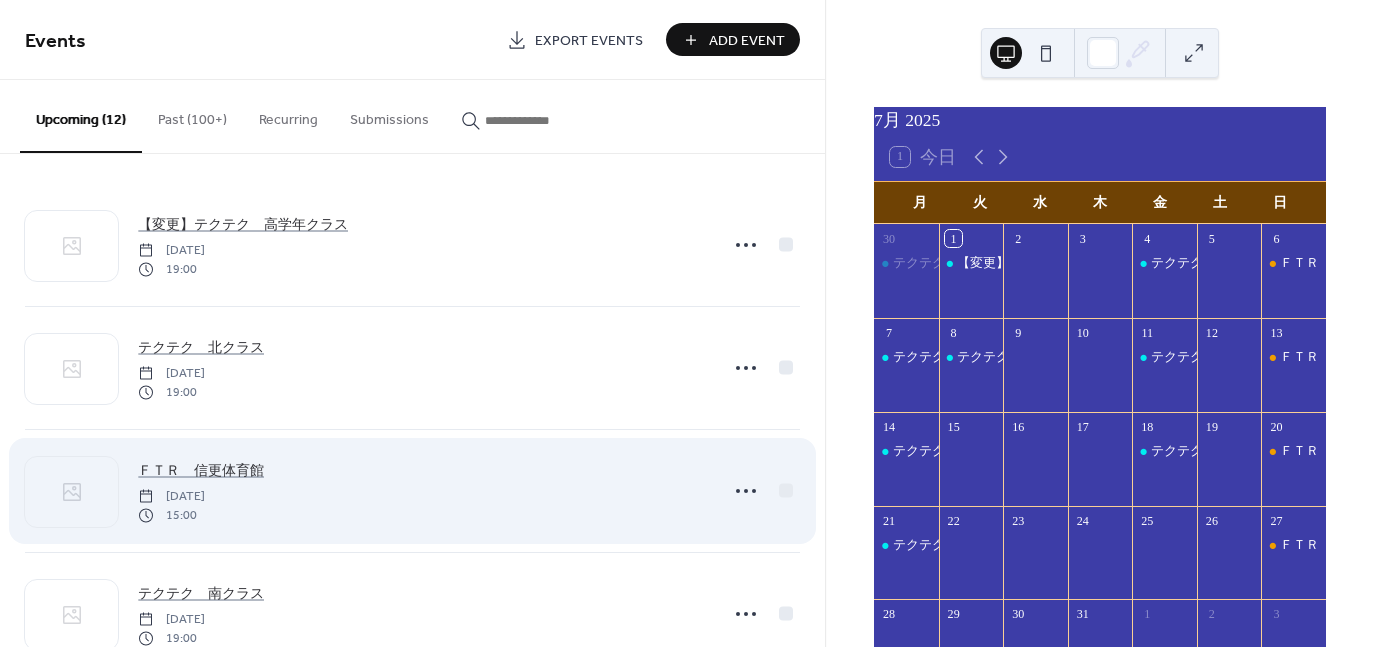 click on "ＦＴＲ　信更体育館 [DATE] 15:00" at bounding box center [422, 491] 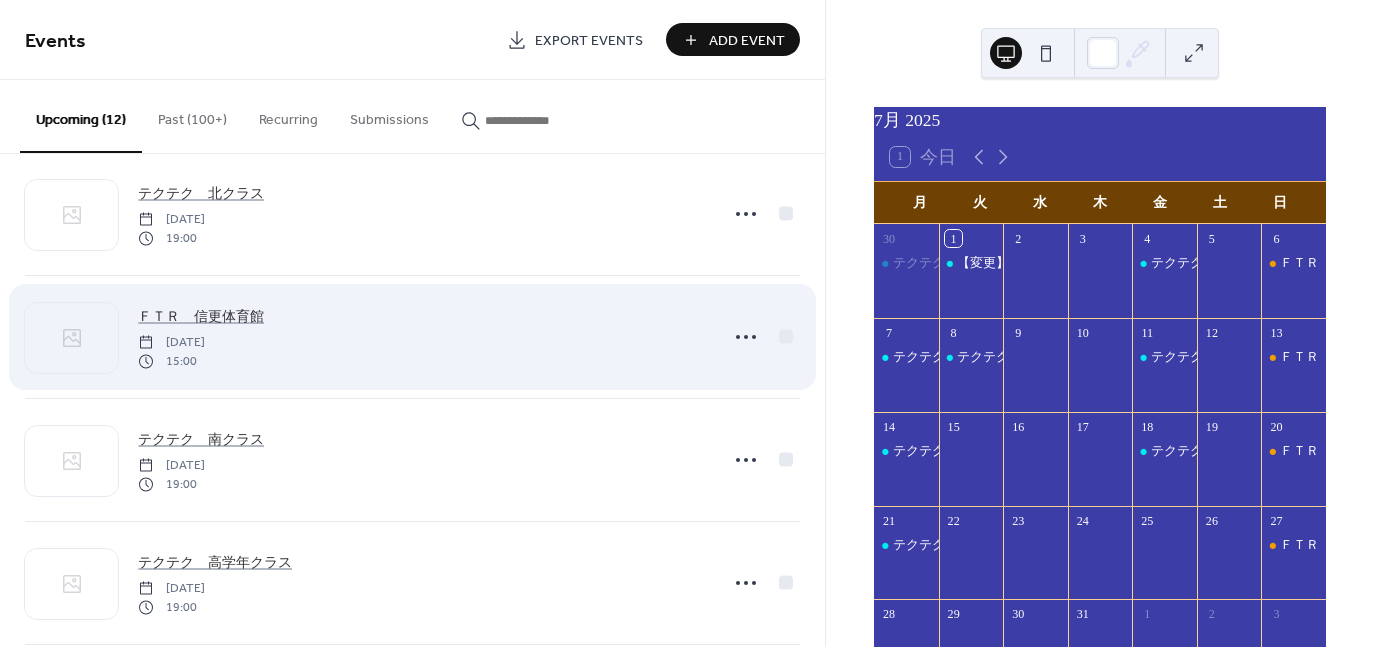 scroll, scrollTop: 200, scrollLeft: 0, axis: vertical 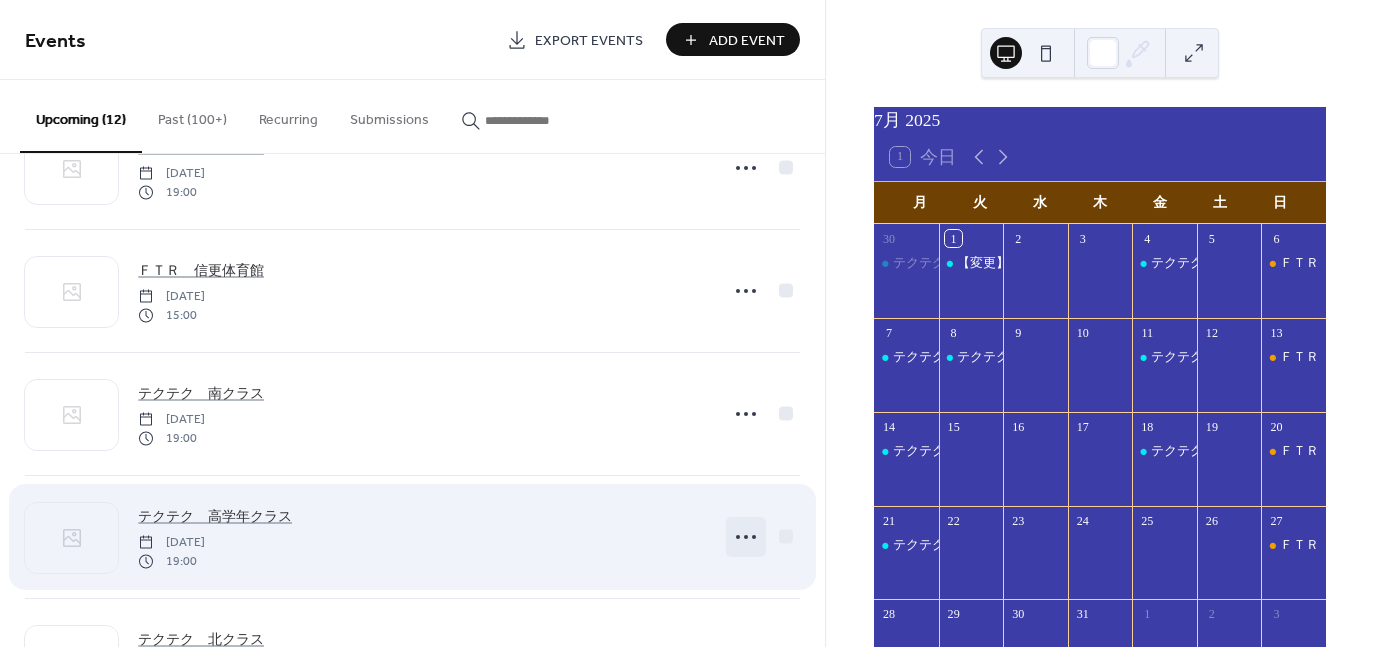 click 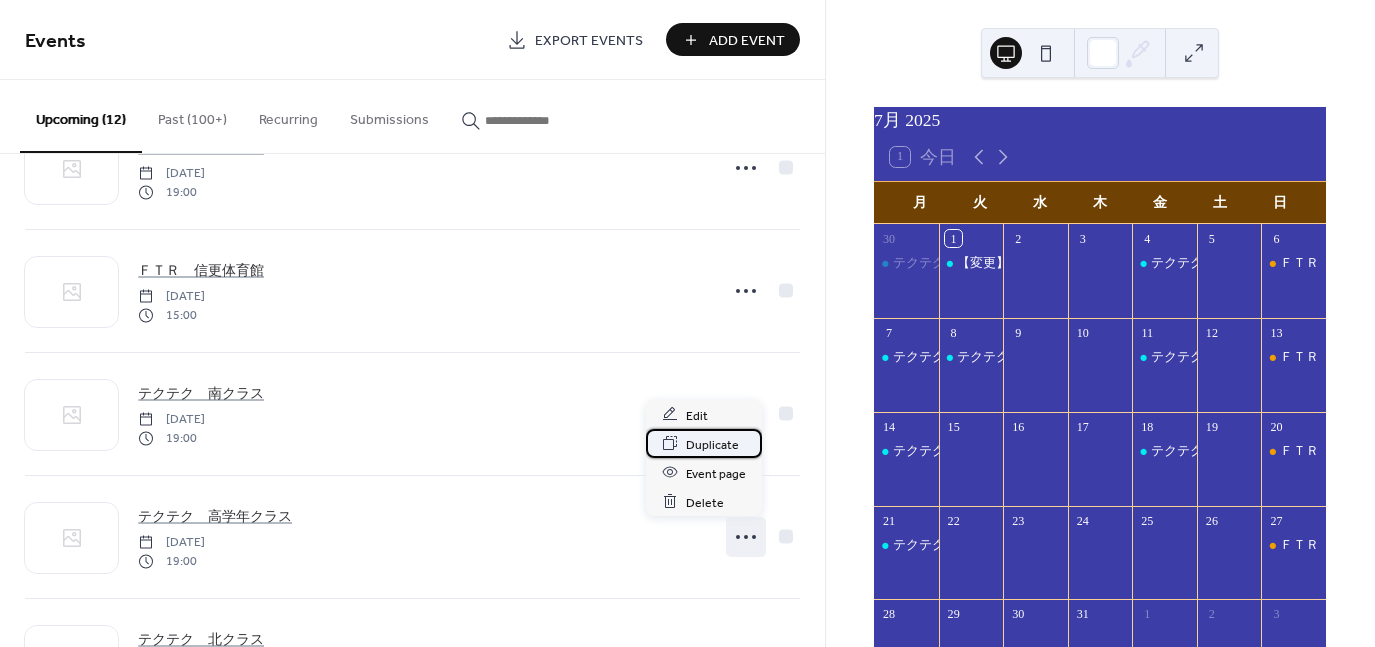 click on "Duplicate" at bounding box center (712, 444) 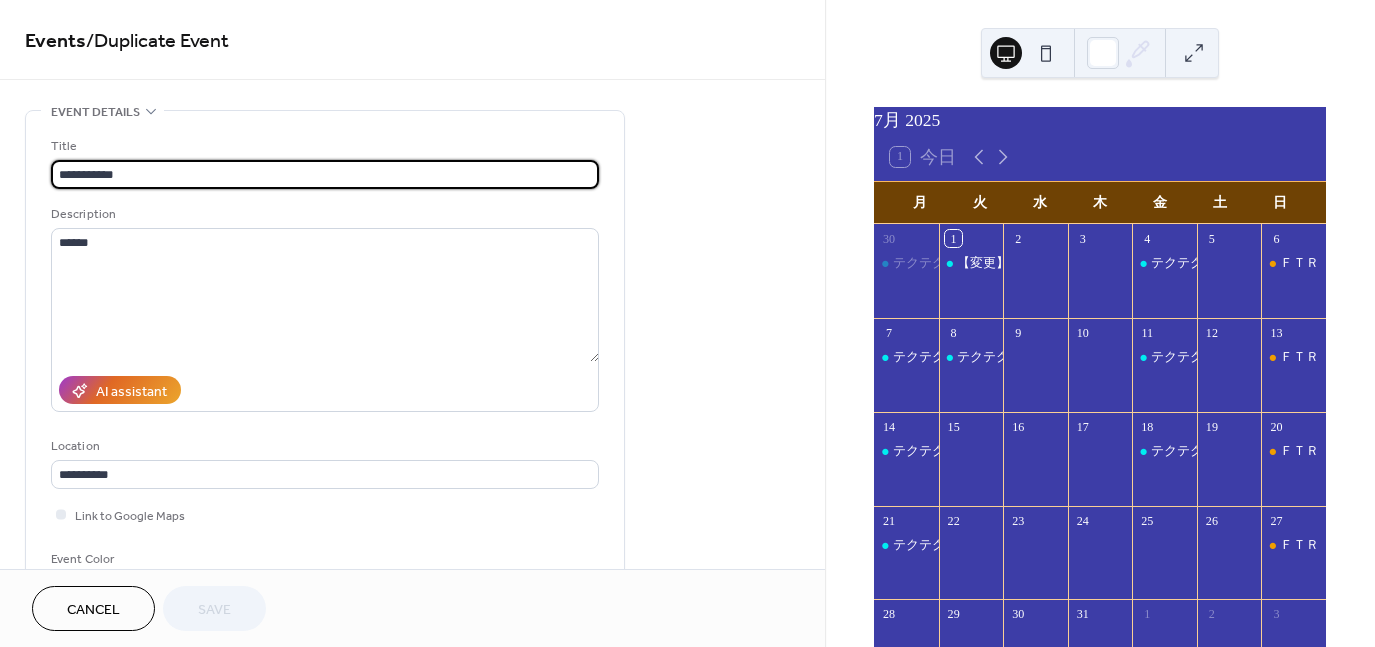 click on "**********" at bounding box center [412, 719] 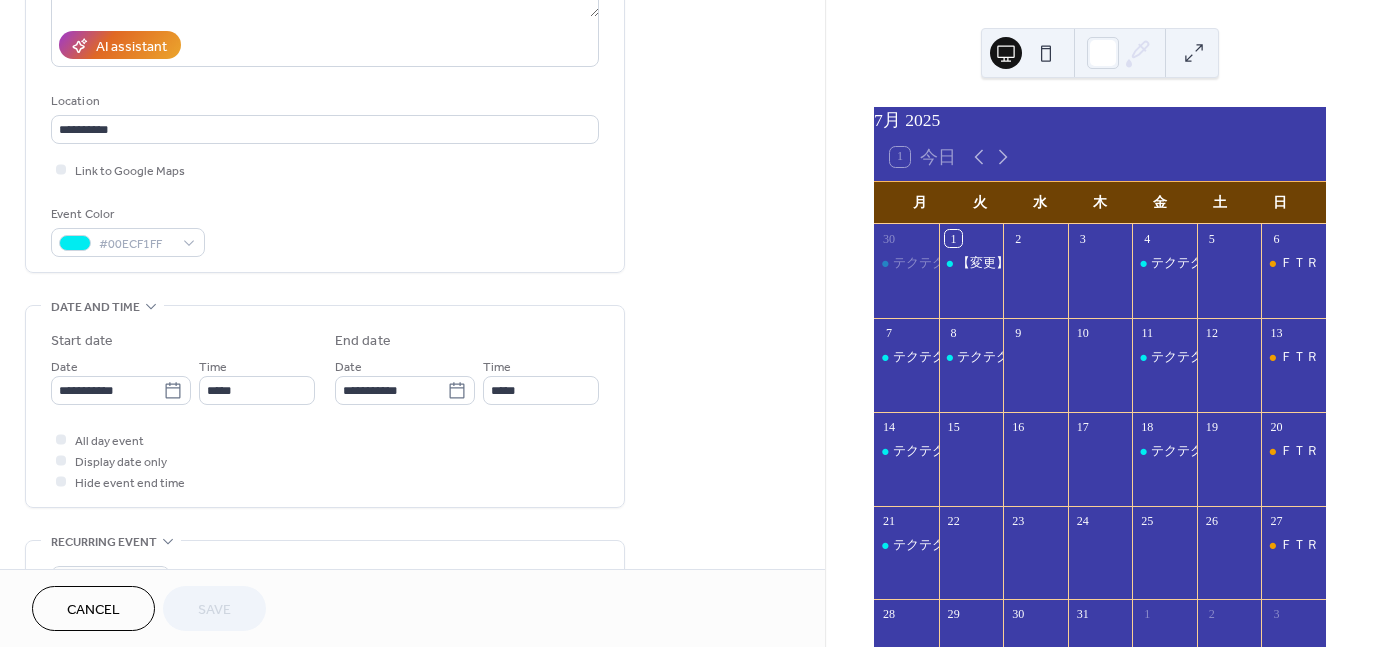 scroll, scrollTop: 360, scrollLeft: 0, axis: vertical 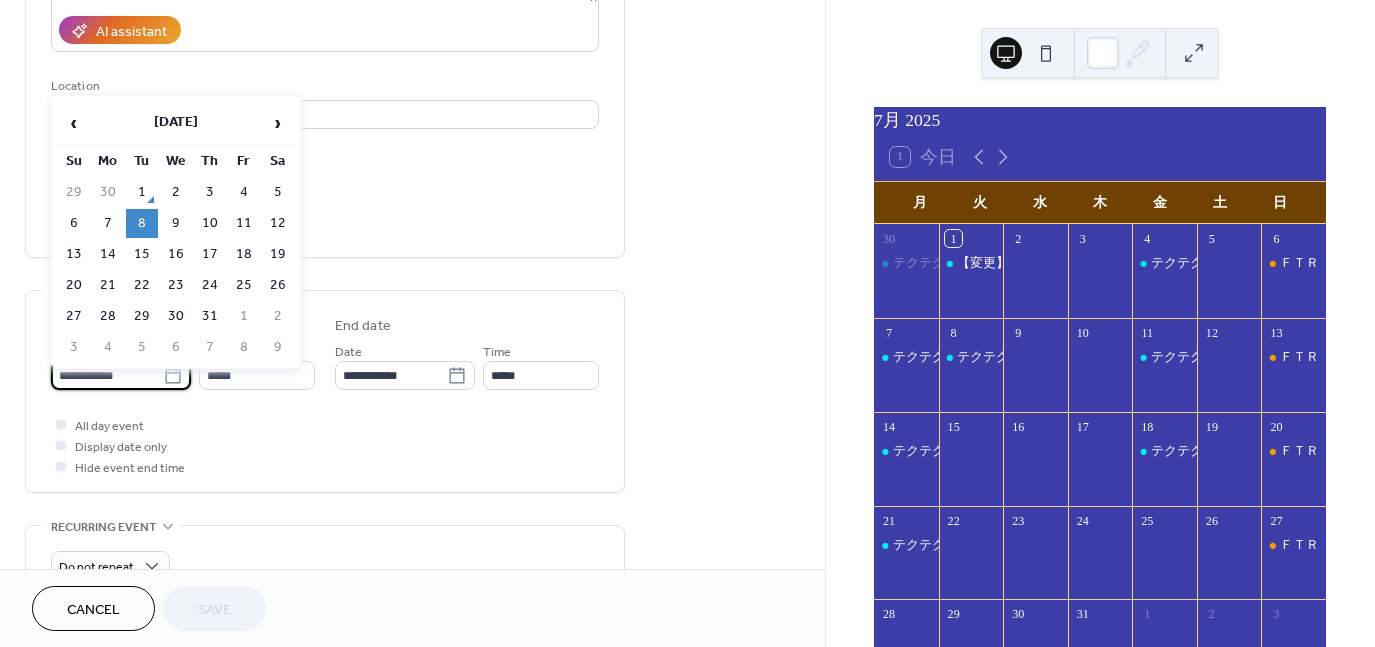 click on "**********" at bounding box center (107, 375) 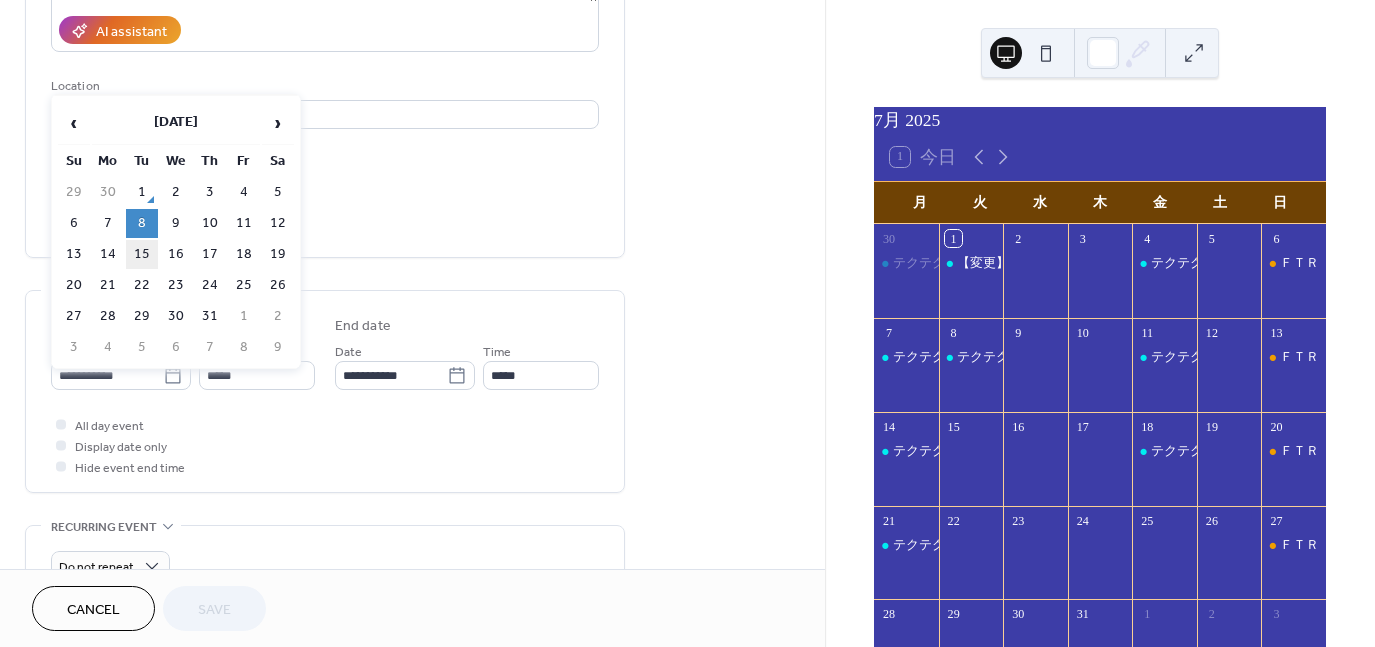 click on "15" at bounding box center [142, 254] 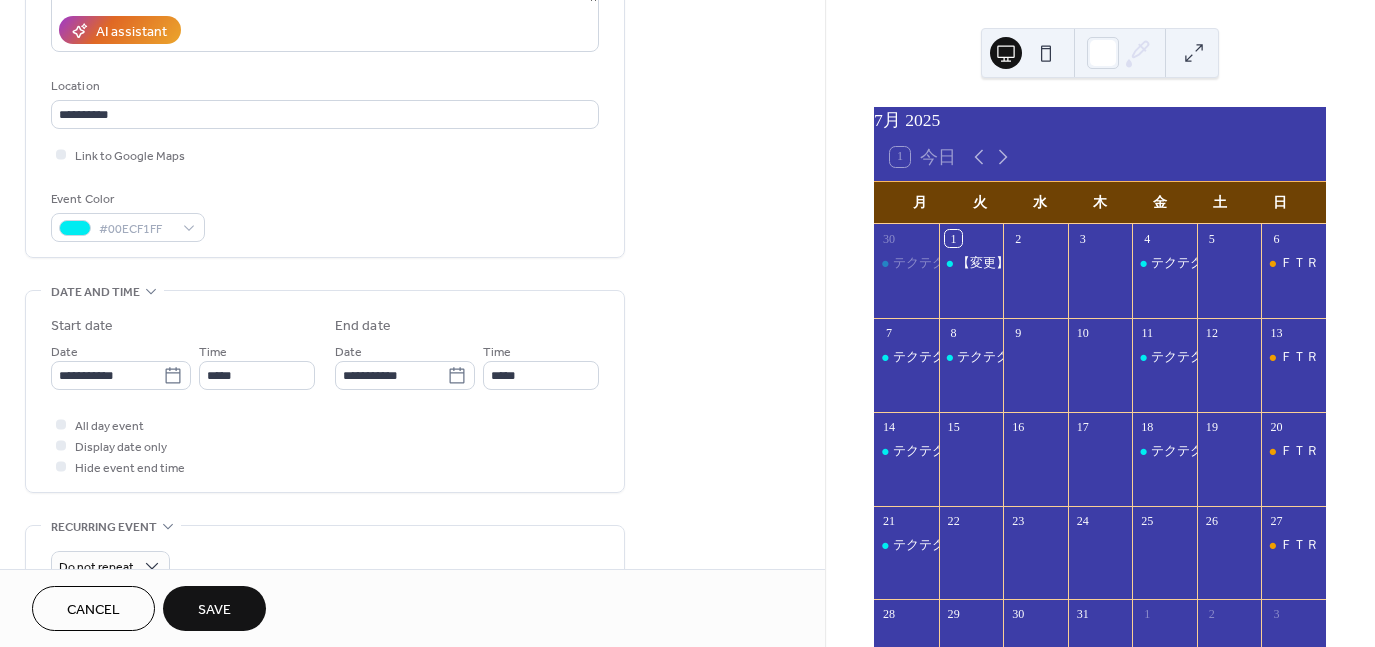 click on "Save" at bounding box center (214, 608) 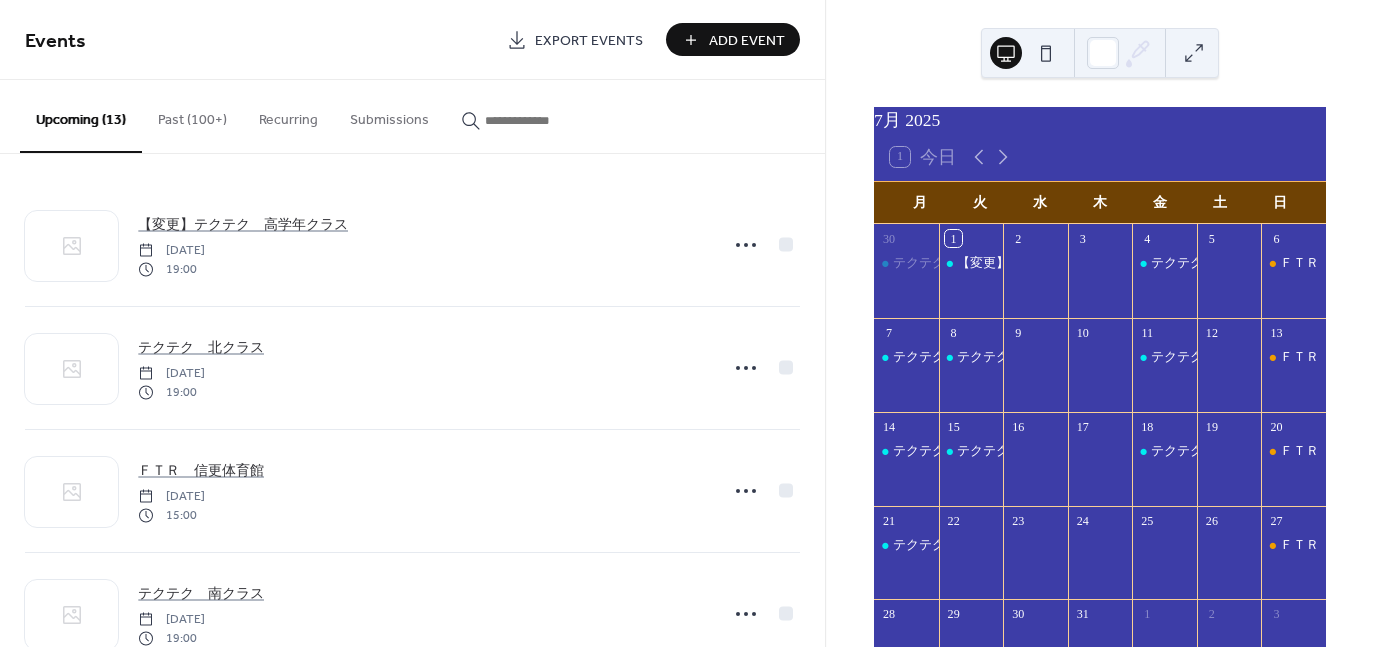 scroll, scrollTop: 432, scrollLeft: 0, axis: vertical 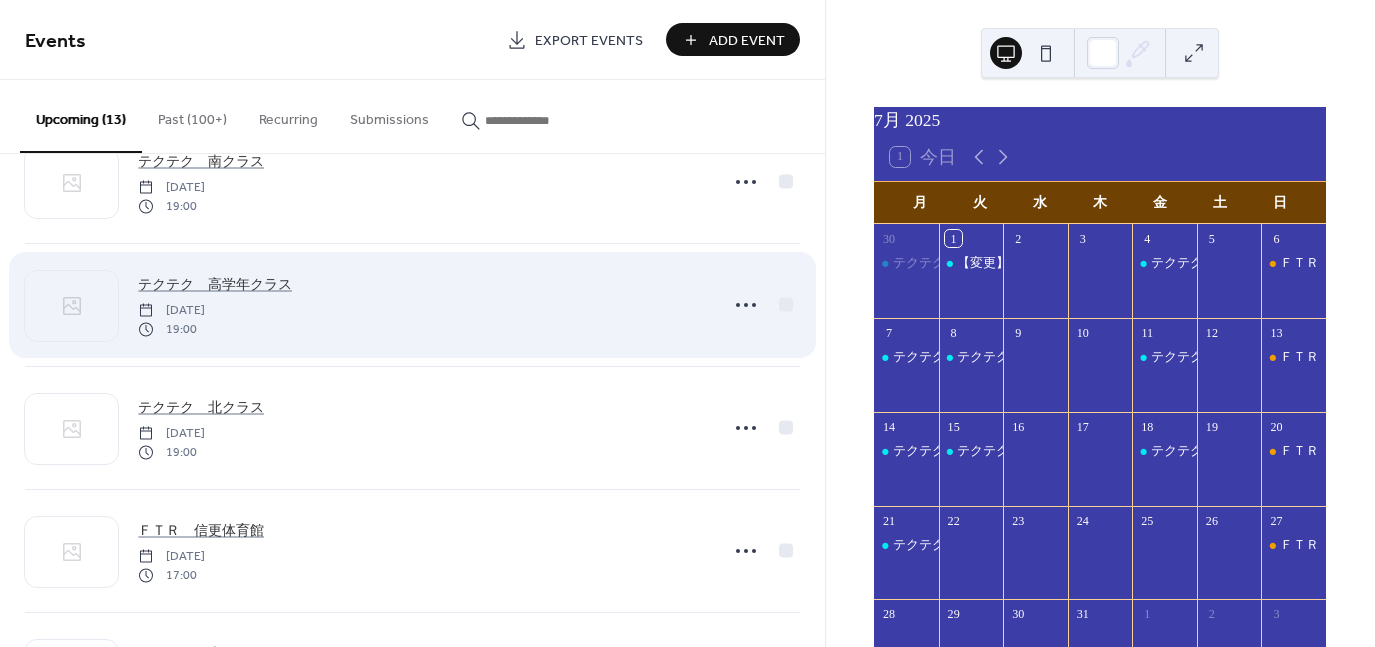click on "テクテク　高学年クラス [DATE] 19:00" at bounding box center [412, 305] 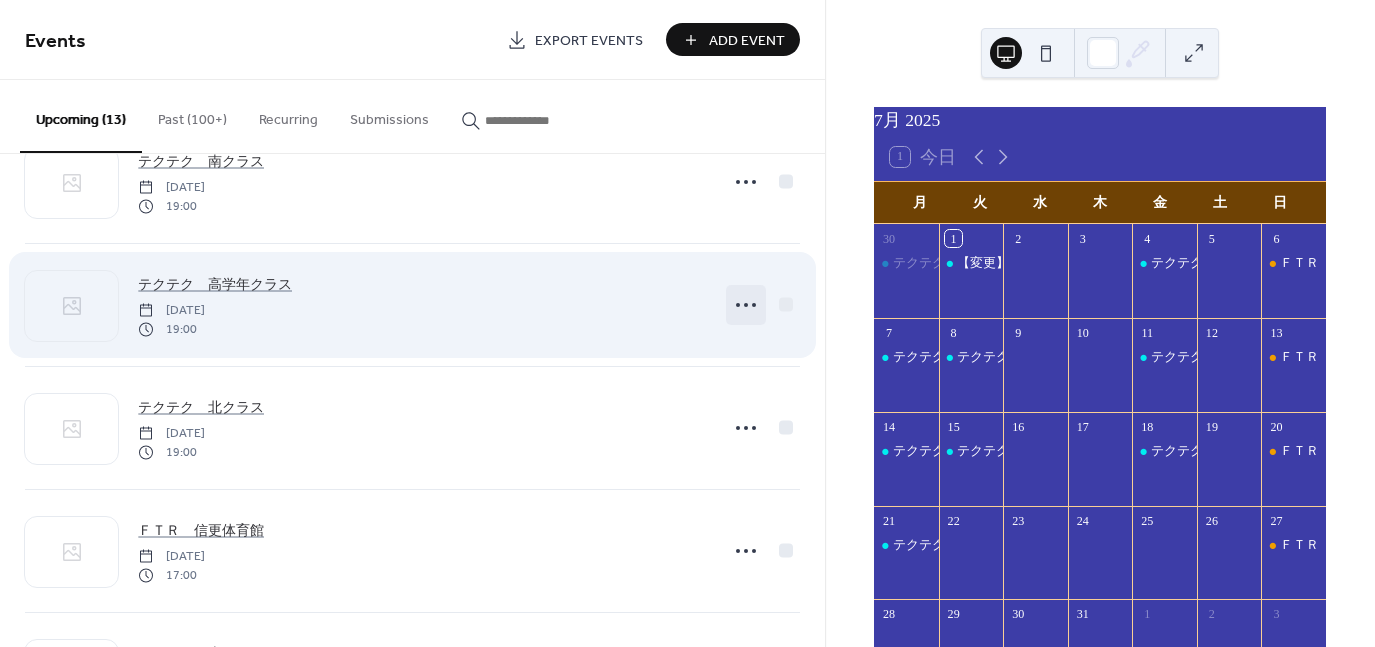 click 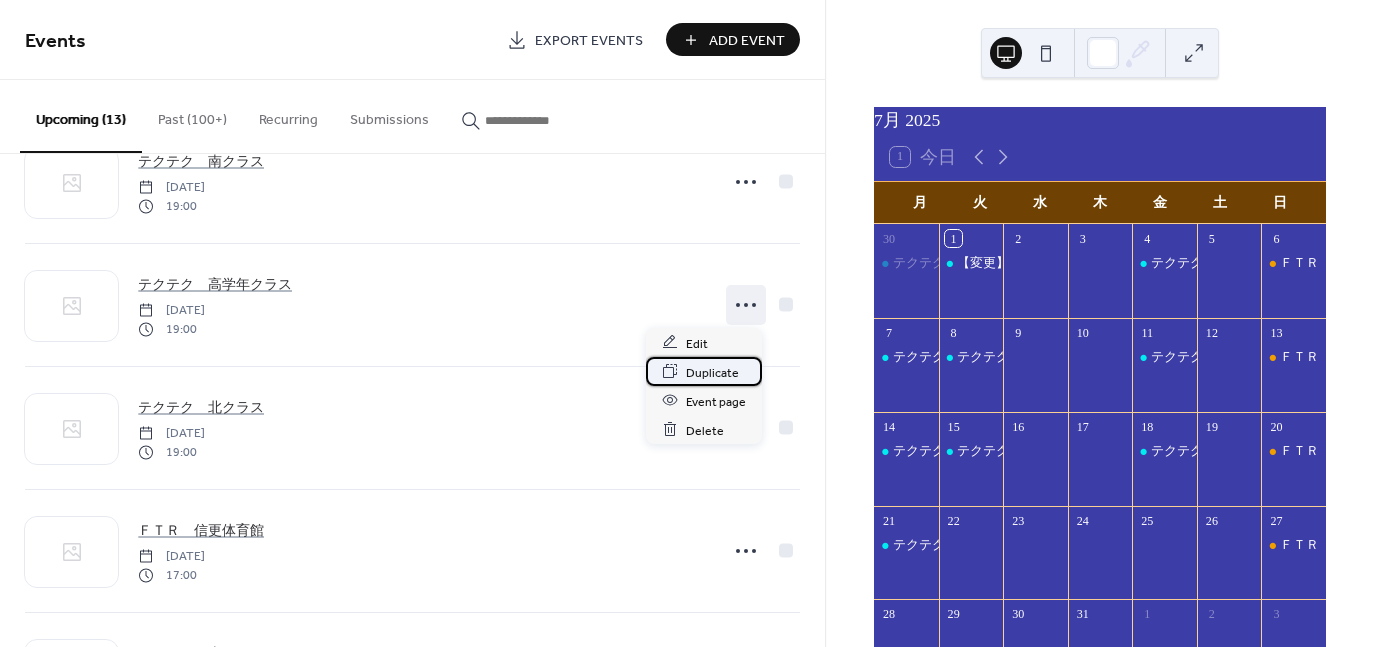 click on "Duplicate" at bounding box center (712, 372) 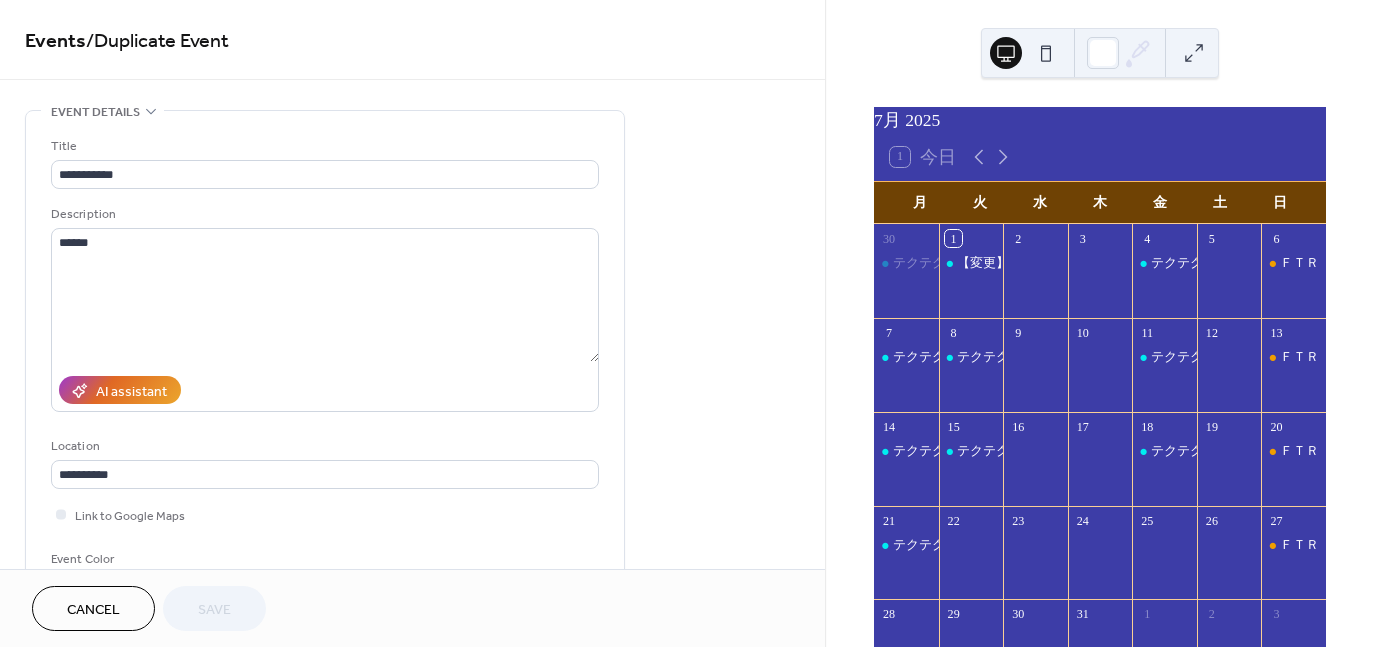 click on "**********" at bounding box center (412, 719) 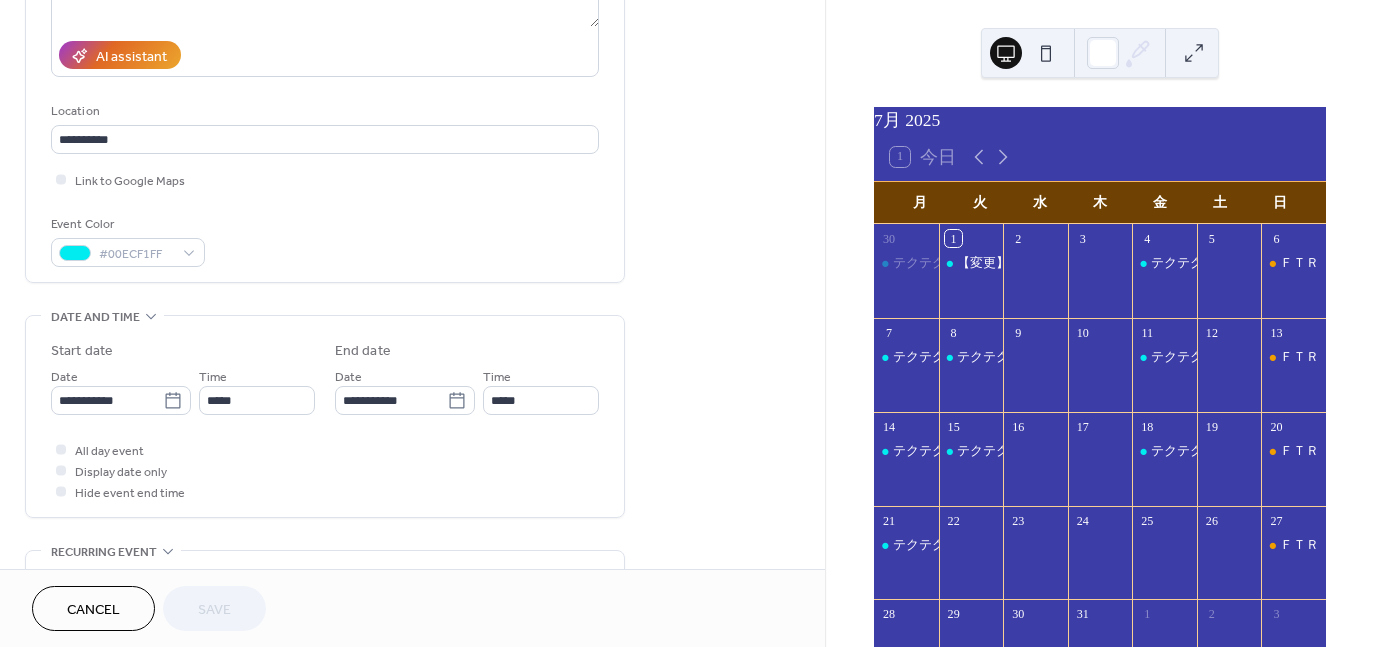 scroll, scrollTop: 360, scrollLeft: 0, axis: vertical 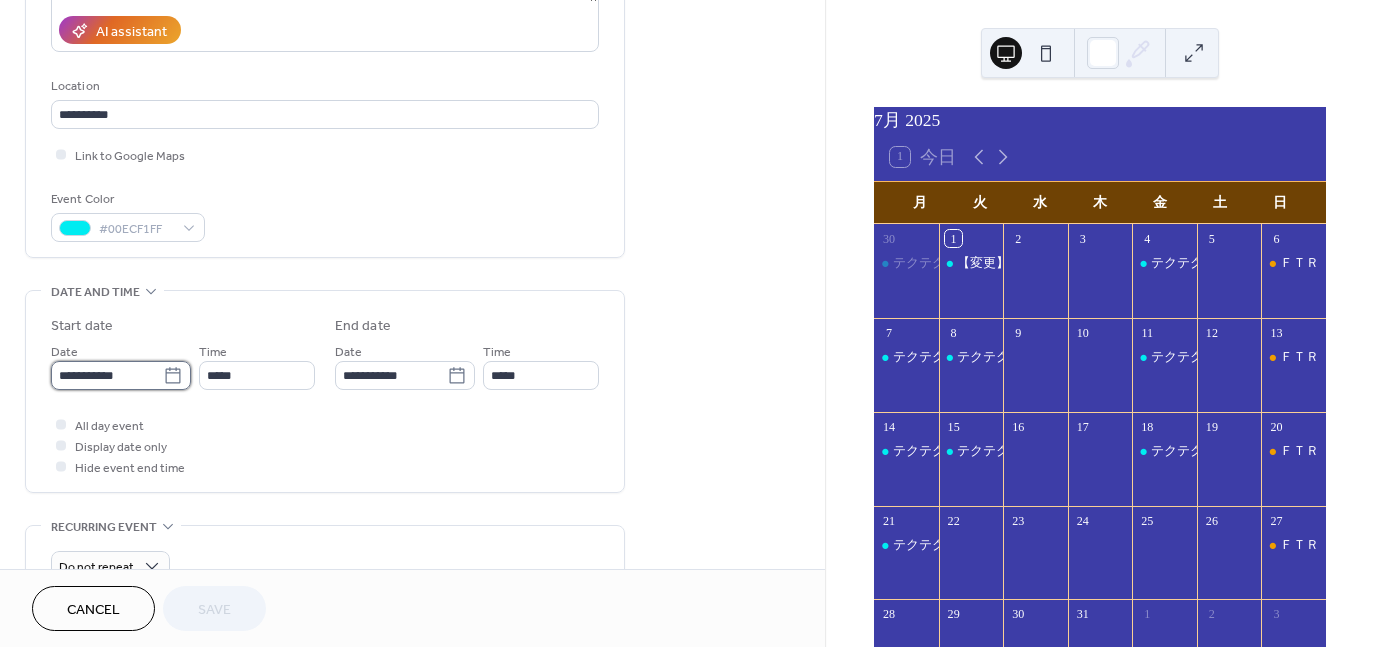 click on "**********" at bounding box center (107, 375) 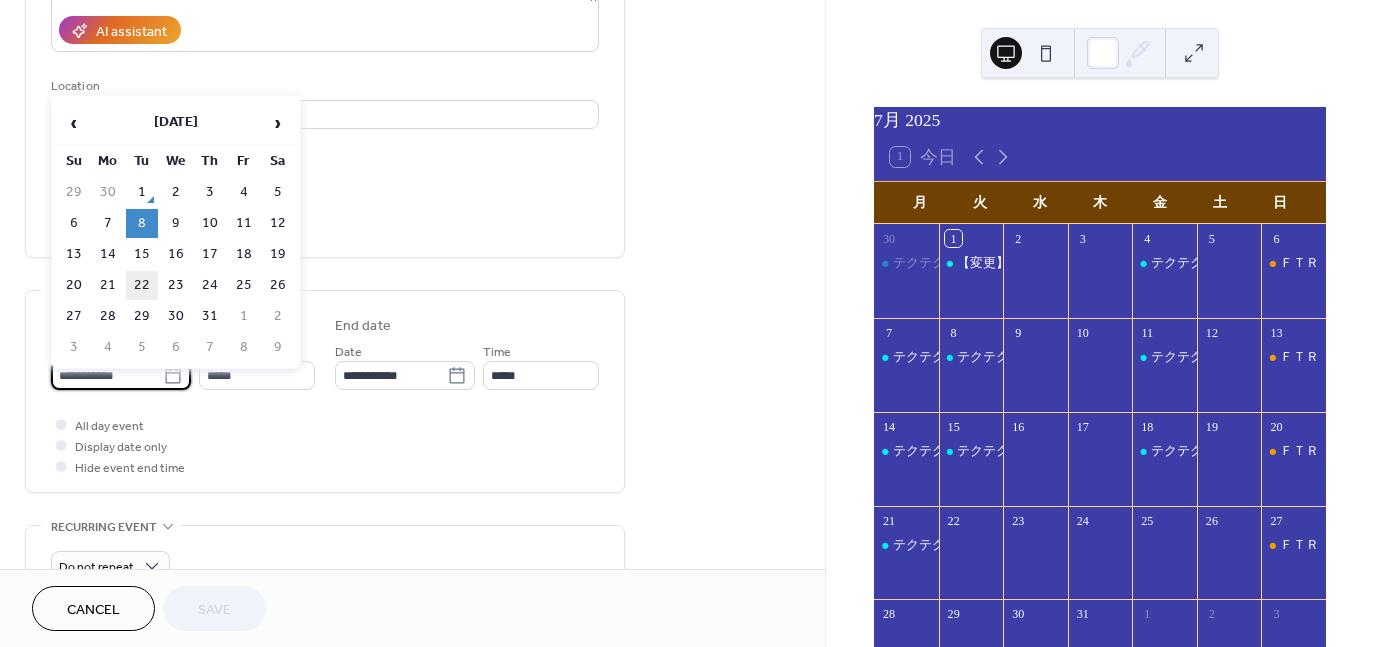 click on "22" at bounding box center (142, 285) 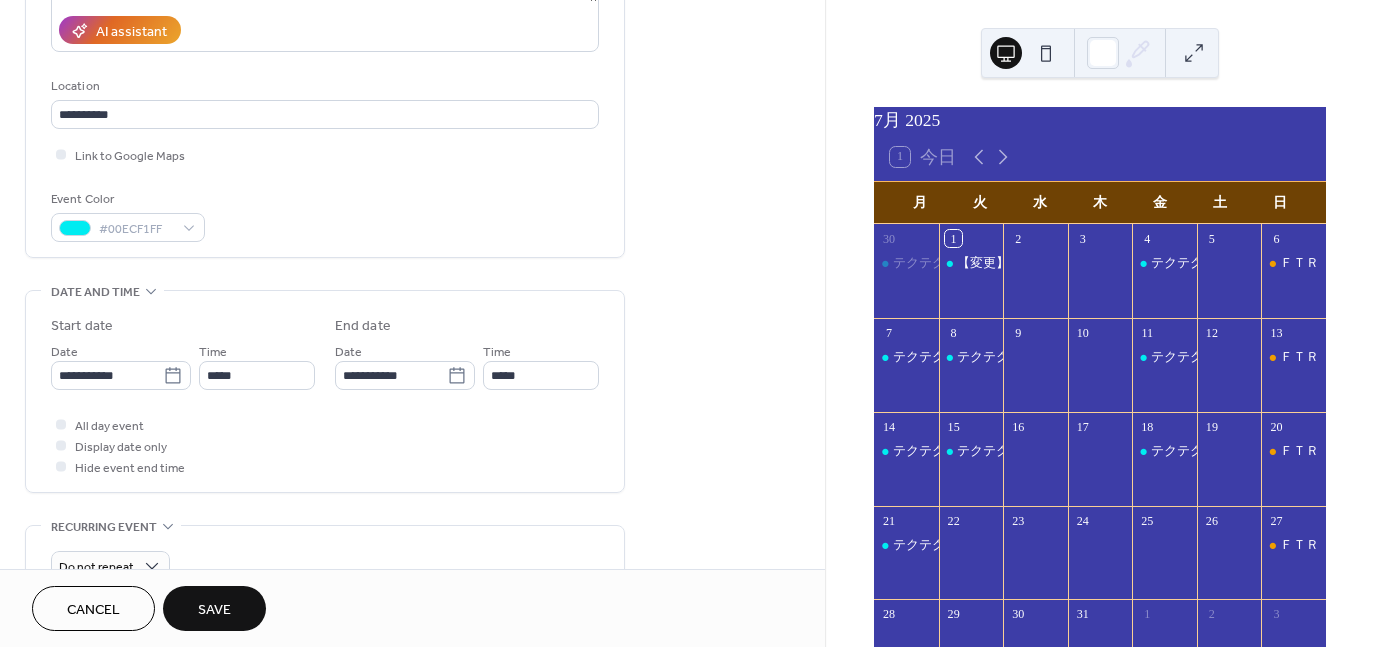 click on "Save" at bounding box center [214, 608] 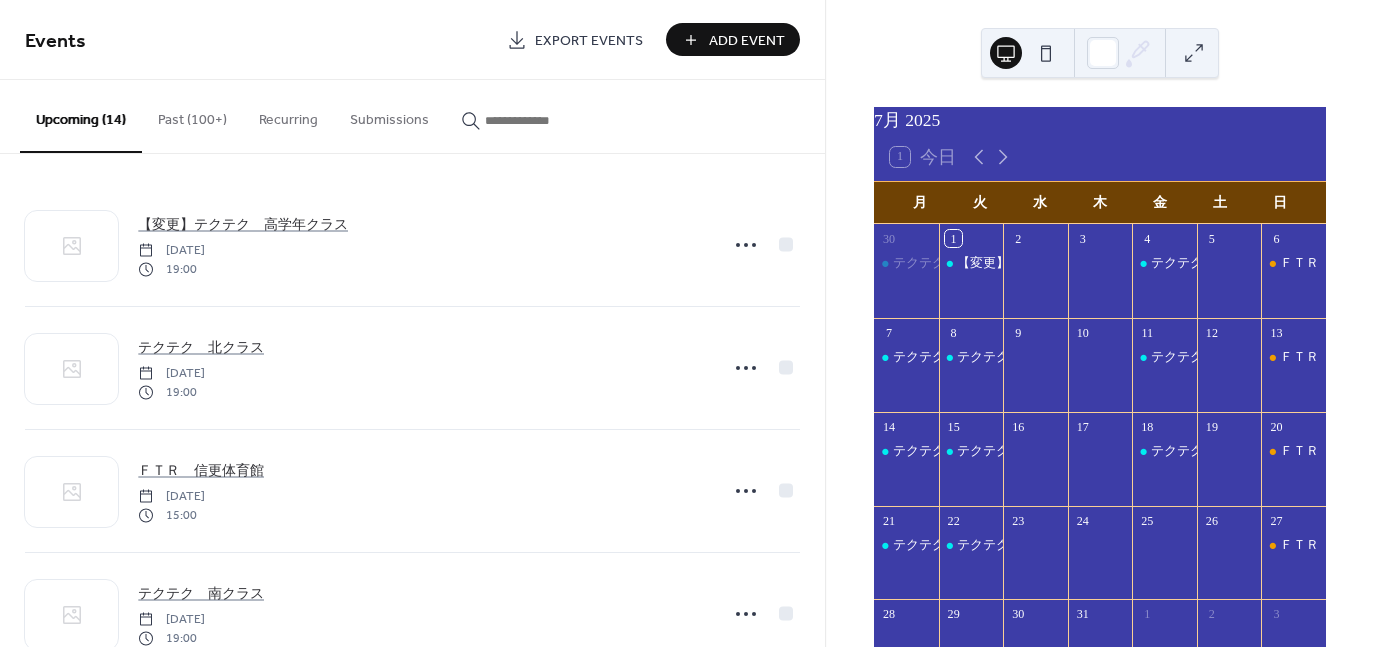 click on "Past  (100+)" at bounding box center (192, 115) 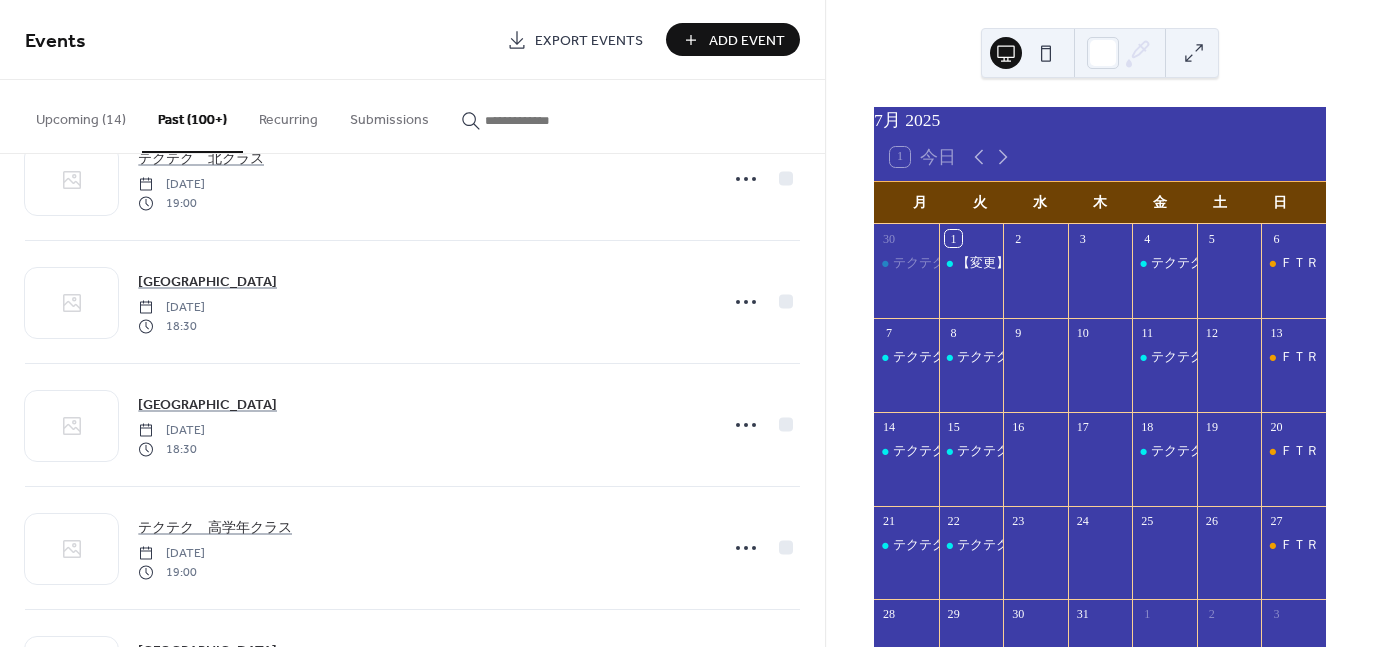 scroll, scrollTop: 1728, scrollLeft: 0, axis: vertical 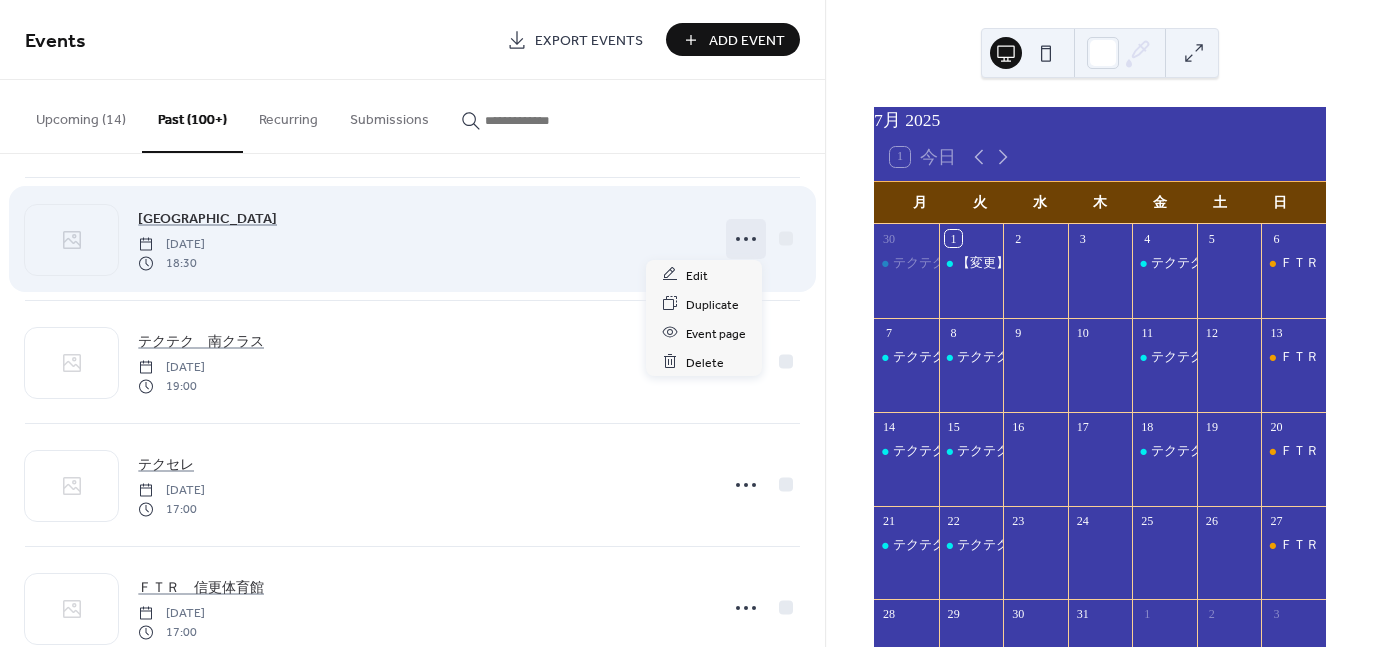 click 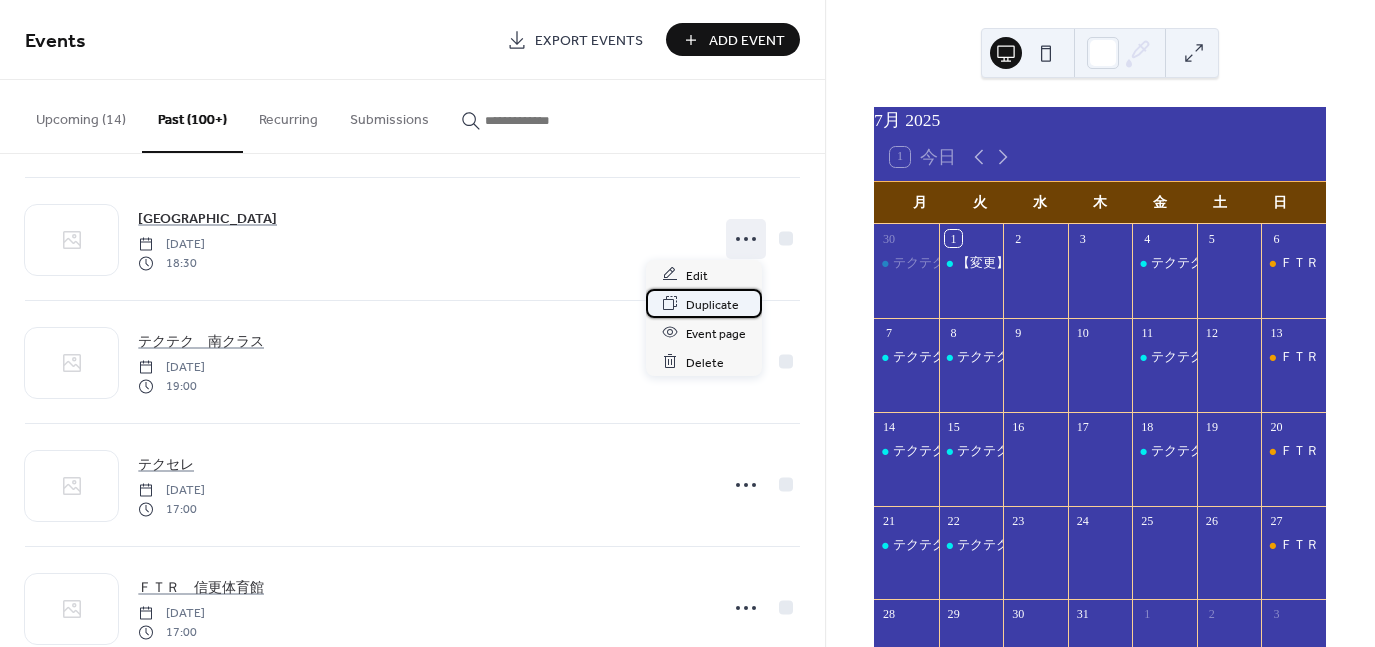 click on "Duplicate" at bounding box center (704, 303) 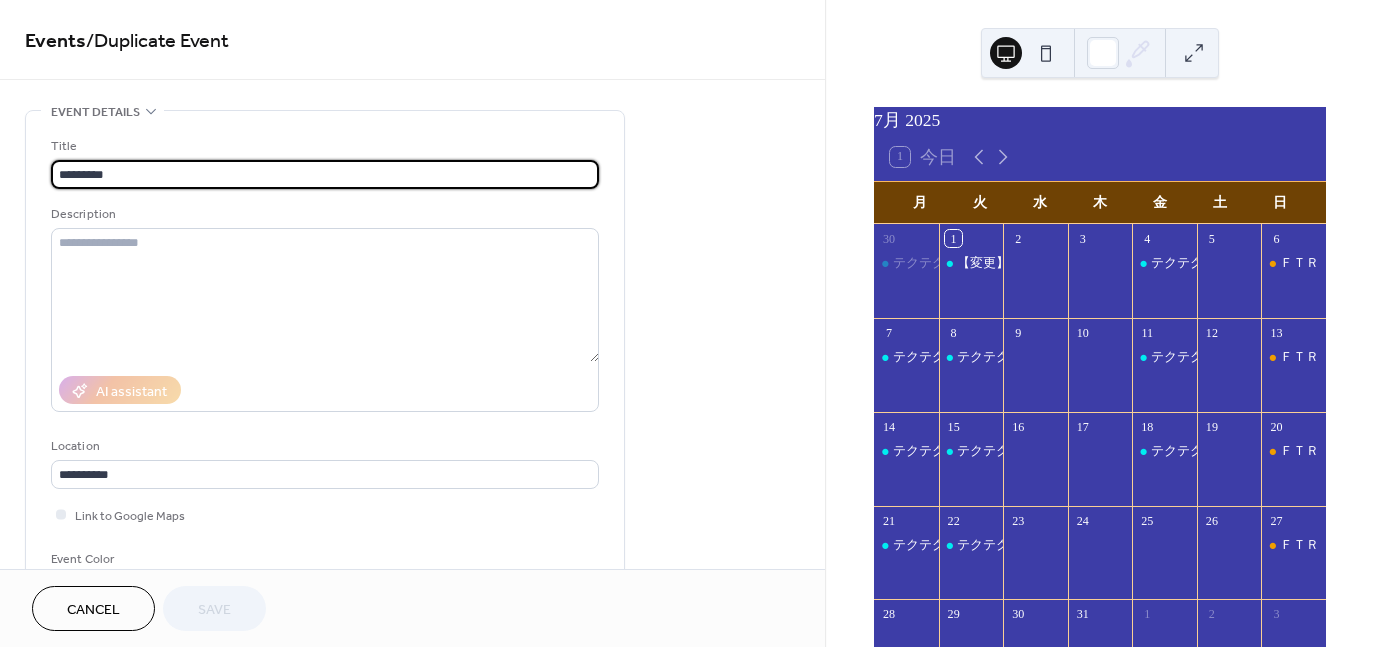 scroll, scrollTop: 498, scrollLeft: 0, axis: vertical 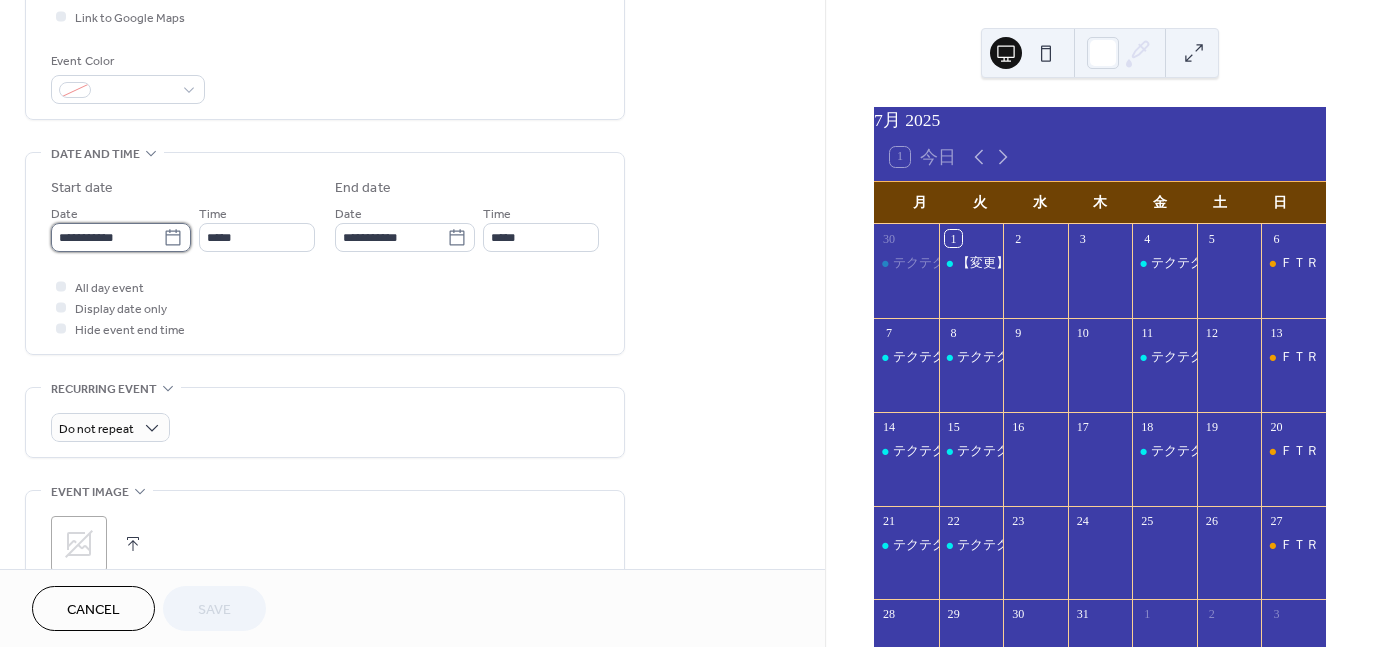 click on "**********" at bounding box center (107, 237) 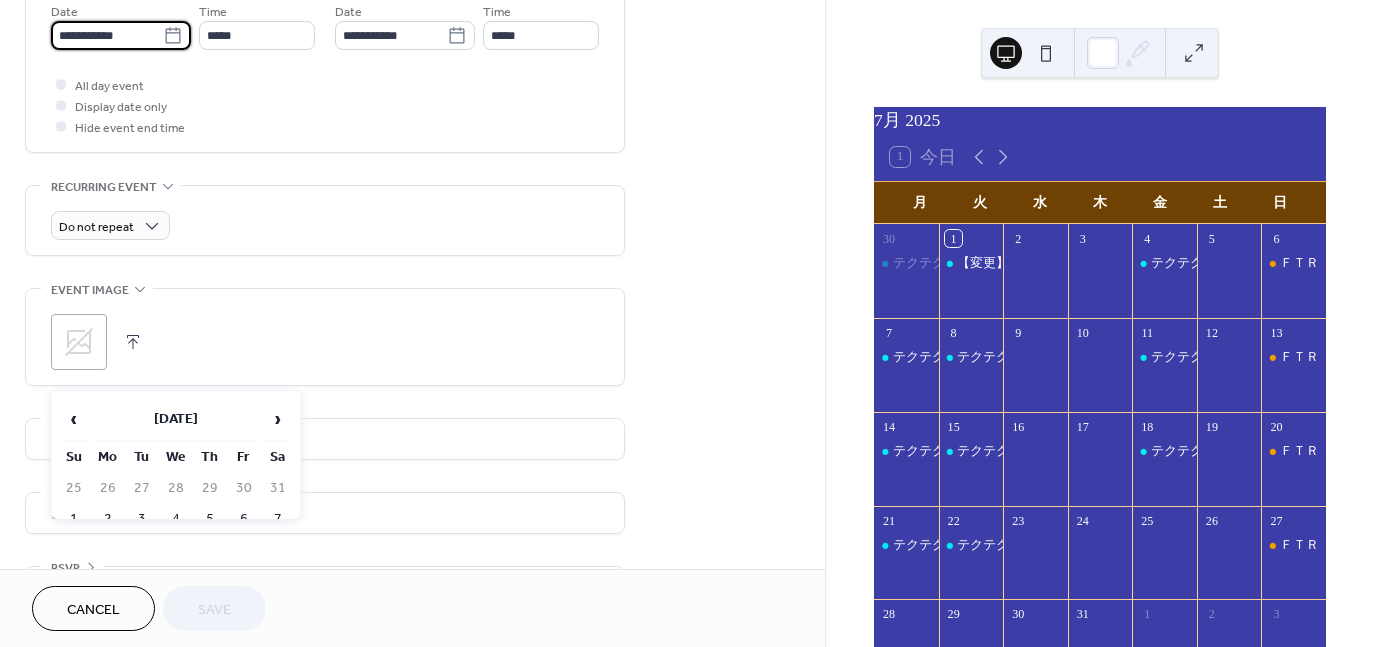 scroll, scrollTop: 705, scrollLeft: 0, axis: vertical 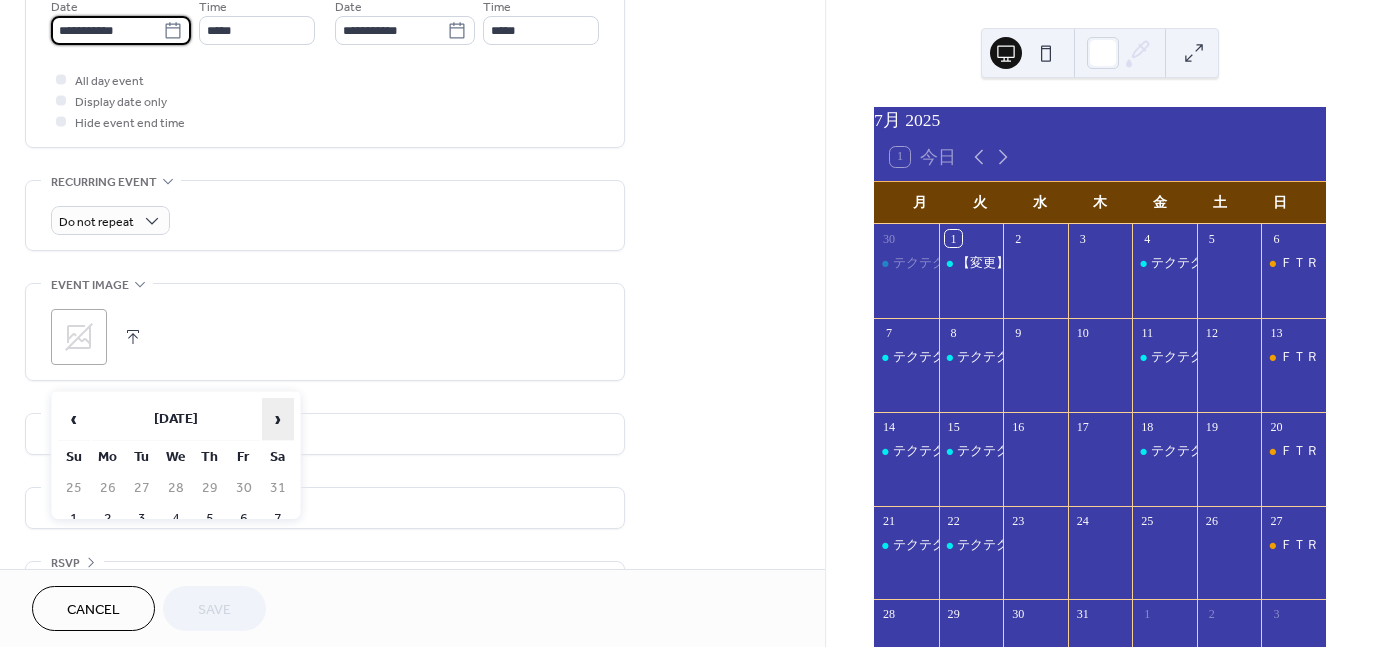 click on "›" at bounding box center [278, 419] 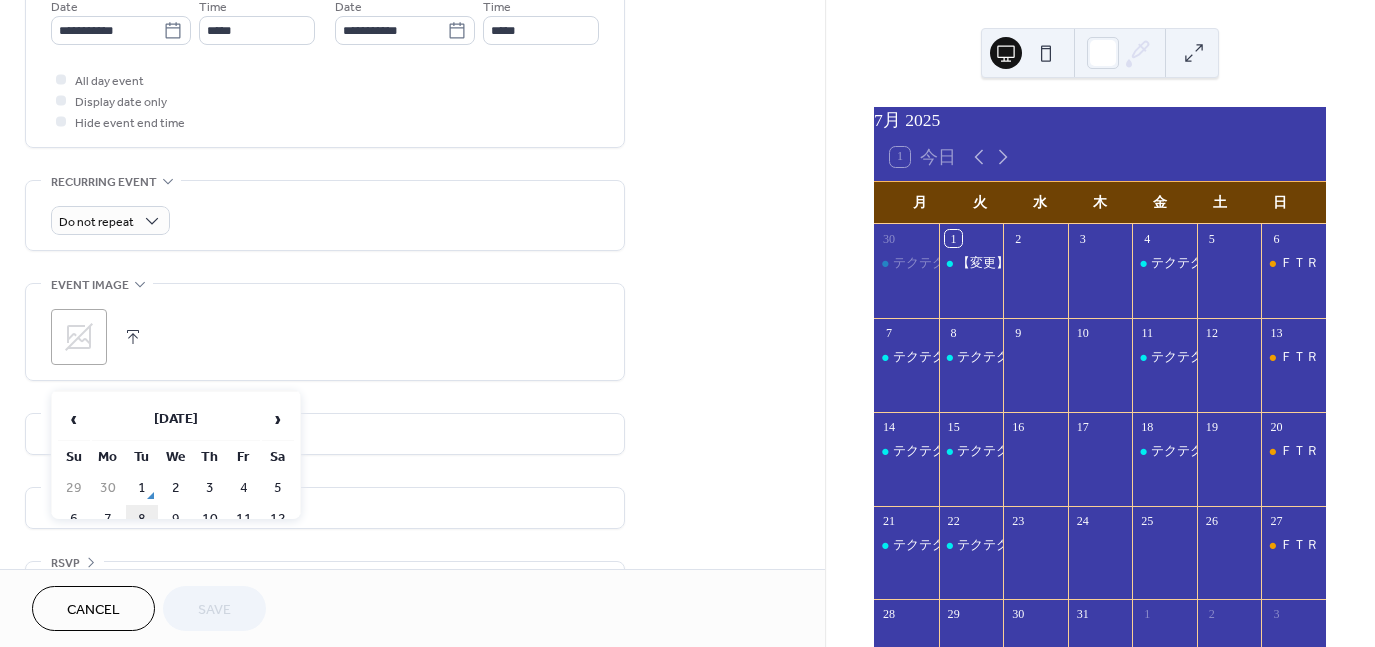 click on "8" at bounding box center (142, 519) 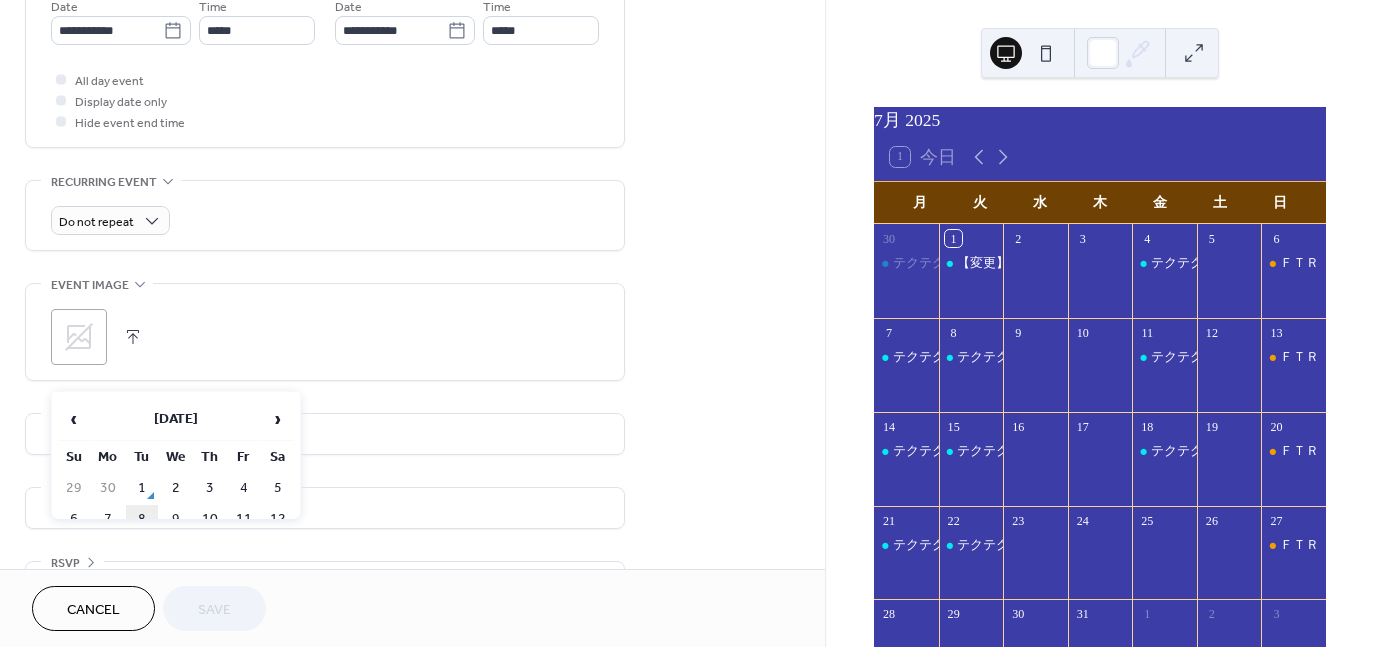 type on "**********" 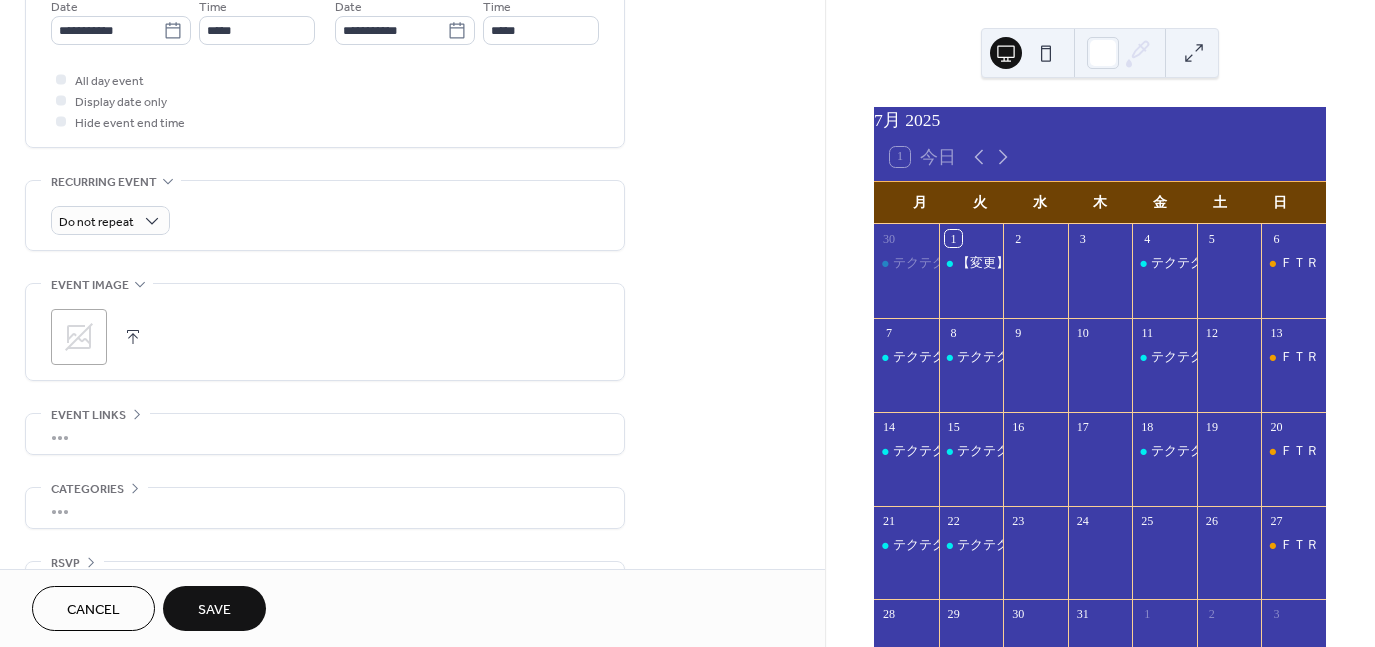 click on "Save" at bounding box center [214, 610] 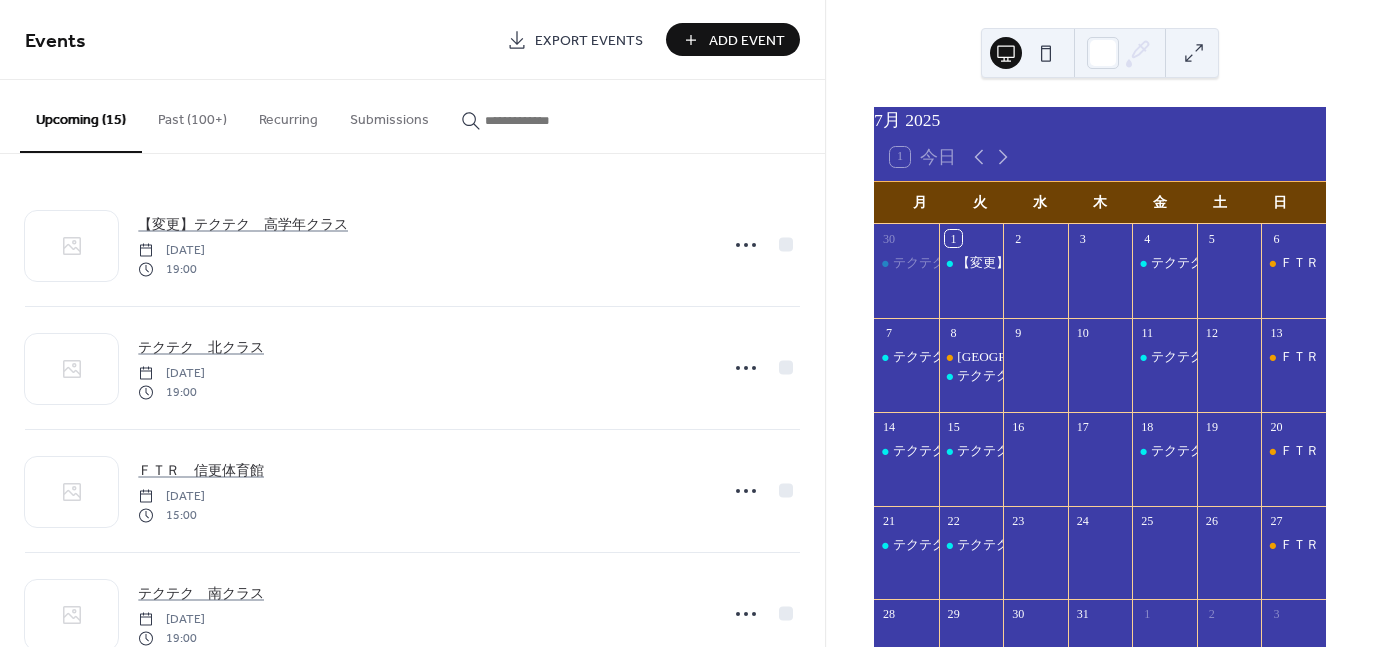 scroll, scrollTop: 432, scrollLeft: 0, axis: vertical 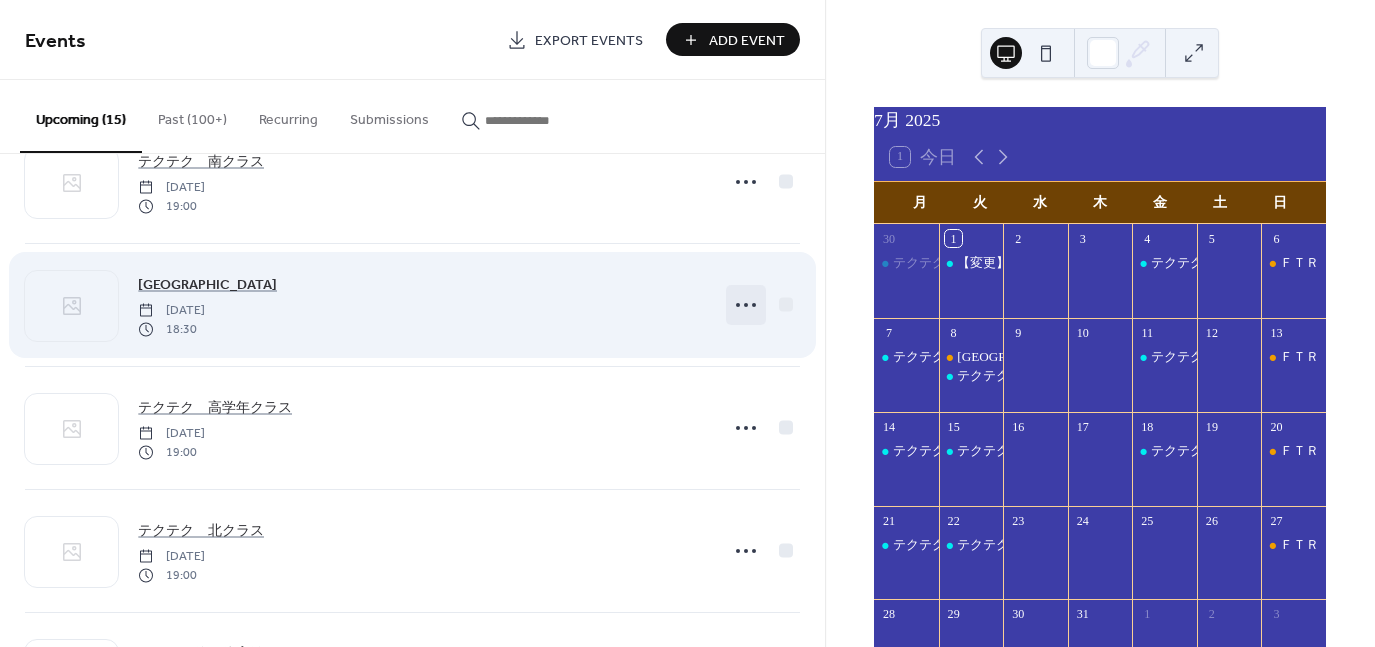 click 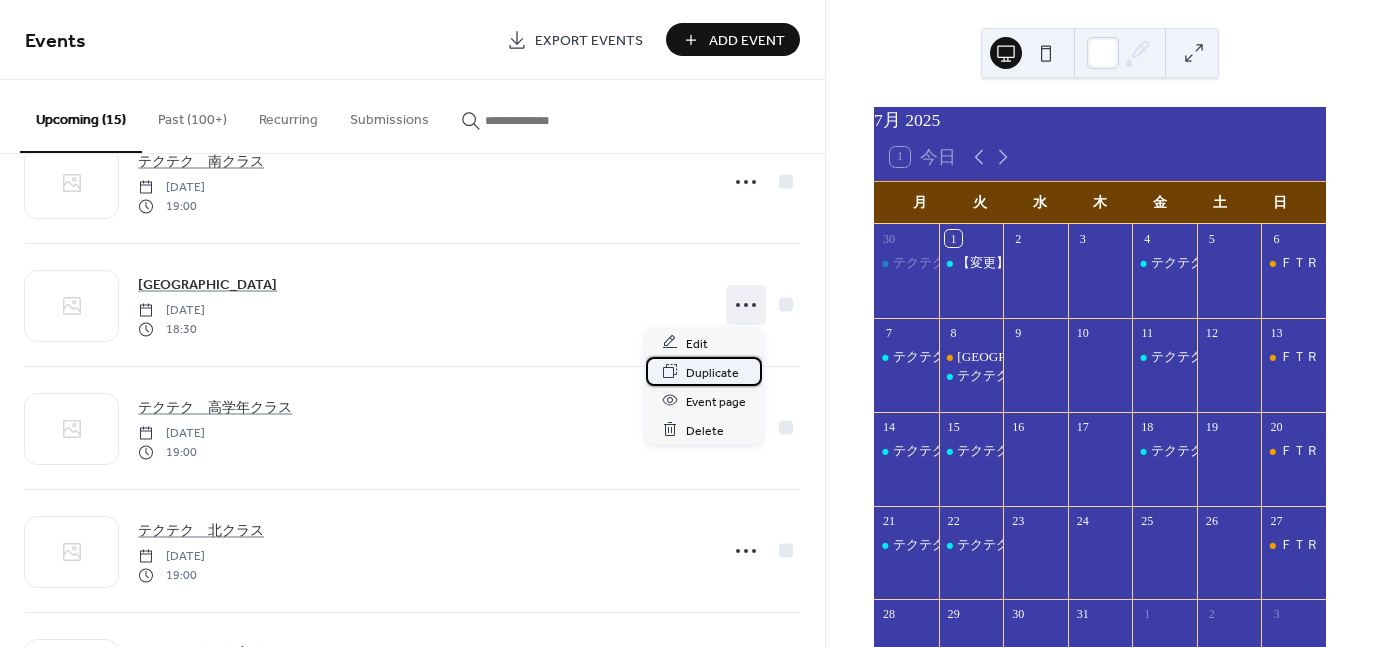 click on "Duplicate" at bounding box center [712, 372] 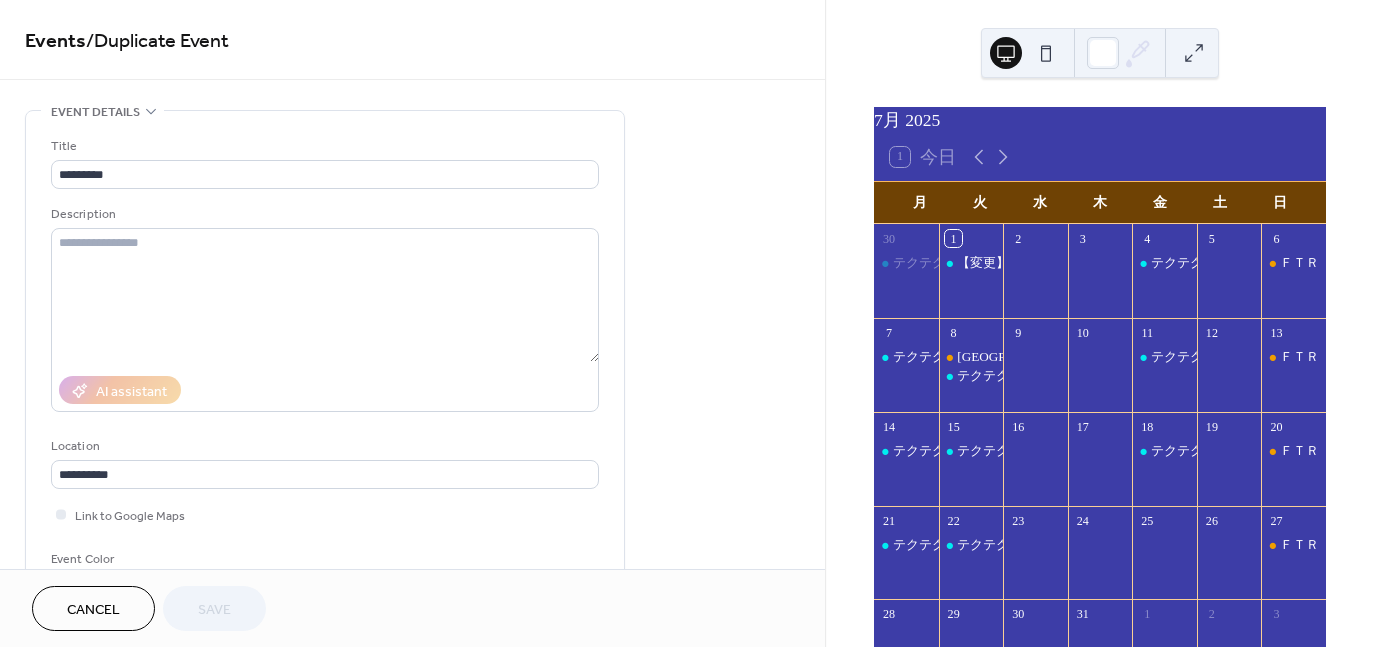 click on "**********" at bounding box center (412, 719) 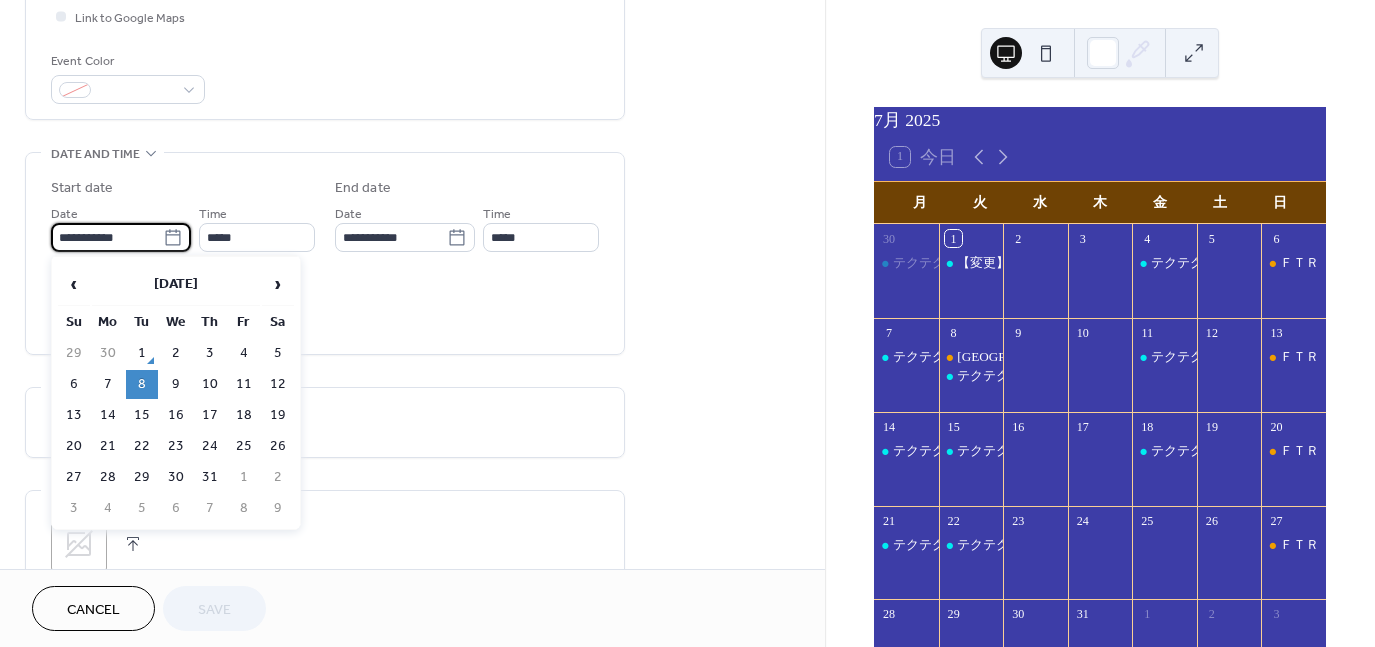 click on "**********" at bounding box center (107, 237) 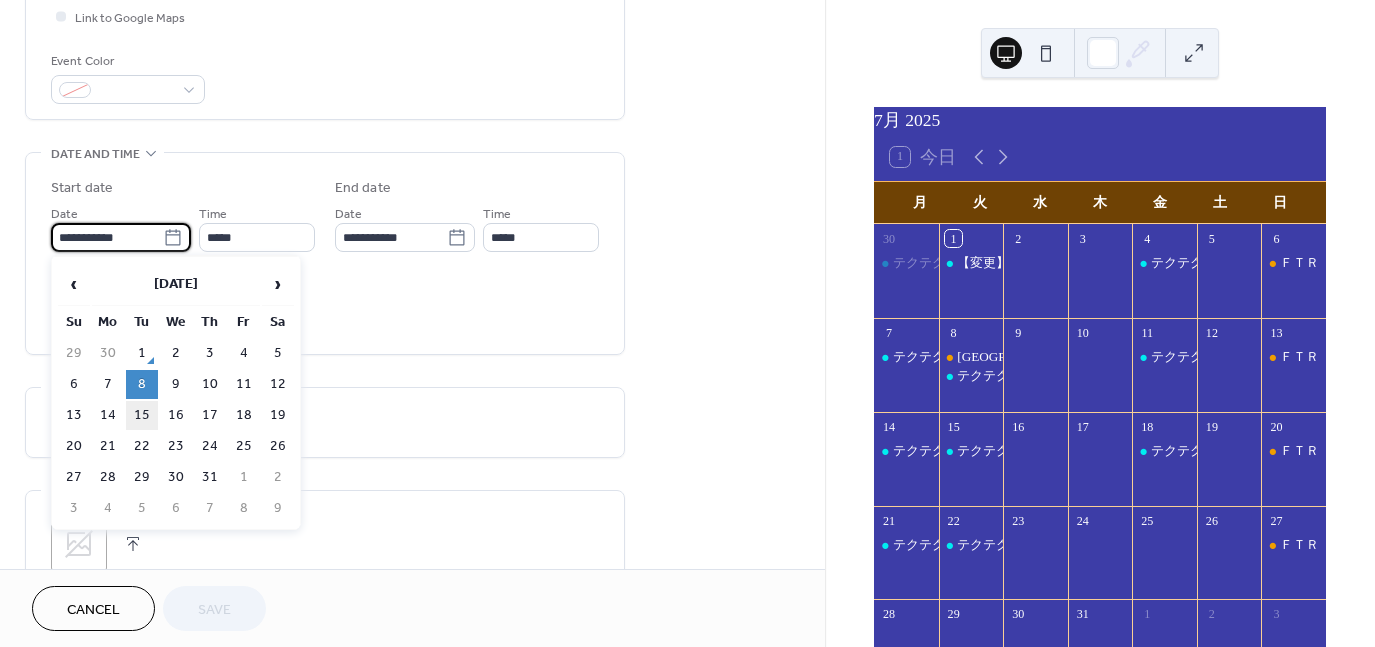 click on "15" at bounding box center [142, 415] 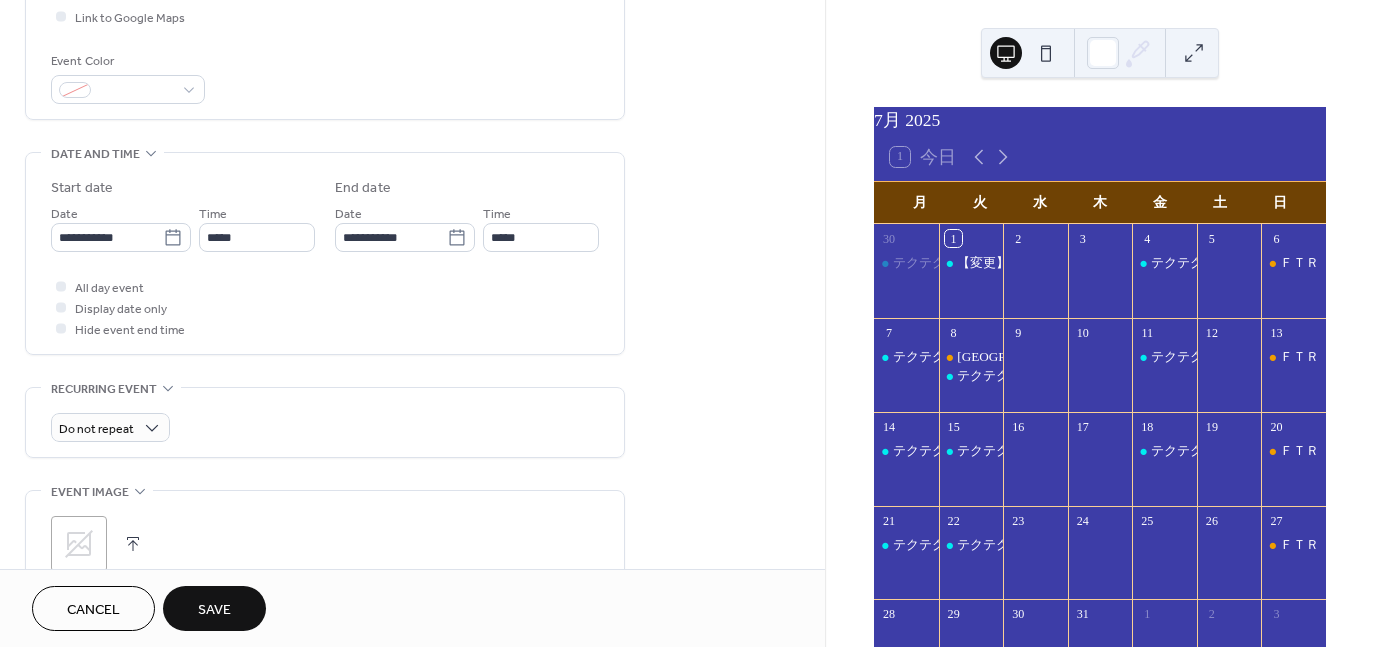 click on "Save" at bounding box center (214, 608) 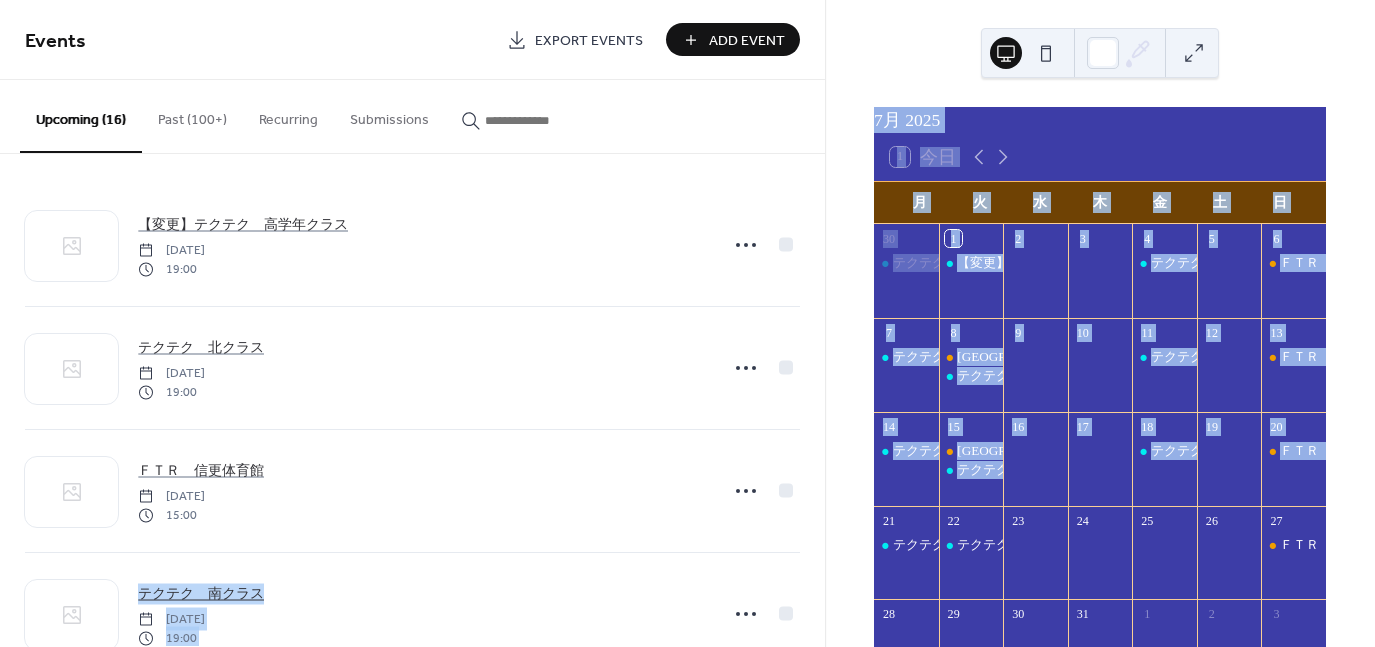 click on "Events Export Events Add Event Upcoming  (16) Past  (100+) Recurring  Submissions  【変更】テクテク　高学年クラス [DATE] 19:00 テクテク　北クラス [DATE] 19:00 ＦＴＲ　信更体育館 [DATE] 15:00 テクテク　[GEOGRAPHIC_DATA]　 [DATE] 19:00 [GEOGRAPHIC_DATA]運動場 [DATE] 18:30 テクテク　高学年クラス [DATE] 19:00 テクテク　[GEOGRAPHIC_DATA] [DATE] 19:00 ＦＴＲ　信更体育館 [DATE] 17:00 テクテク　[GEOGRAPHIC_DATA]　 [DATE] 19:00 [GEOGRAPHIC_DATA]運動場 [DATE] 18:30 テクテク　高学年クラス [DATE] 19:00 テクテク　[GEOGRAPHIC_DATA] [DATE] 19:00 ＦＴＲ　信更体育館 [DATE] 14:00 テクテク　[GEOGRAPHIC_DATA]　 [DATE] 19:00 テクテク　高学年クラス [DATE] 19:00 ＦＴＲ　信更体育館 [DATE] 17:00 Cancel 1" at bounding box center (687, 323) 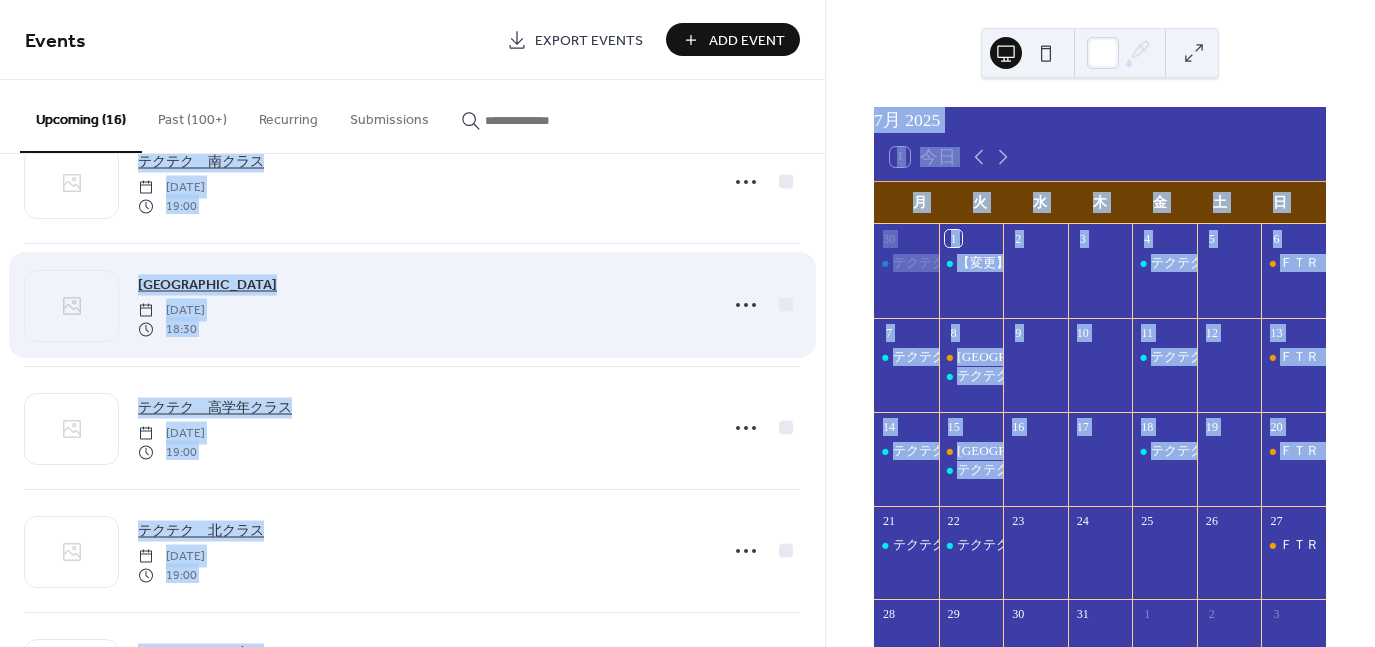 click on "[GEOGRAPHIC_DATA] [DATE] 18:30" at bounding box center (412, 305) 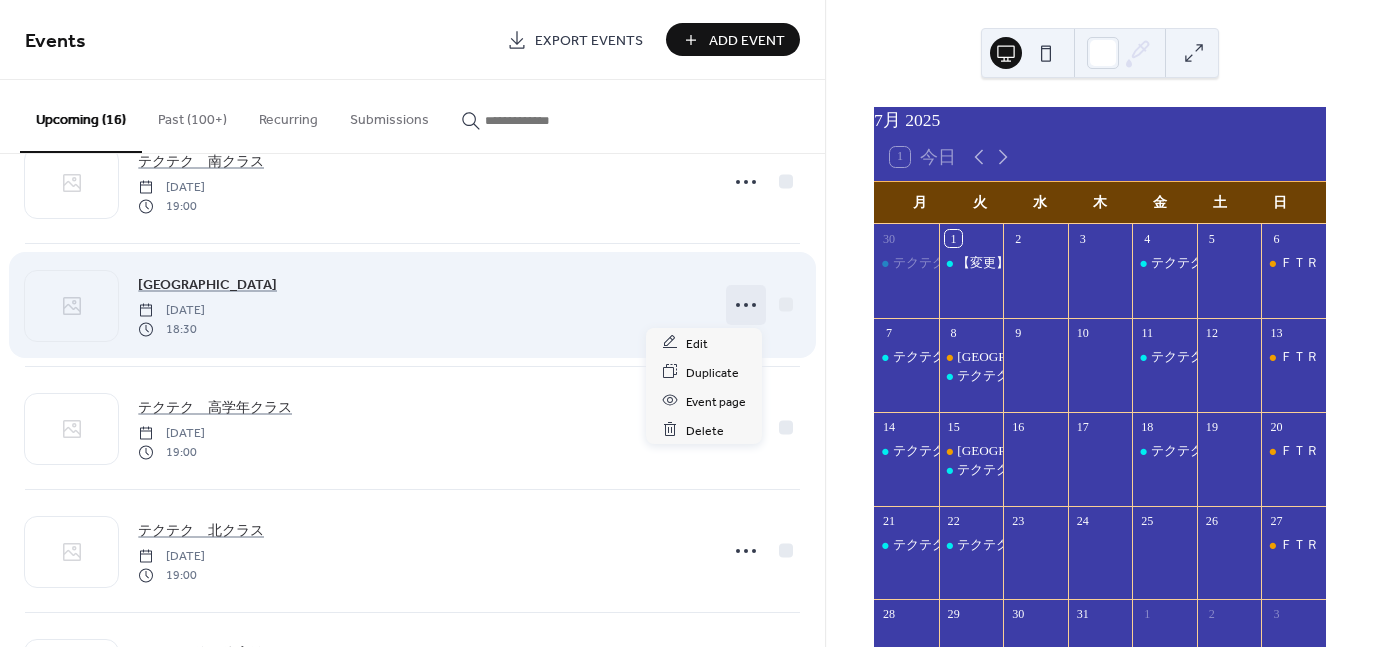 click 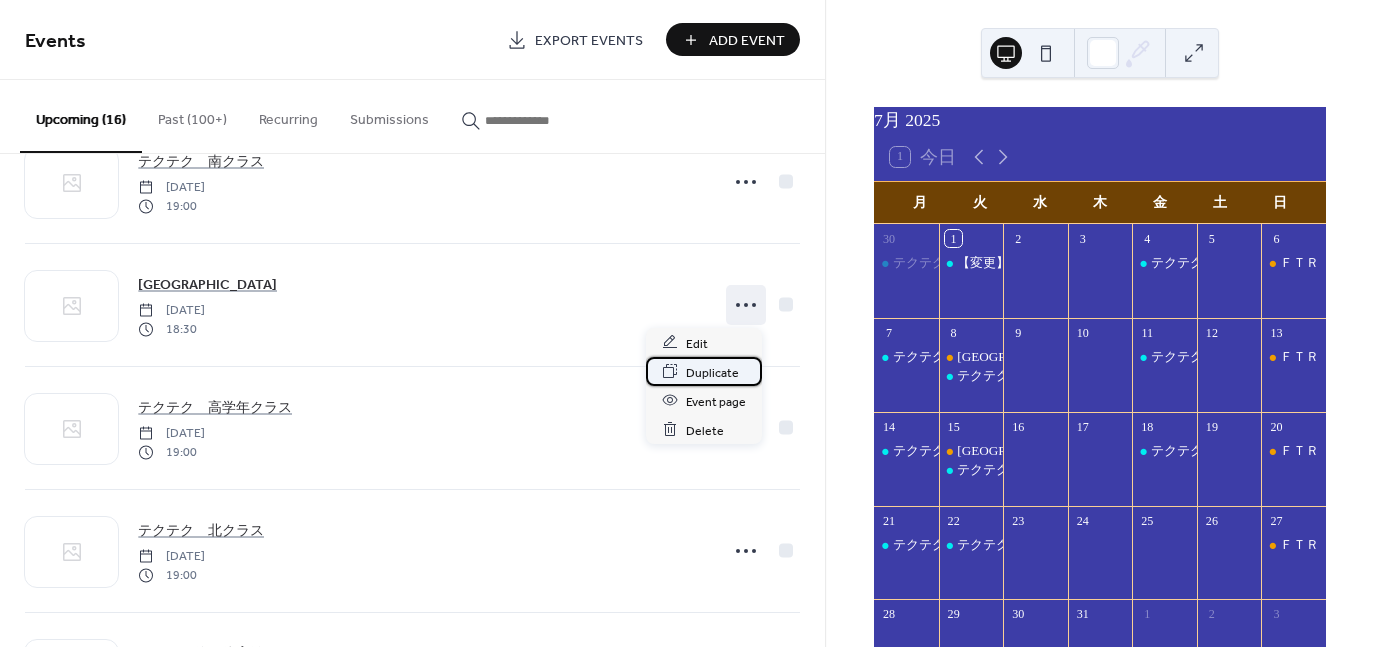 click on "Duplicate" at bounding box center [712, 372] 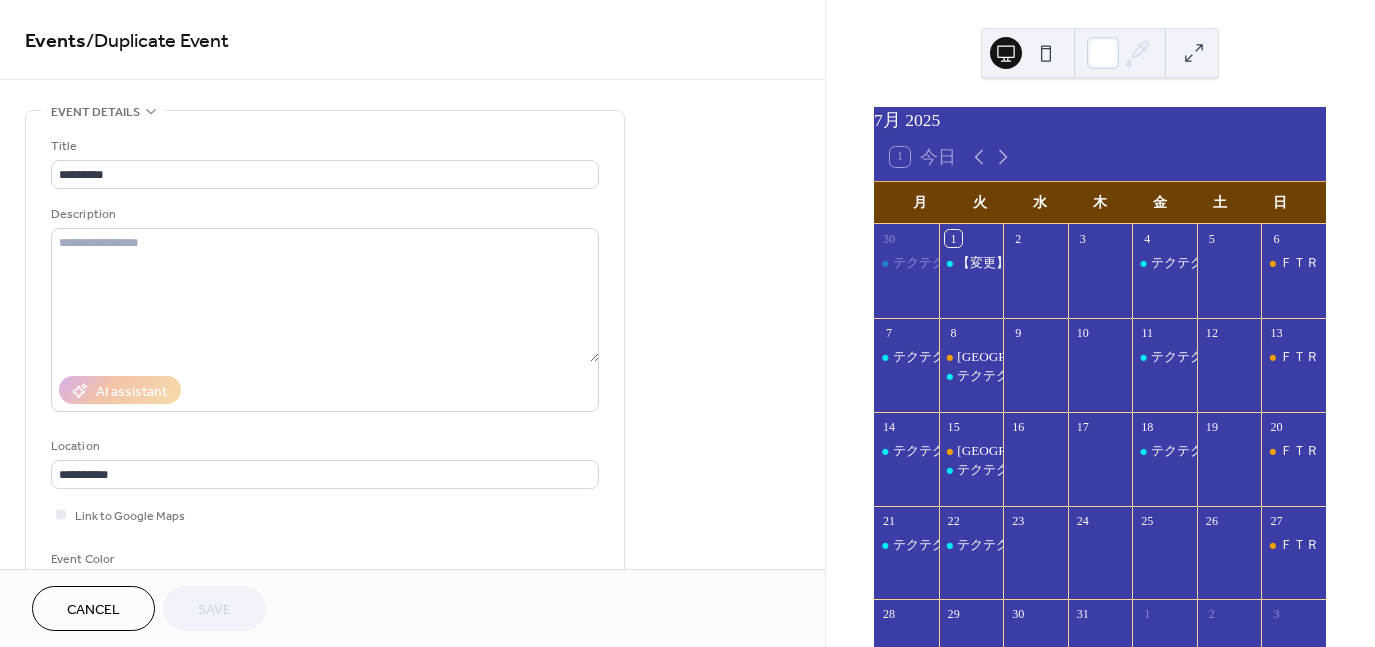 click on "**********" at bounding box center [412, 719] 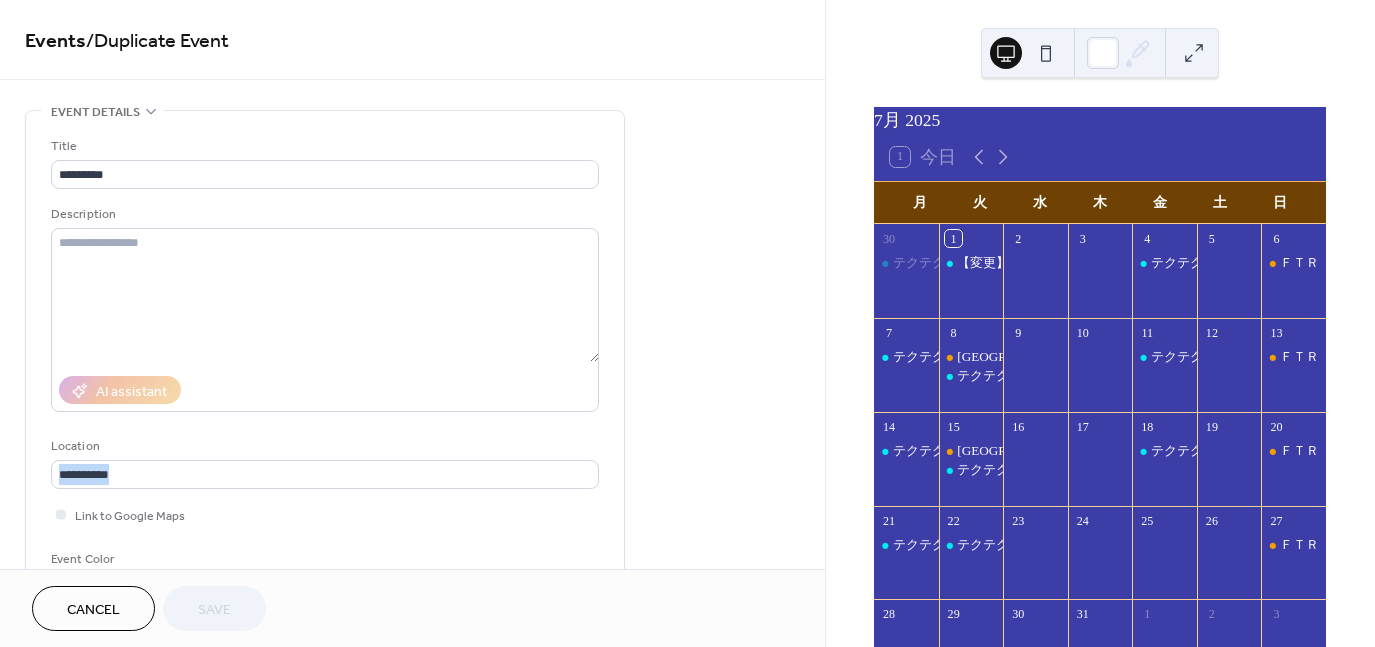 click on "**********" at bounding box center [412, 719] 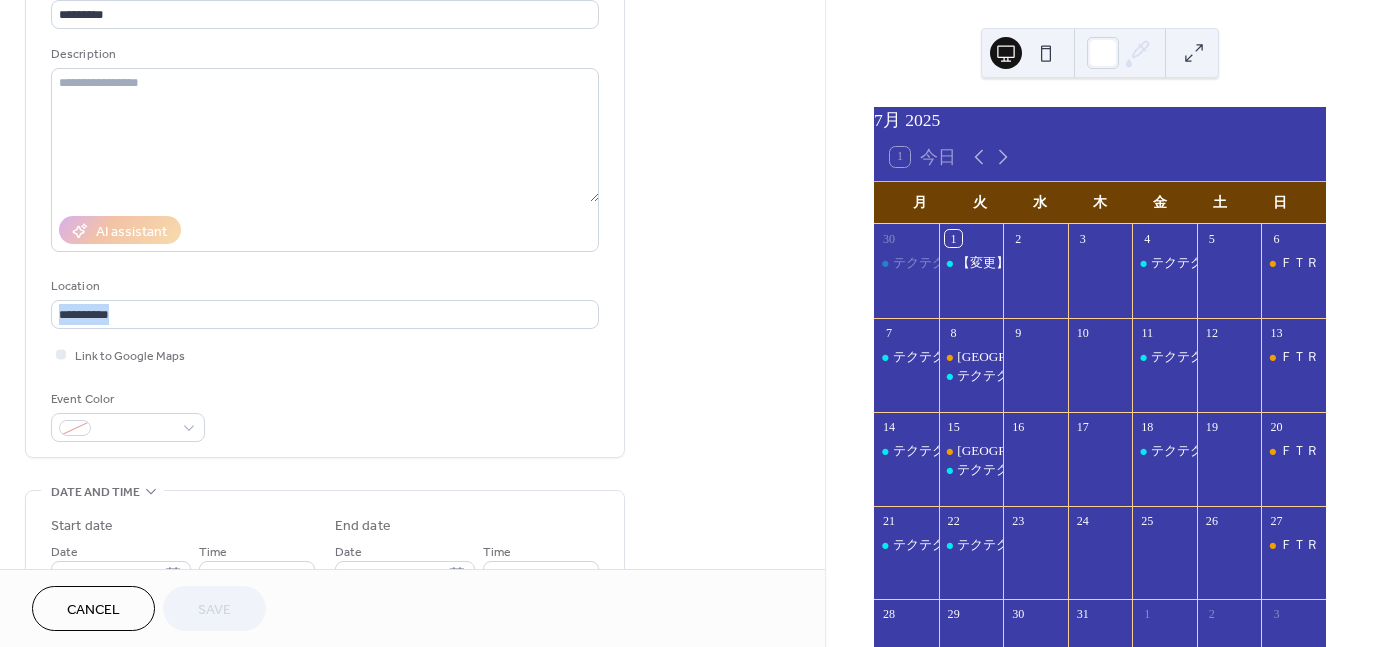 scroll, scrollTop: 200, scrollLeft: 0, axis: vertical 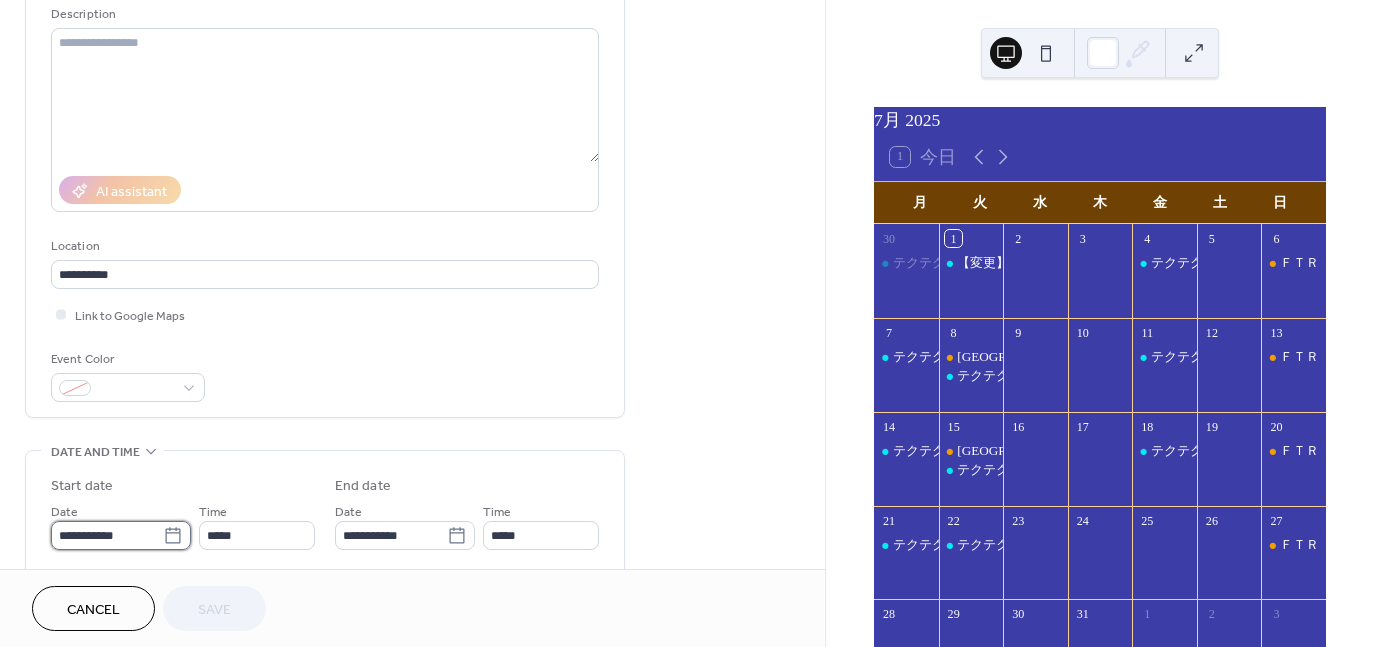 click on "**********" at bounding box center [107, 535] 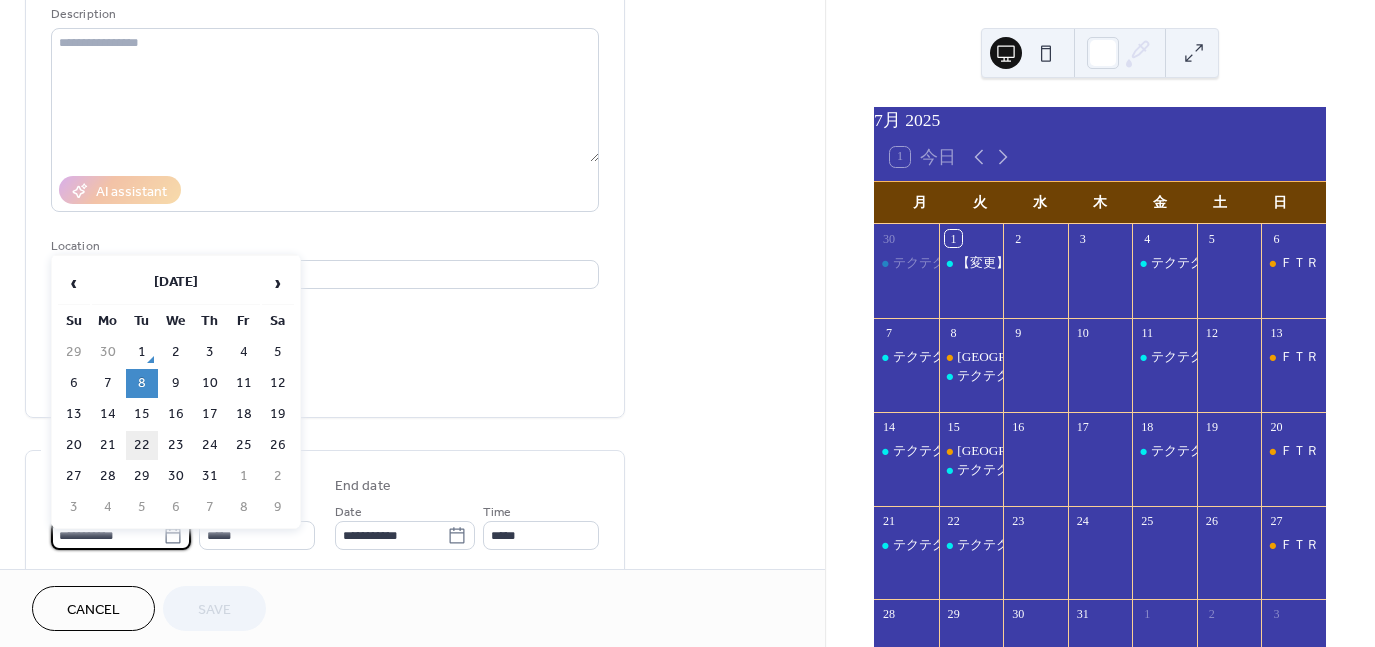 click on "22" at bounding box center (142, 445) 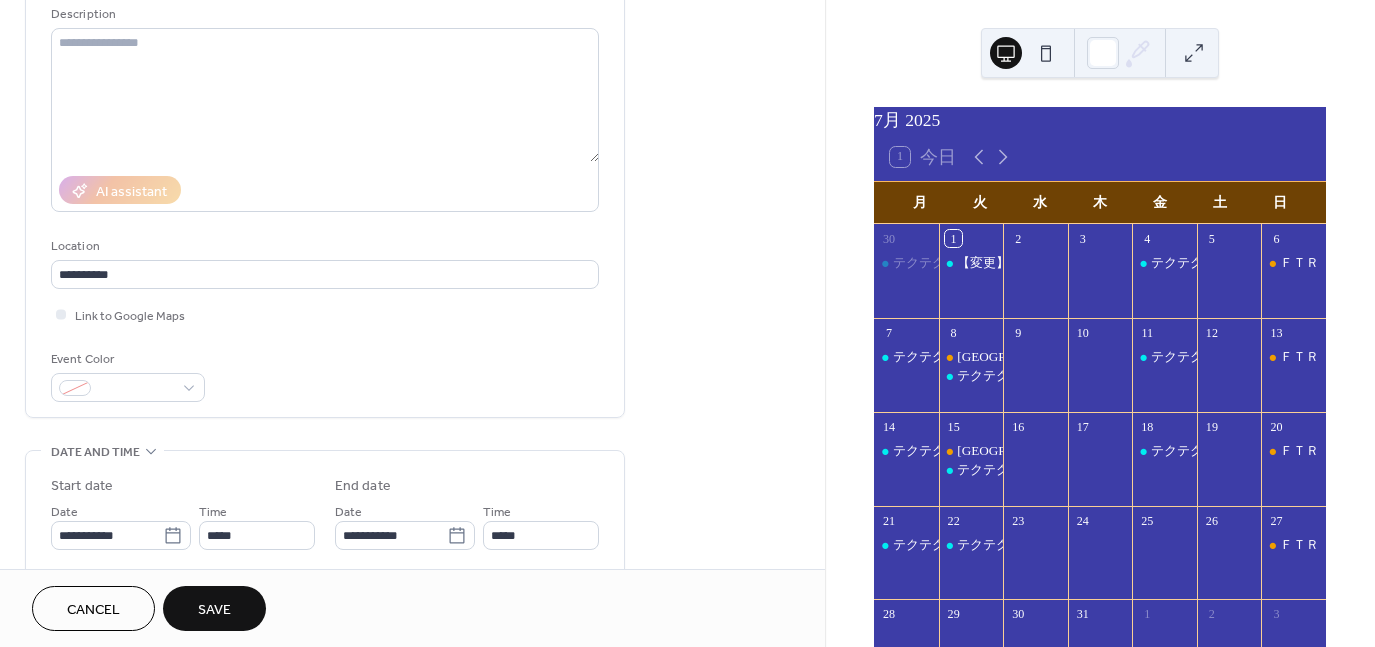 click on "Save" at bounding box center [214, 610] 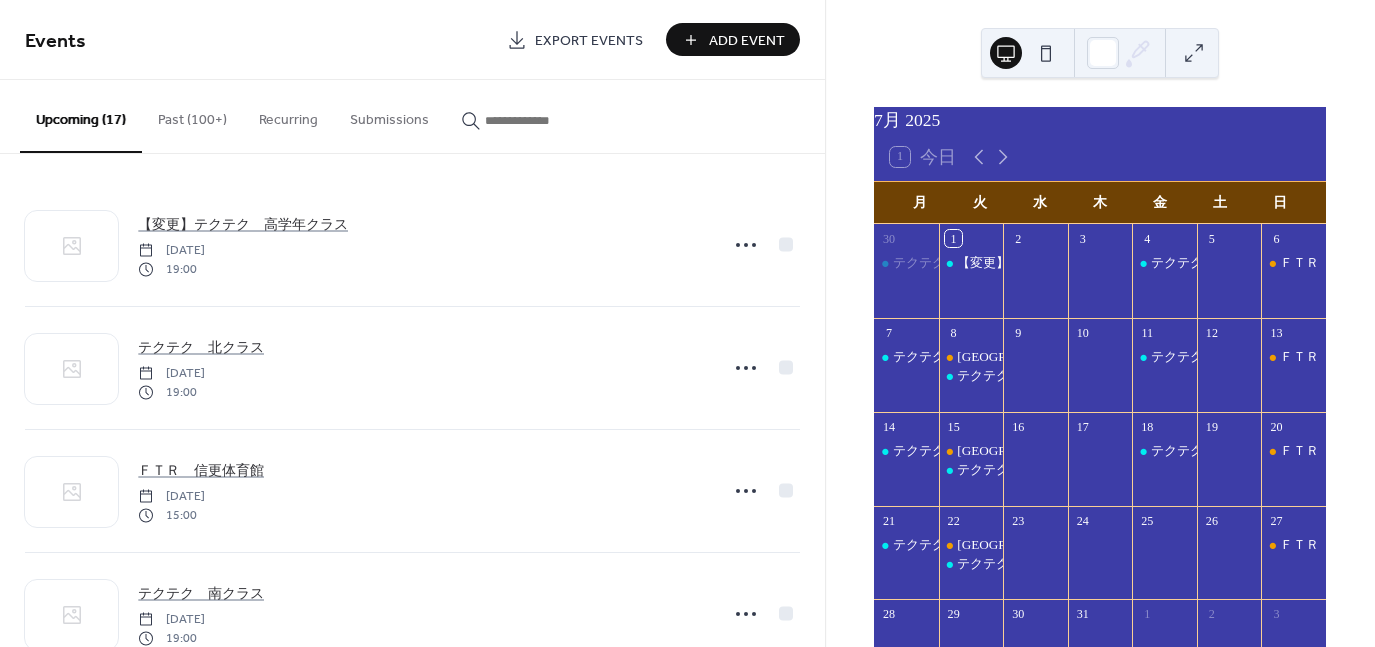 click on "7月 2025 1 今日 月 火 水 木 金 土 日 30 テクテク　南クラス　 1 【変更】テクテク　高学年クラス 2 3 4 テクテク　[GEOGRAPHIC_DATA] 5 6 ＦＴＲ　信更体育館 7 テクテク　[GEOGRAPHIC_DATA]　 8 [GEOGRAPHIC_DATA]　高学年クラス 9 10 11 テクテク　[GEOGRAPHIC_DATA] 12 13 ＦＴＲ　信更体育館 14 テクテク　[GEOGRAPHIC_DATA]　 15 [GEOGRAPHIC_DATA] 16 17 18 テクテク　北クラス 19 20 ＦＴＲ　[GEOGRAPHIC_DATA]　 [GEOGRAPHIC_DATA]　高学年クラス 23 24 25 26 27 ＦＴＲ　信更体育館 28 29 30 31 1 2 3 4 5 6 7 8 9 10" at bounding box center [1100, 323] 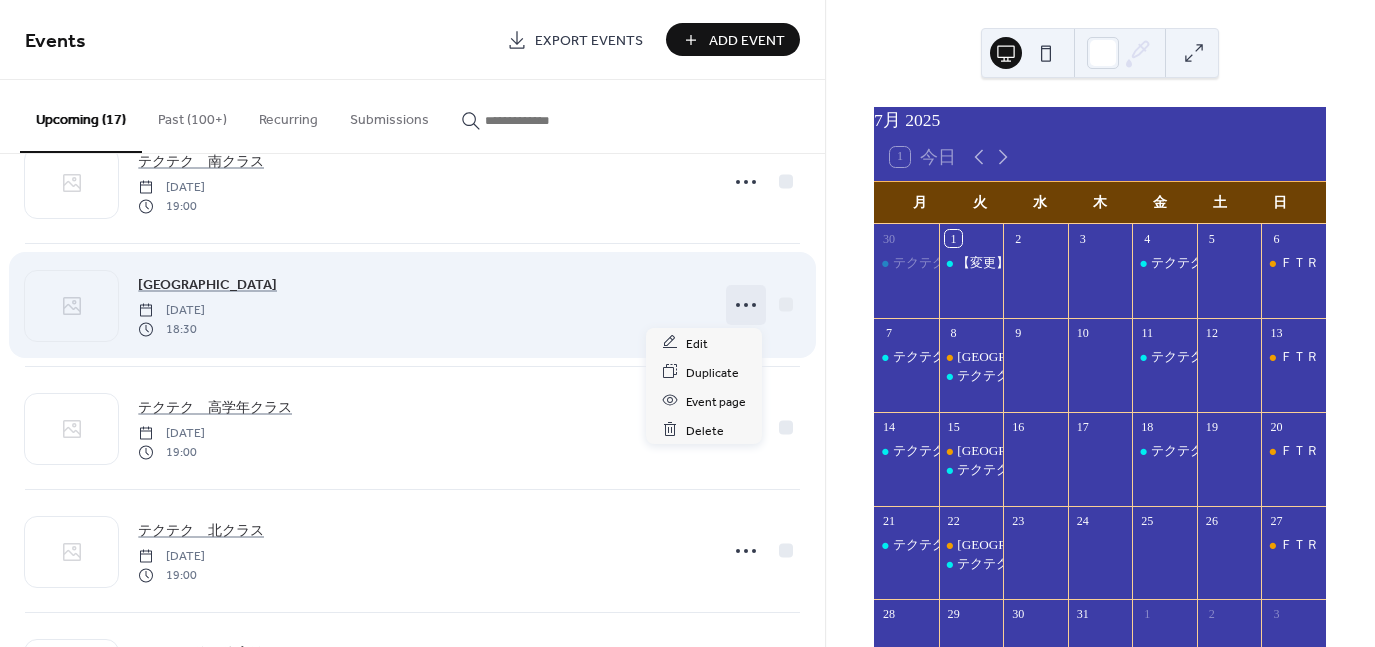 click 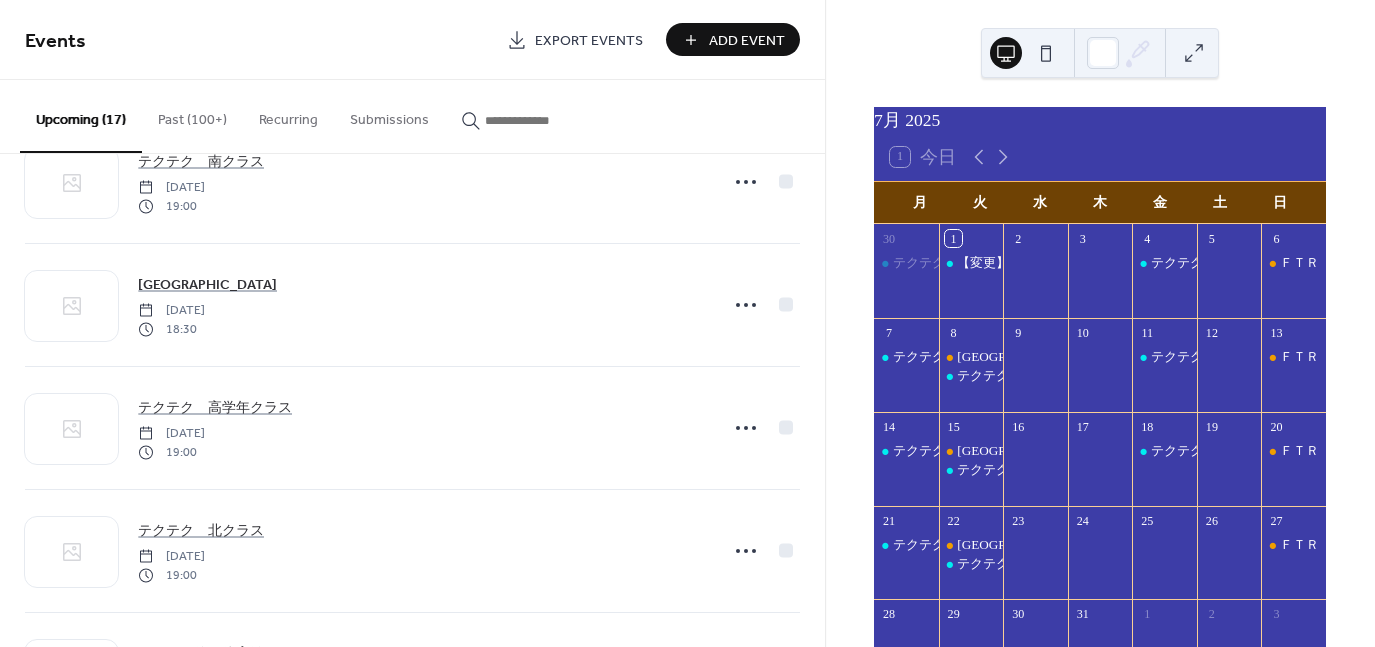 click on "Past  (100+)" at bounding box center (192, 115) 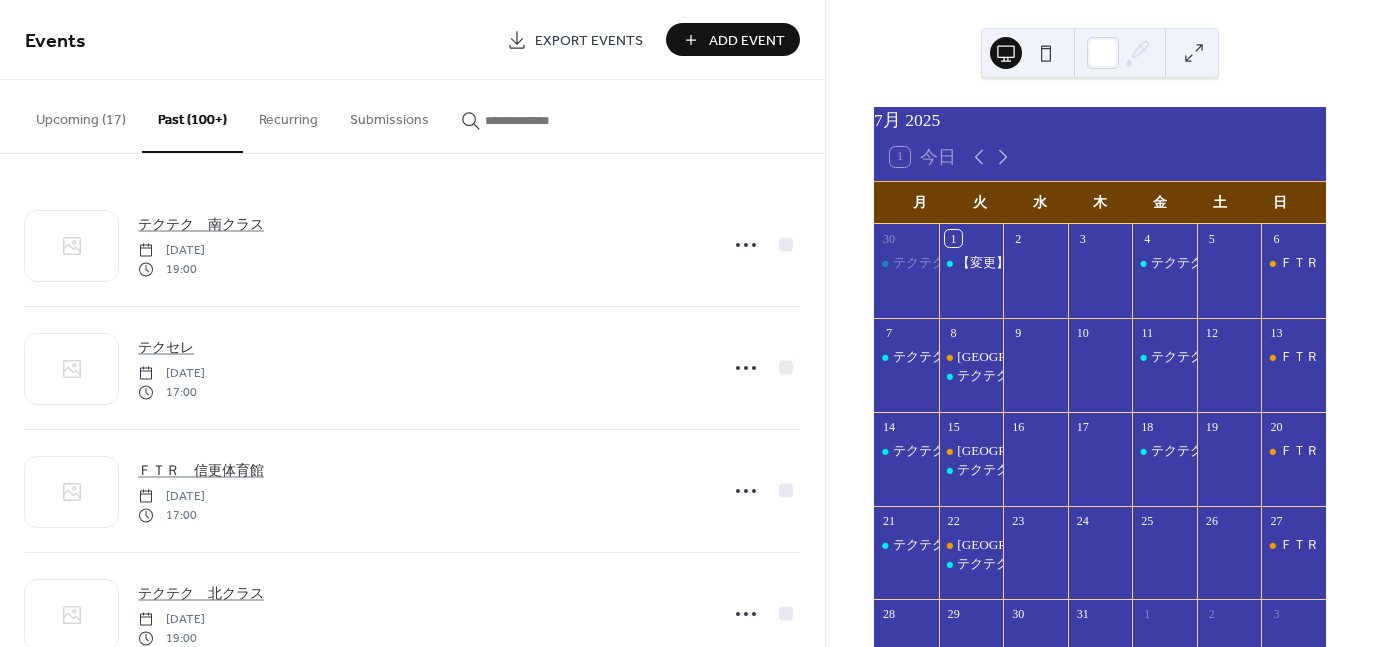click on "7月 2025 1 今日 月 火 水 木 金 土 日 30 テクテク　南クラス　 1 【変更】テクテク　高学年クラス 2 3 4 テクテク　[GEOGRAPHIC_DATA] 5 6 ＦＴＲ　信更体育館 7 テクテク　[GEOGRAPHIC_DATA]　 8 [GEOGRAPHIC_DATA]　高学年クラス 9 10 11 テクテク　[GEOGRAPHIC_DATA] 12 13 ＦＴＲ　信更体育館 14 テクテク　[GEOGRAPHIC_DATA]　 15 [GEOGRAPHIC_DATA] 16 17 18 テクテク　北クラス 19 20 ＦＴＲ　[GEOGRAPHIC_DATA]　 [GEOGRAPHIC_DATA]　高学年クラス 23 24 25 26 27 ＦＴＲ　信更体育館 28 29 30 31 1 2 3 4 5 6 7 8 9 10" at bounding box center [1100, 323] 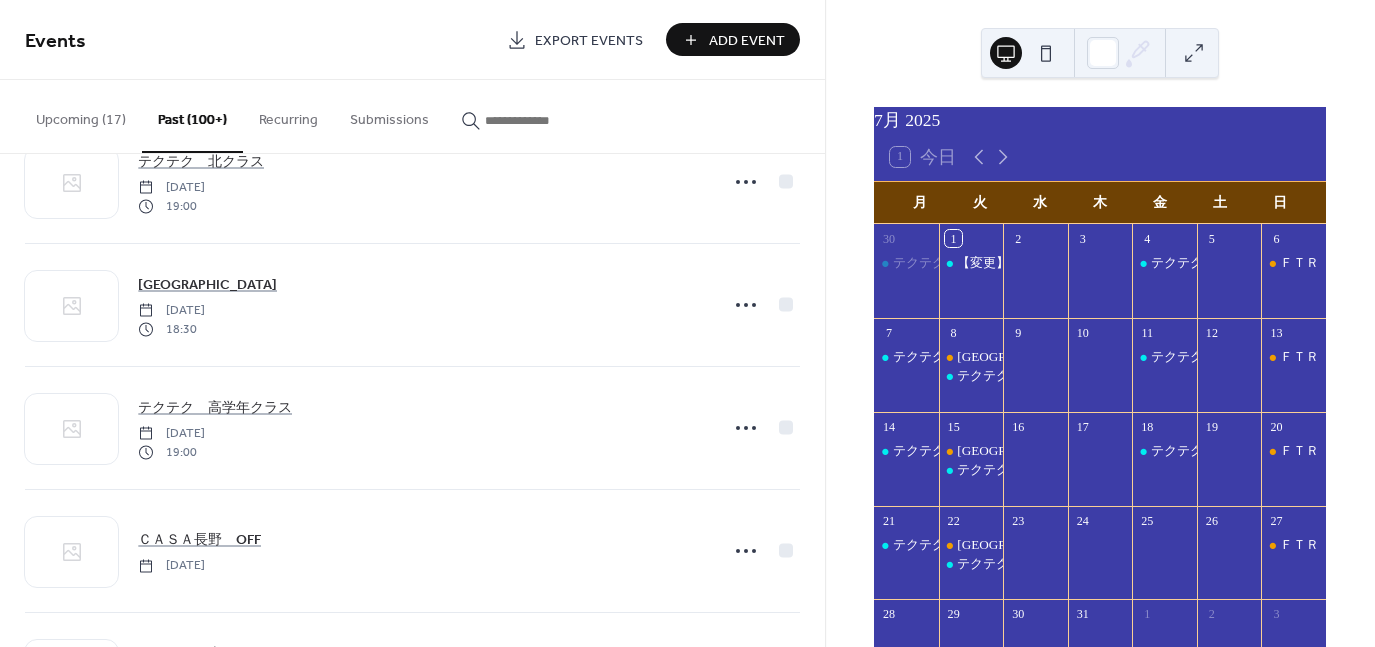 scroll, scrollTop: 0, scrollLeft: 0, axis: both 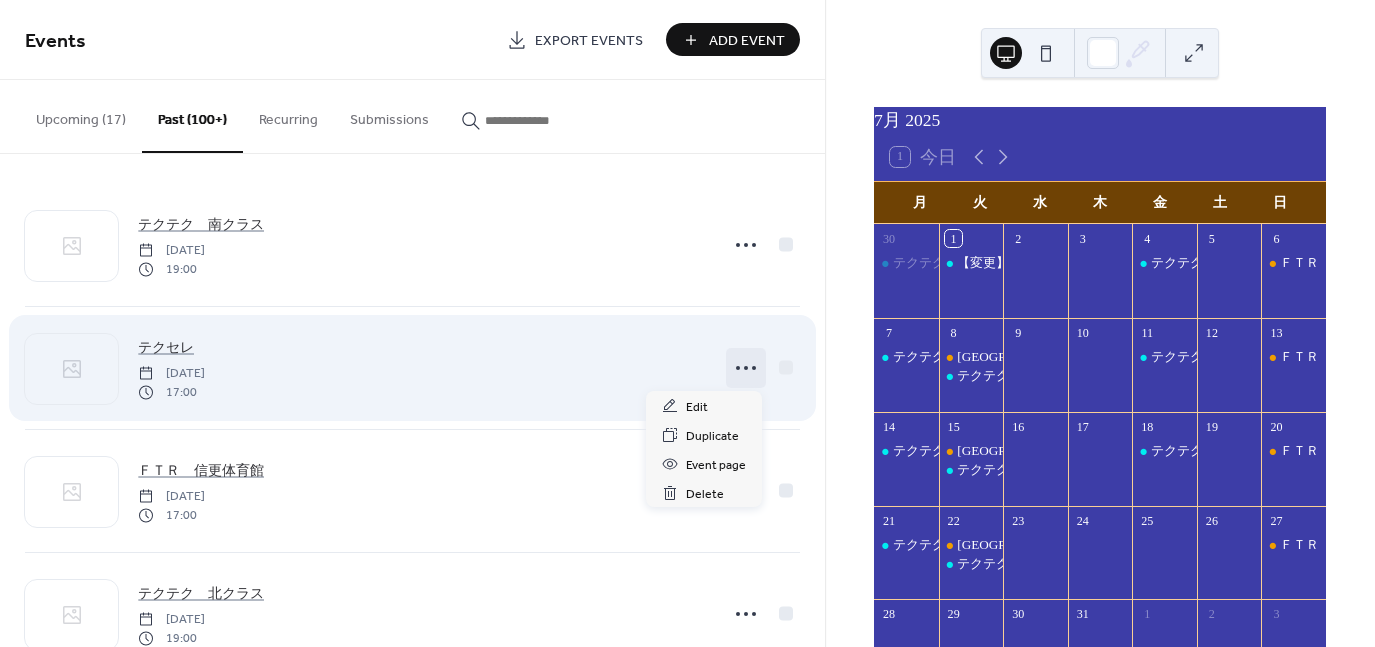 click 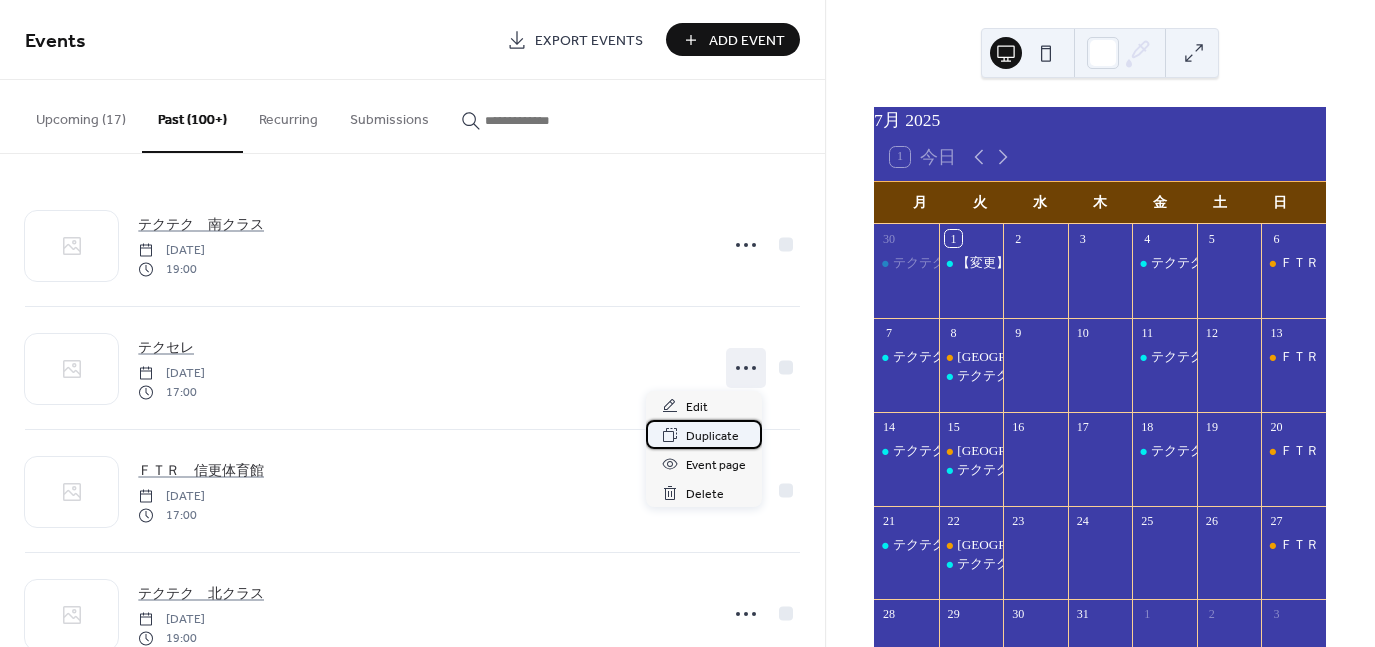 click on "Duplicate" at bounding box center (712, 436) 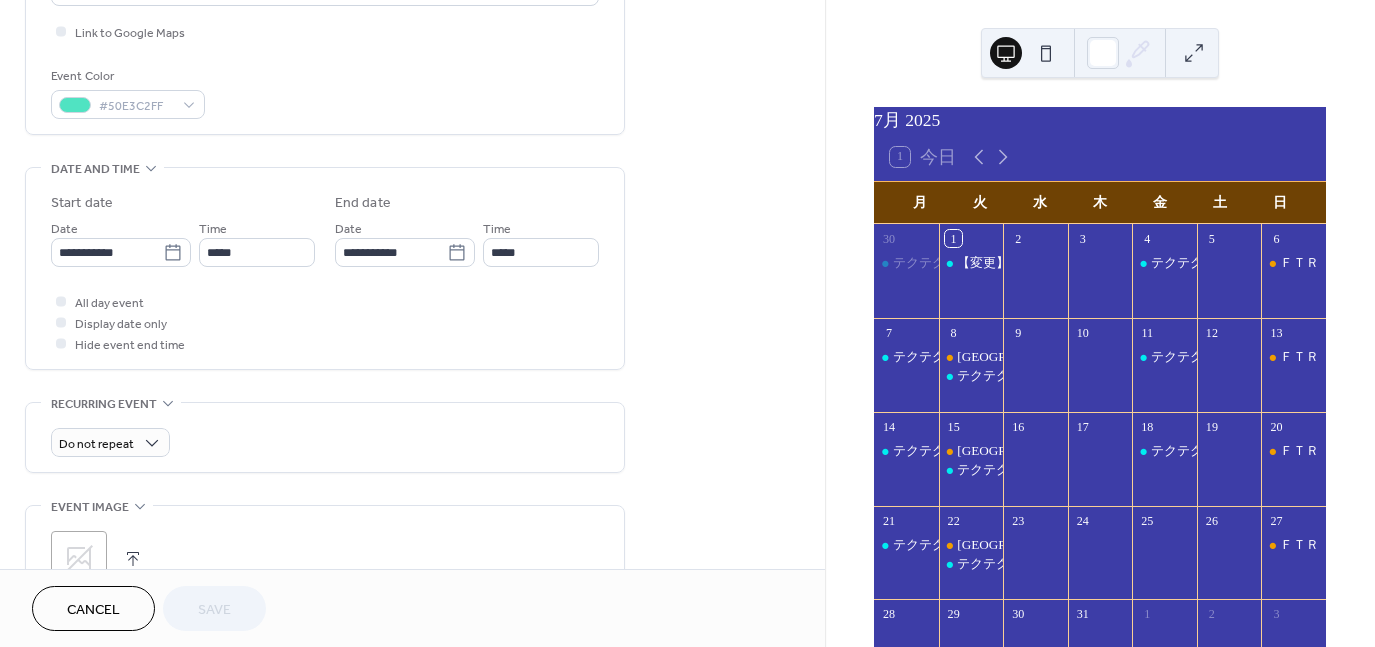 scroll, scrollTop: 498, scrollLeft: 0, axis: vertical 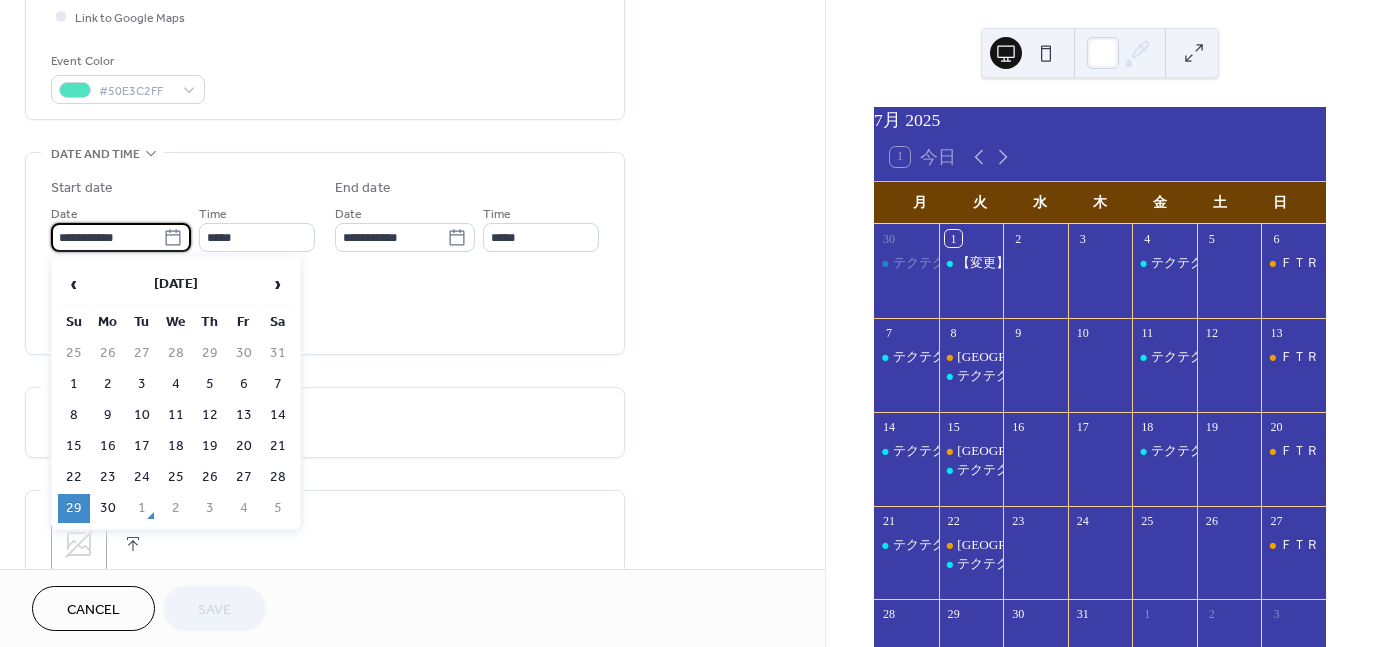 click on "**********" at bounding box center (107, 237) 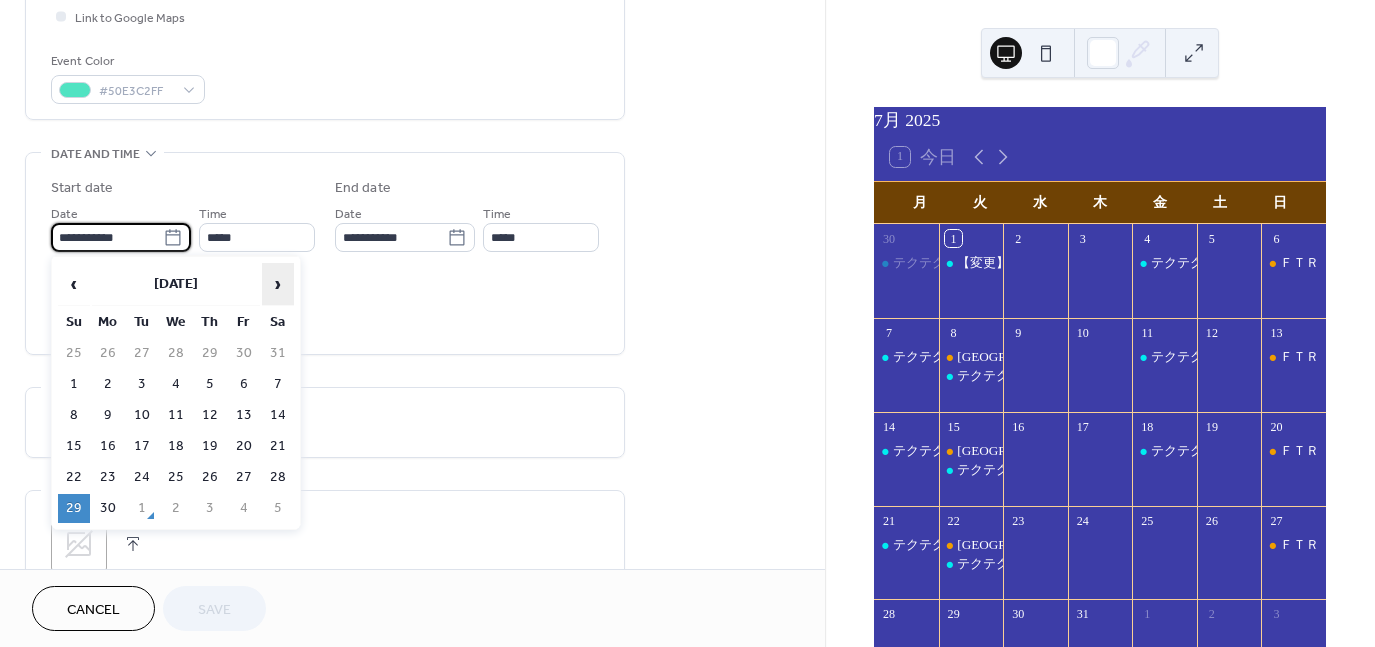 click on "›" at bounding box center (278, 284) 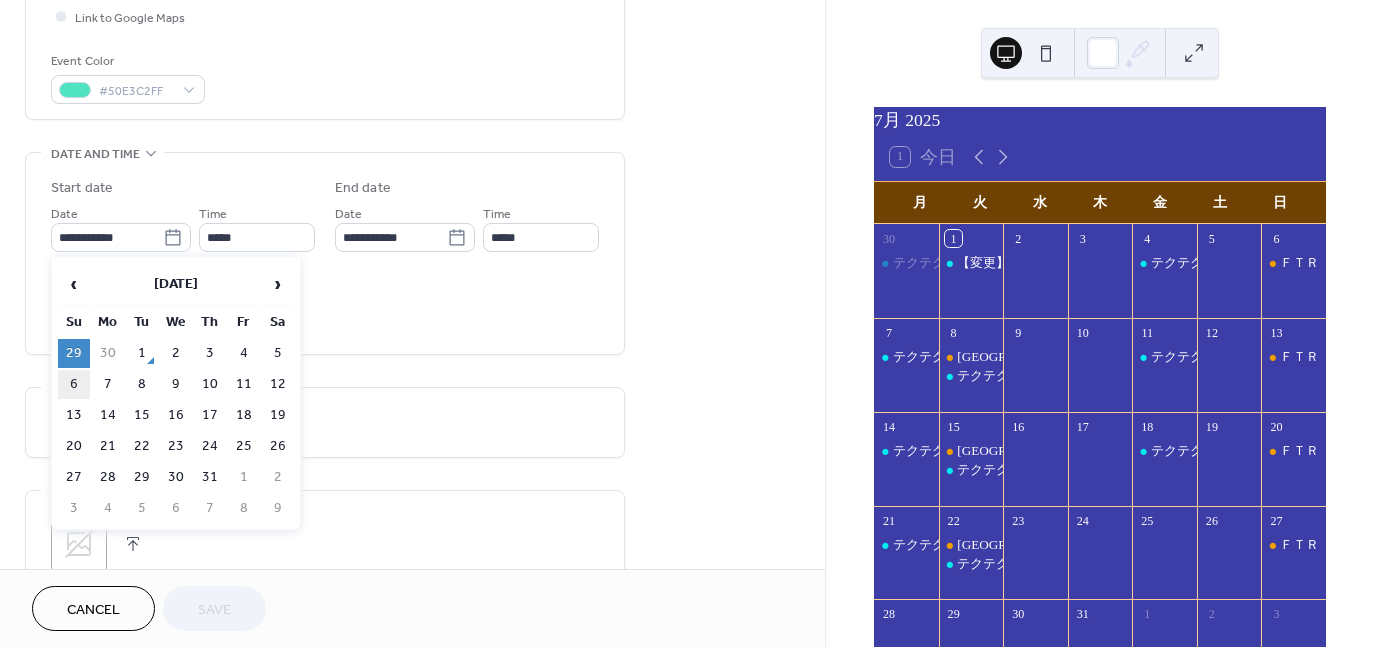 click on "6" at bounding box center (74, 384) 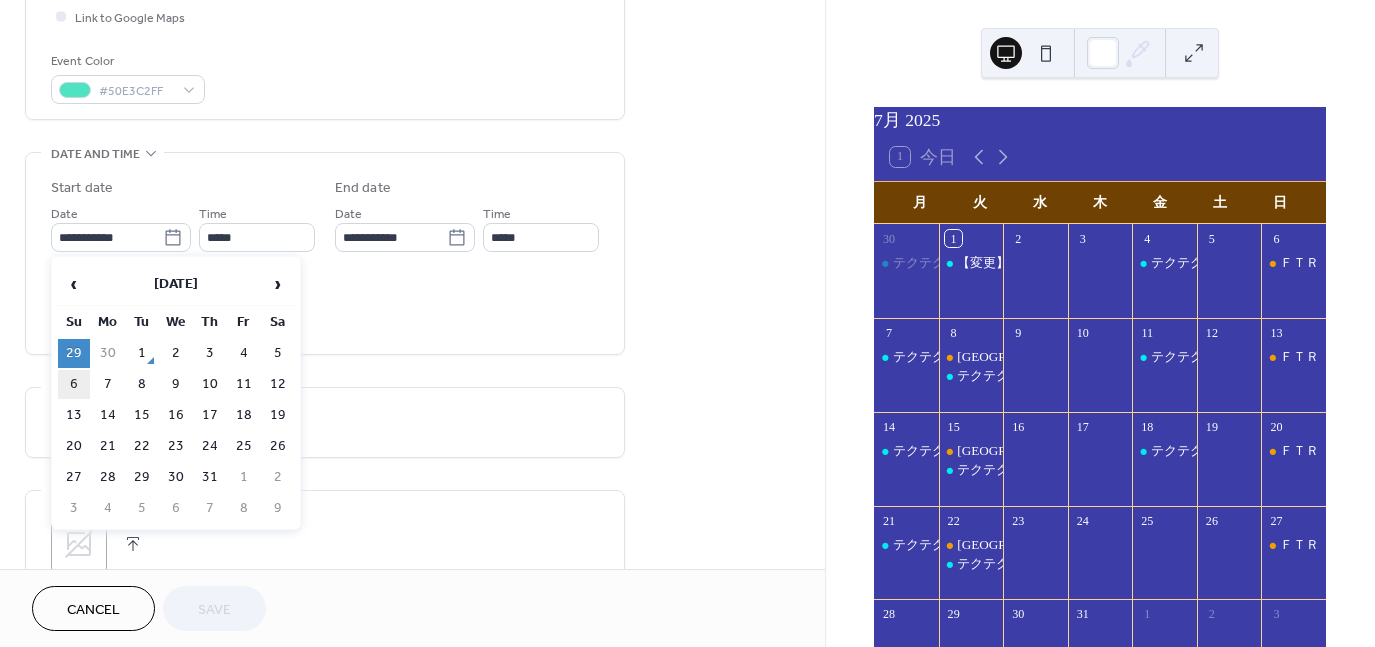 type on "**********" 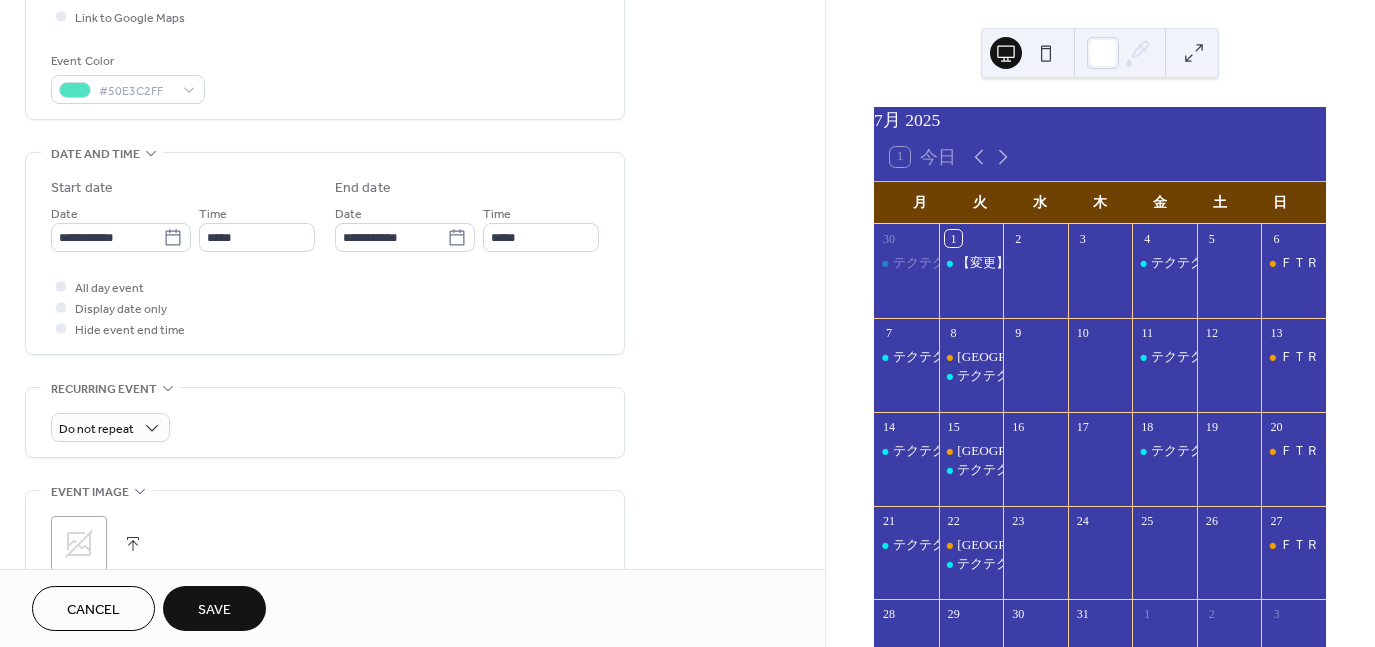 click on "Save" at bounding box center (214, 610) 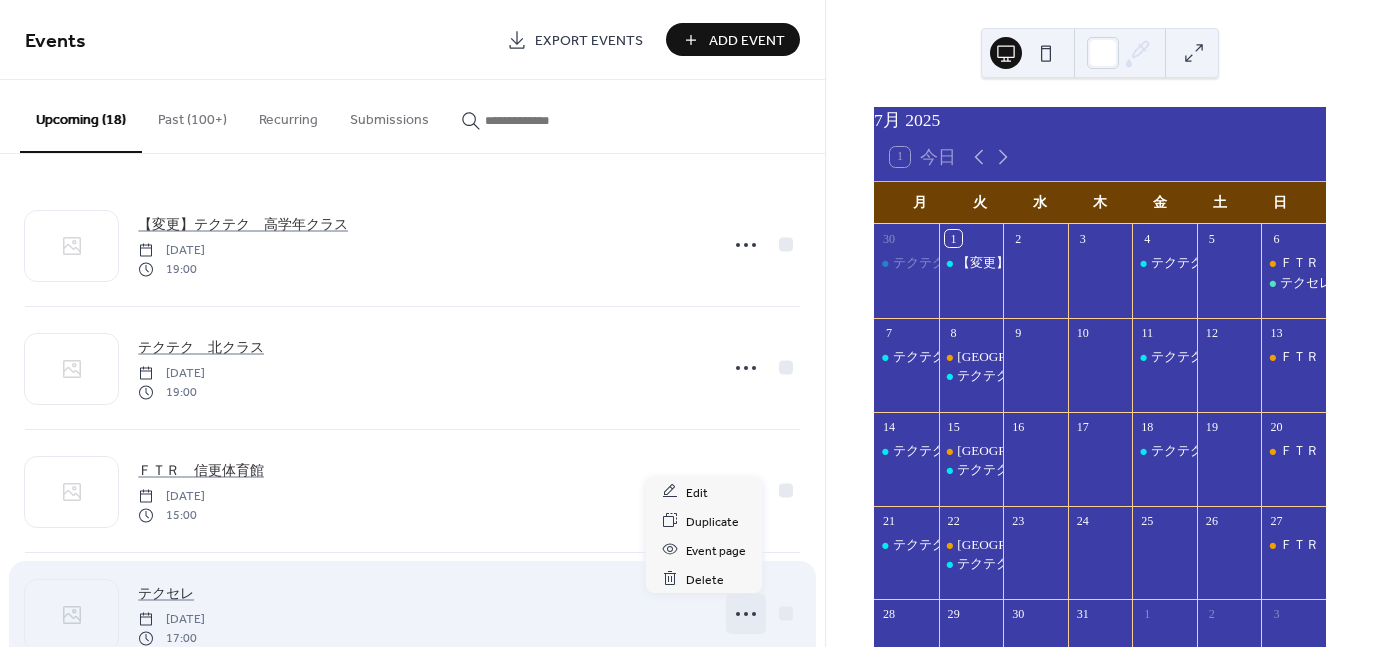 click 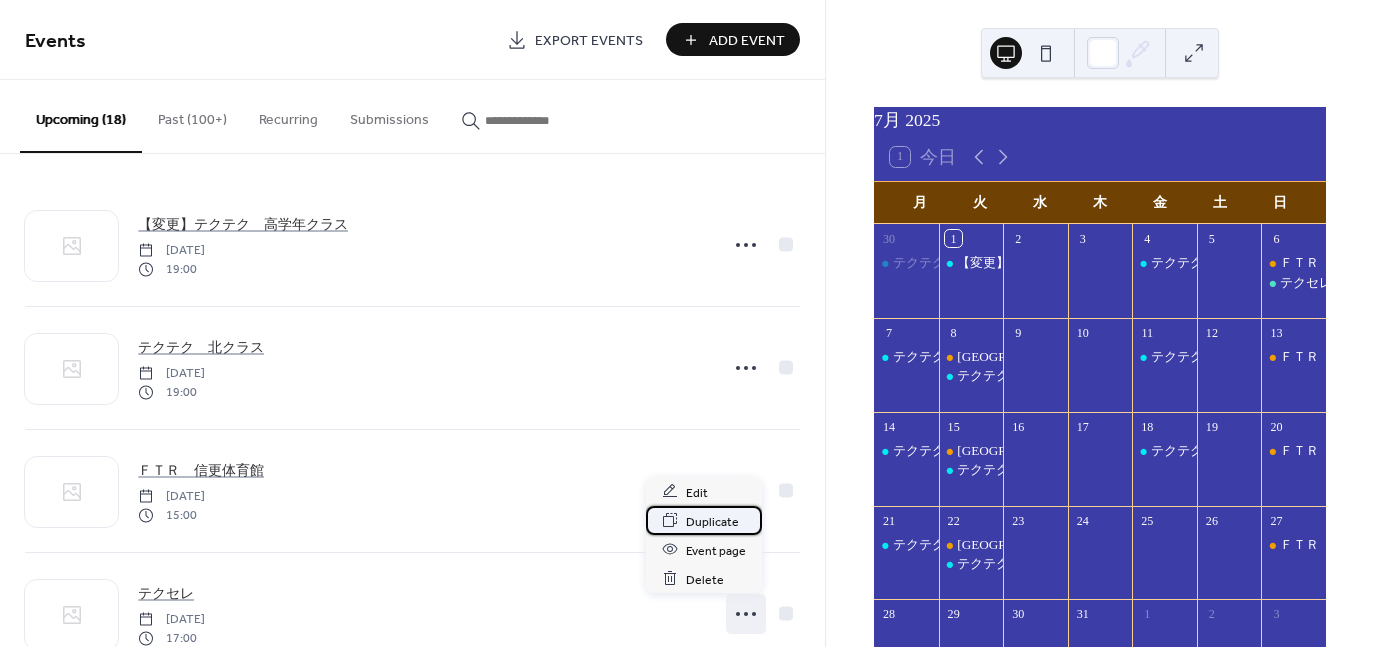 click on "Duplicate" at bounding box center [712, 521] 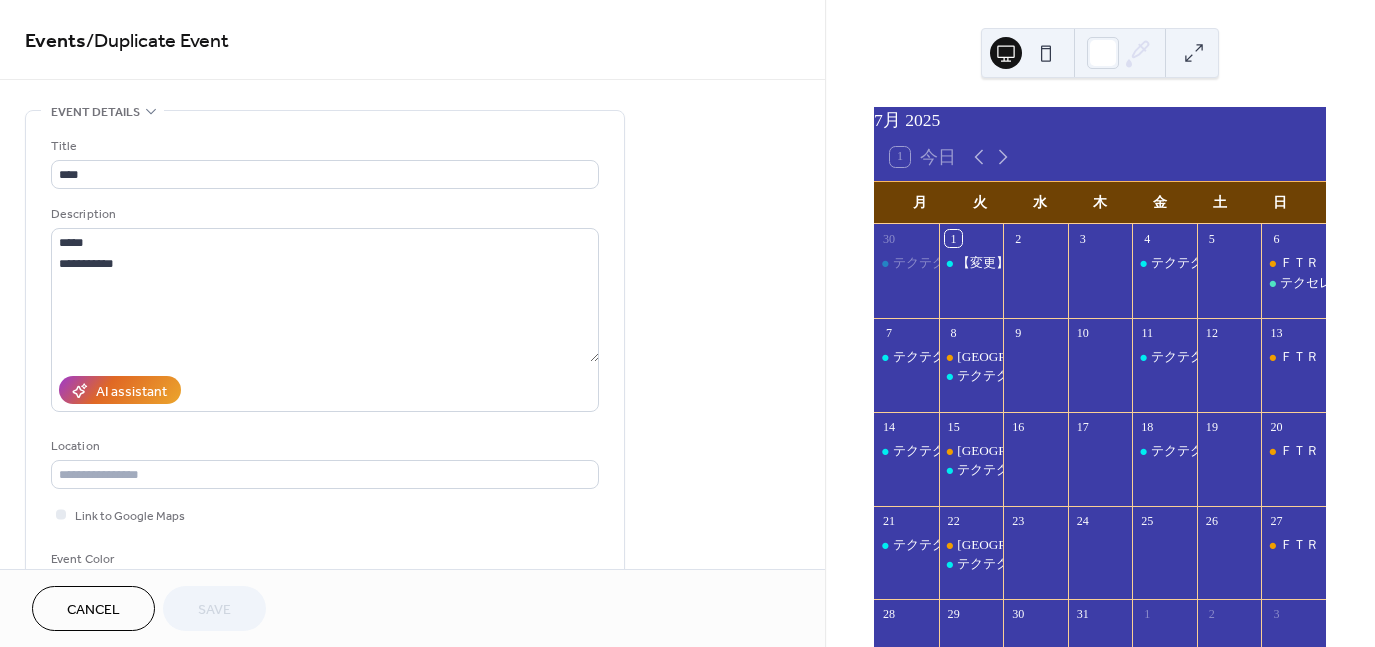 click on "**********" at bounding box center [412, 719] 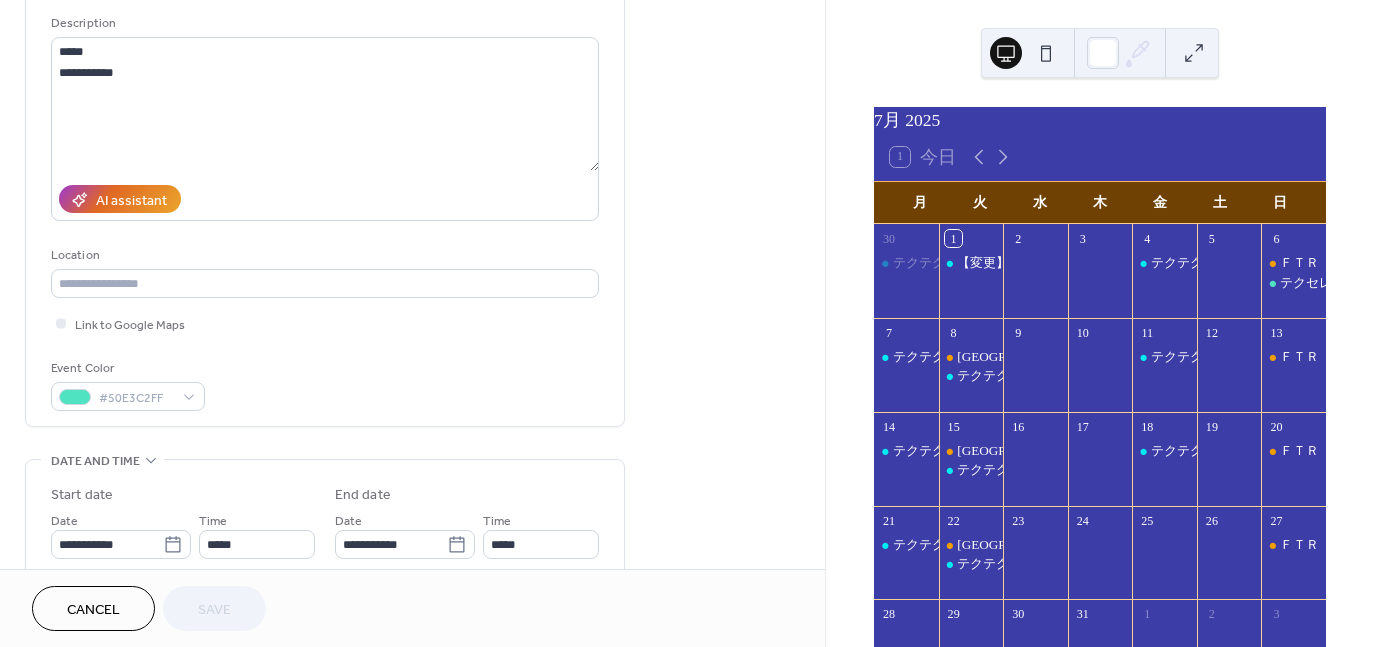 scroll, scrollTop: 360, scrollLeft: 0, axis: vertical 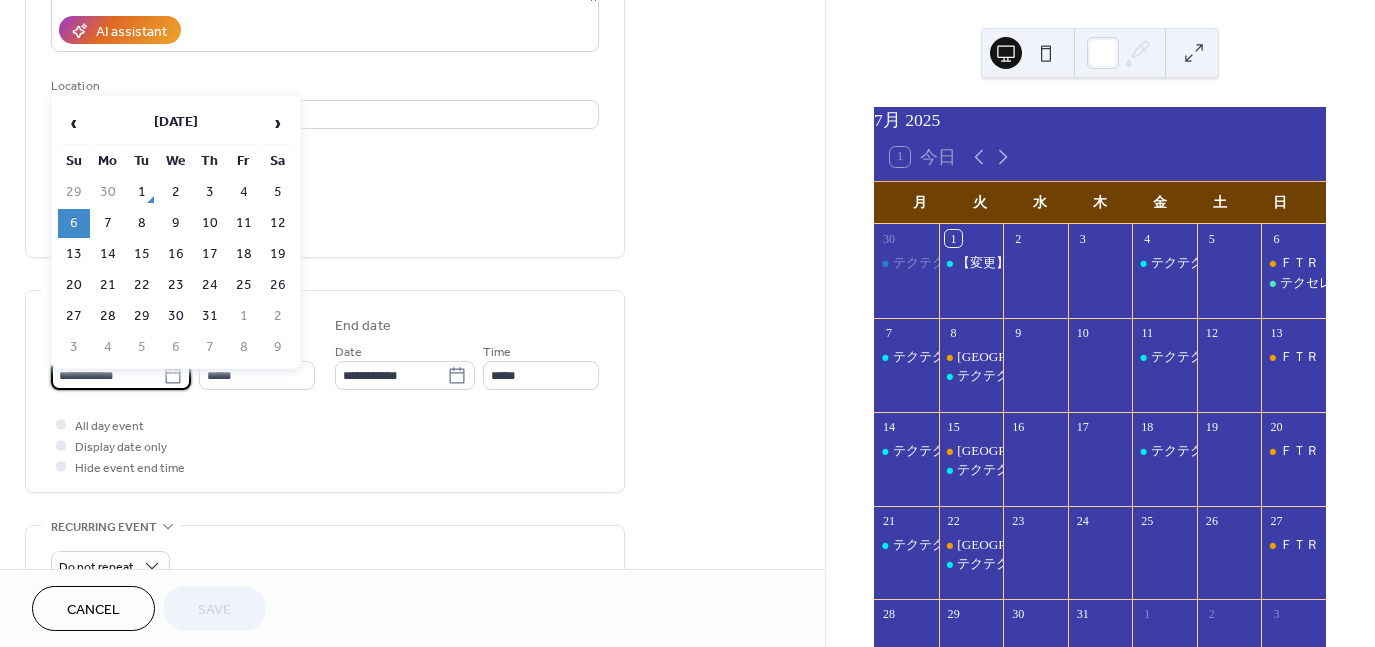 click on "**********" at bounding box center [107, 375] 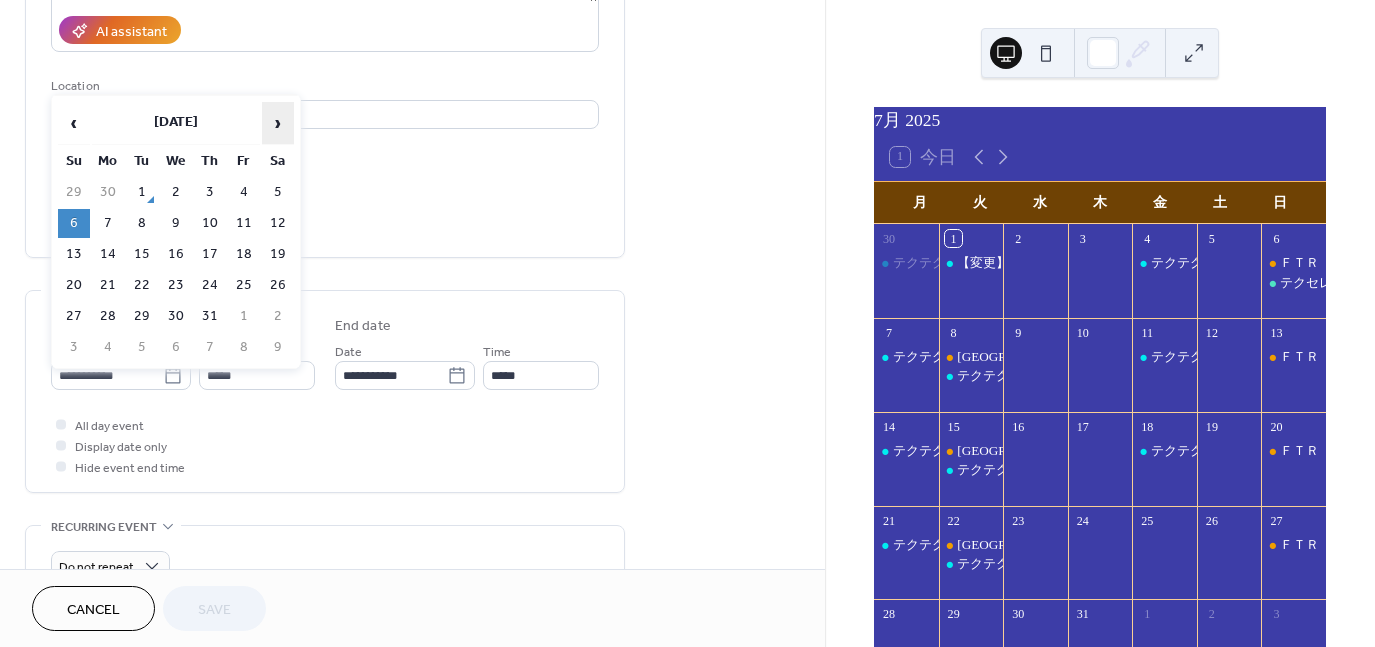click on "›" at bounding box center [278, 123] 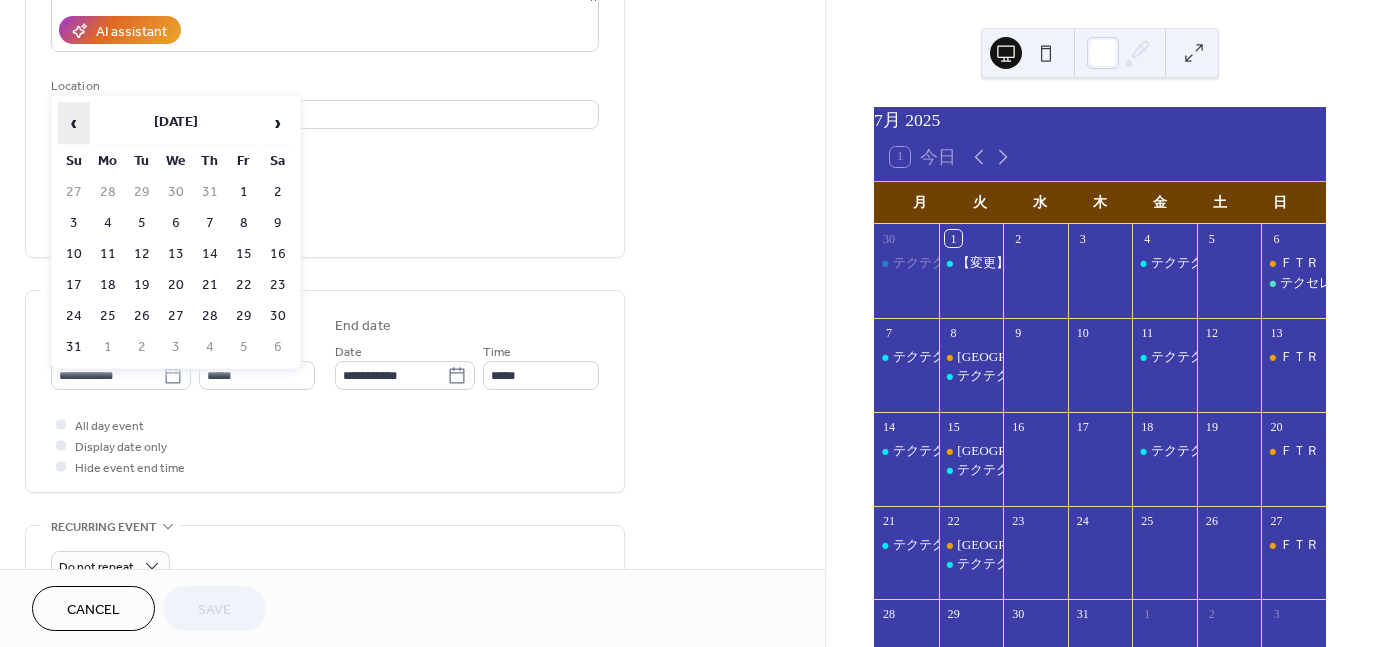 click on "‹" at bounding box center [74, 123] 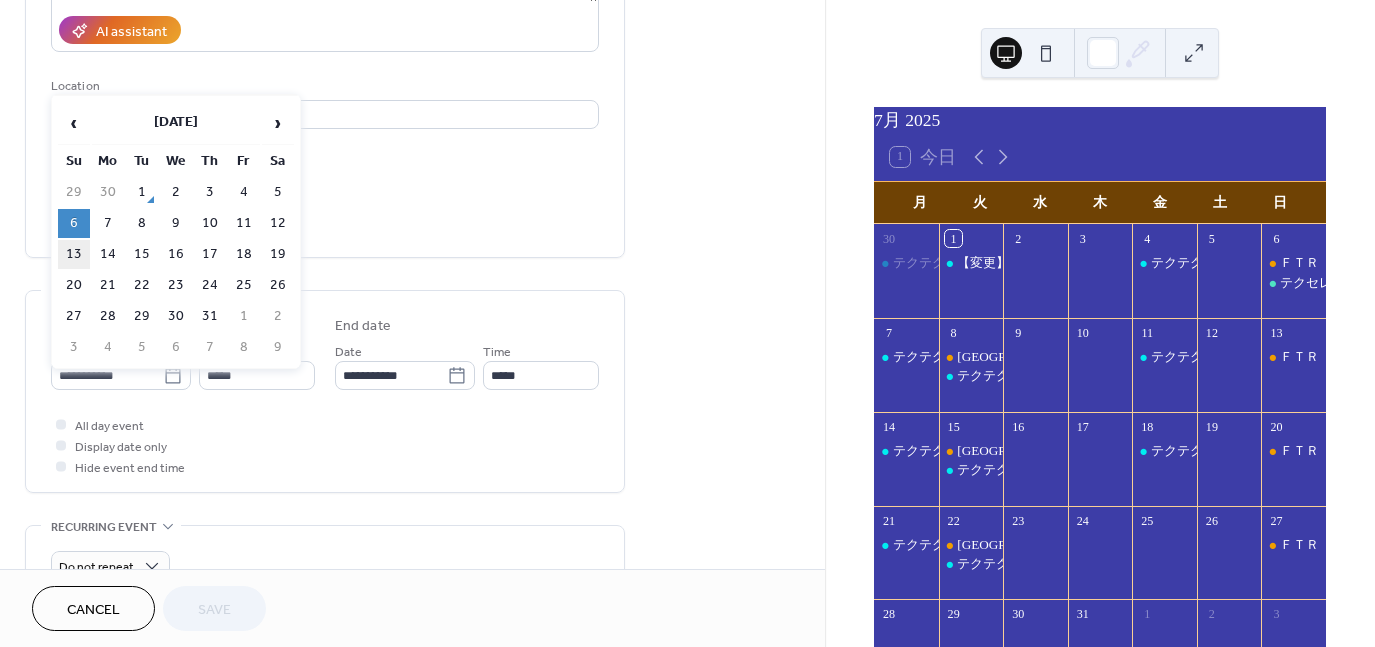 click on "13" at bounding box center (74, 254) 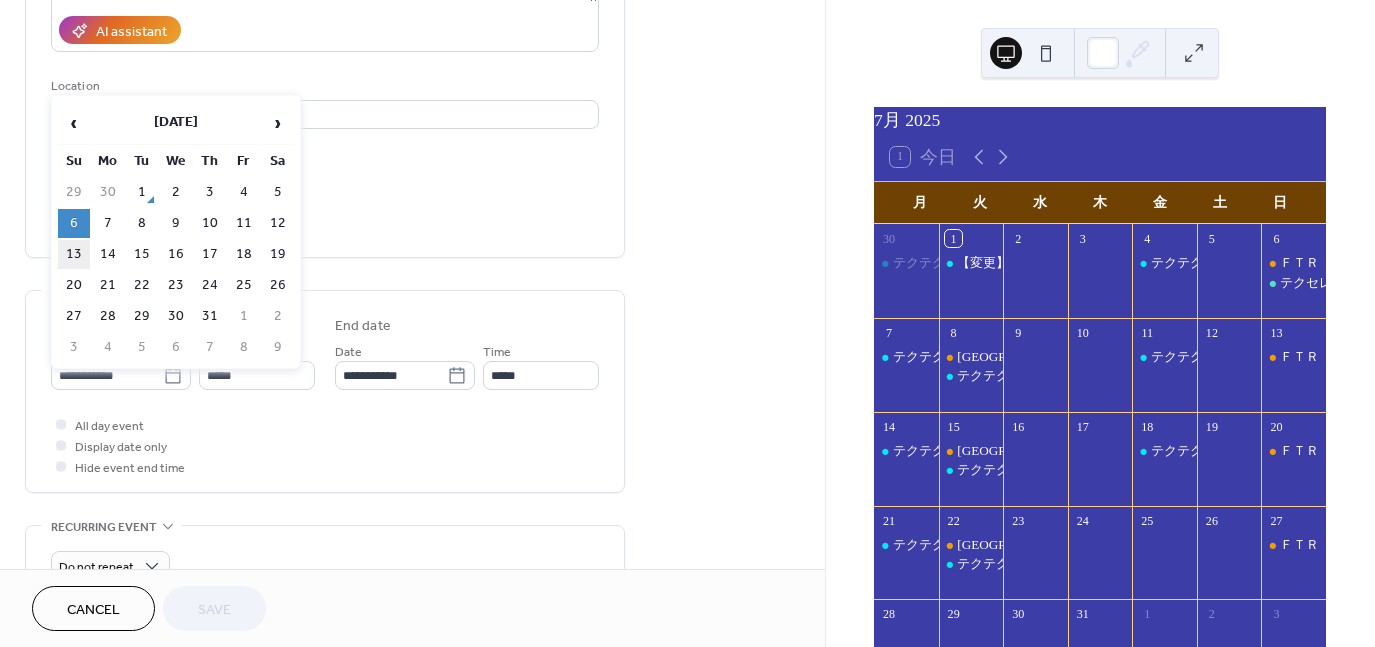 type on "**********" 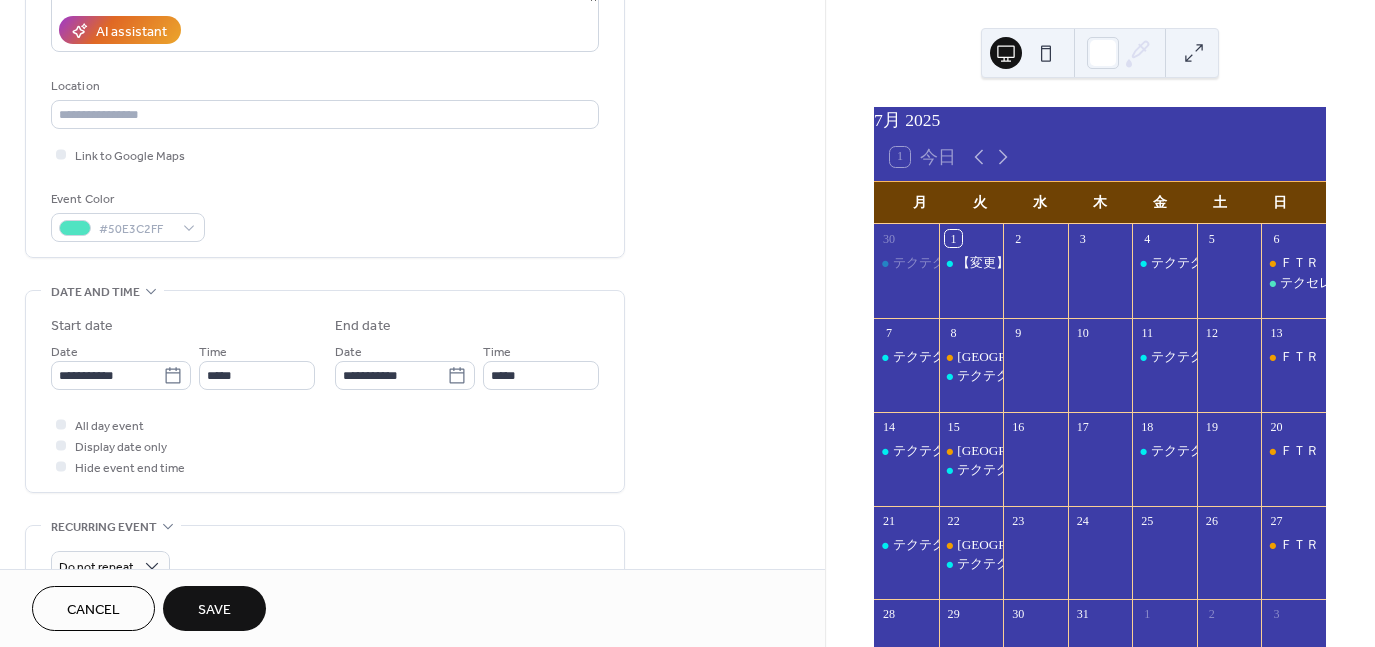 click on "Save" at bounding box center (214, 610) 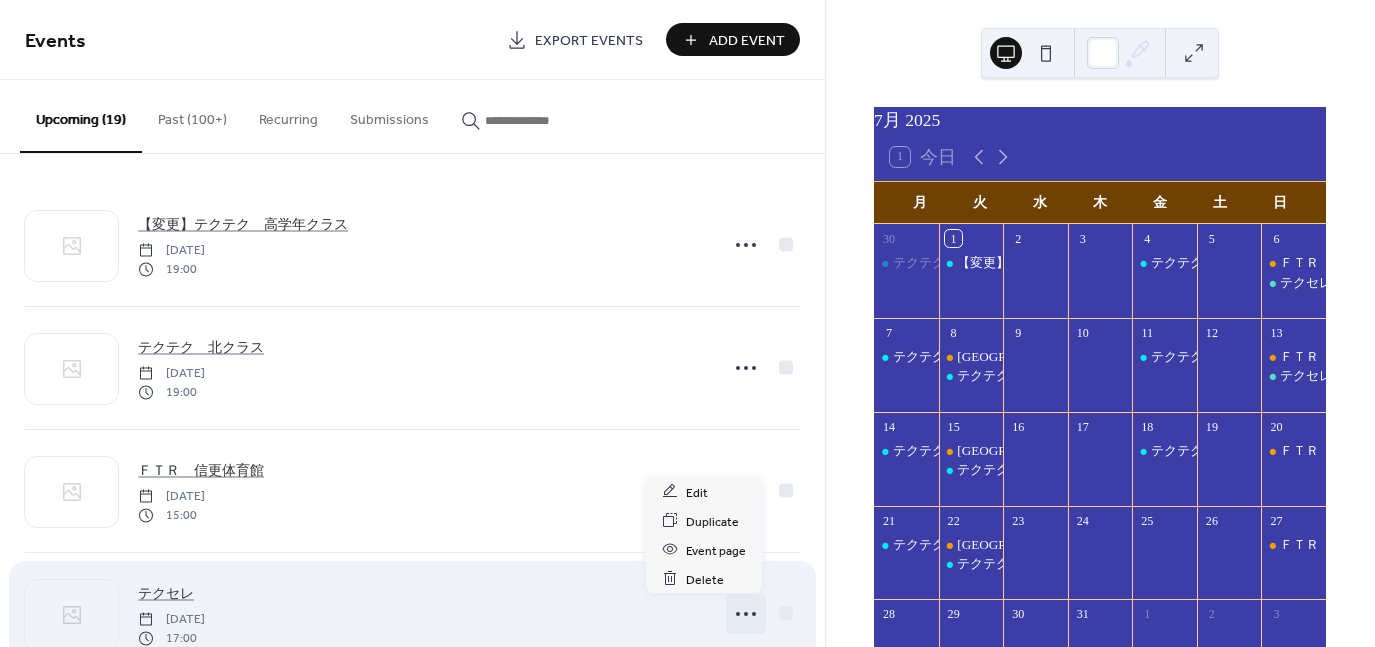 click 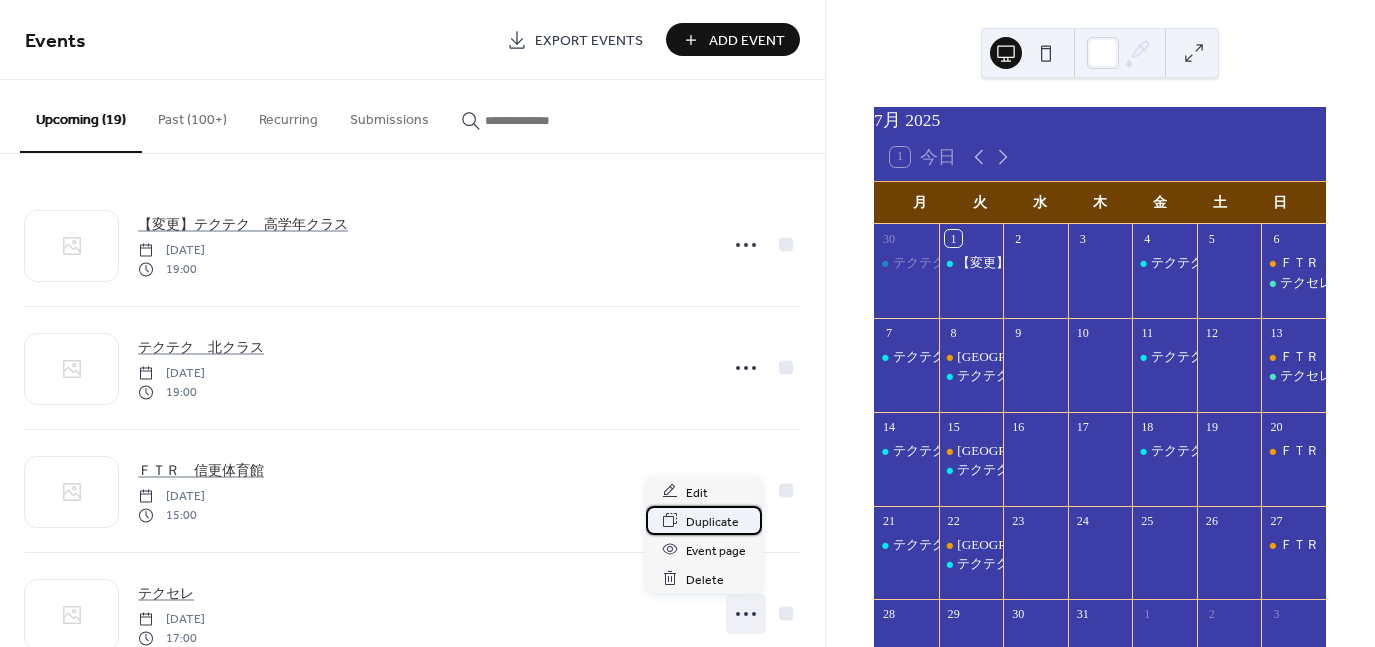 click on "Duplicate" at bounding box center [712, 521] 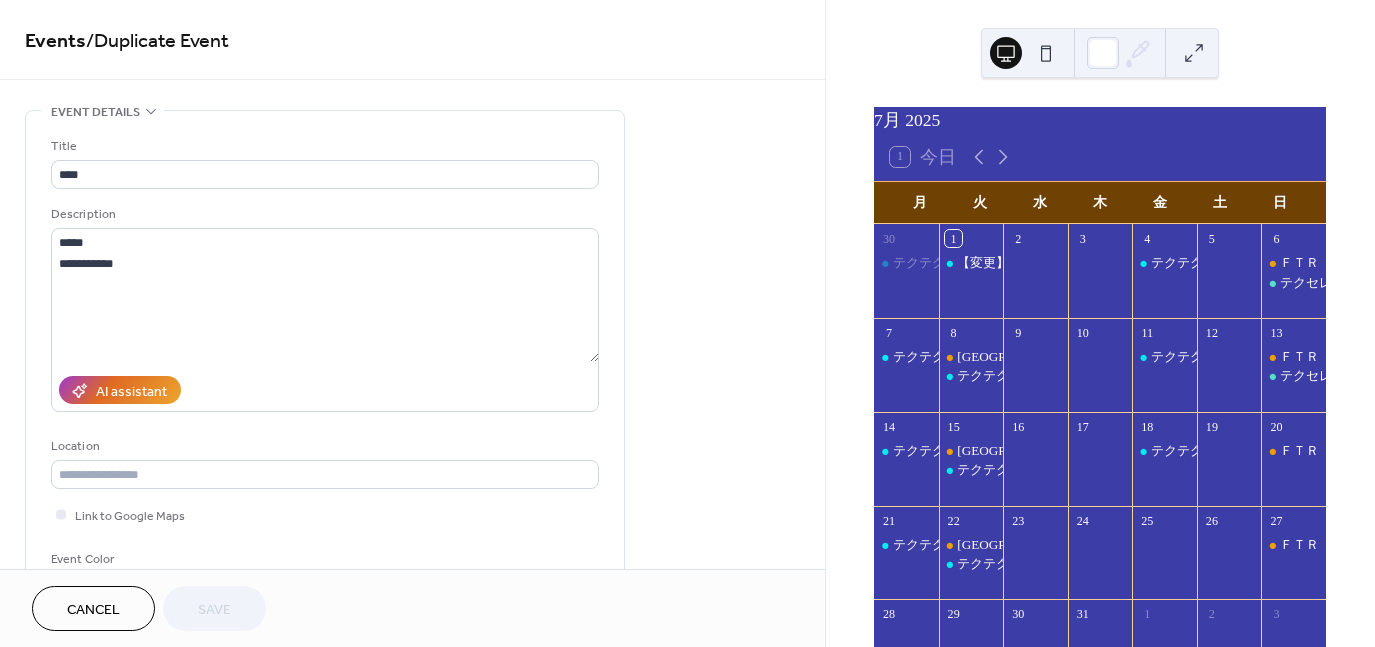 click on "**********" at bounding box center [412, 719] 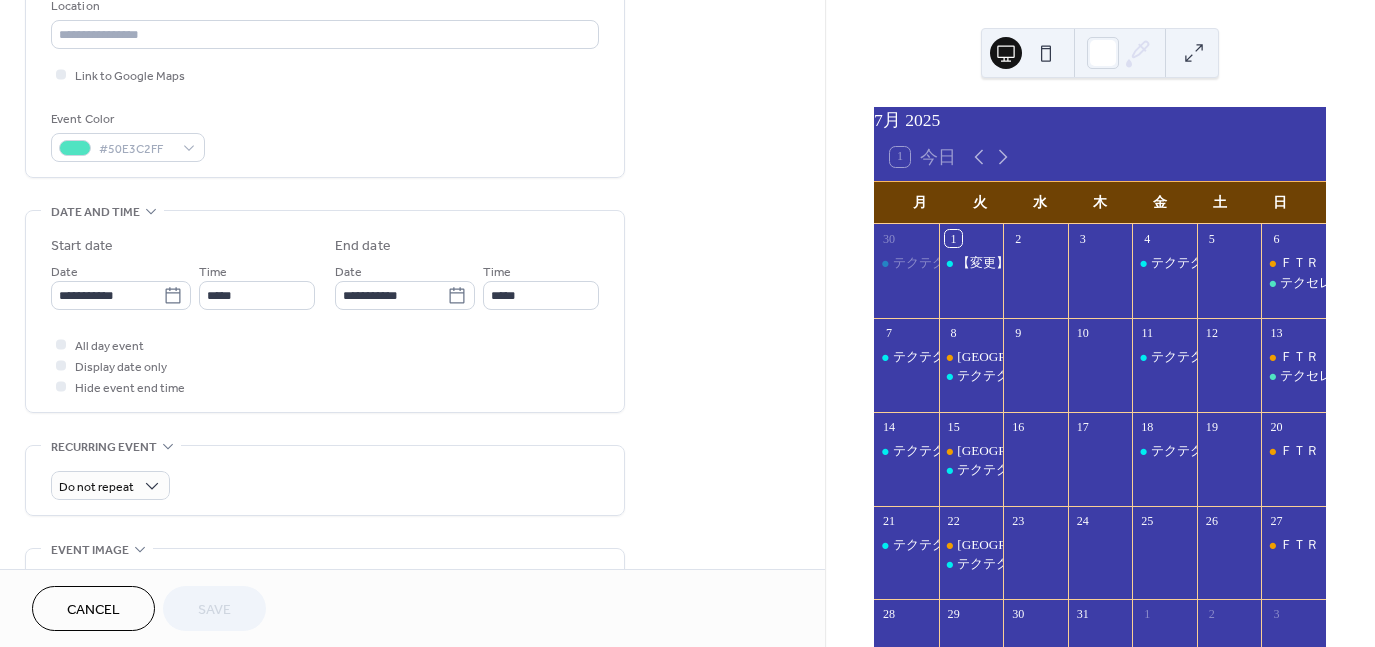scroll, scrollTop: 480, scrollLeft: 0, axis: vertical 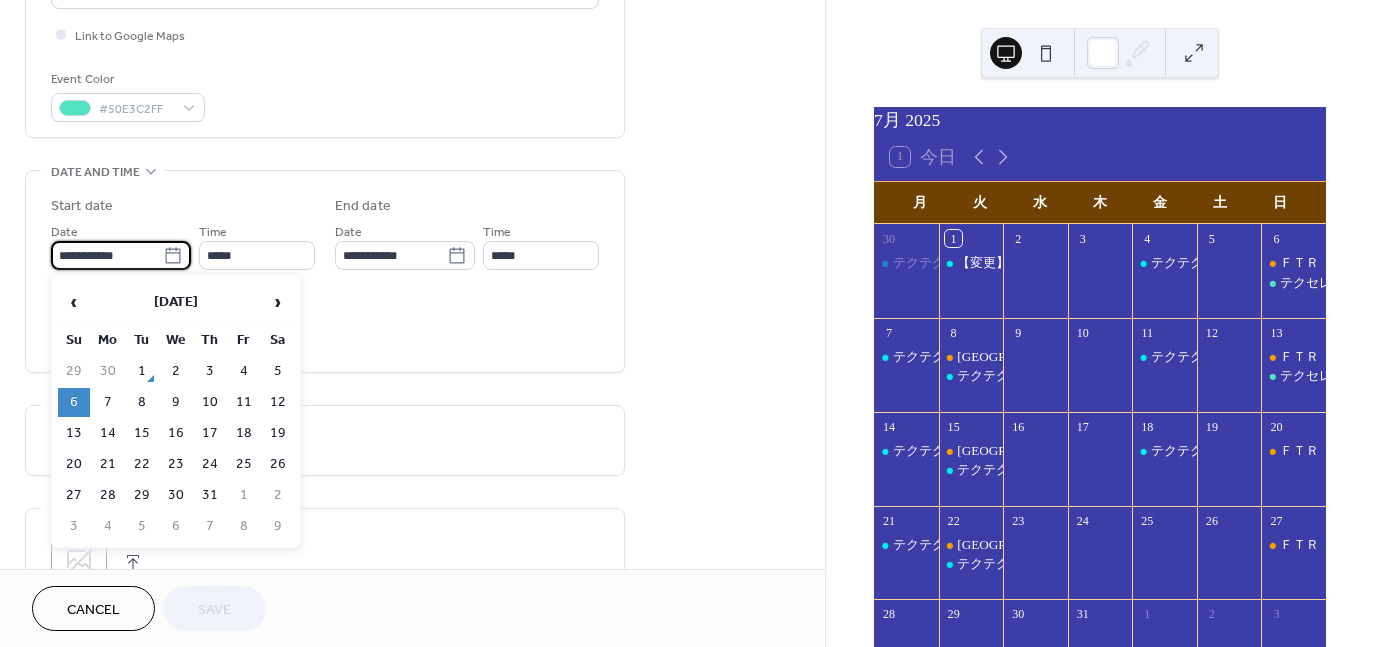 click on "**********" at bounding box center (107, 255) 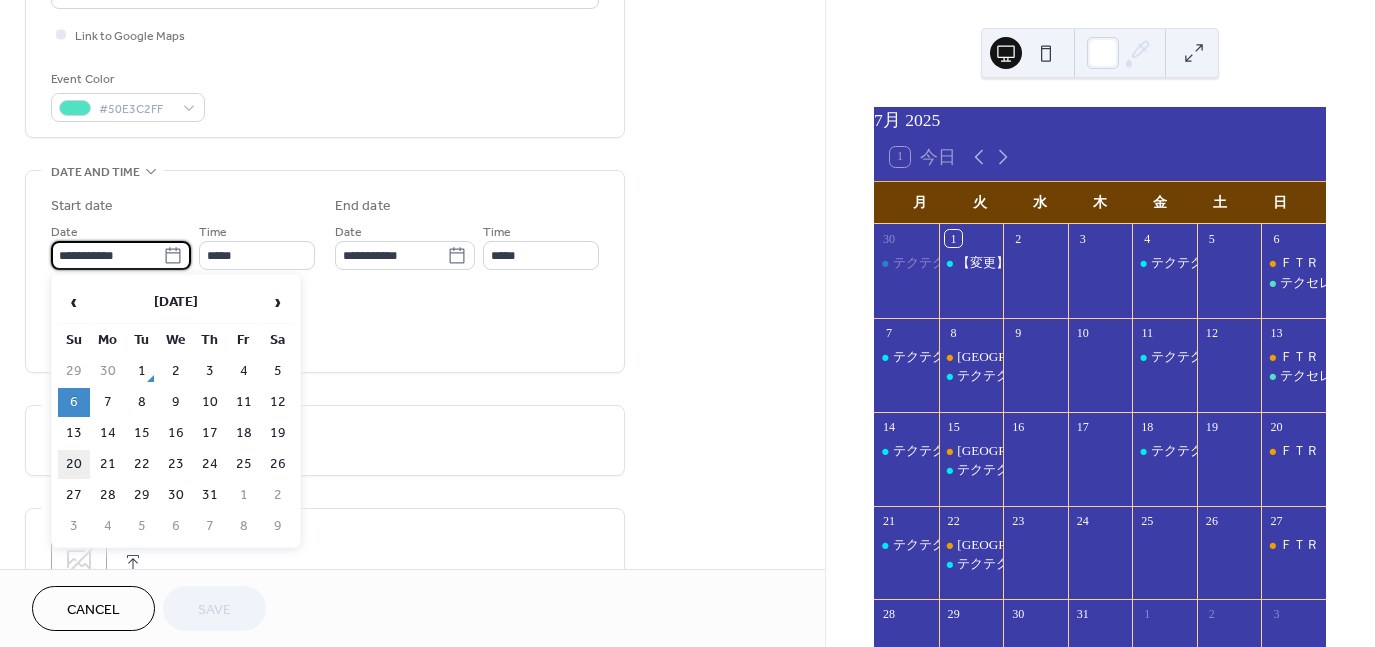 click on "20" at bounding box center [74, 464] 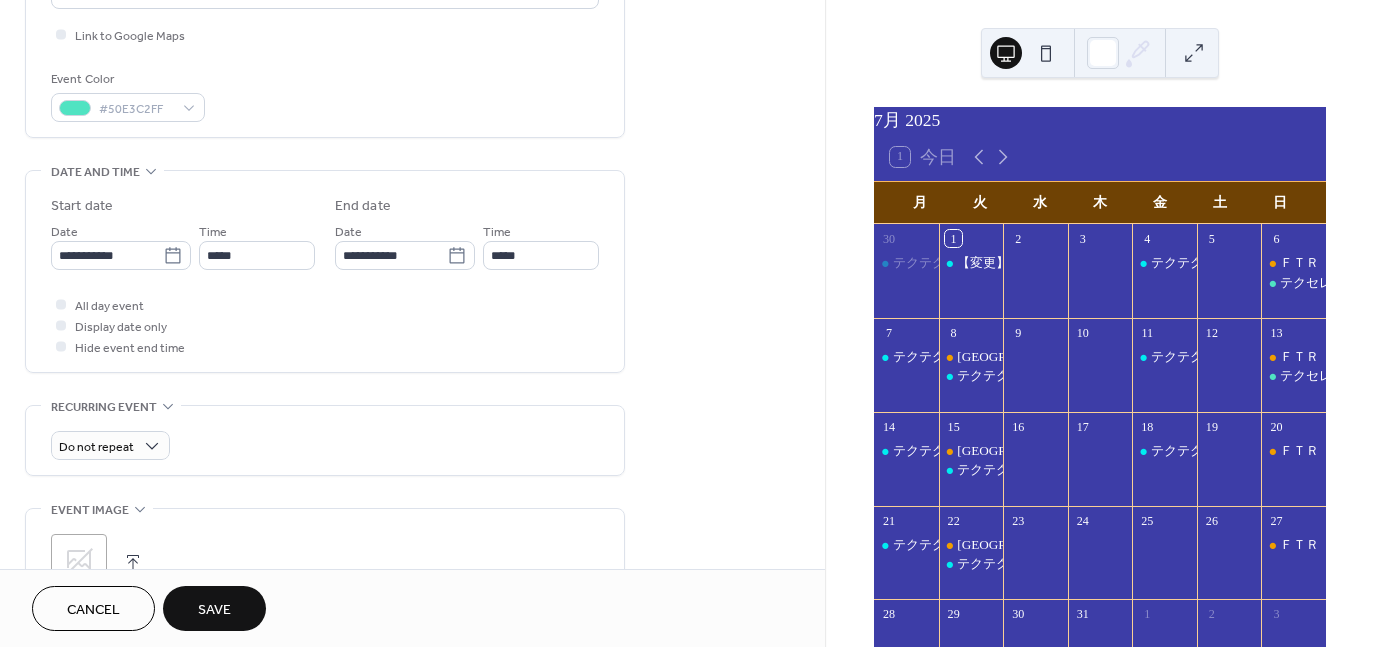 click on "Save" at bounding box center [214, 610] 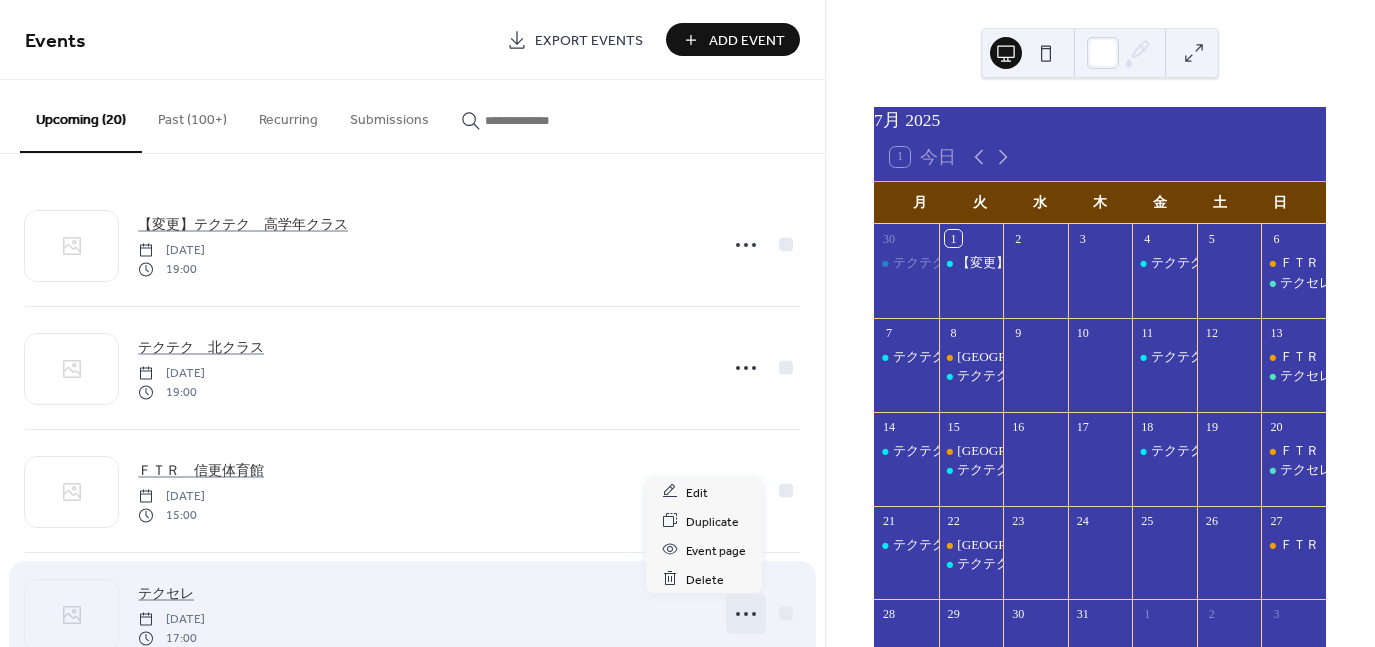 click 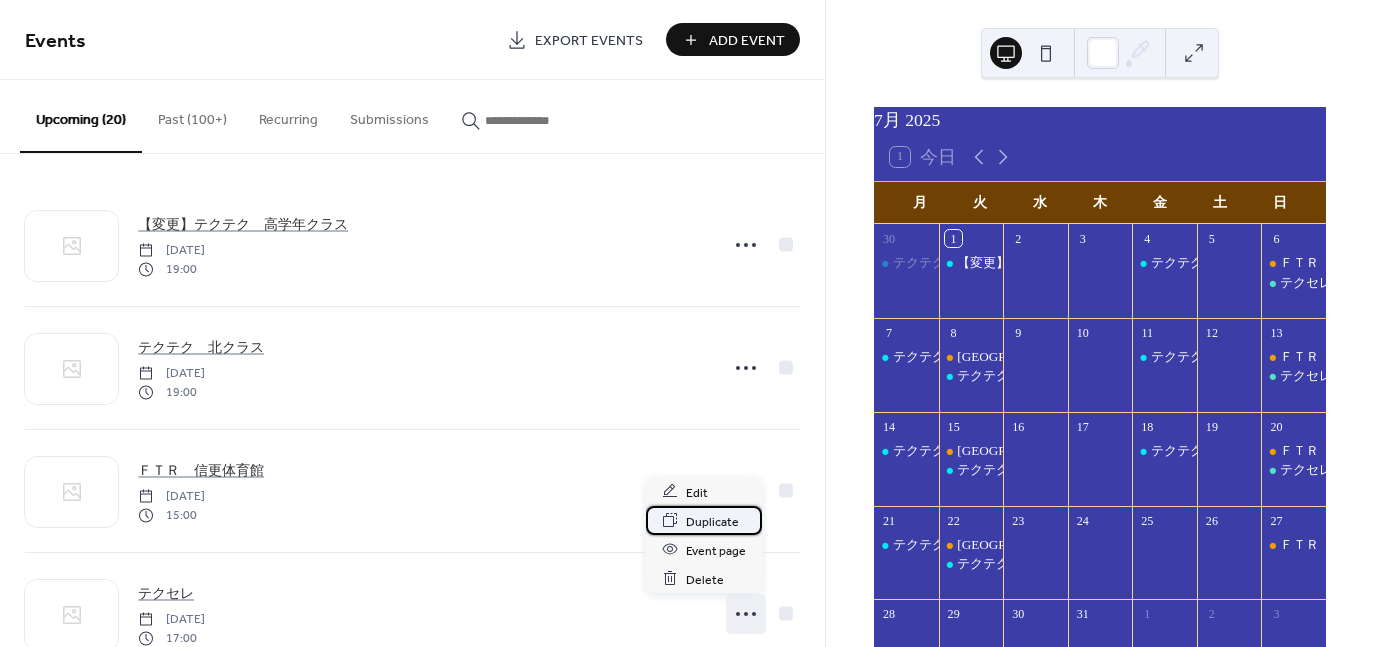 click on "Duplicate" at bounding box center (712, 521) 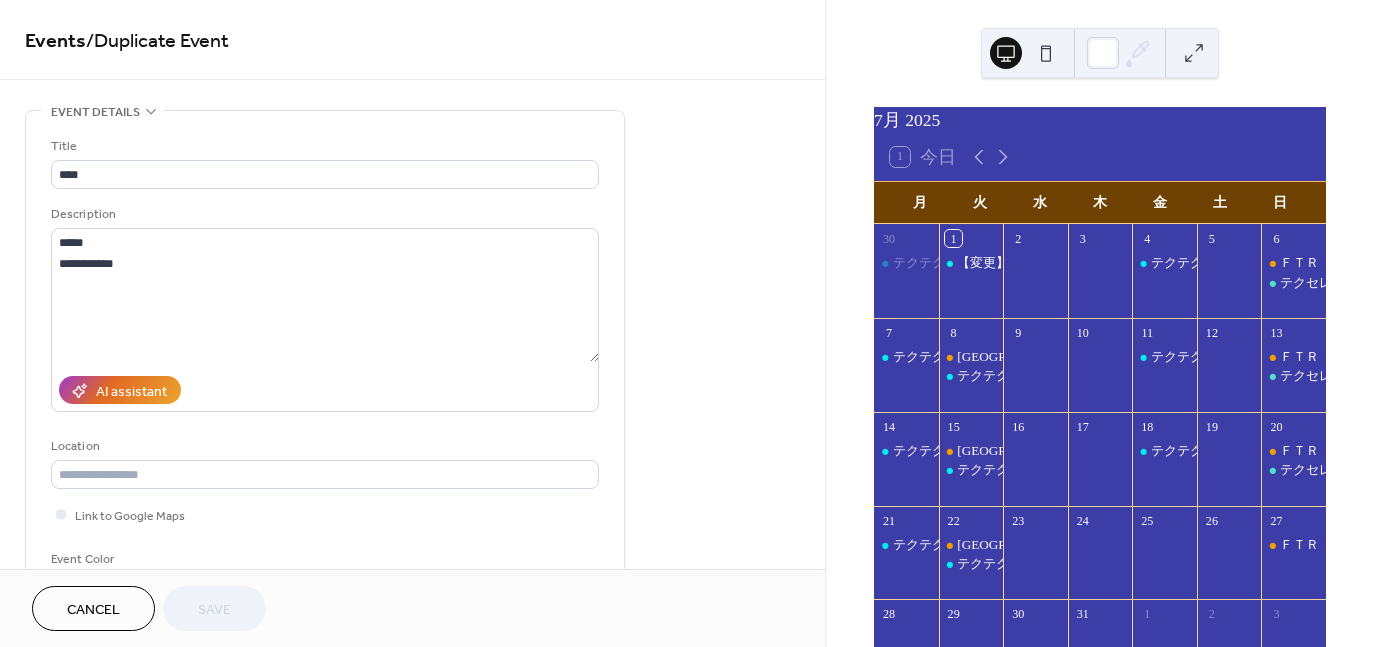 click on "**********" at bounding box center [412, 719] 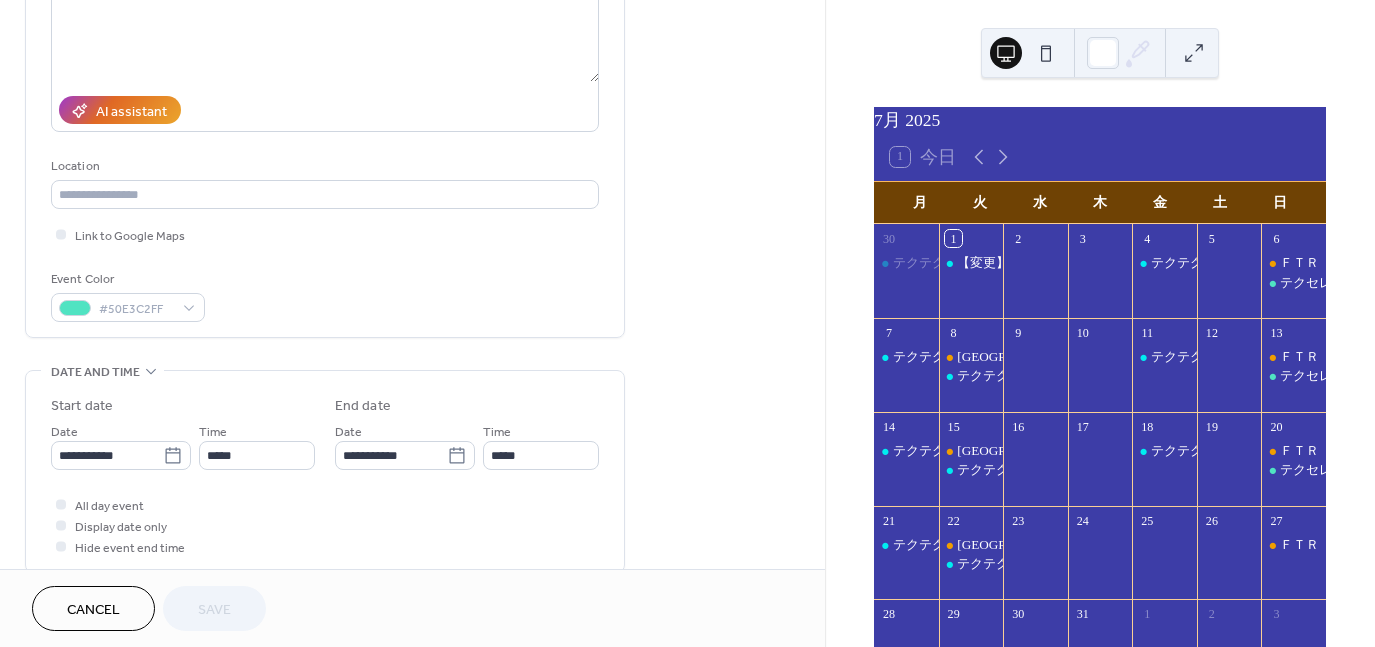 scroll, scrollTop: 480, scrollLeft: 0, axis: vertical 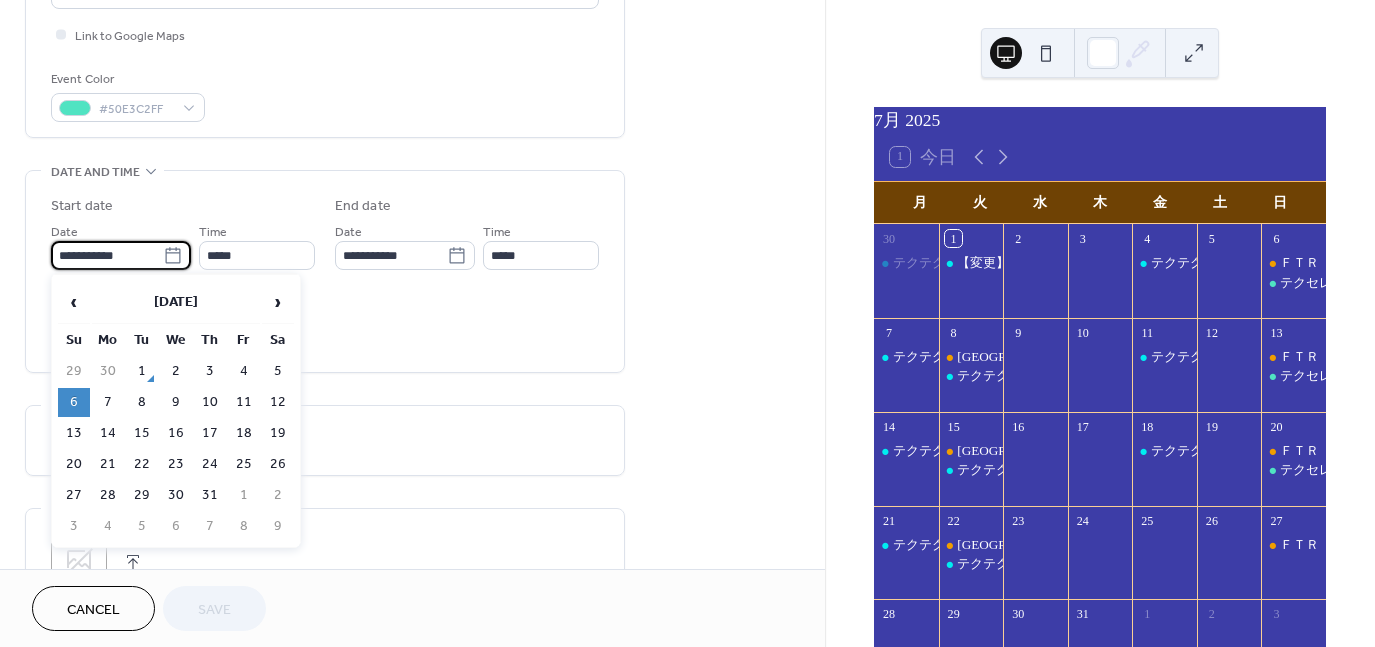 click on "**********" at bounding box center (107, 255) 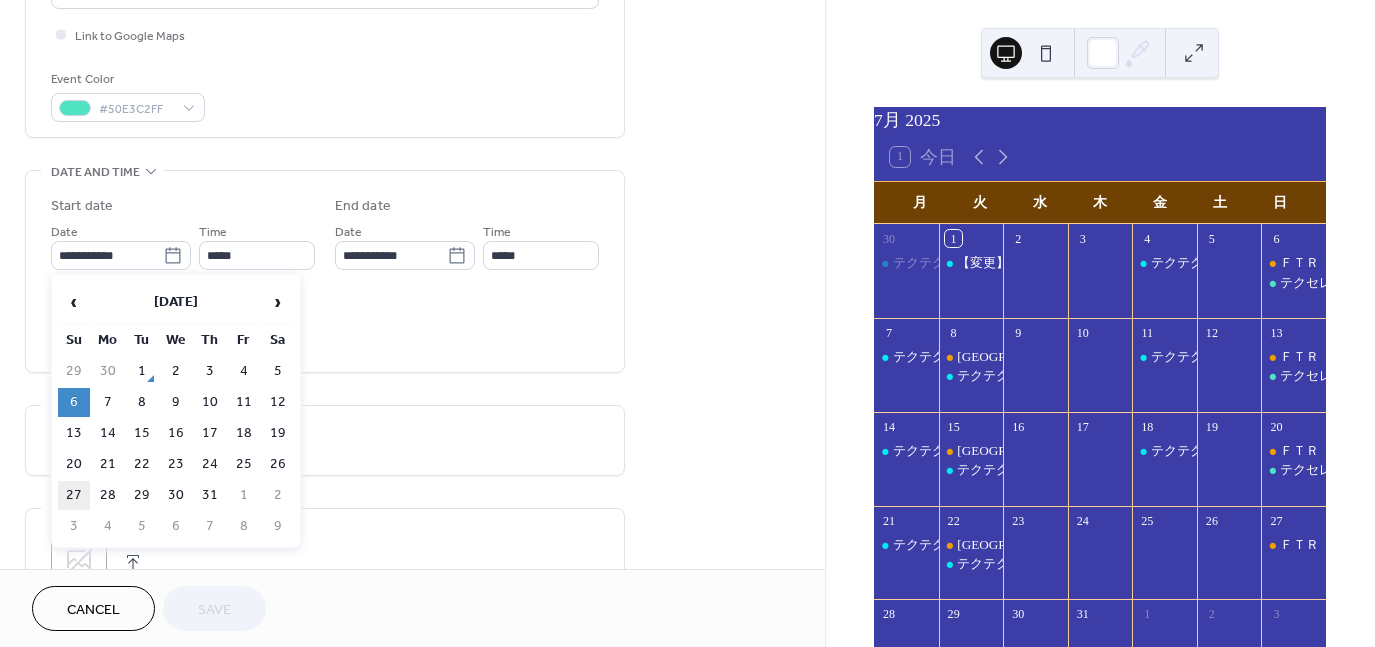 click on "27" at bounding box center [74, 495] 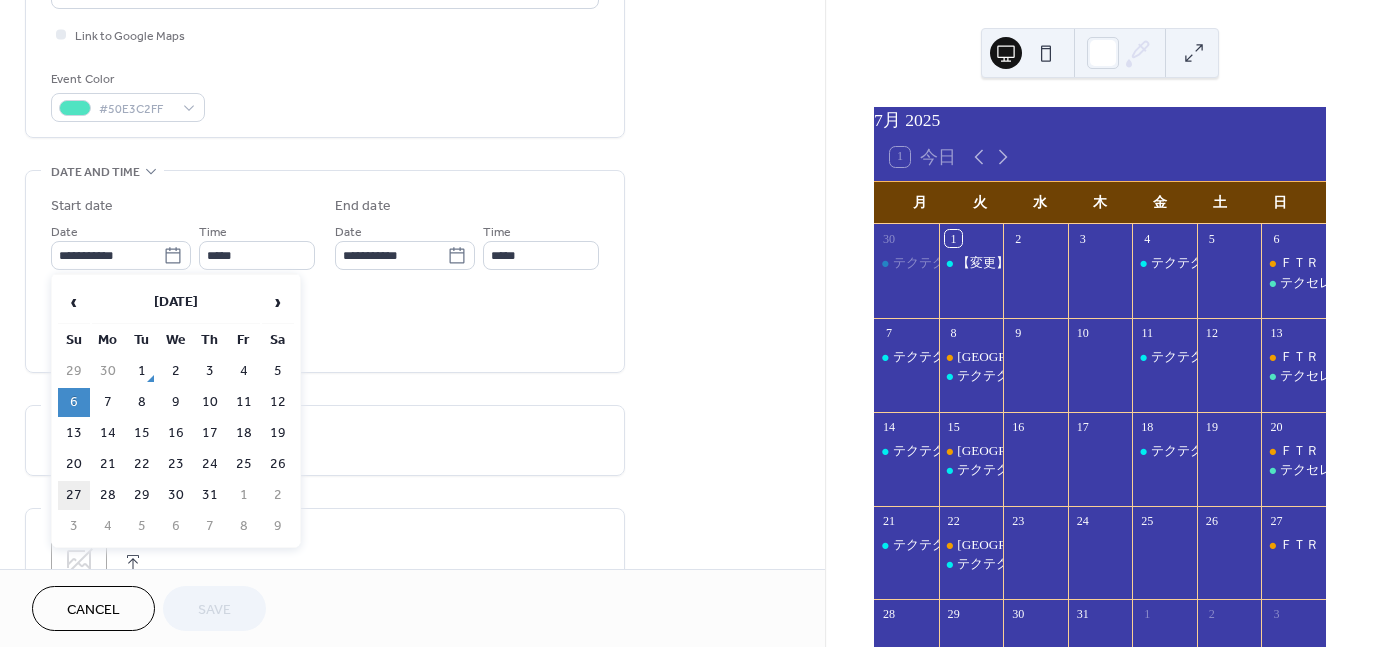 type on "**********" 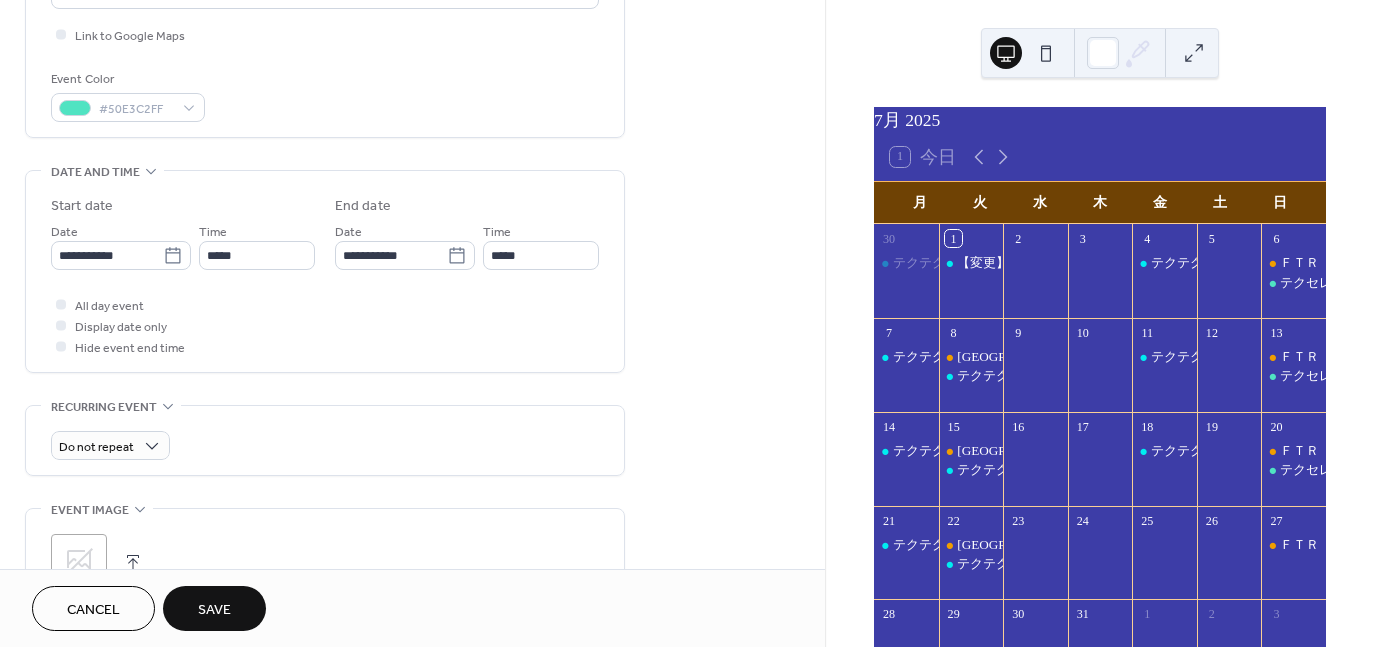 click on "Save" at bounding box center [214, 610] 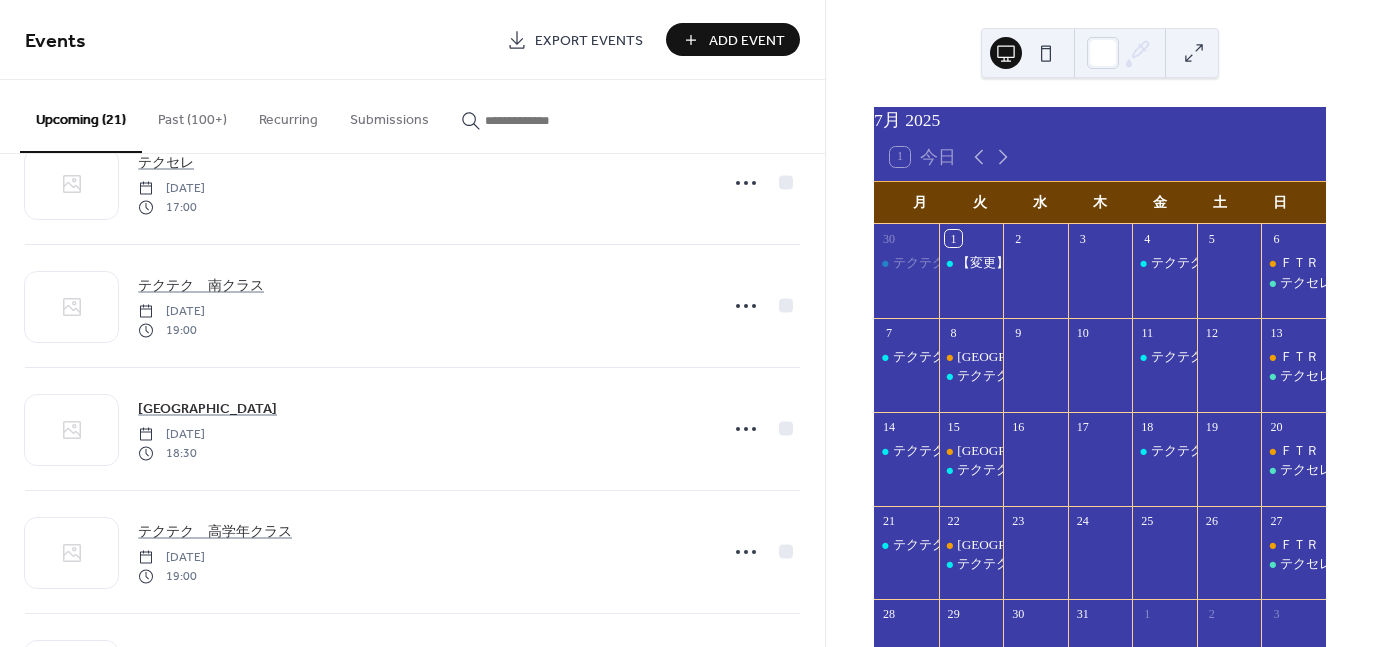 scroll, scrollTop: 432, scrollLeft: 0, axis: vertical 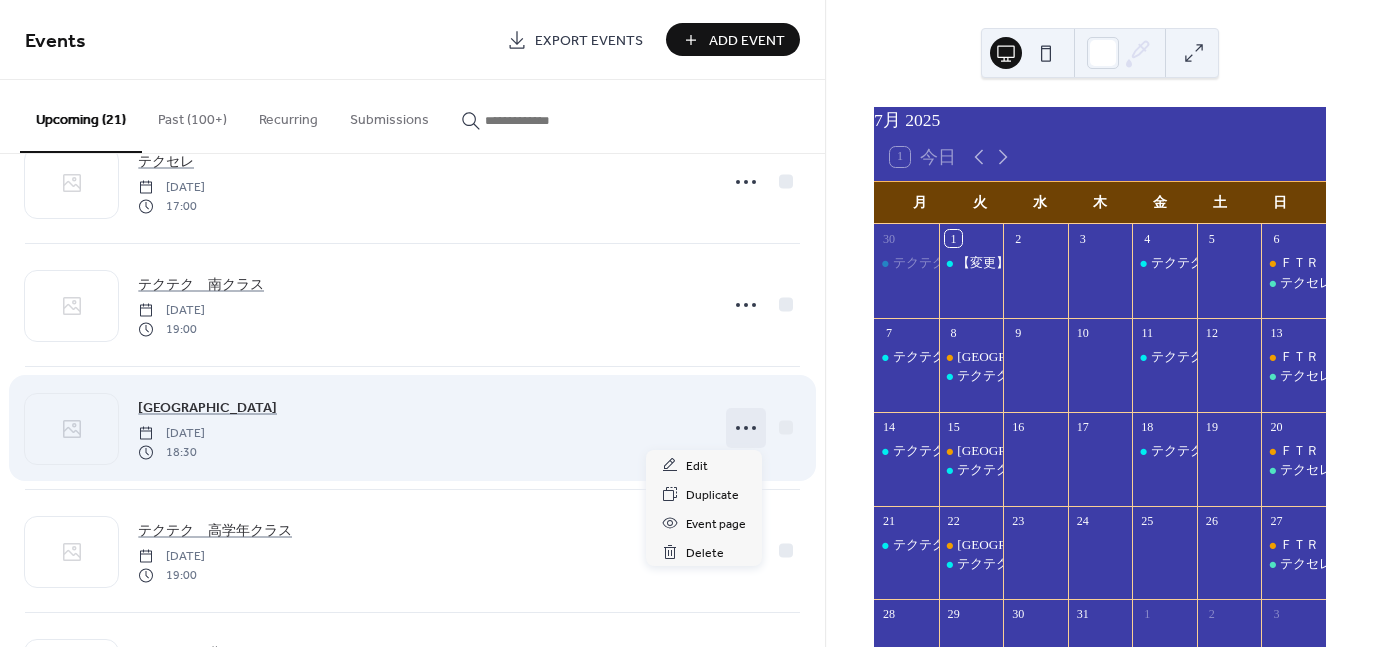 click 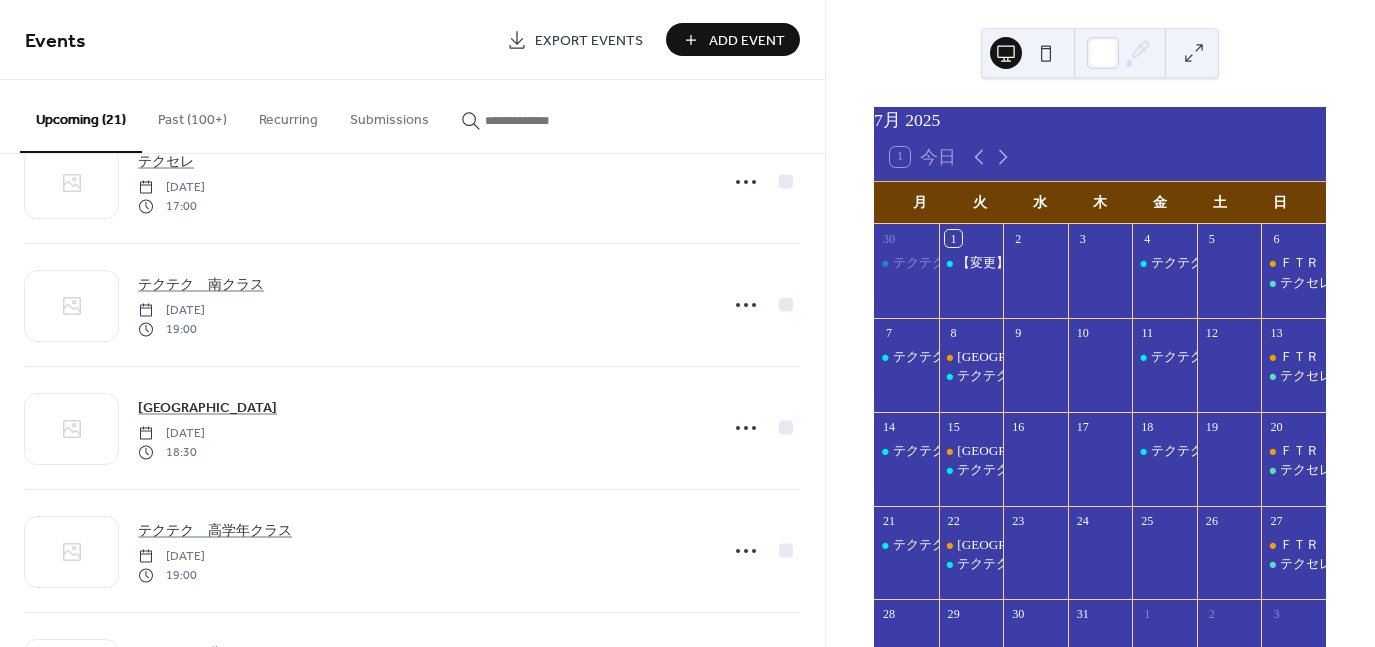 click on "Past  (100+)" at bounding box center [192, 115] 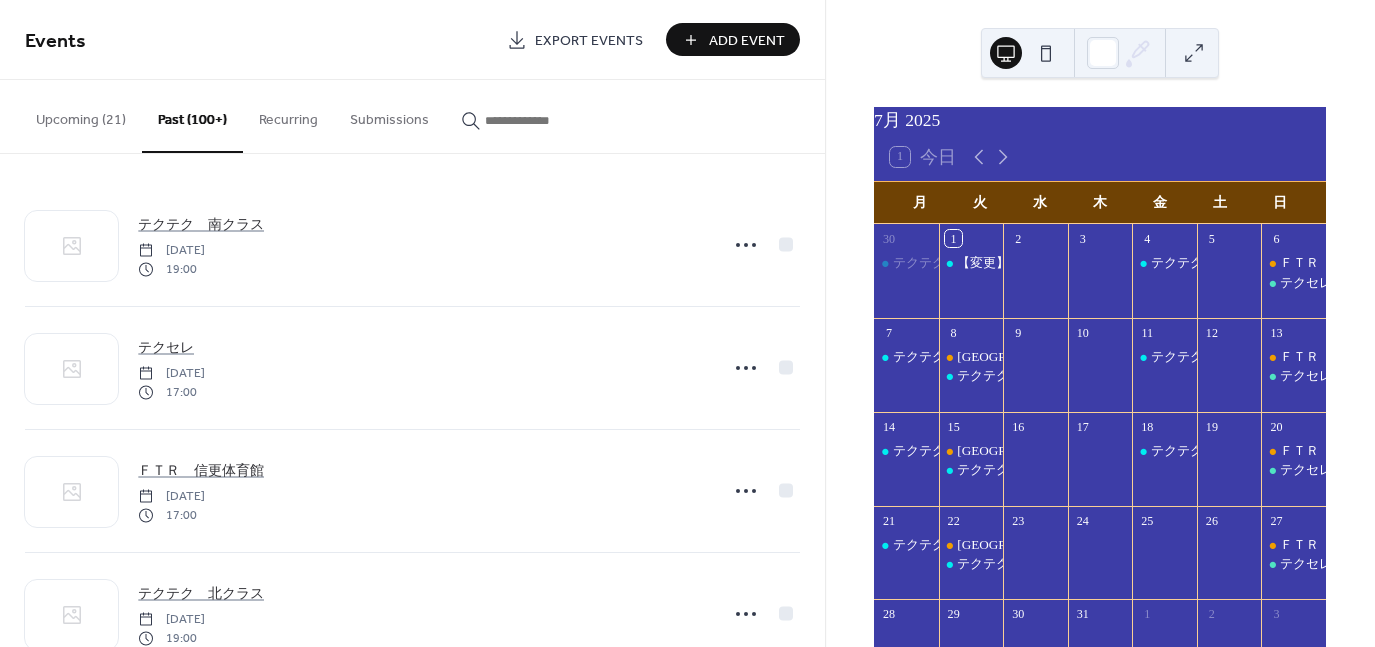 scroll, scrollTop: 432, scrollLeft: 0, axis: vertical 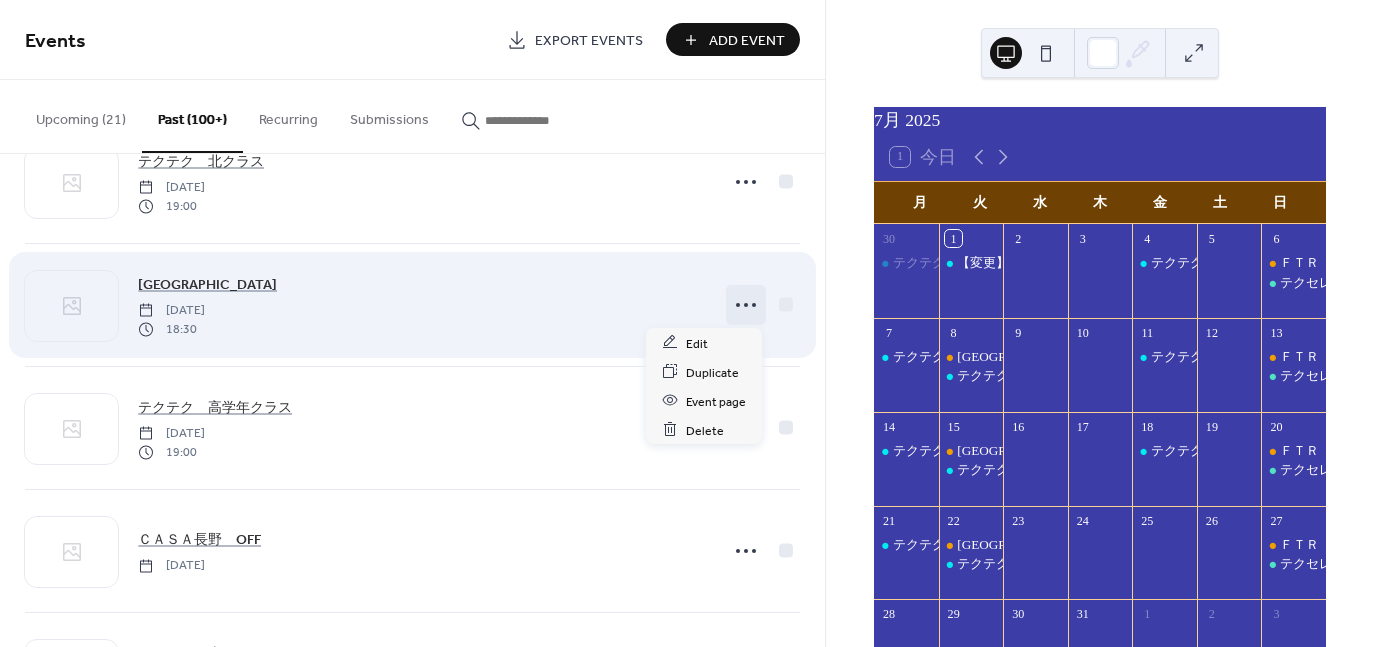 click 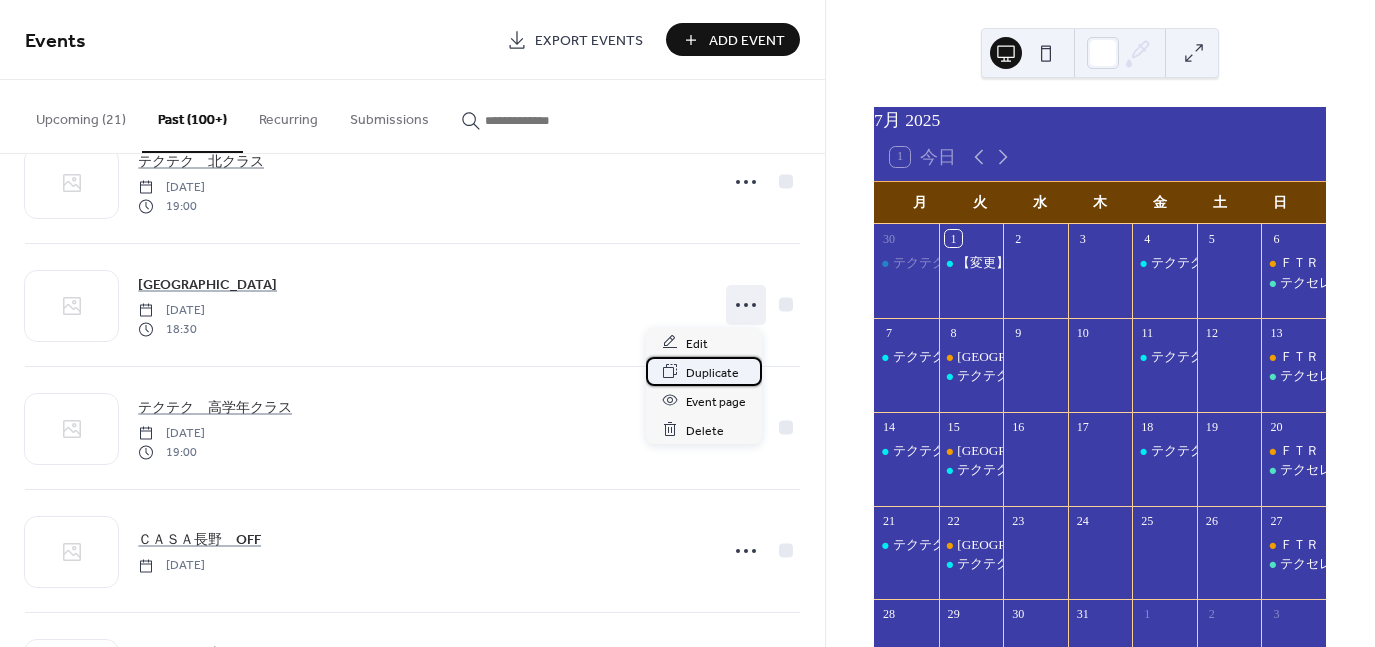 click on "Duplicate" at bounding box center [712, 372] 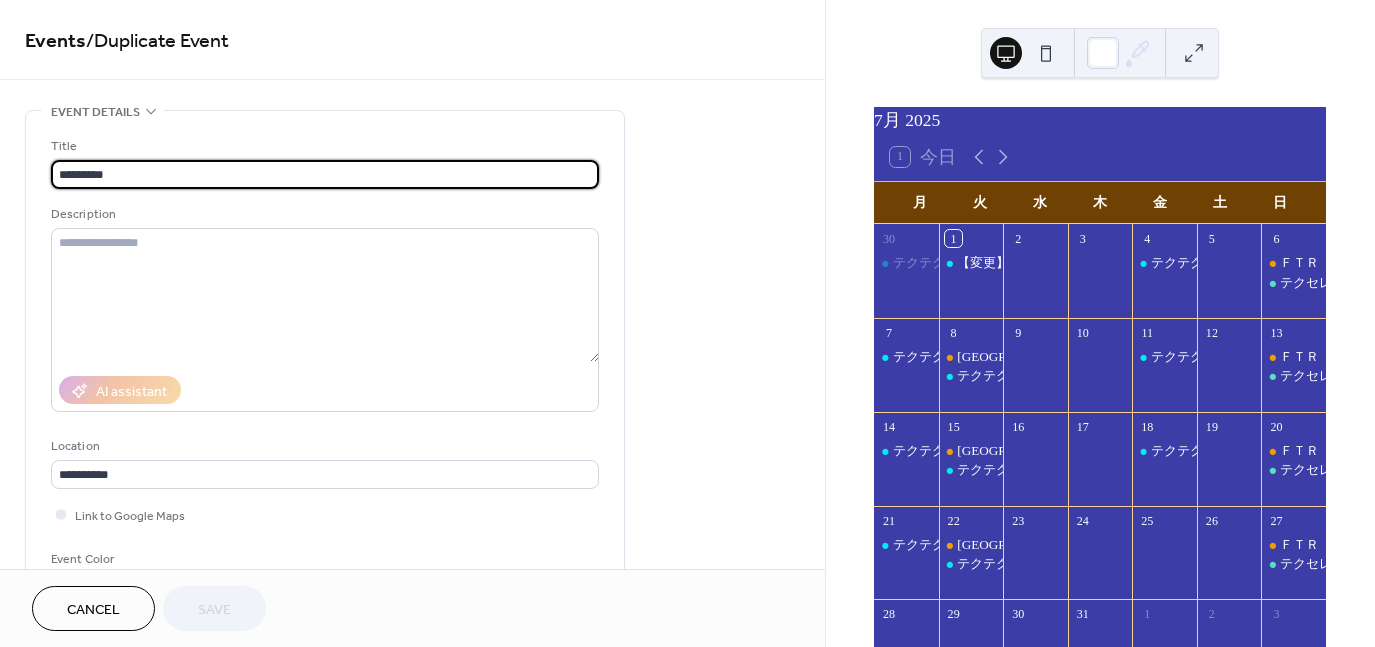 click on "**********" at bounding box center [412, 719] 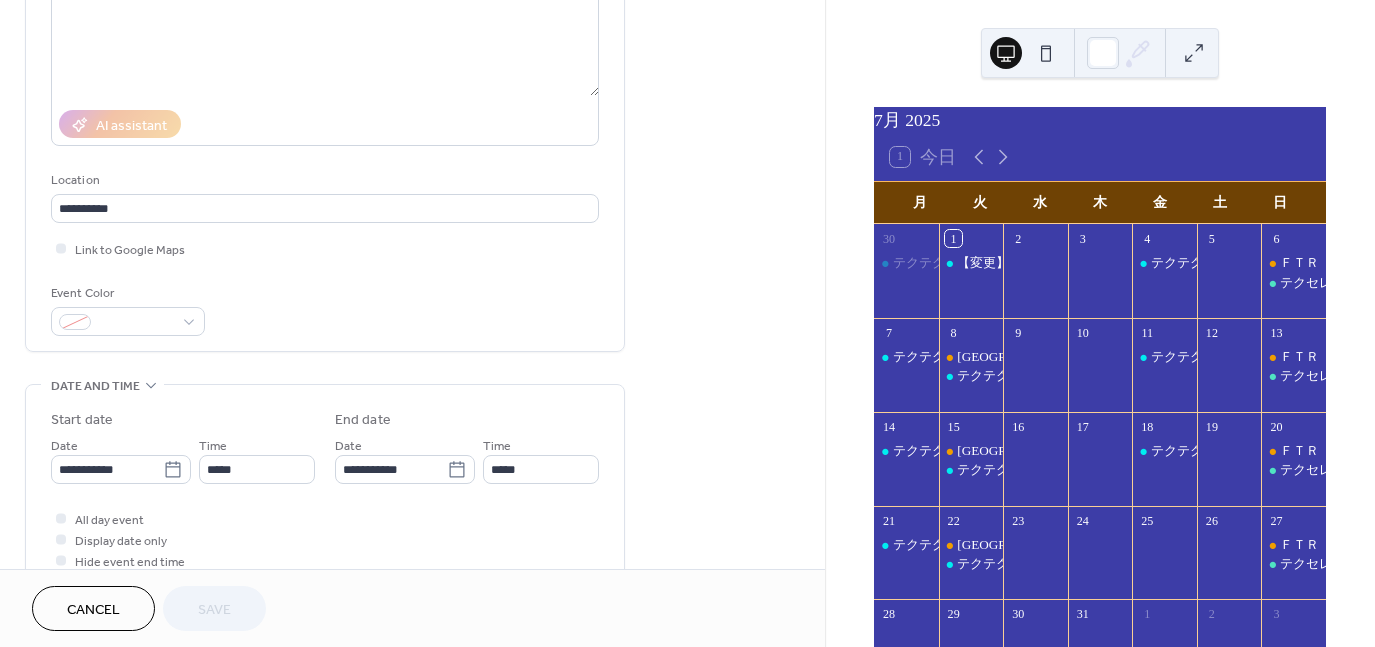 scroll, scrollTop: 320, scrollLeft: 0, axis: vertical 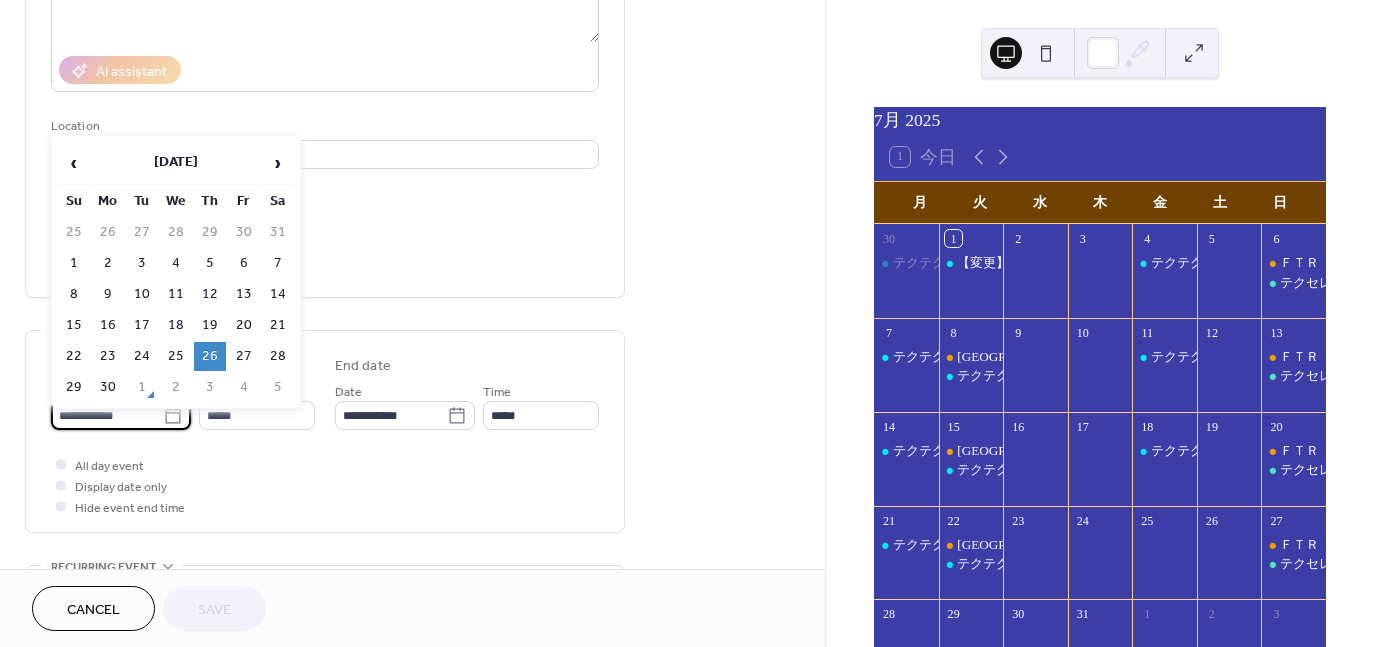 click on "**********" at bounding box center [107, 415] 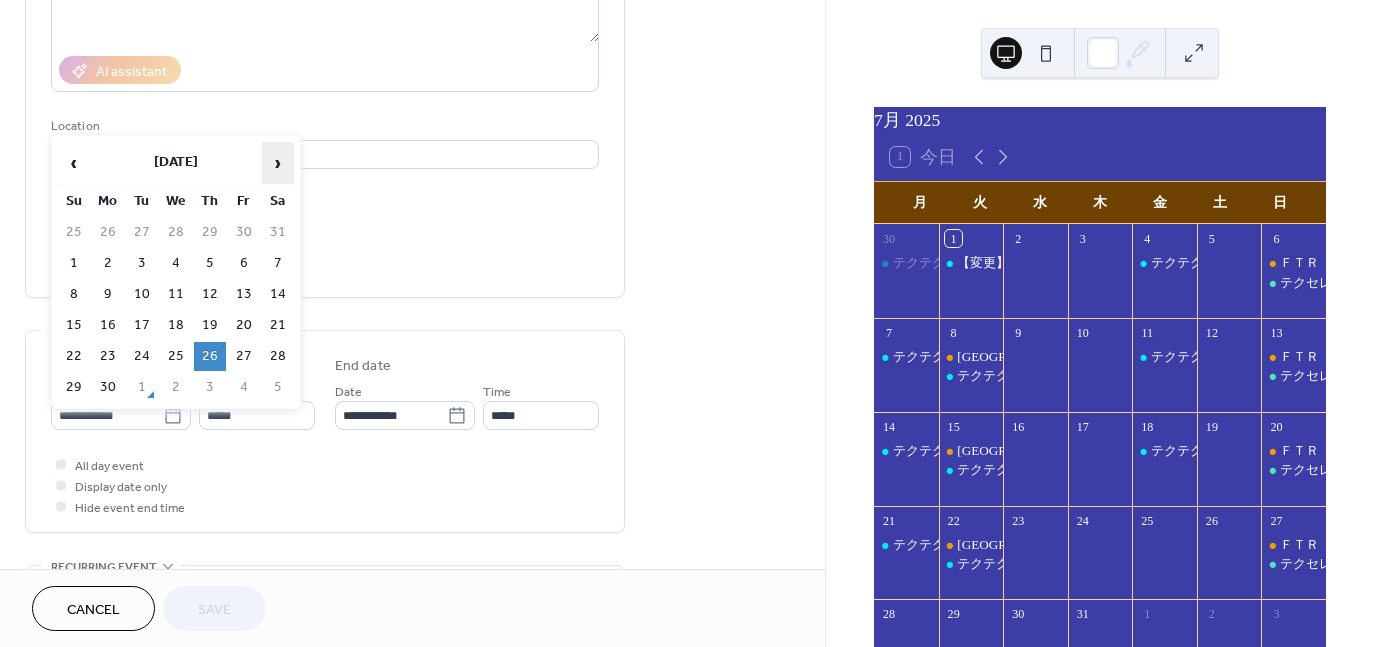 click on "›" at bounding box center [278, 163] 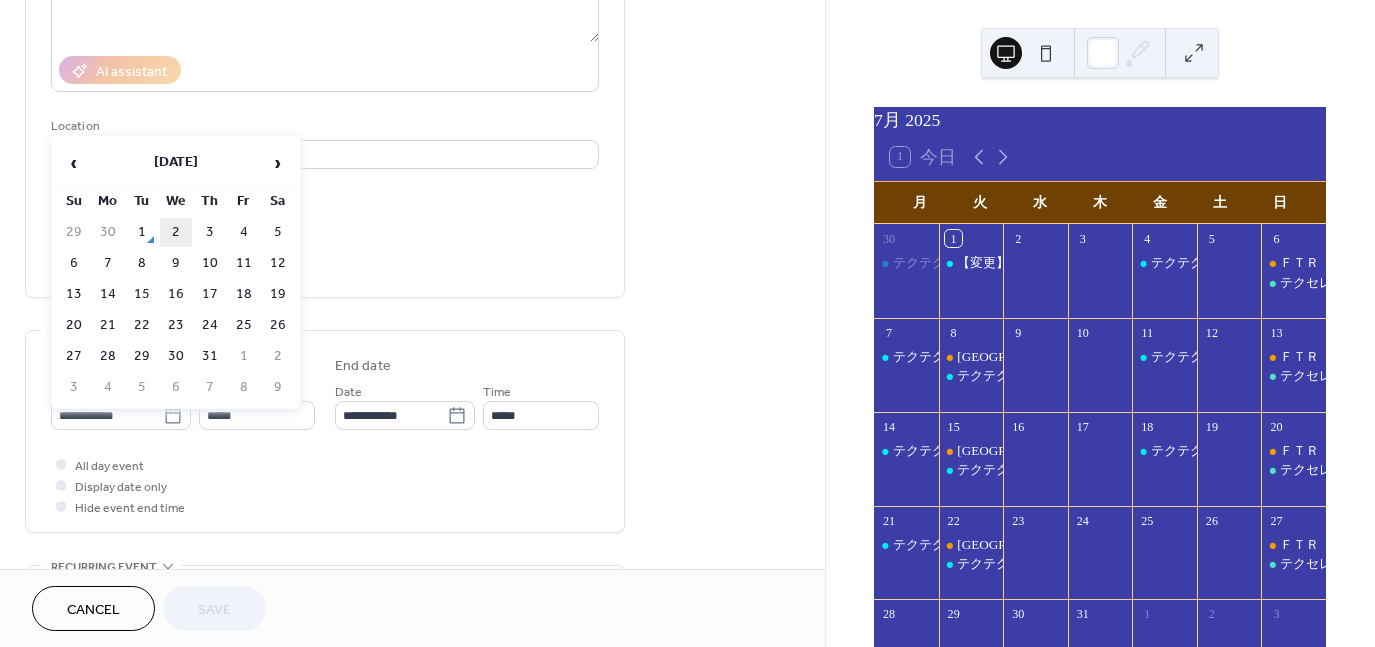 click on "2" at bounding box center (176, 232) 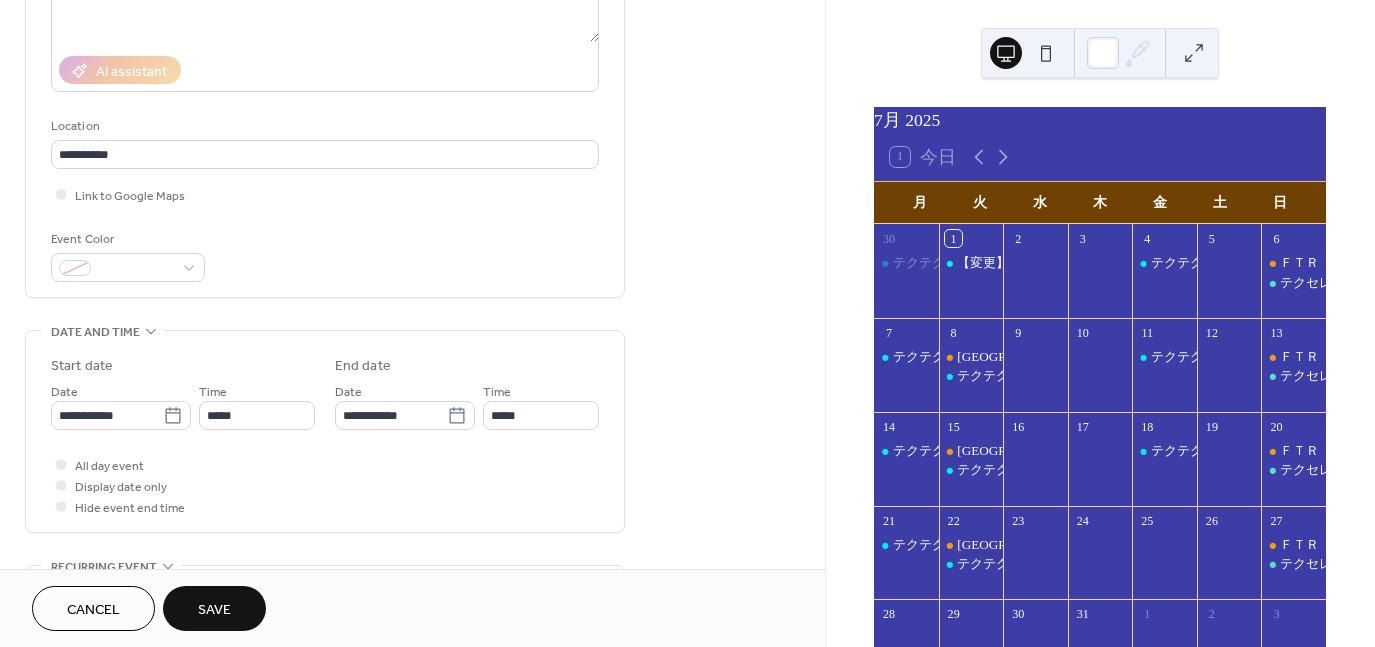 click on "Save" at bounding box center [214, 608] 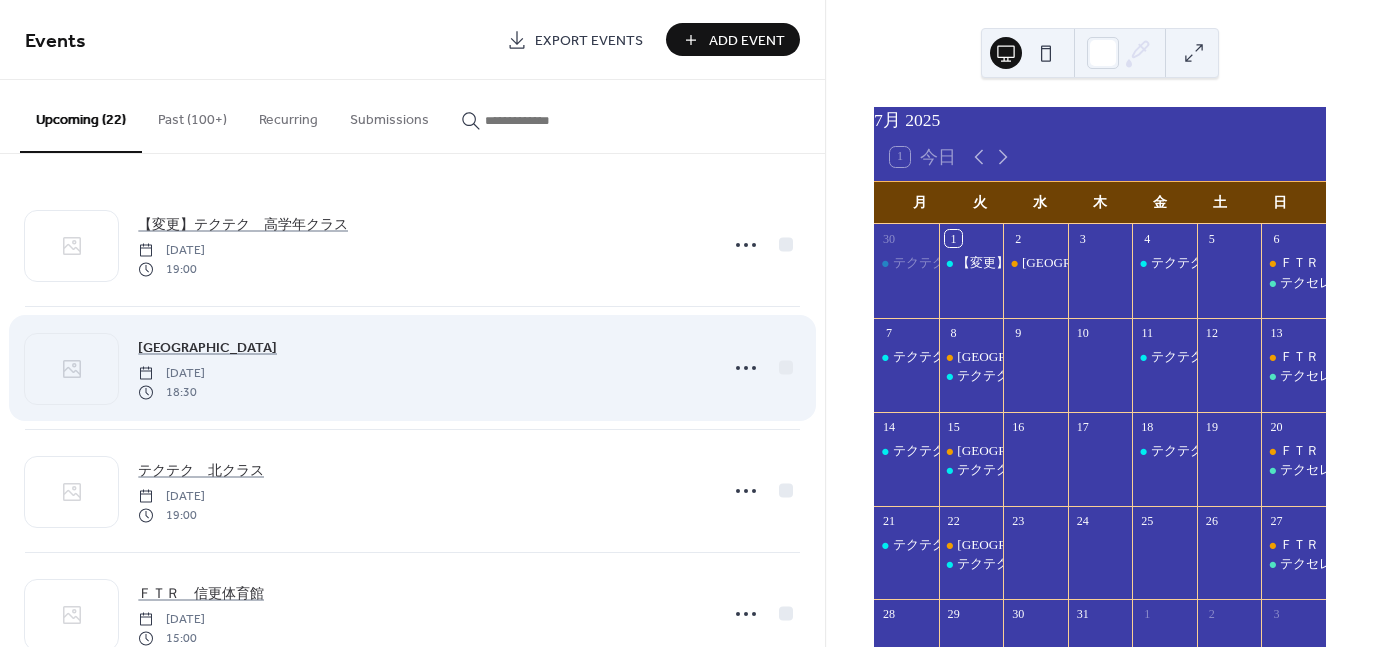 click on "[GEOGRAPHIC_DATA][DATE] 18:30" at bounding box center (412, 368) 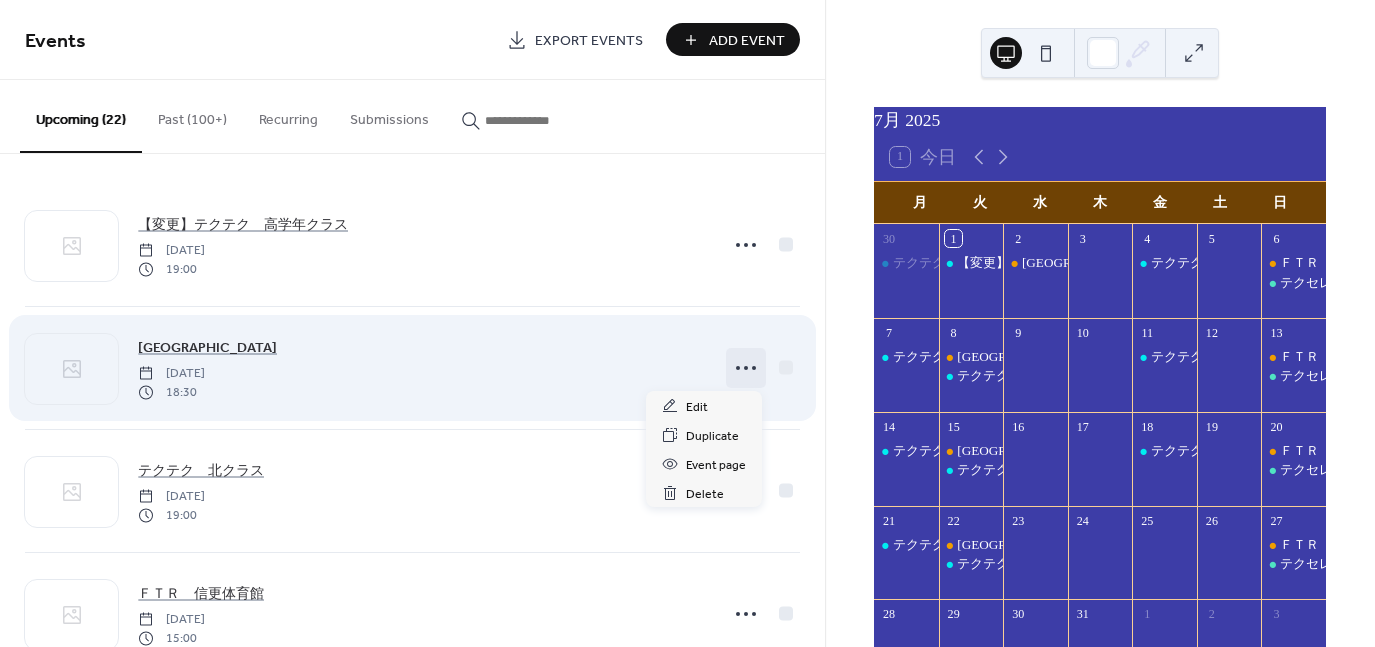 click 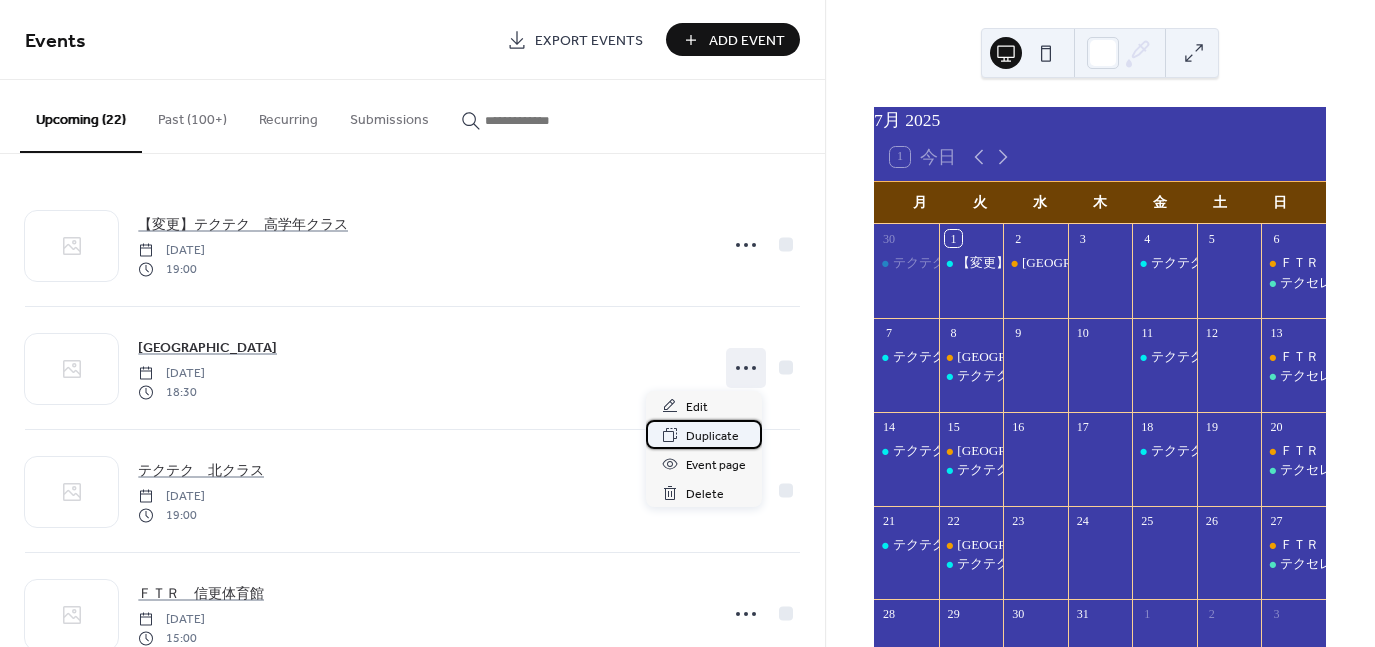 click on "Duplicate" at bounding box center (712, 436) 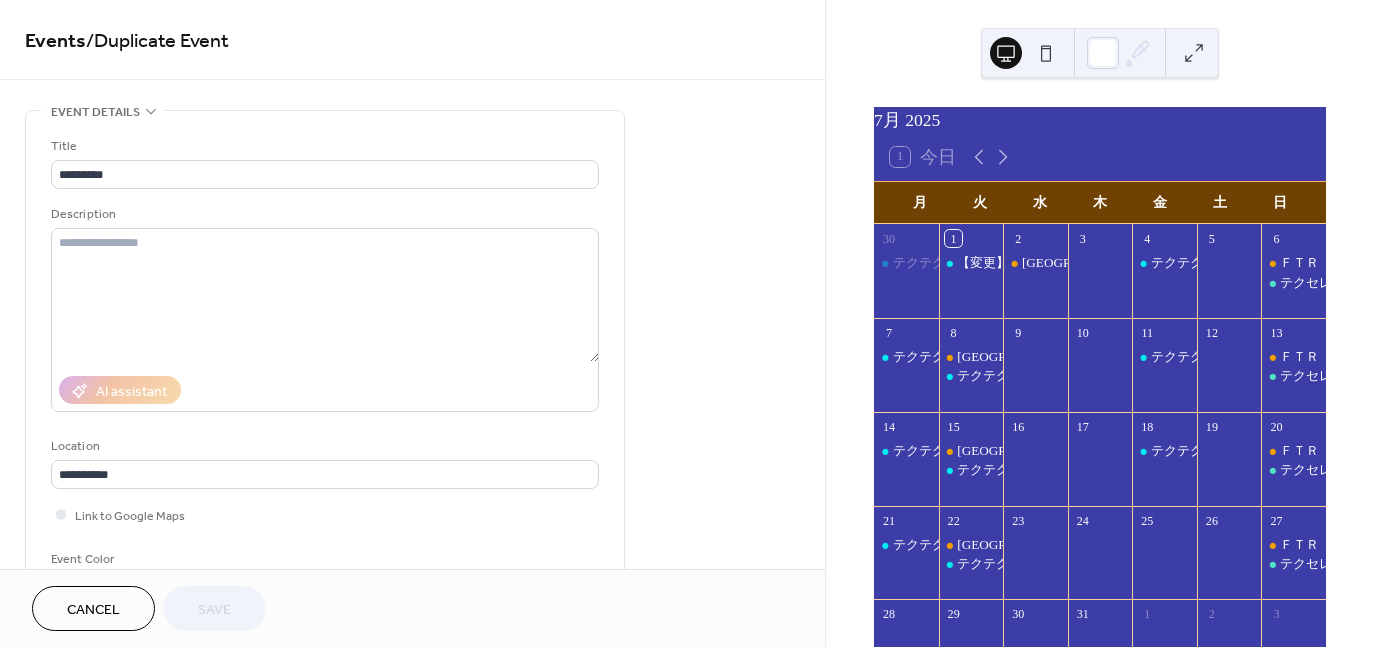 click on "**********" at bounding box center [412, 719] 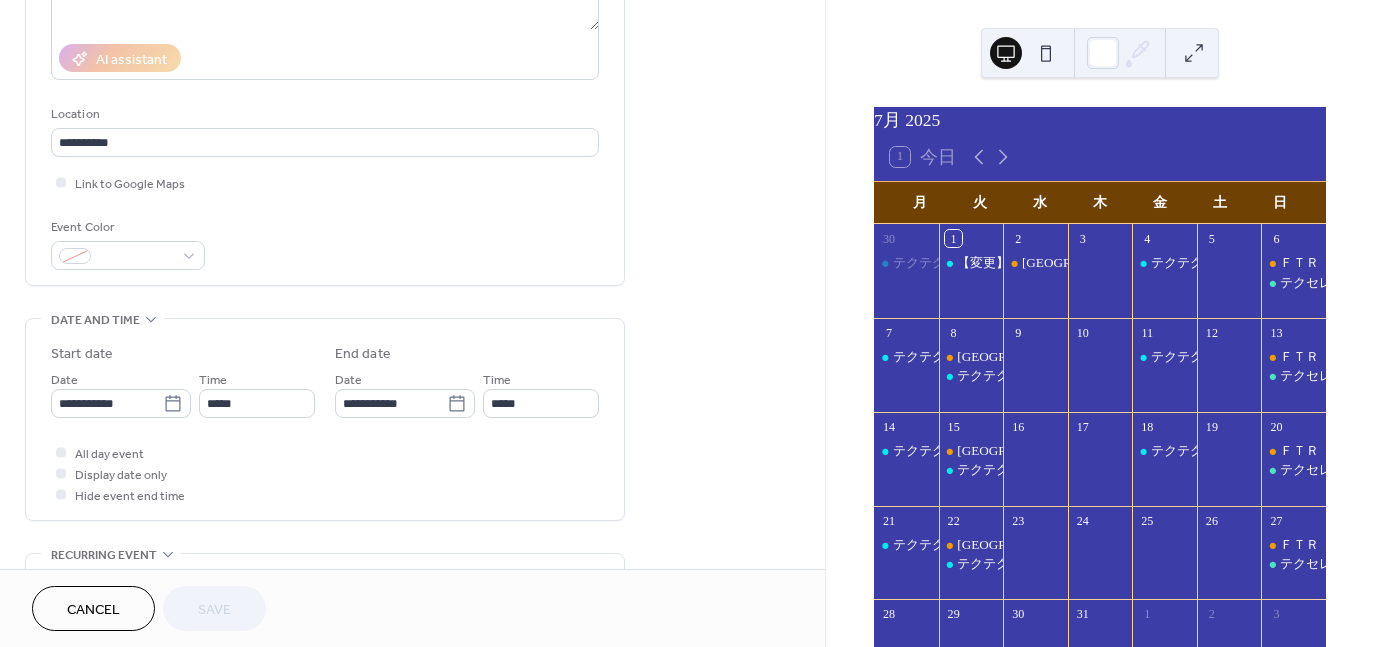 scroll, scrollTop: 360, scrollLeft: 0, axis: vertical 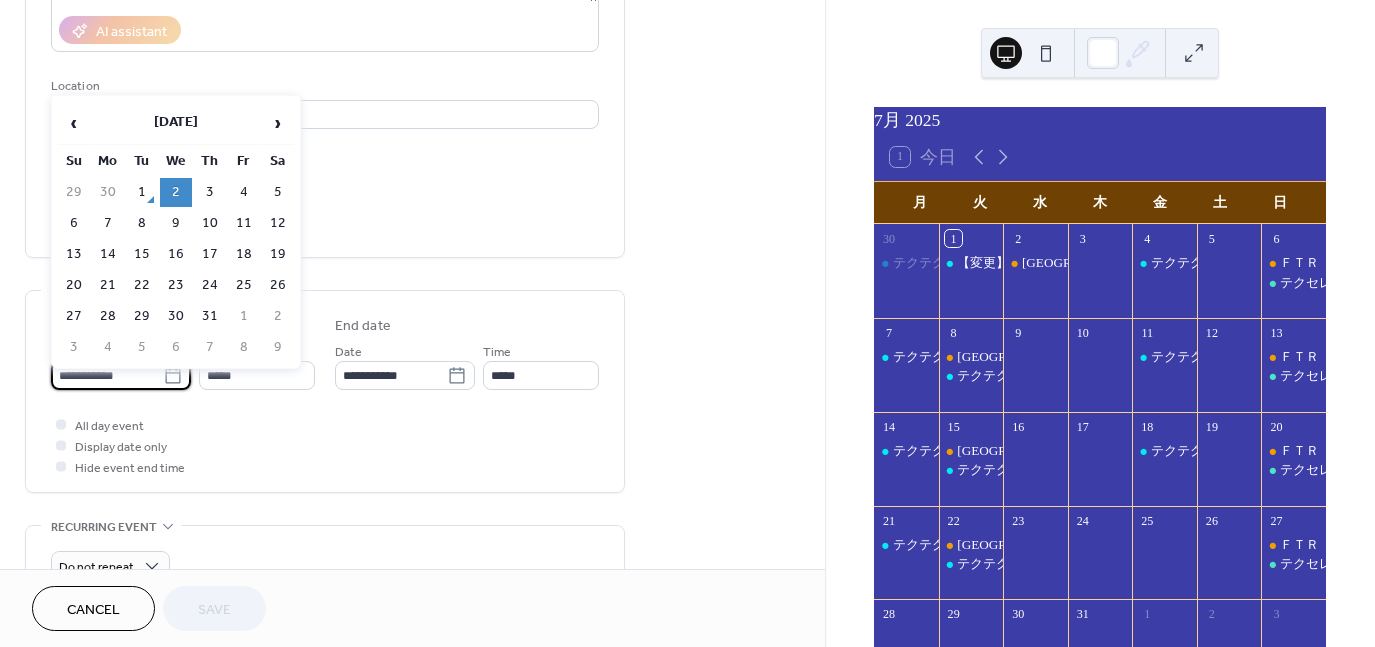 click on "**********" at bounding box center (107, 375) 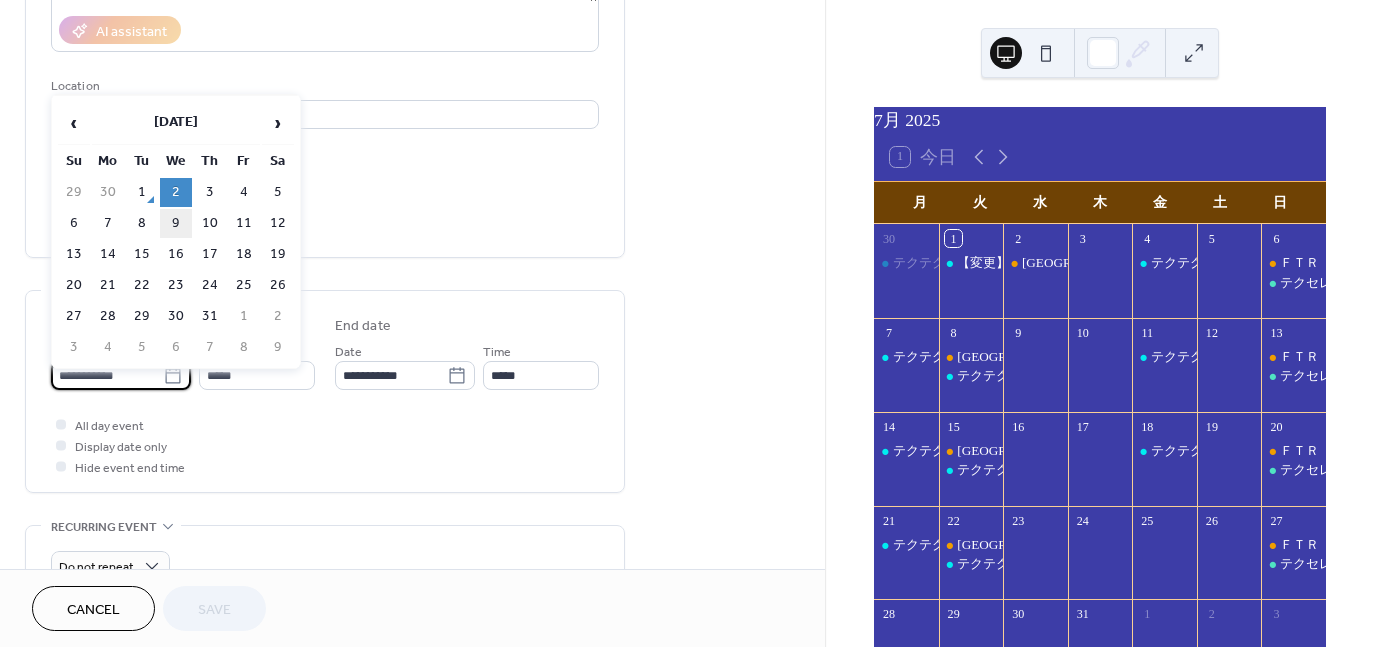 click on "9" at bounding box center [176, 223] 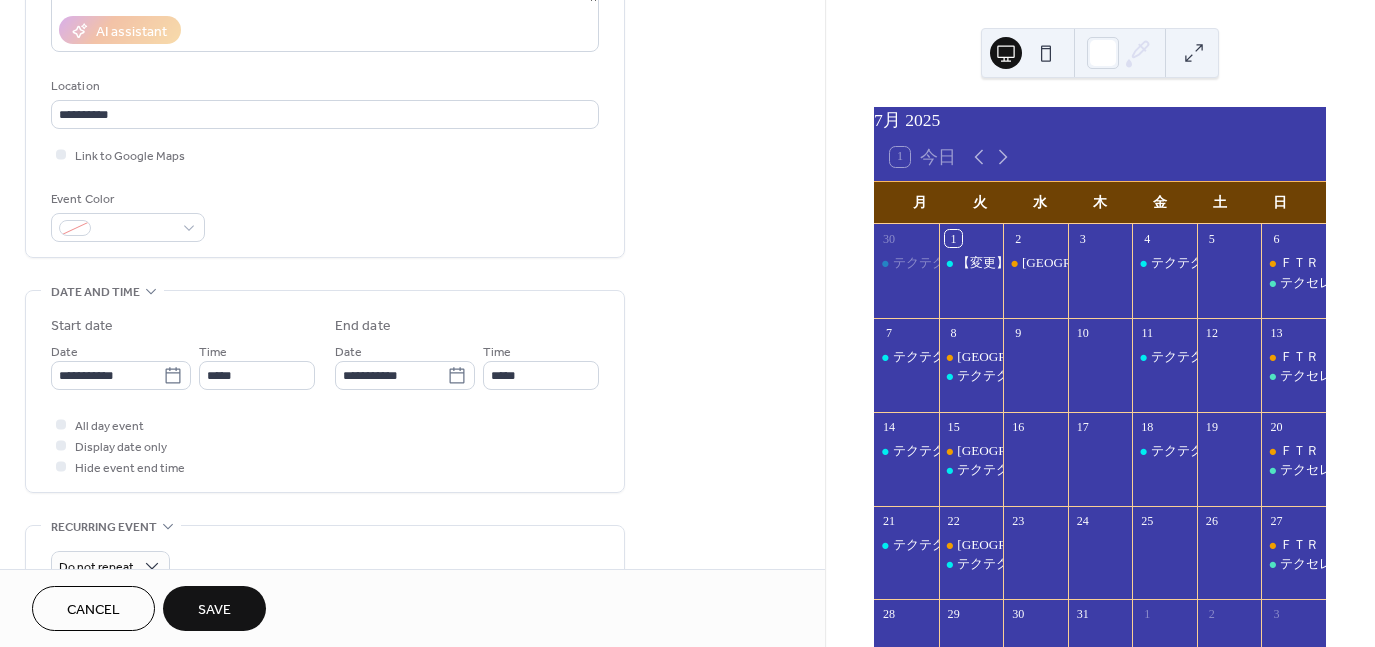 click on "Save" at bounding box center (214, 610) 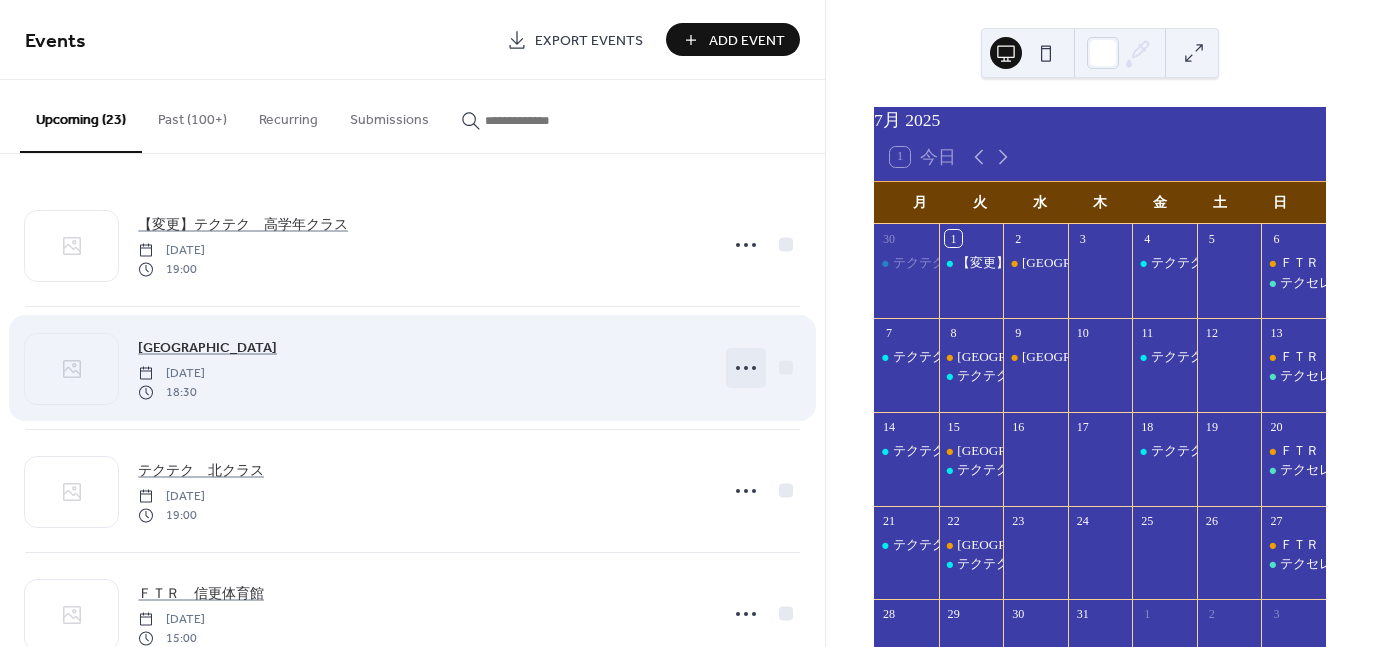 click 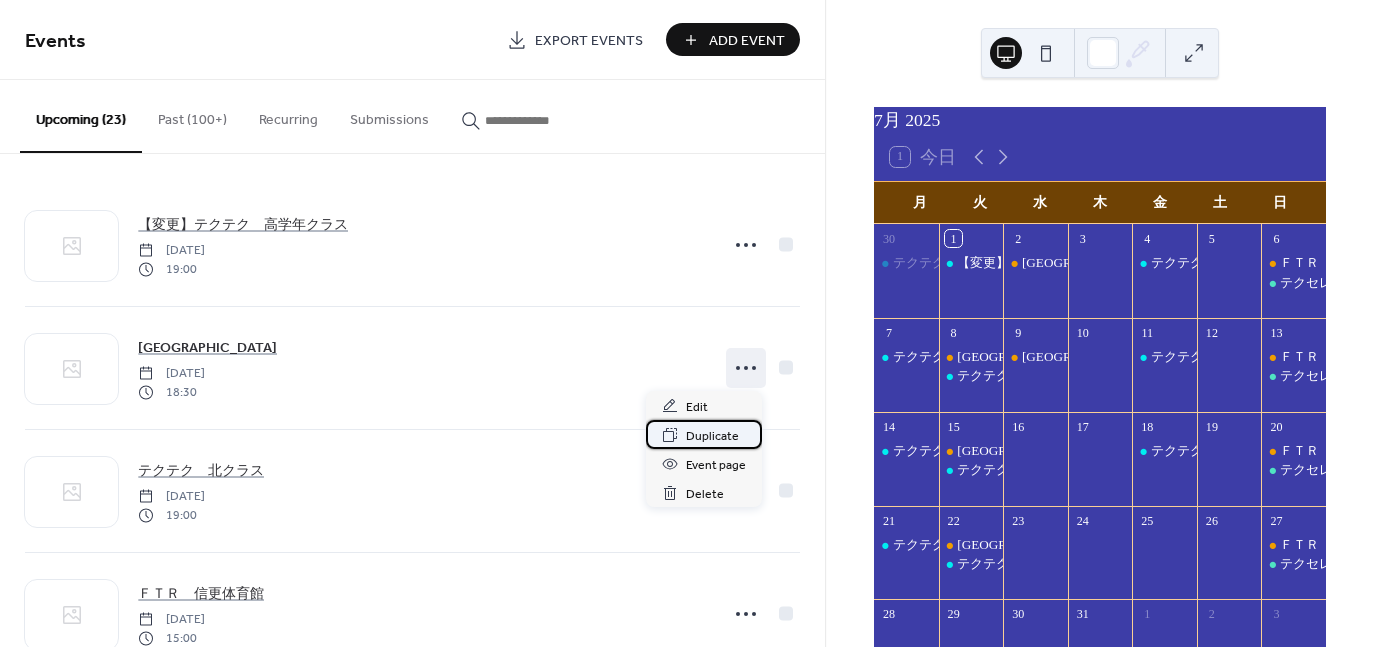 click on "Duplicate" at bounding box center [712, 436] 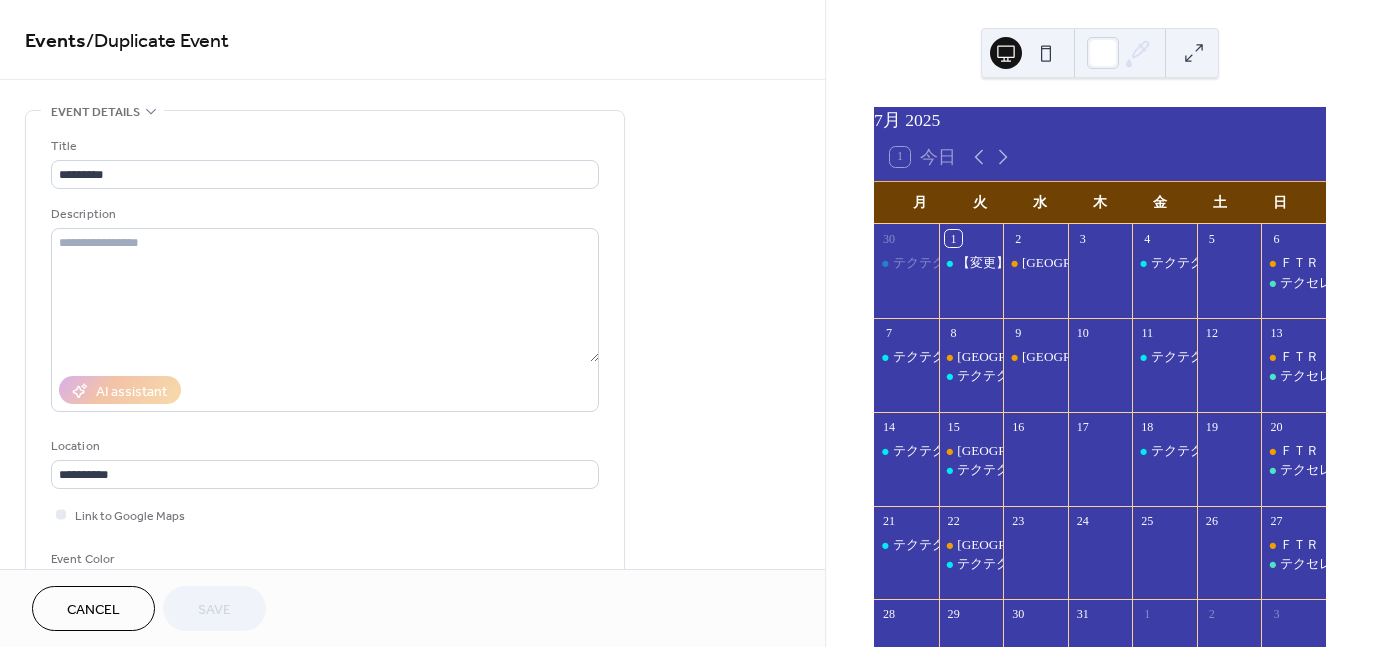 click on "**********" at bounding box center [412, 719] 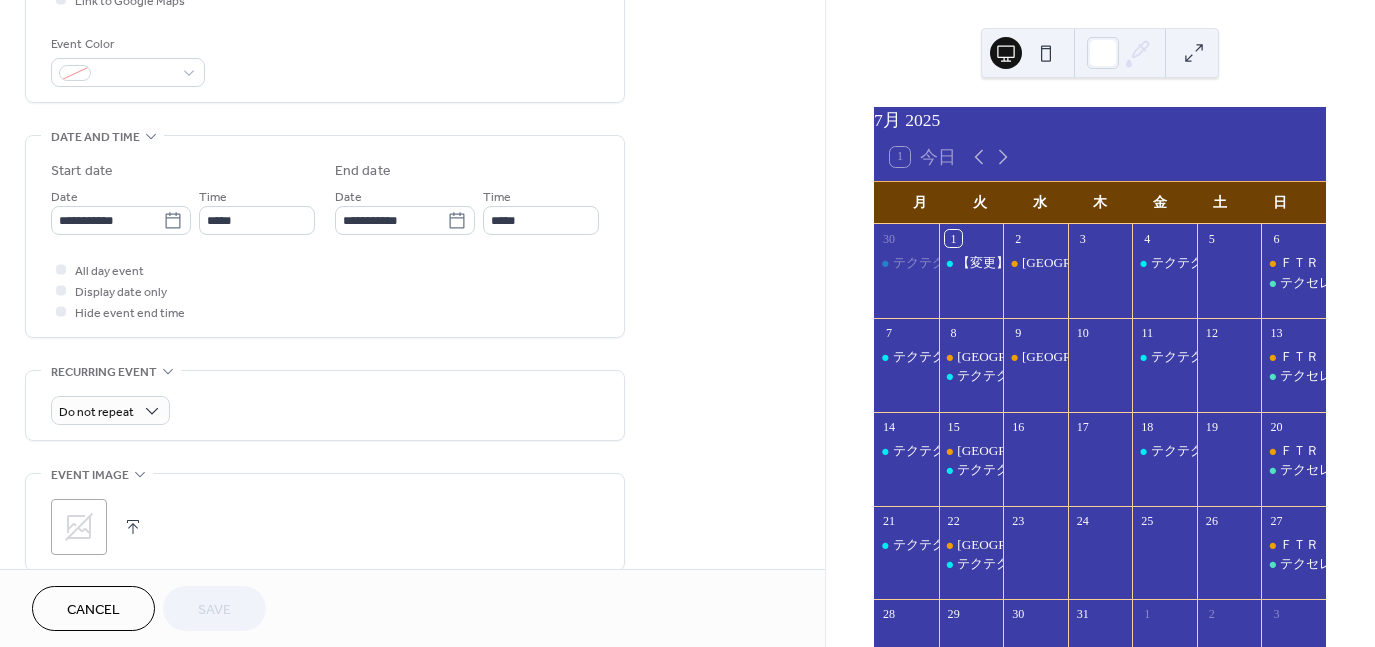 scroll, scrollTop: 600, scrollLeft: 0, axis: vertical 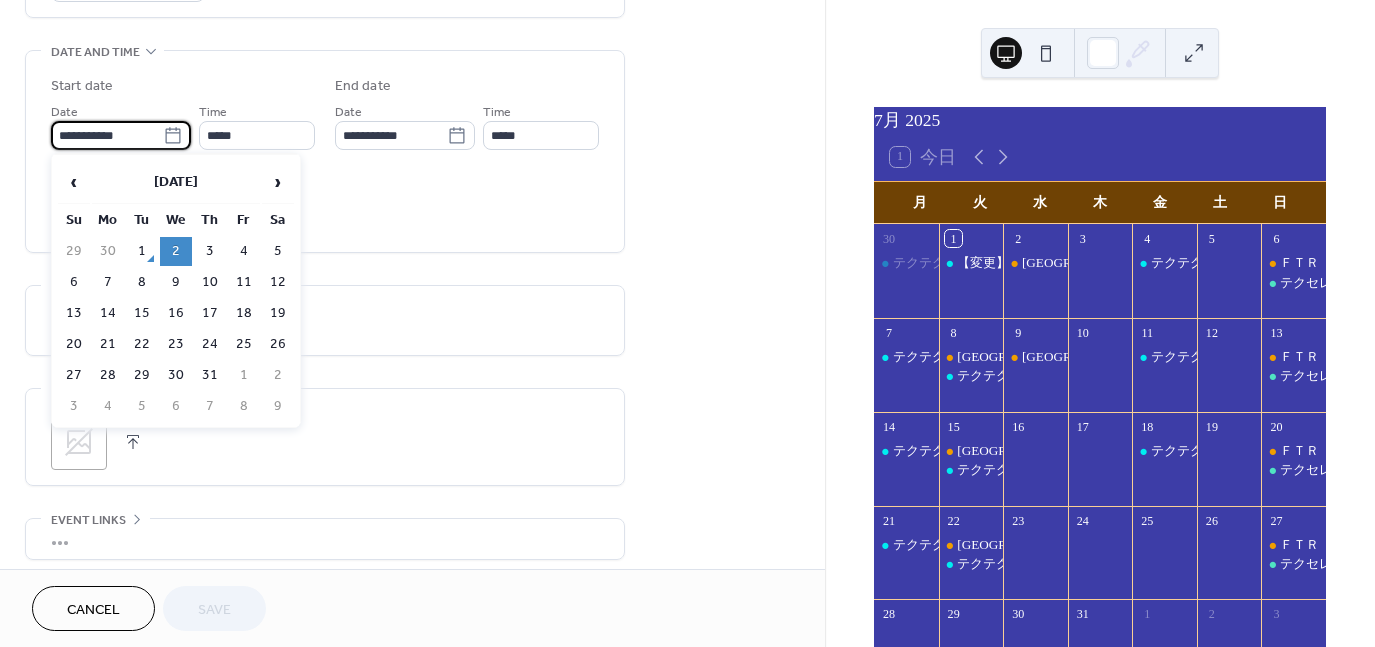 click on "**********" at bounding box center [107, 135] 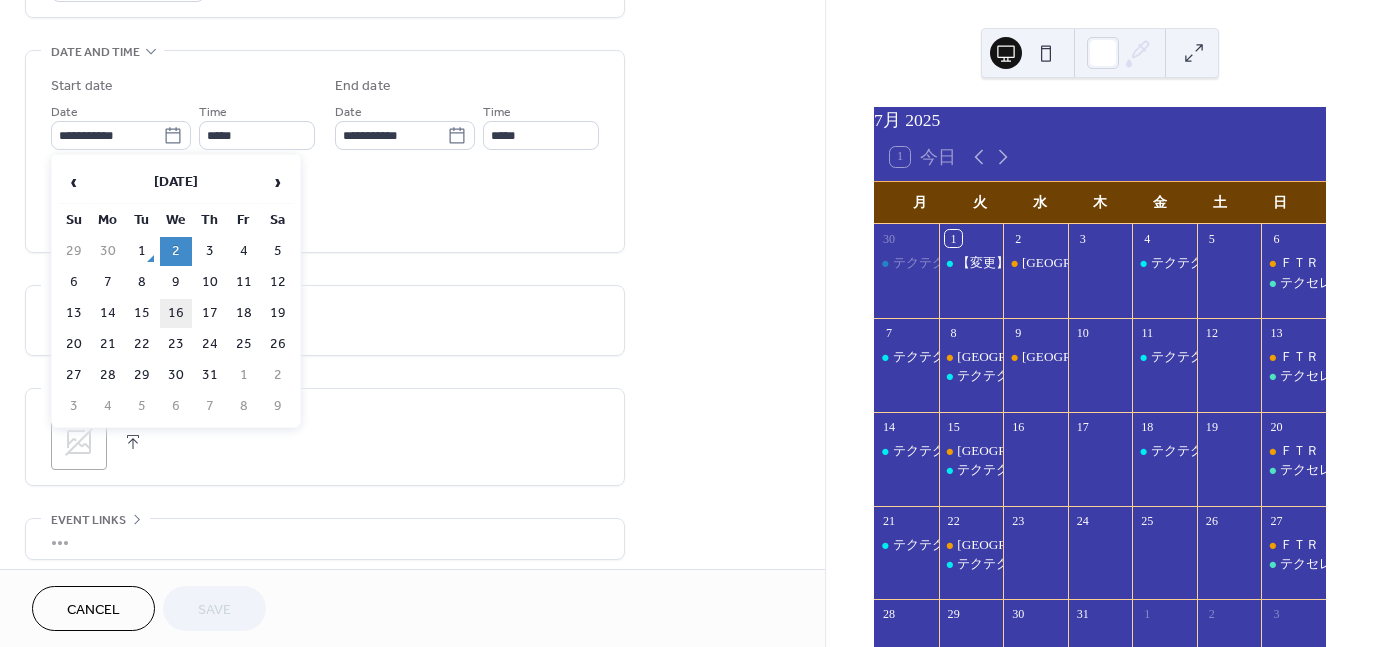 click on "13 14 15 16 17 18 19" at bounding box center [176, 313] 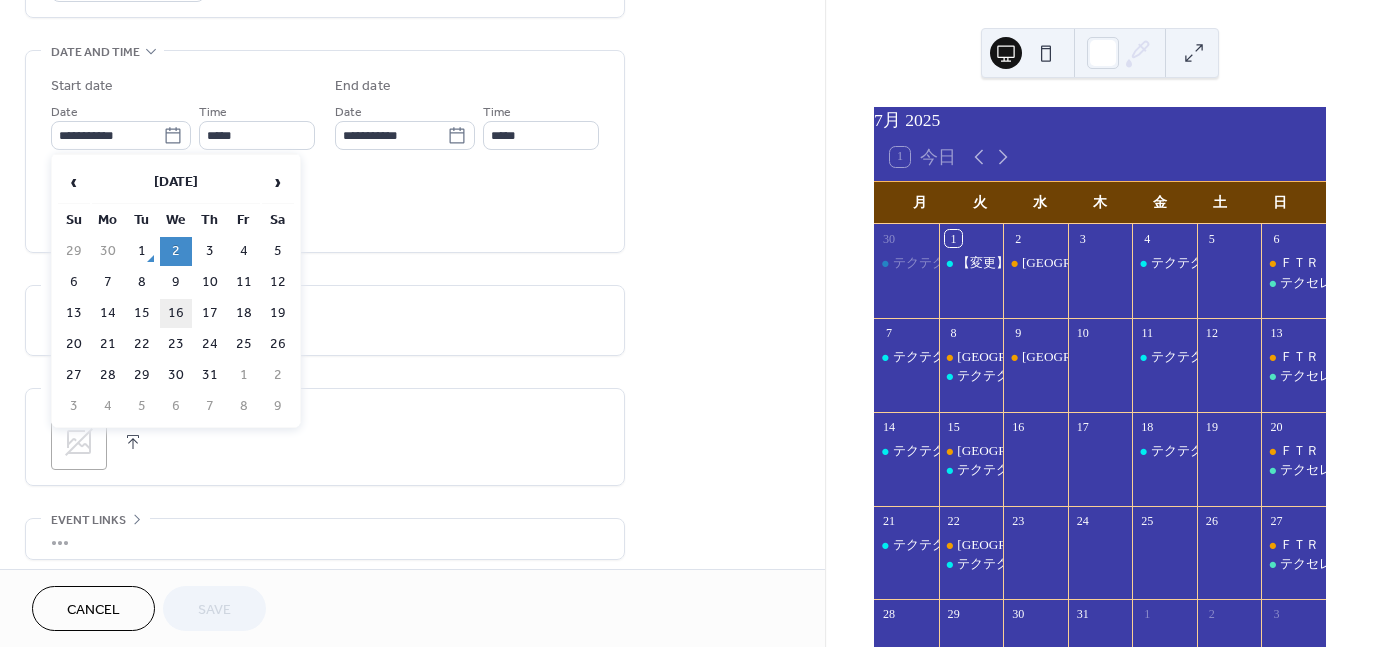 type on "**********" 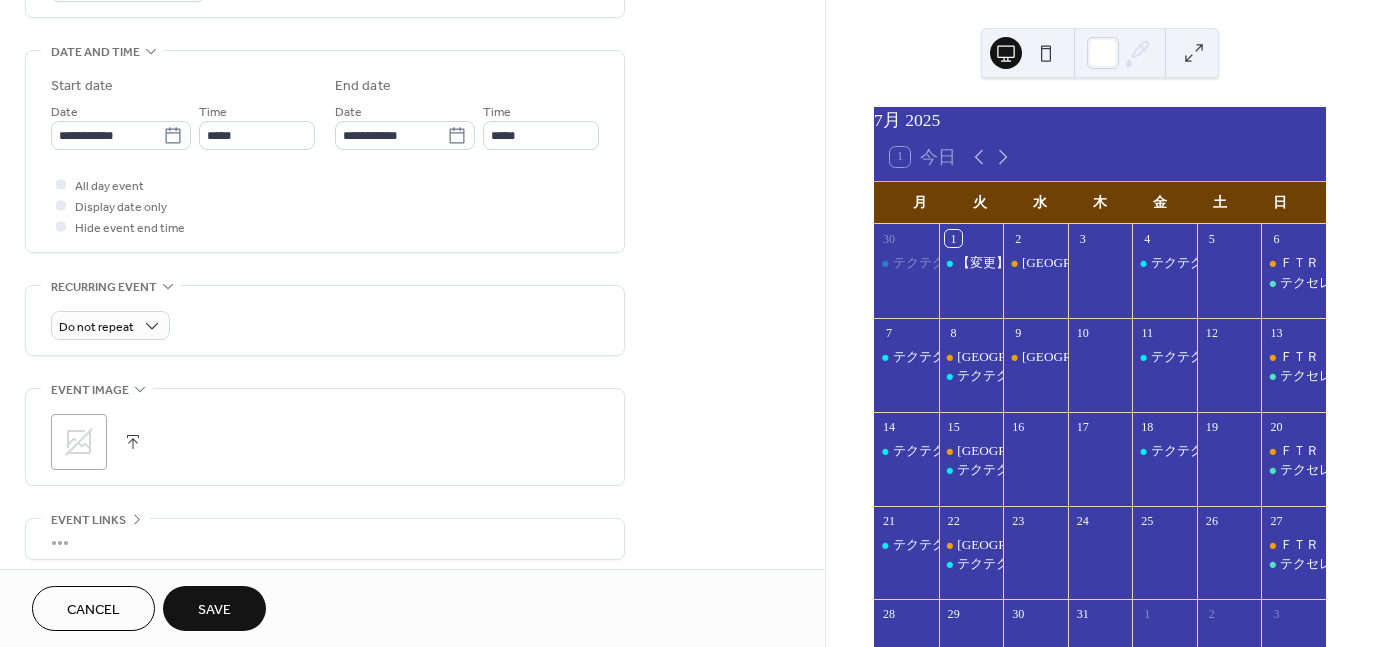 click on "Save" at bounding box center (214, 608) 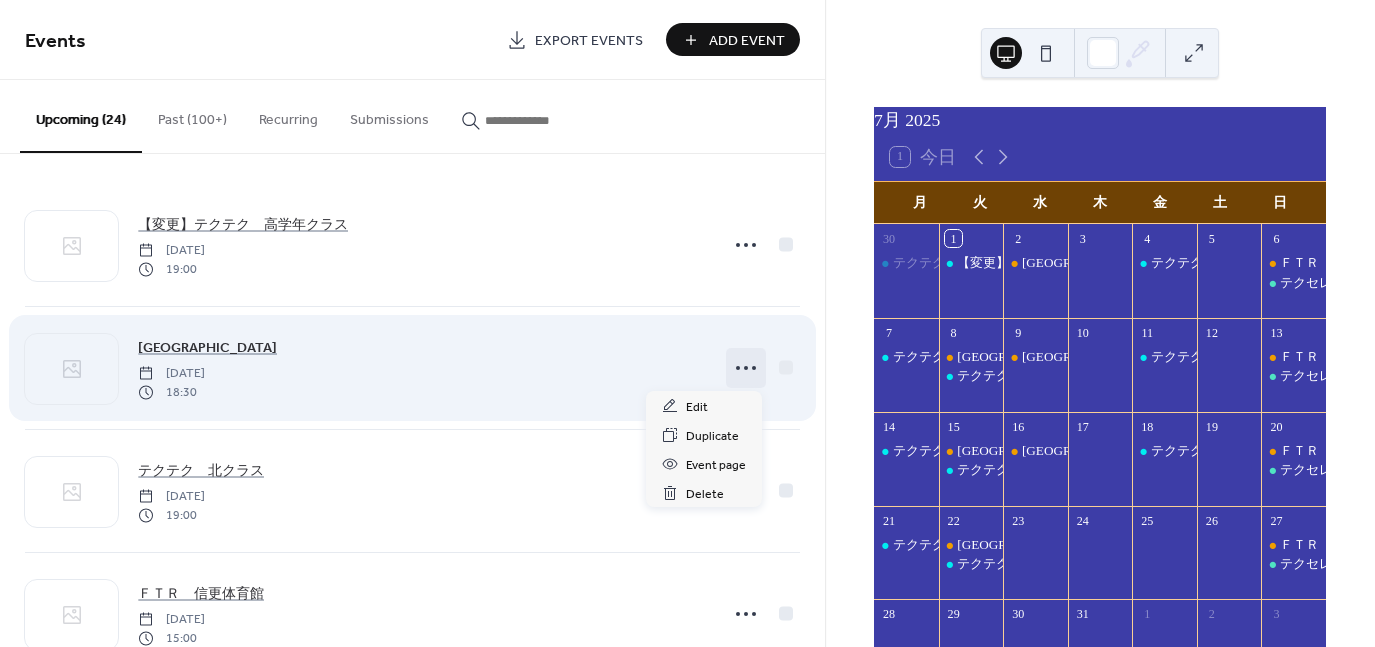 click 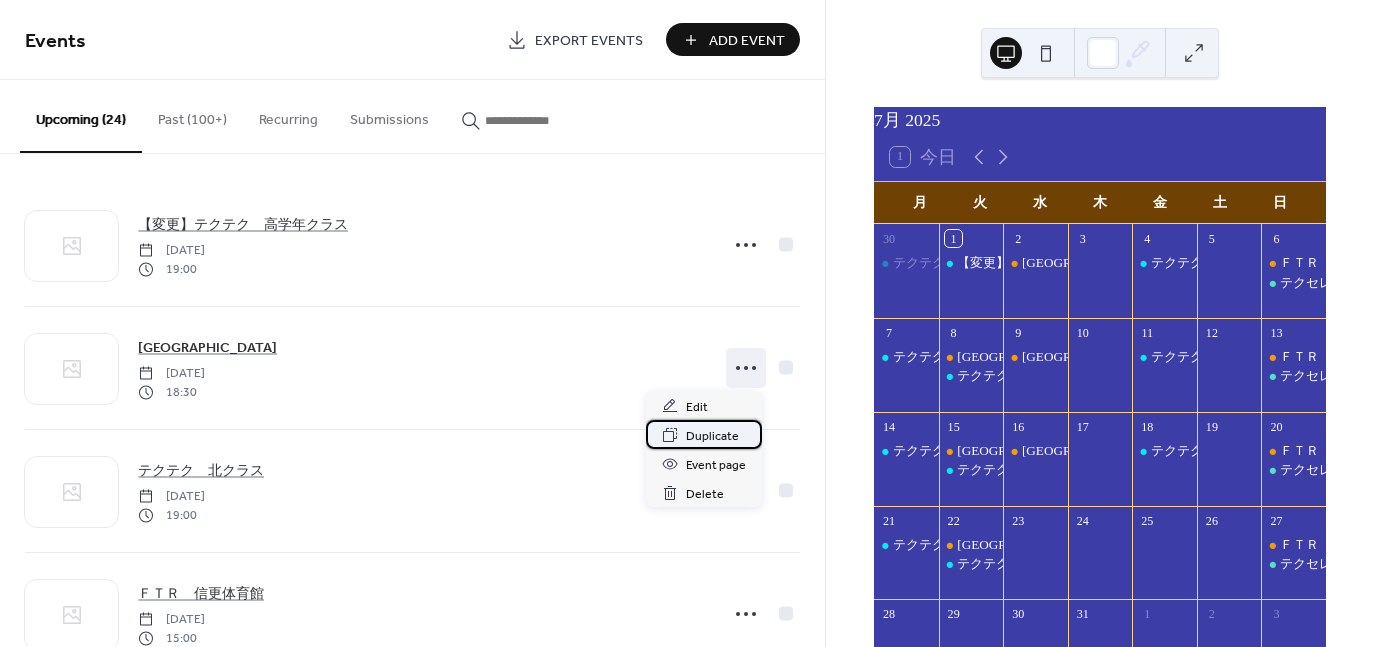 click on "Duplicate" at bounding box center (712, 436) 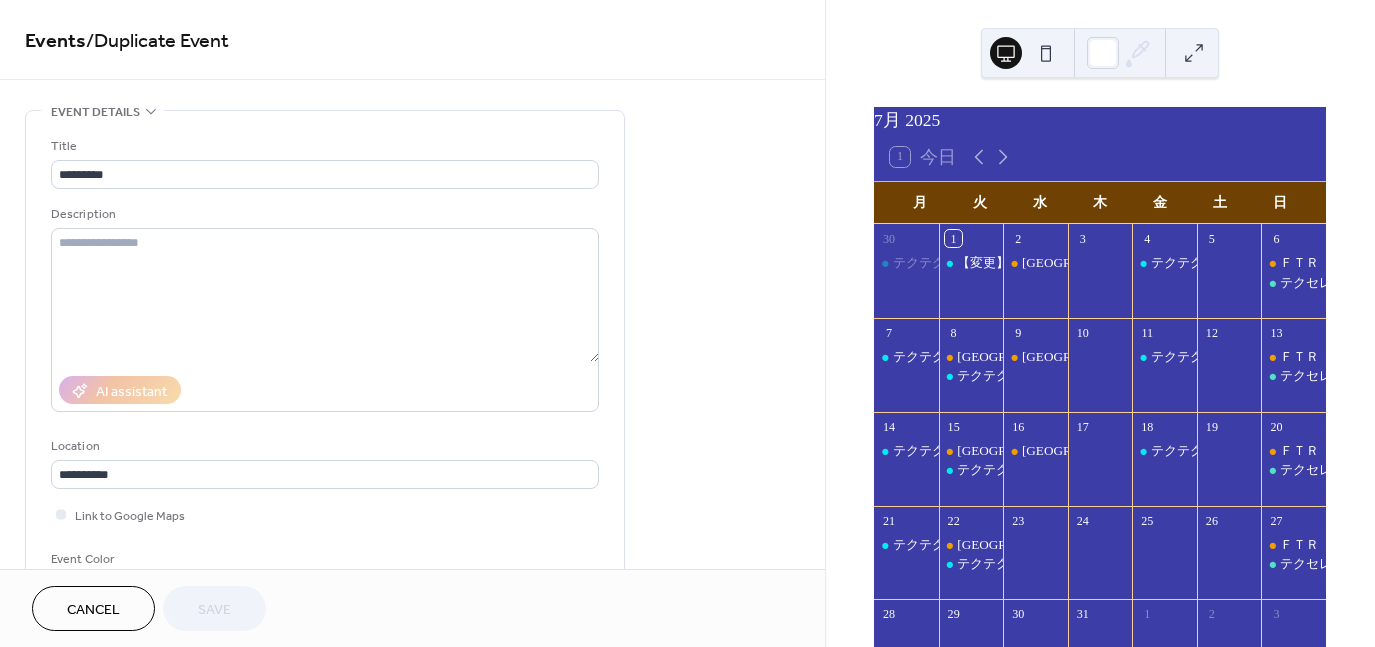 click on "**********" at bounding box center (412, 719) 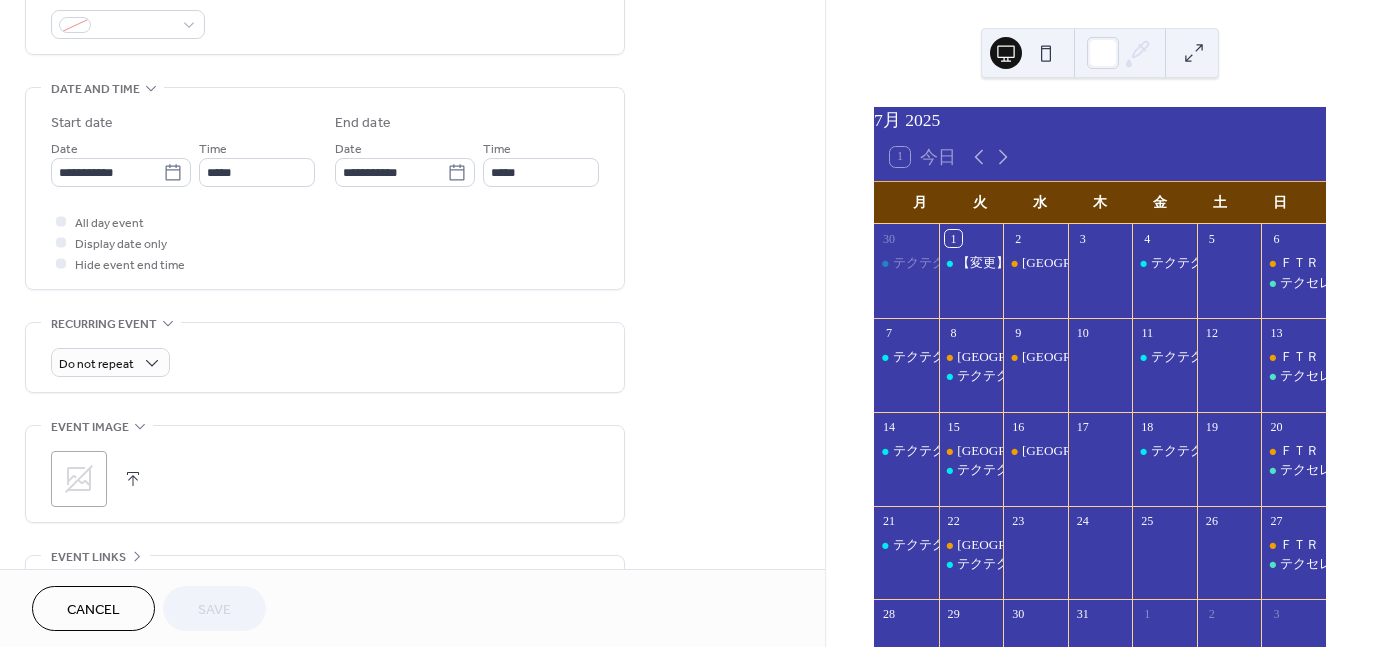 scroll, scrollTop: 640, scrollLeft: 0, axis: vertical 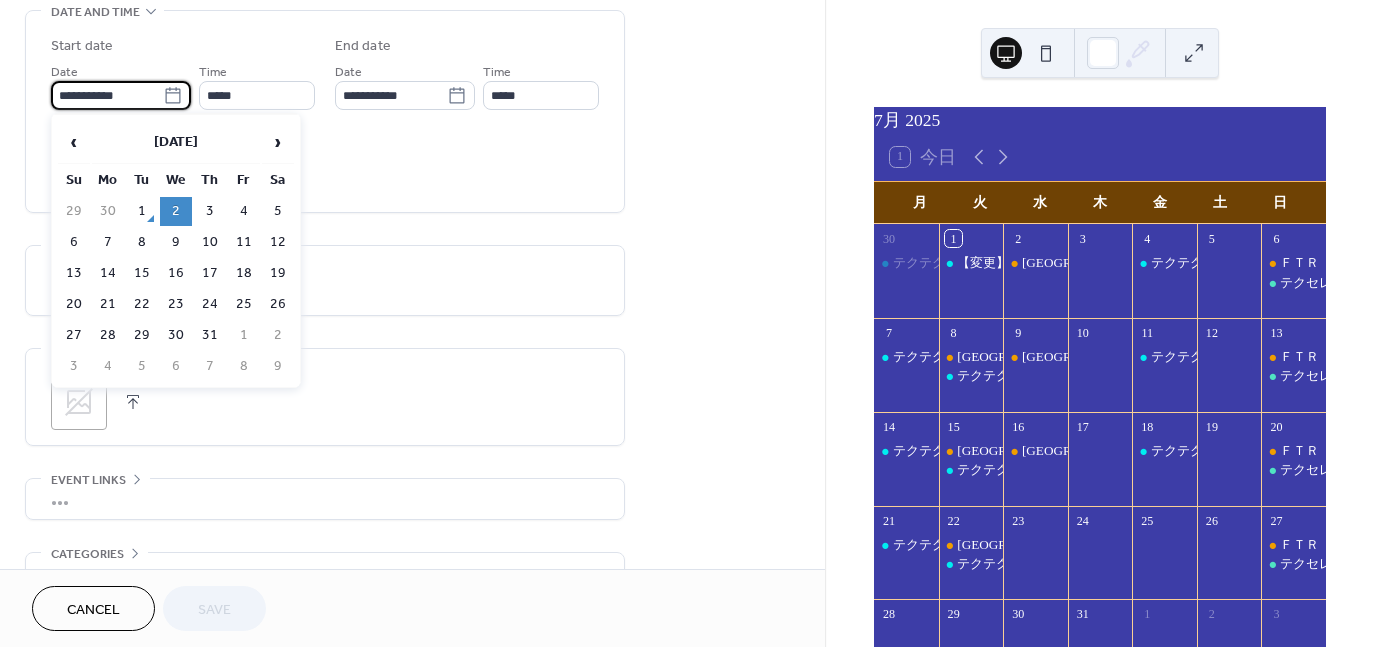 click on "**********" at bounding box center [107, 95] 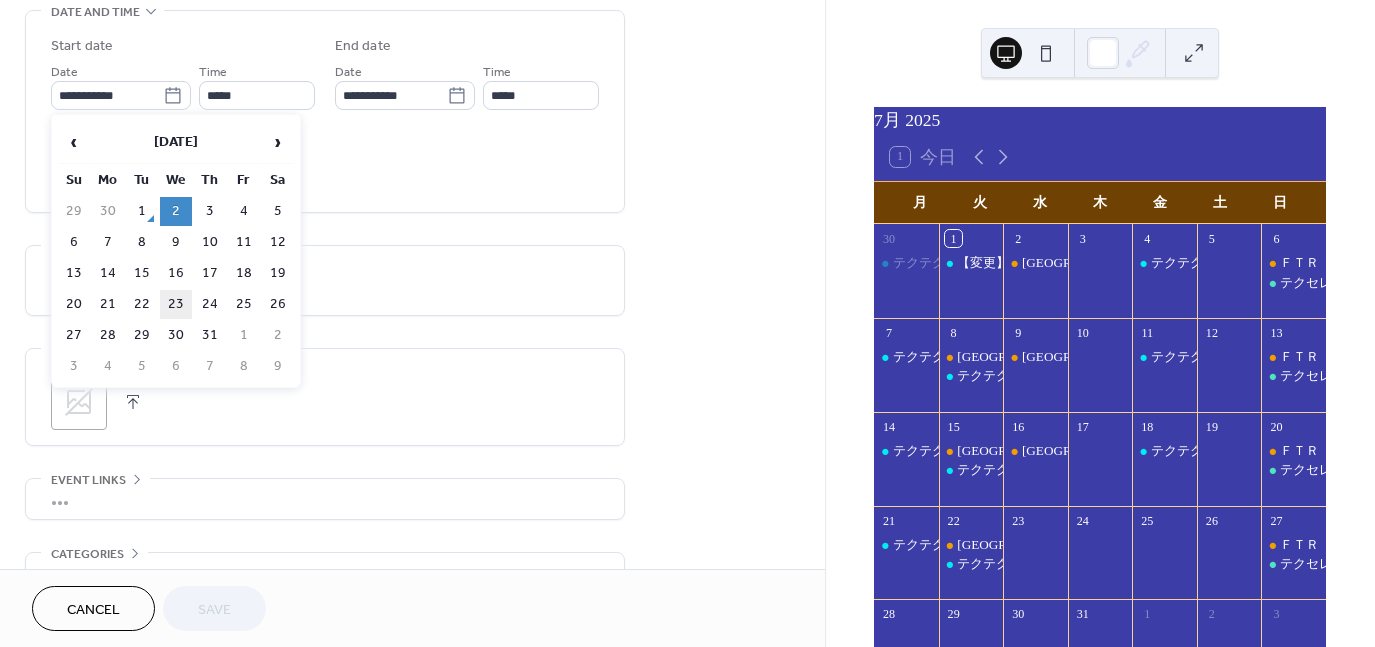 click on "23" at bounding box center (176, 304) 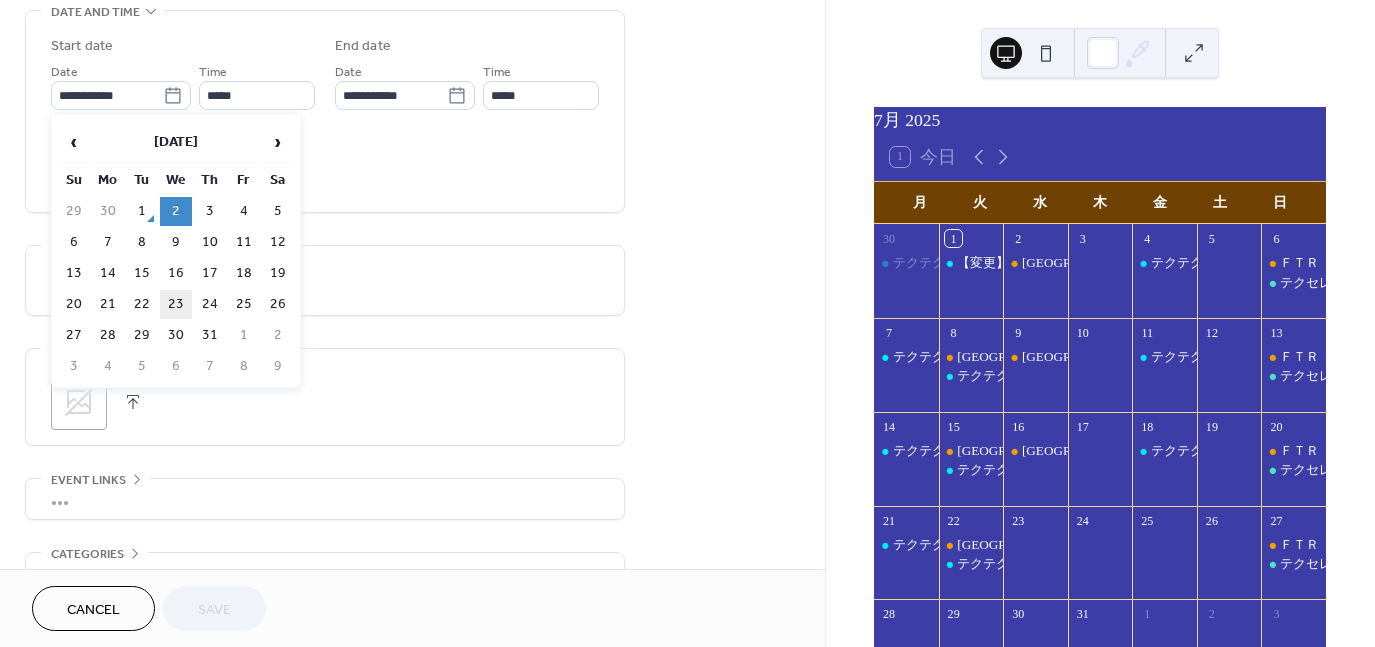 type on "**********" 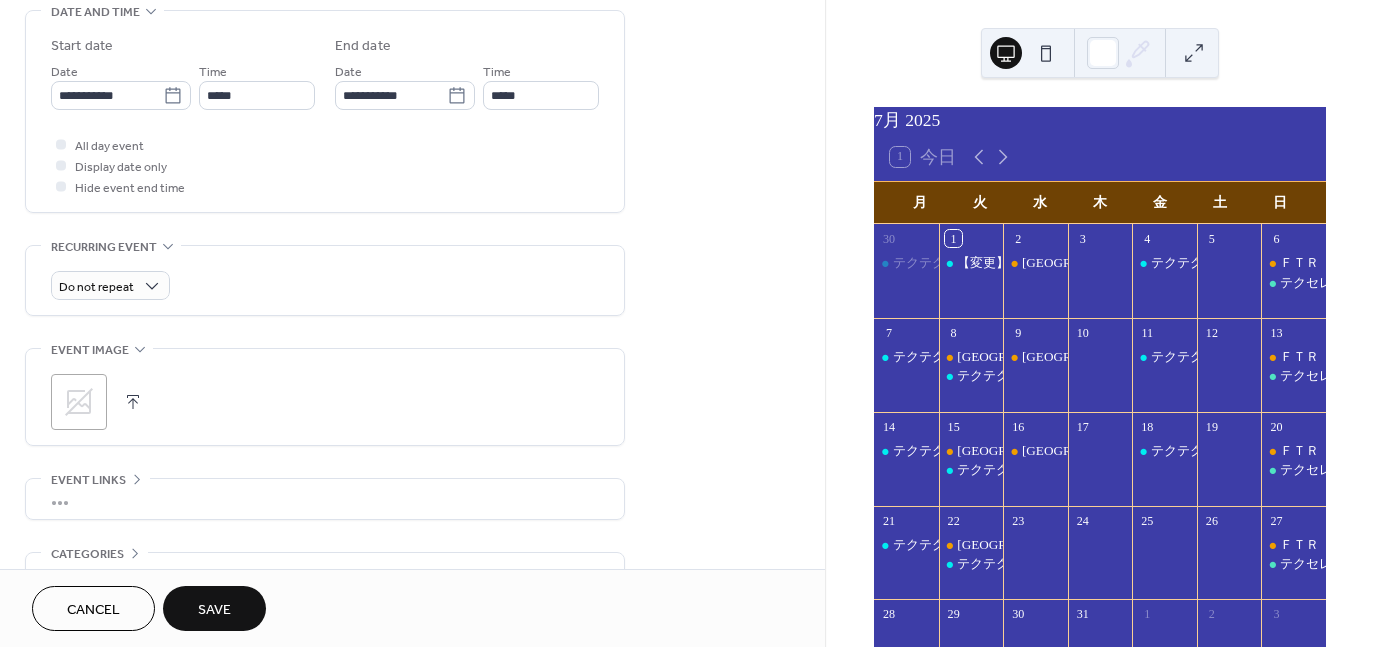 click on "Save" at bounding box center (214, 610) 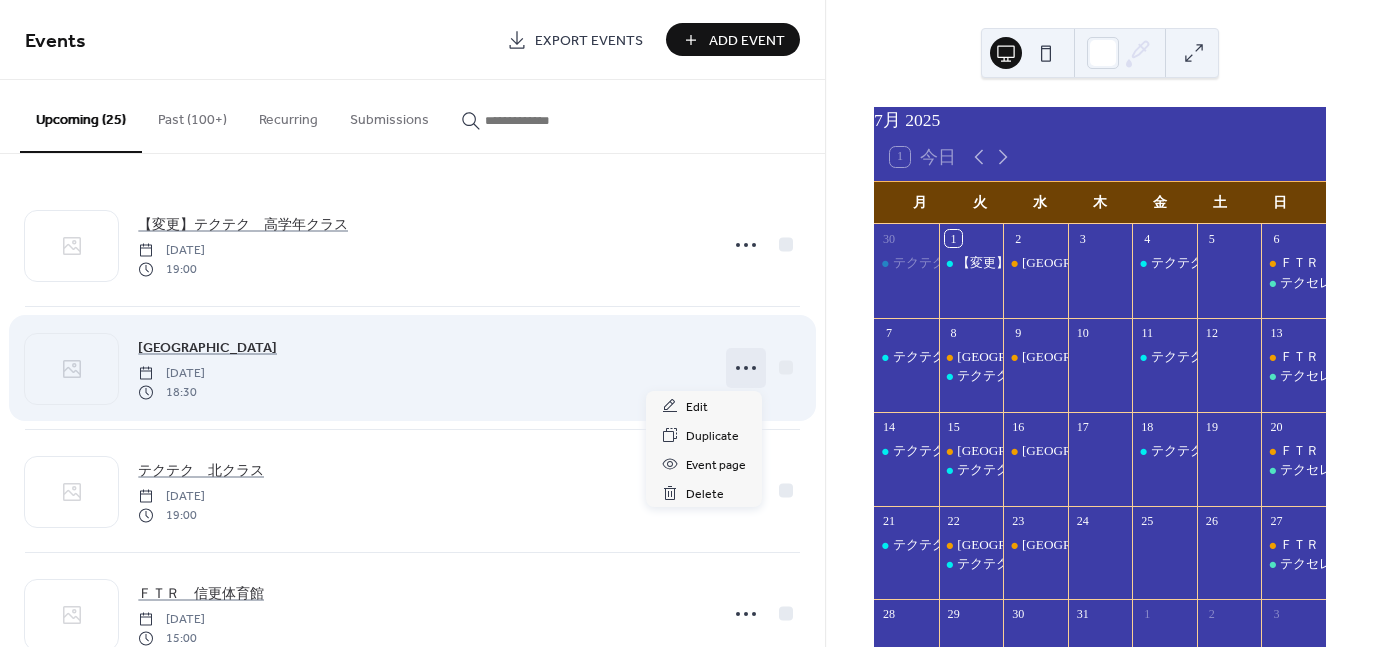 click 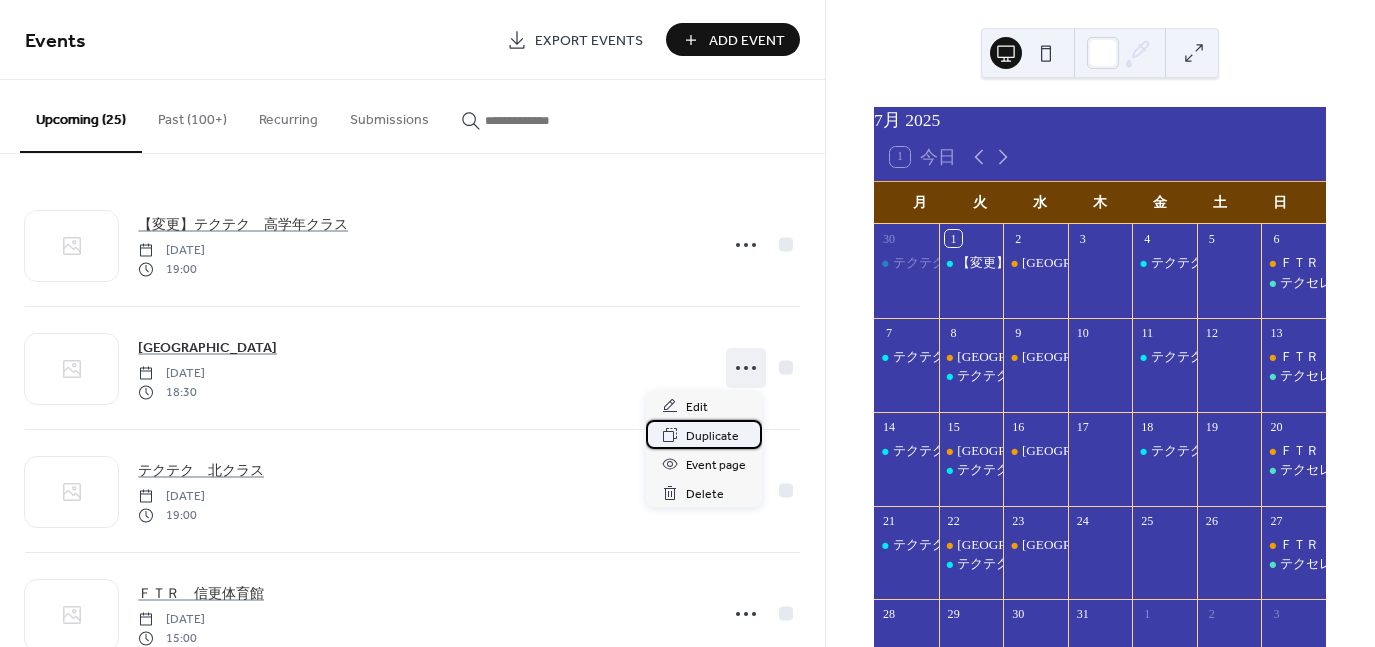 click on "Duplicate" at bounding box center (712, 436) 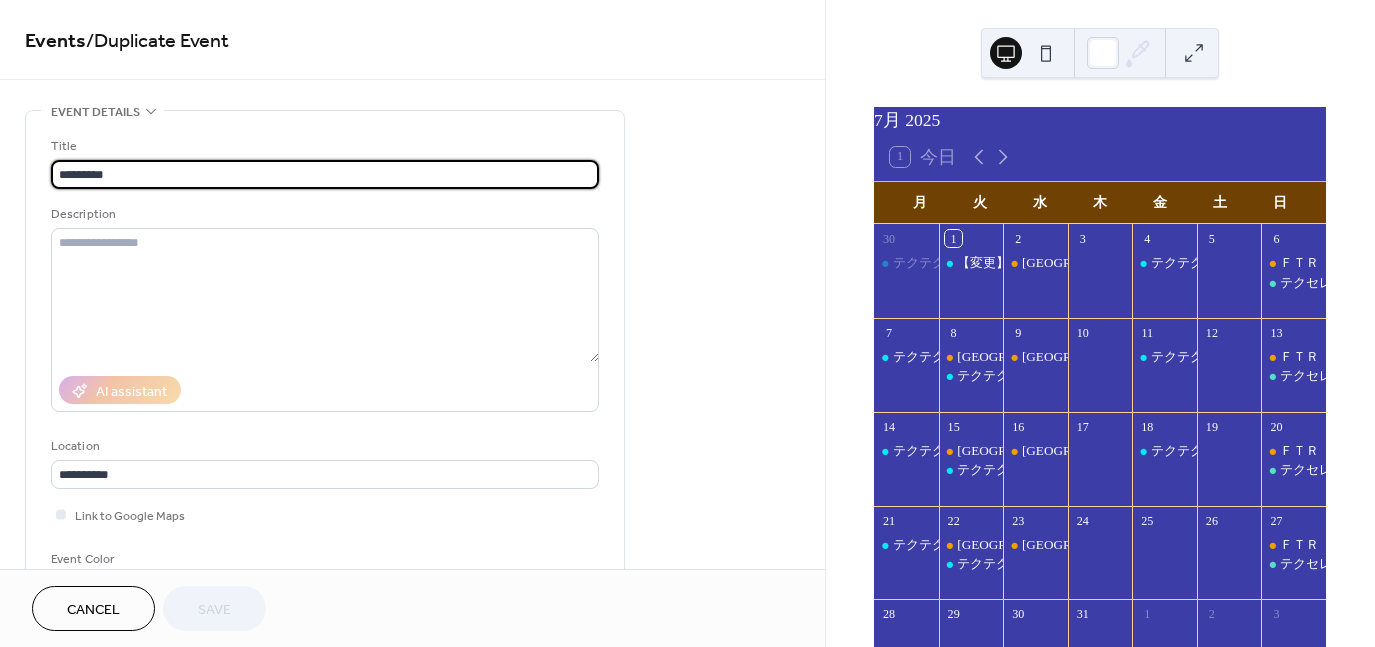 click on "**********" at bounding box center (412, 719) 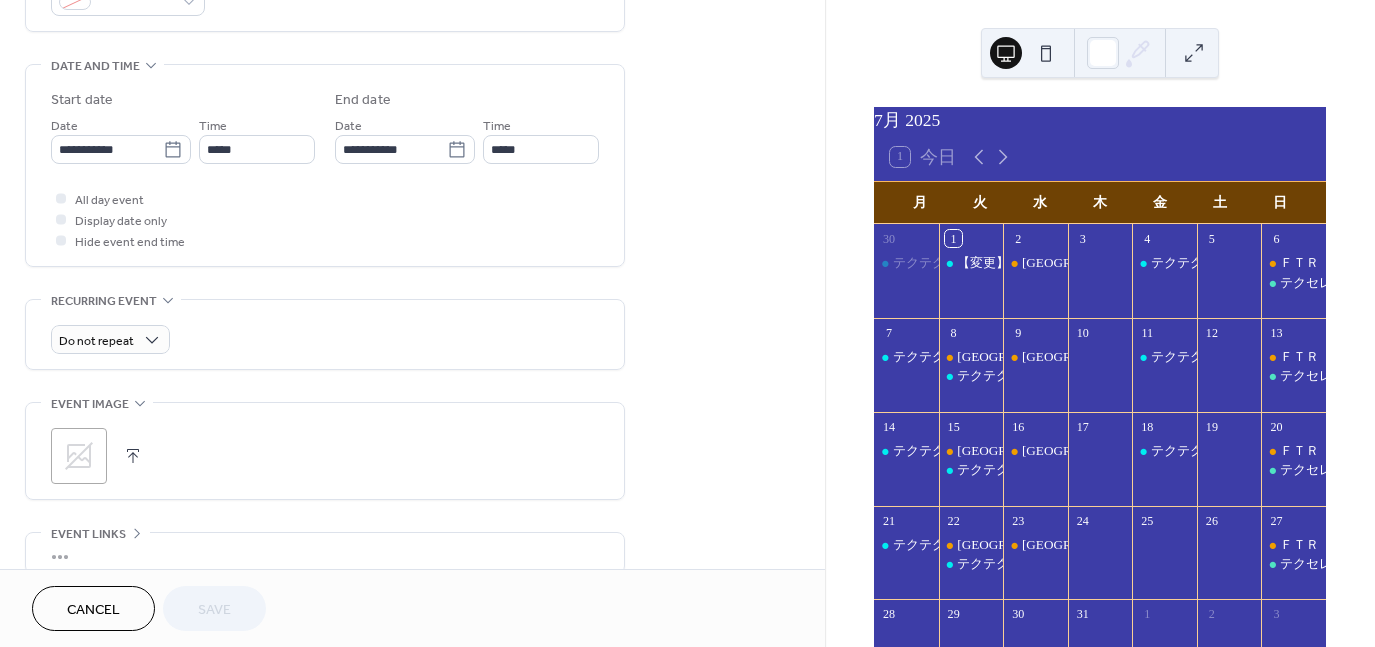 scroll, scrollTop: 600, scrollLeft: 0, axis: vertical 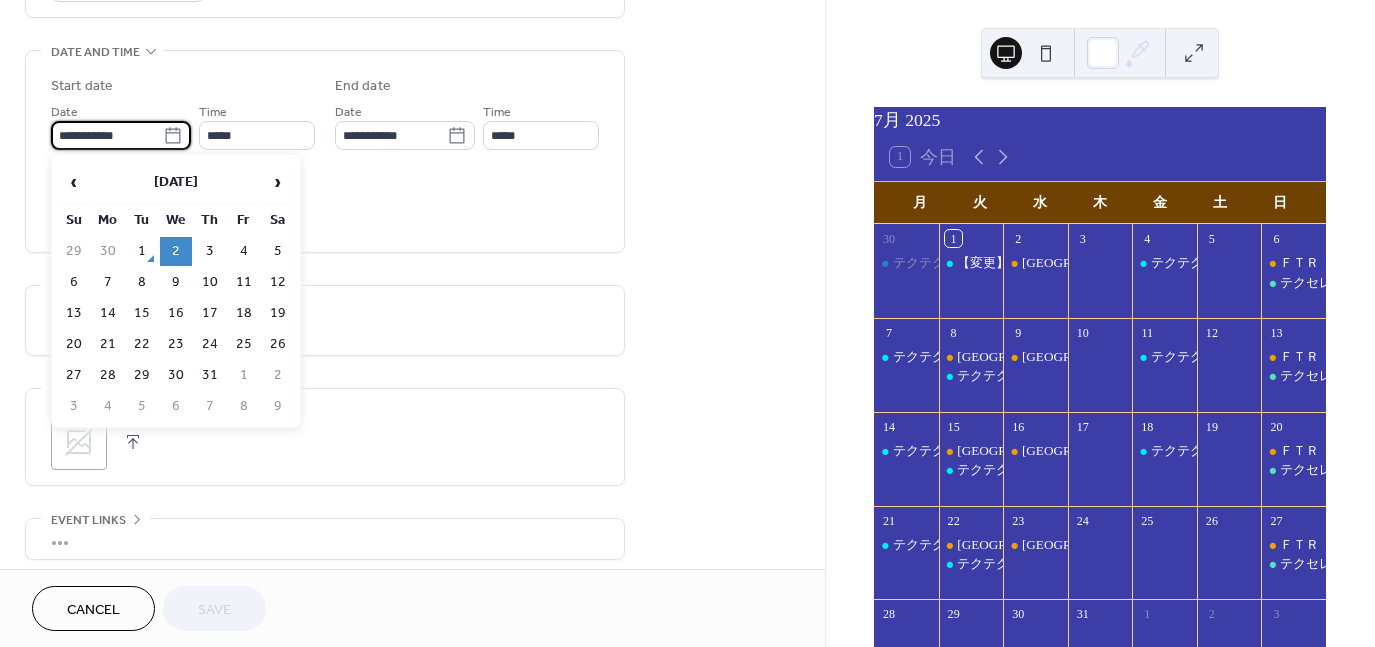 click on "**********" at bounding box center (107, 135) 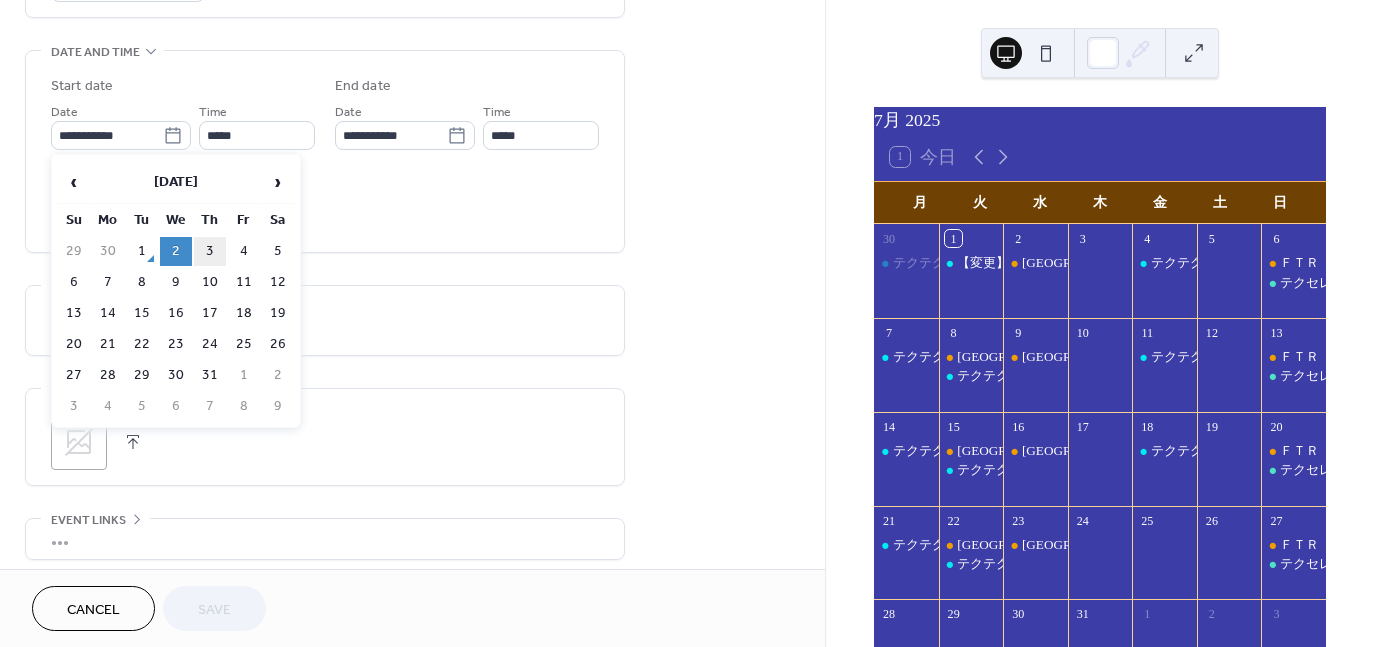 click on "3" at bounding box center [210, 251] 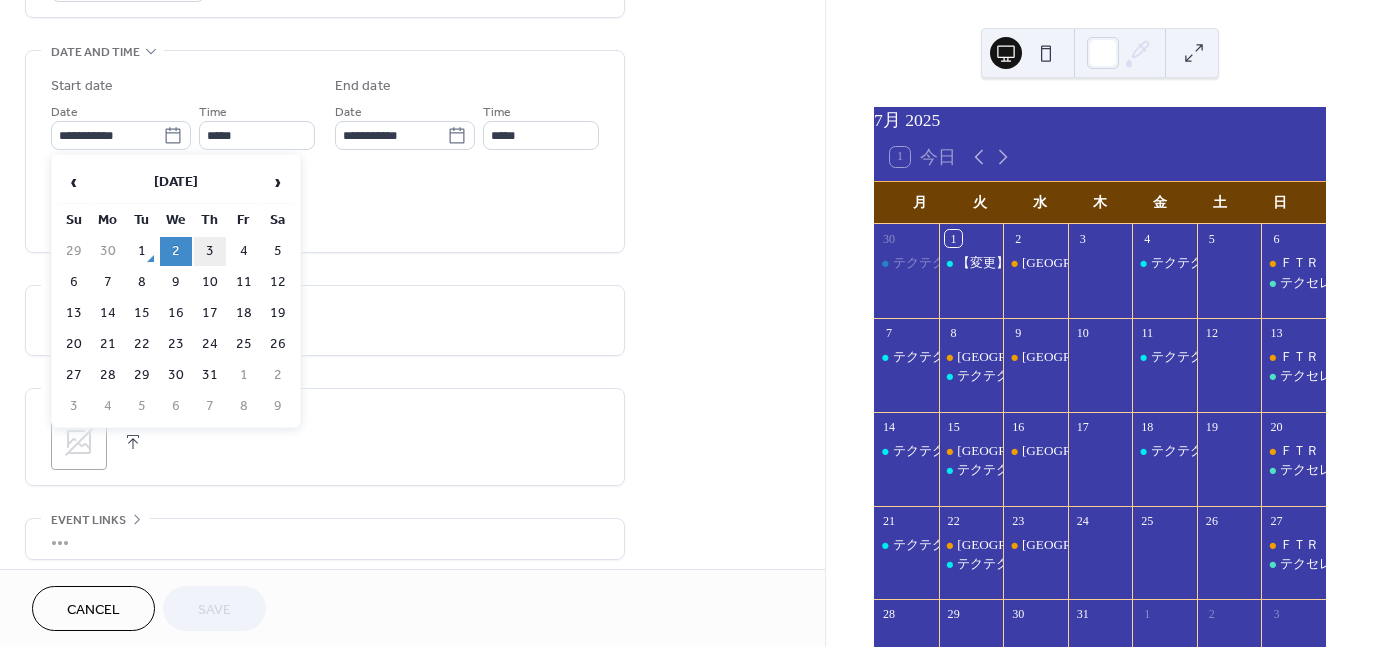 type on "**********" 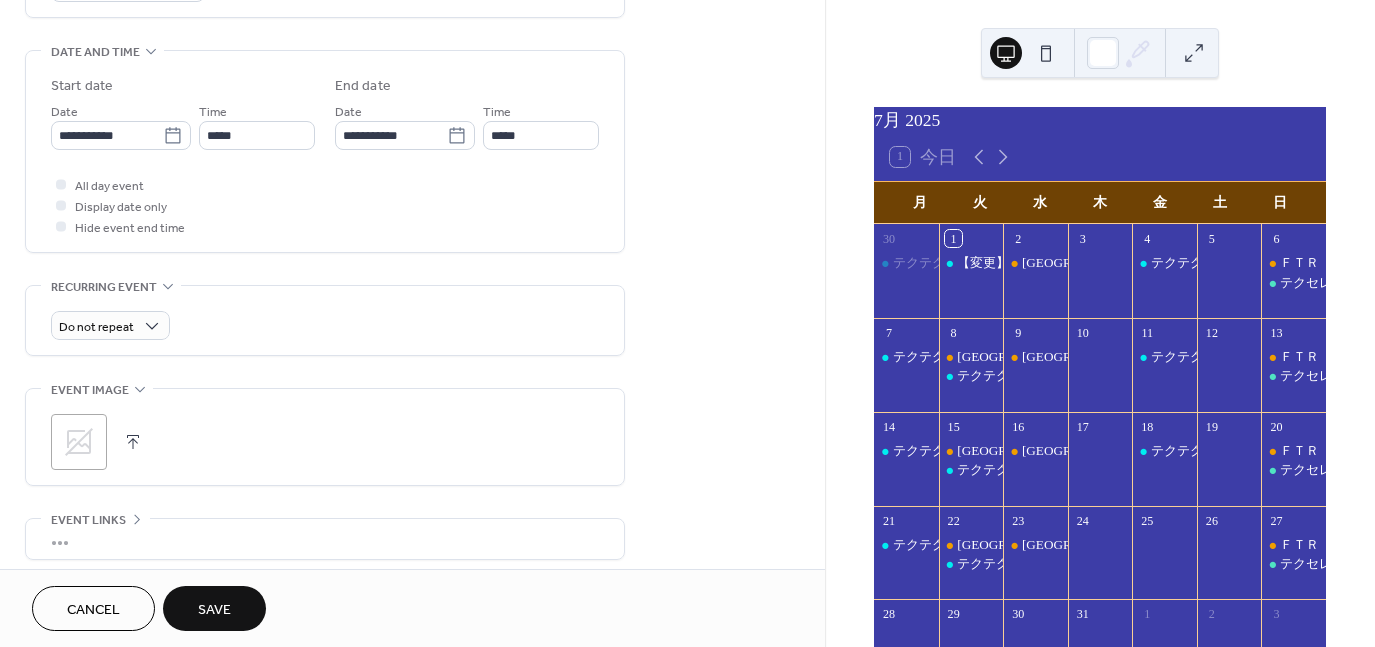 click on "Save" at bounding box center [214, 608] 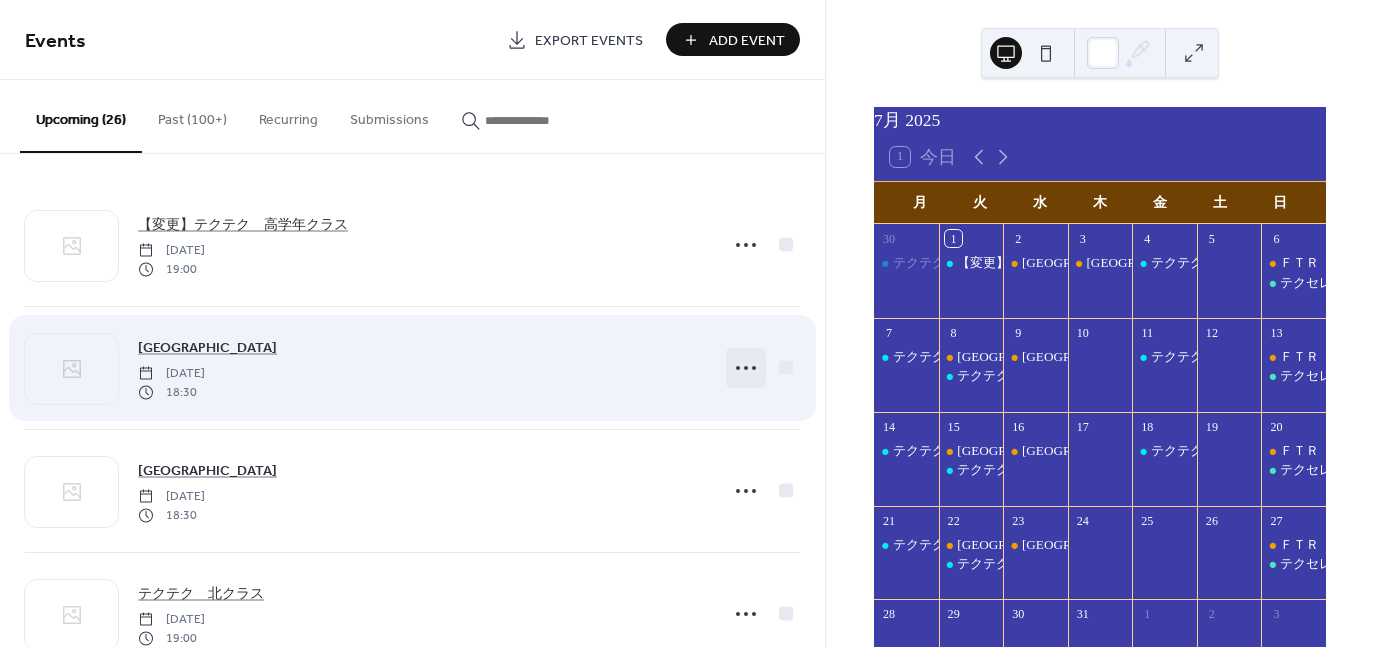 click 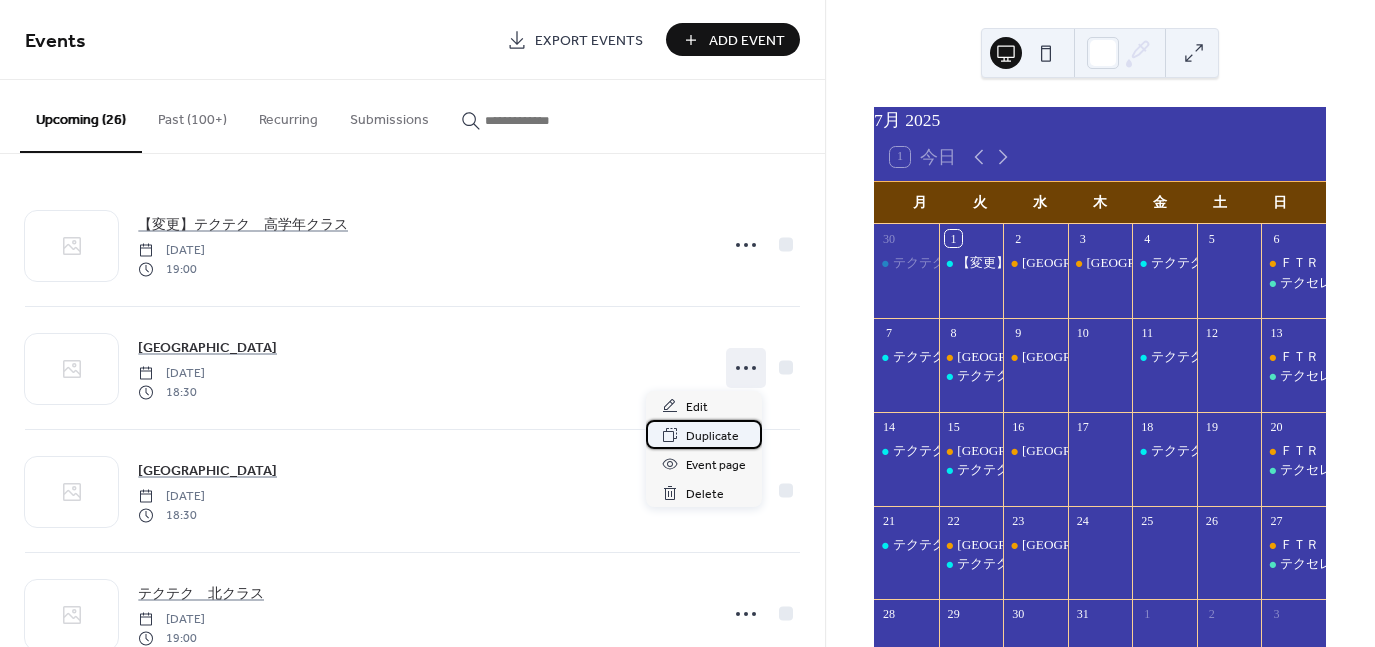 click on "Duplicate" at bounding box center (712, 436) 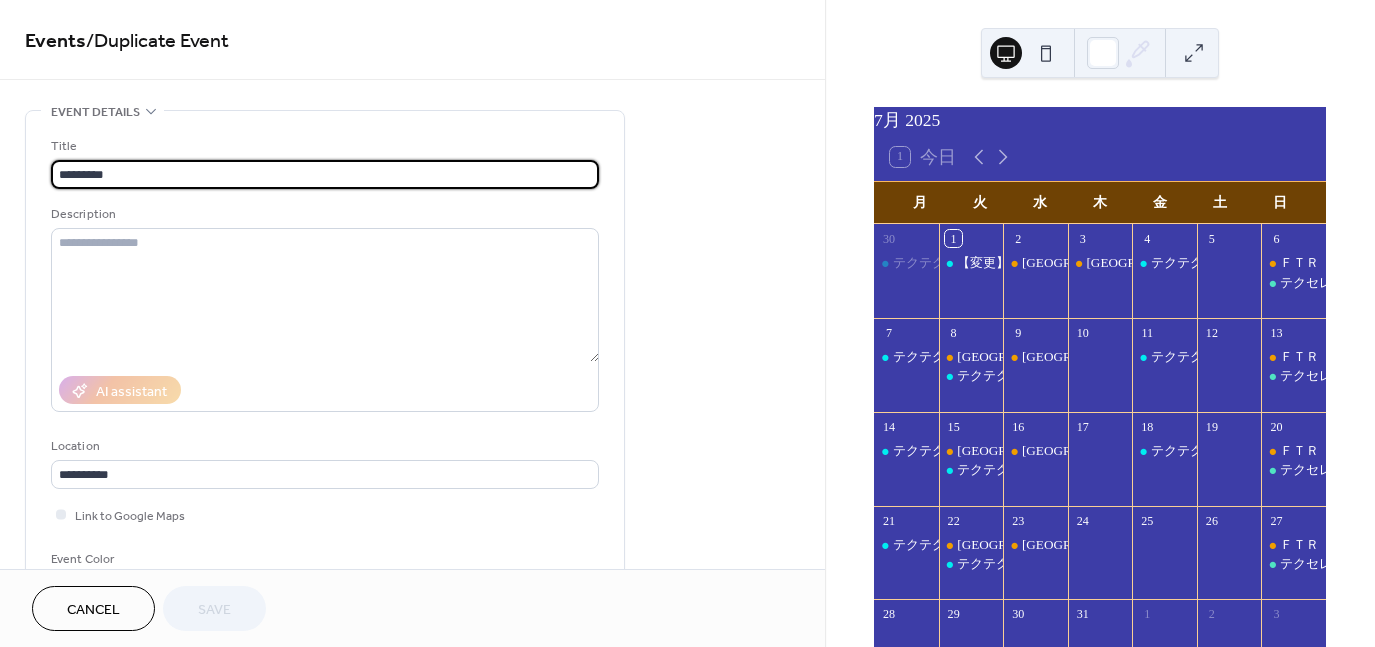 click on "**********" at bounding box center [412, 719] 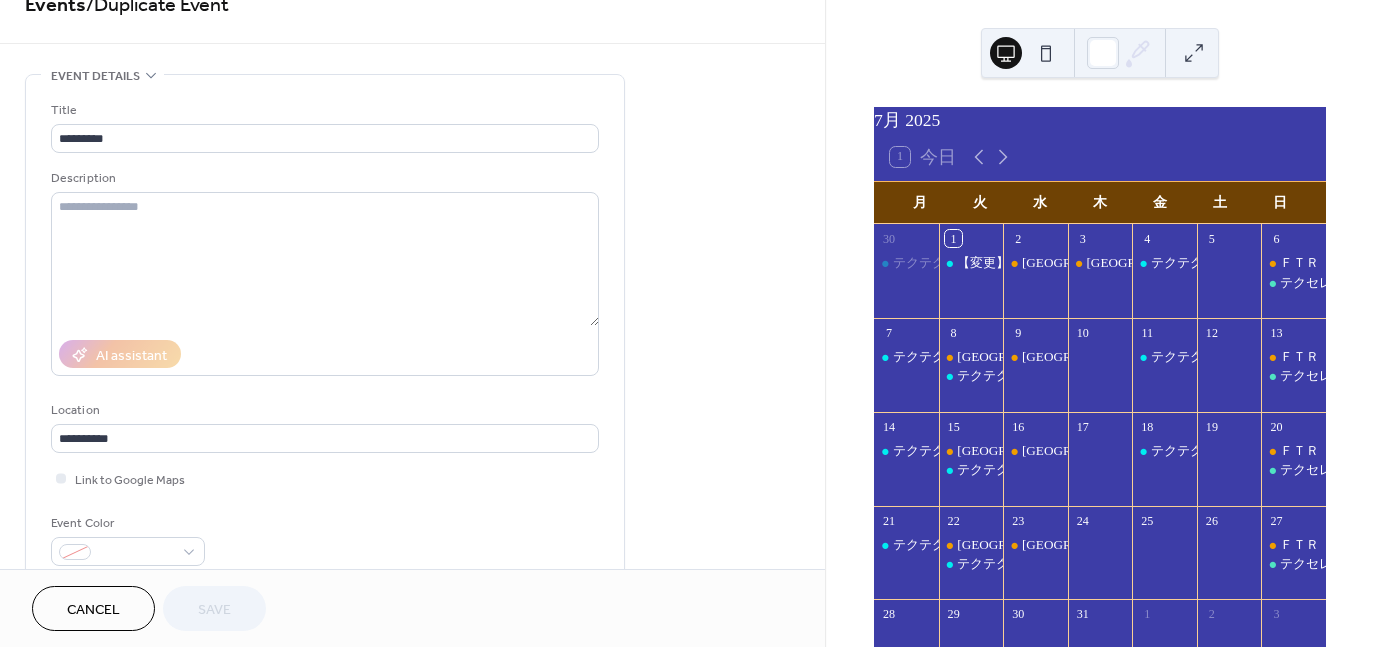 click on "**********" at bounding box center [412, 683] 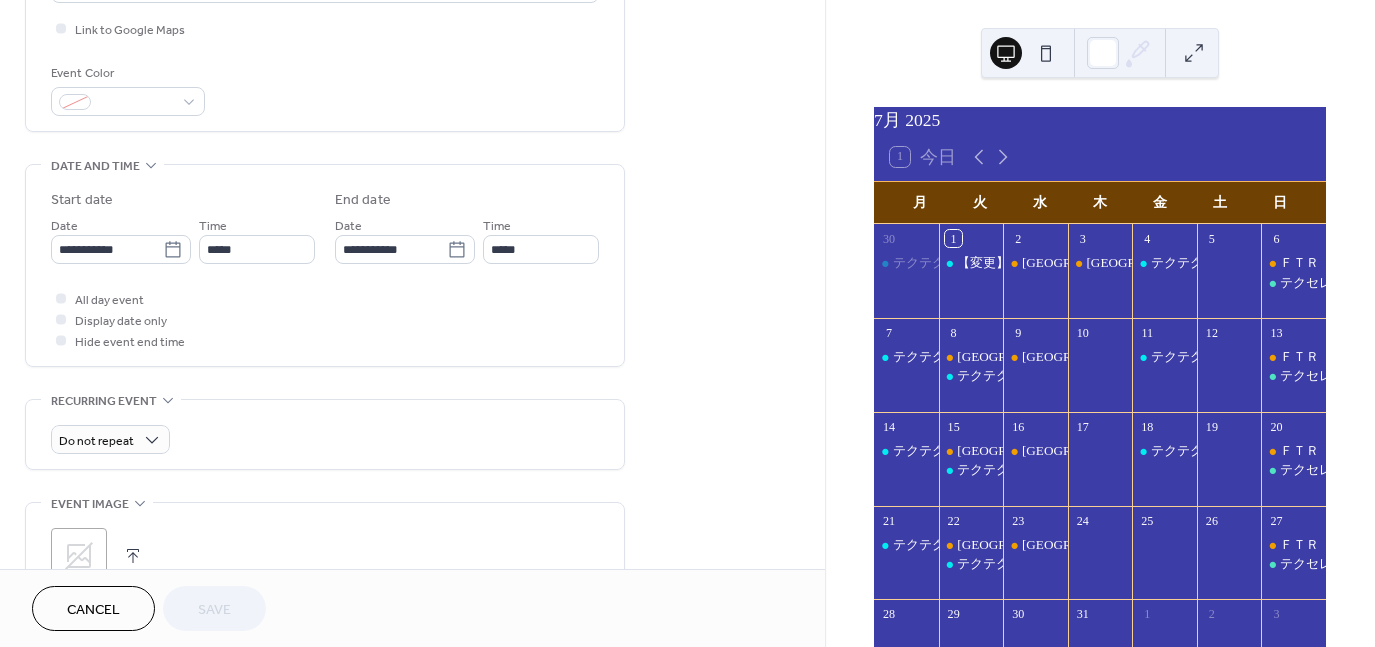 click on "**********" at bounding box center (412, 233) 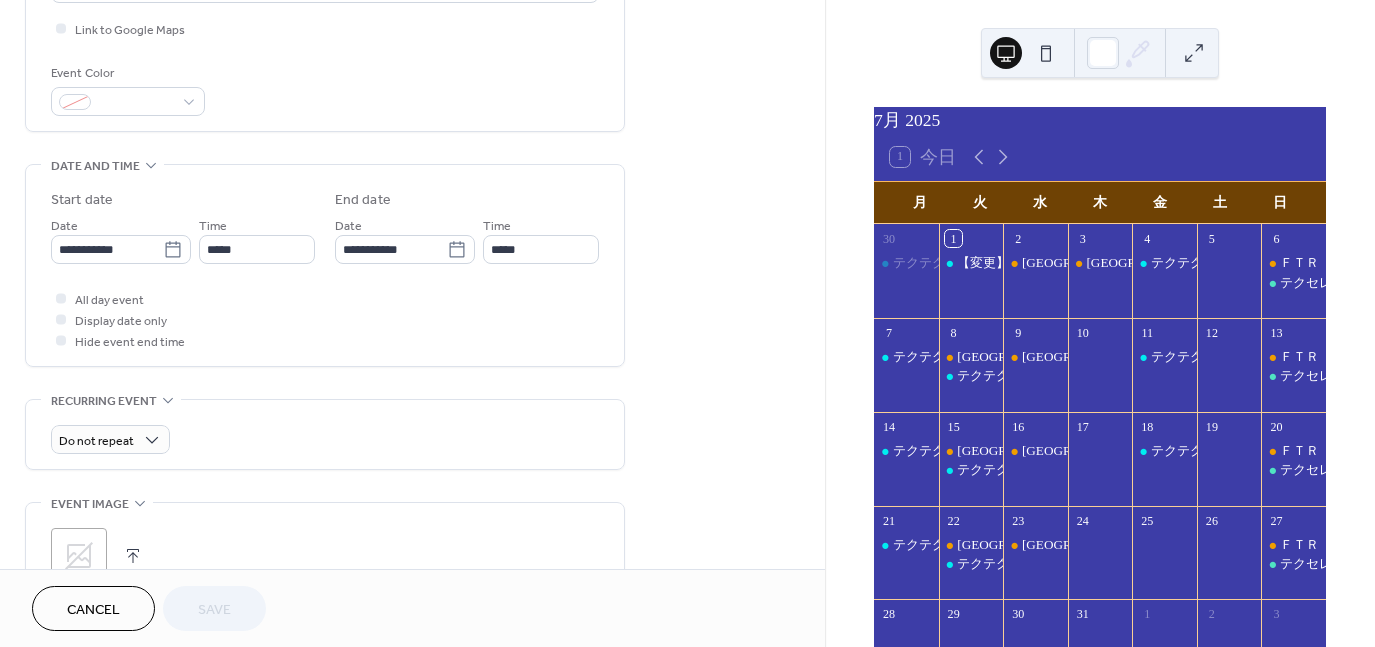 scroll, scrollTop: 560, scrollLeft: 0, axis: vertical 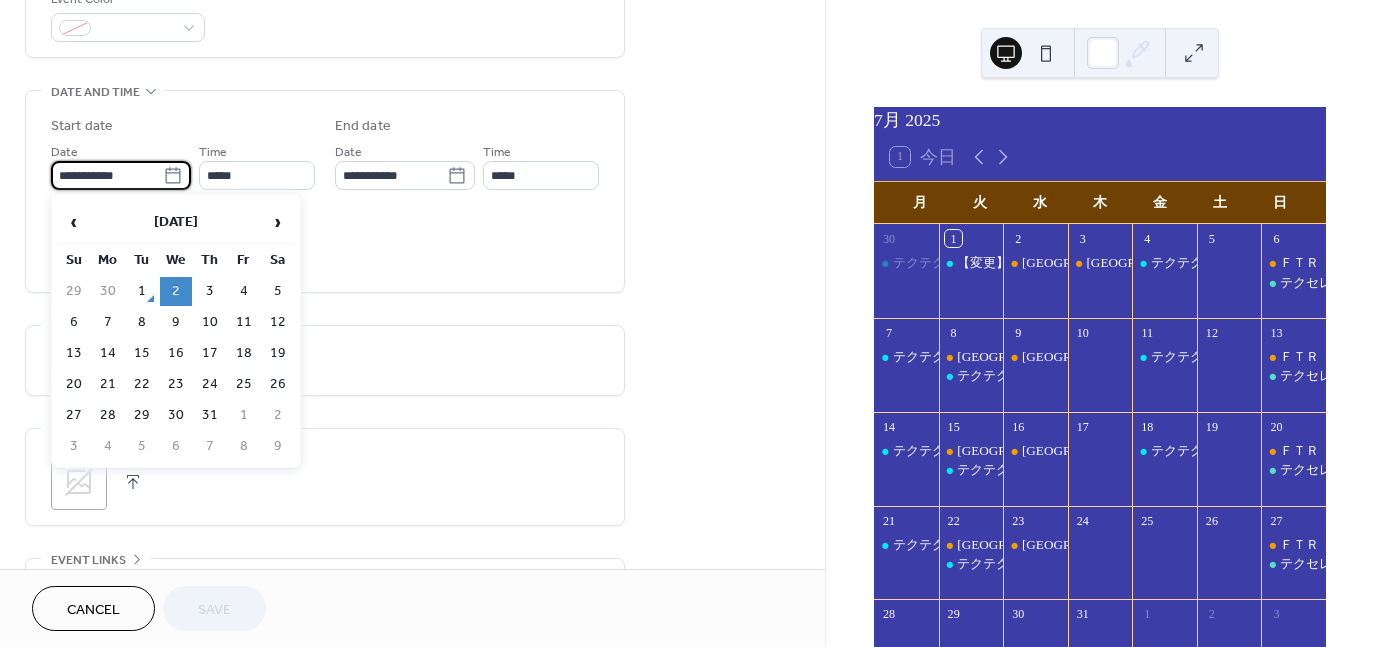 click on "**********" at bounding box center (107, 175) 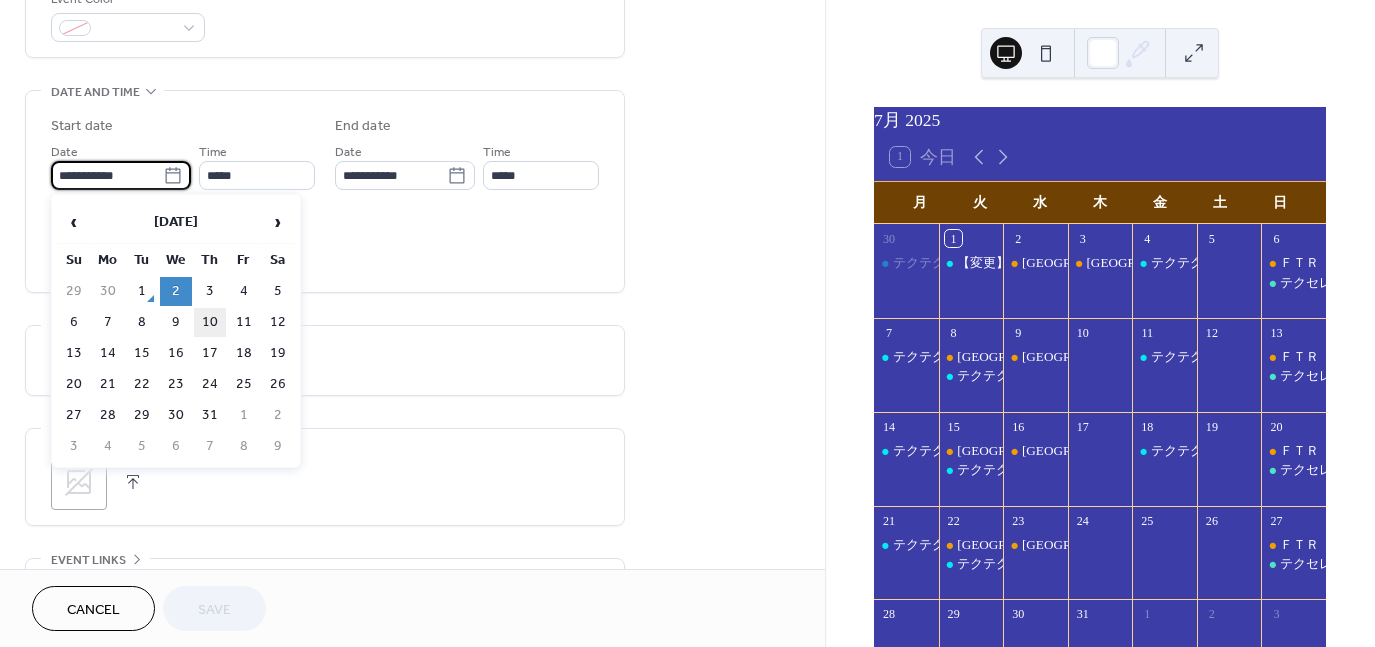 click on "10" at bounding box center [210, 322] 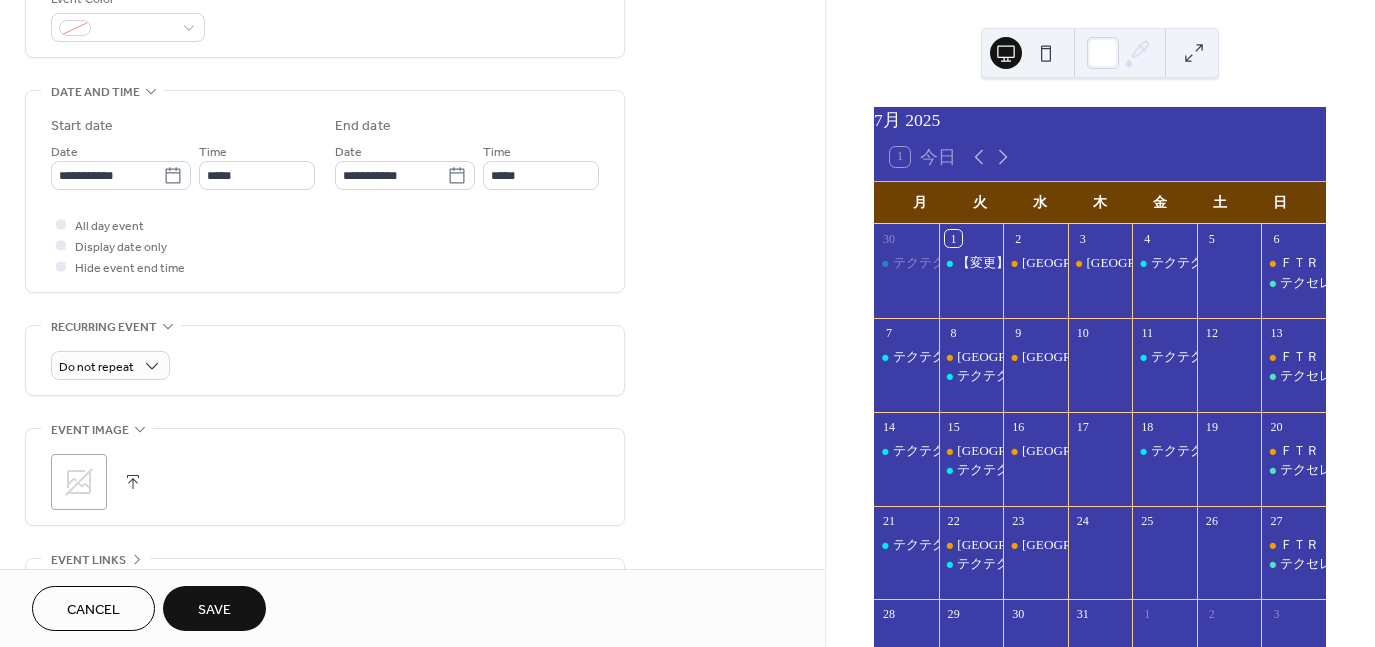 click on "Save" at bounding box center [214, 610] 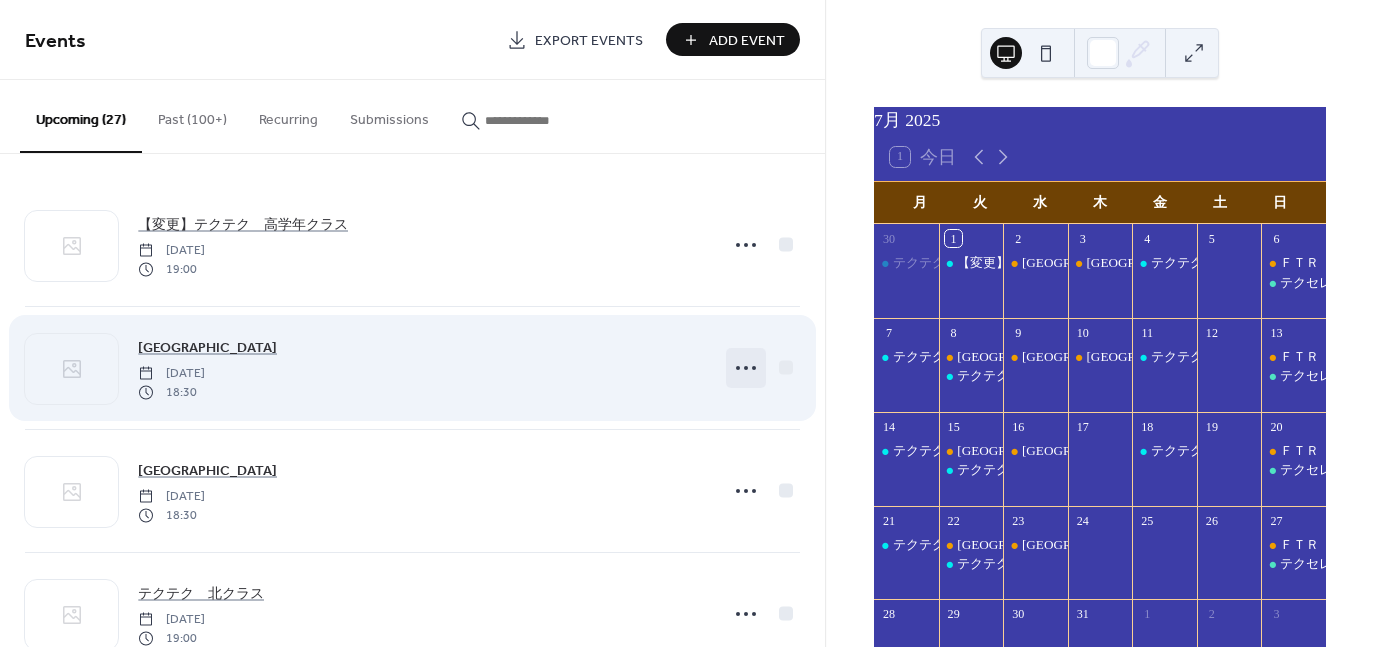 click 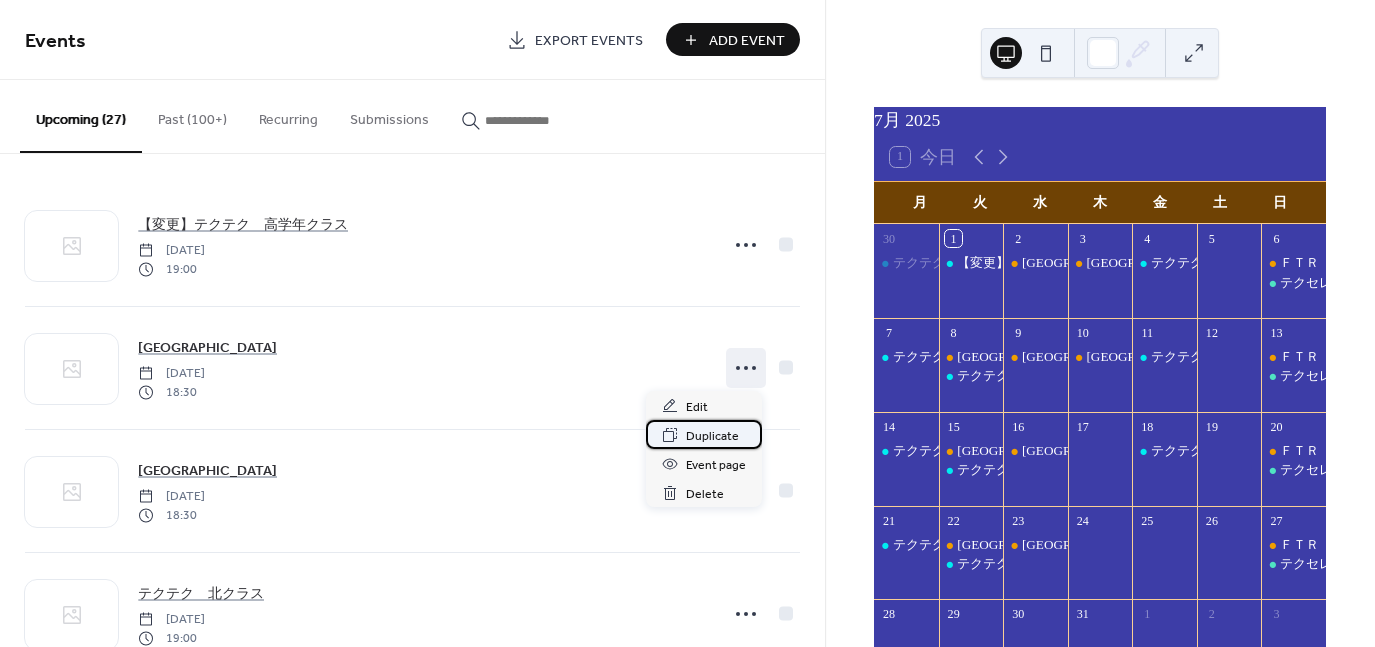 click 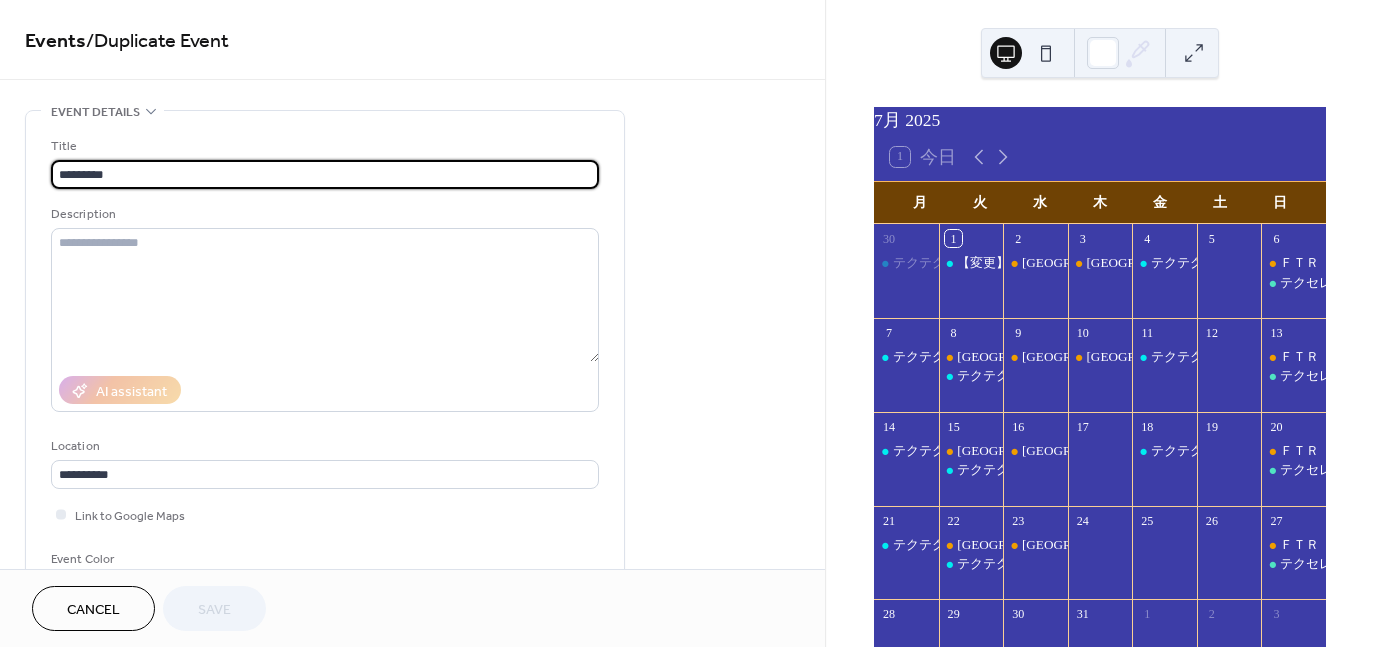 click on "**********" at bounding box center [412, 284] 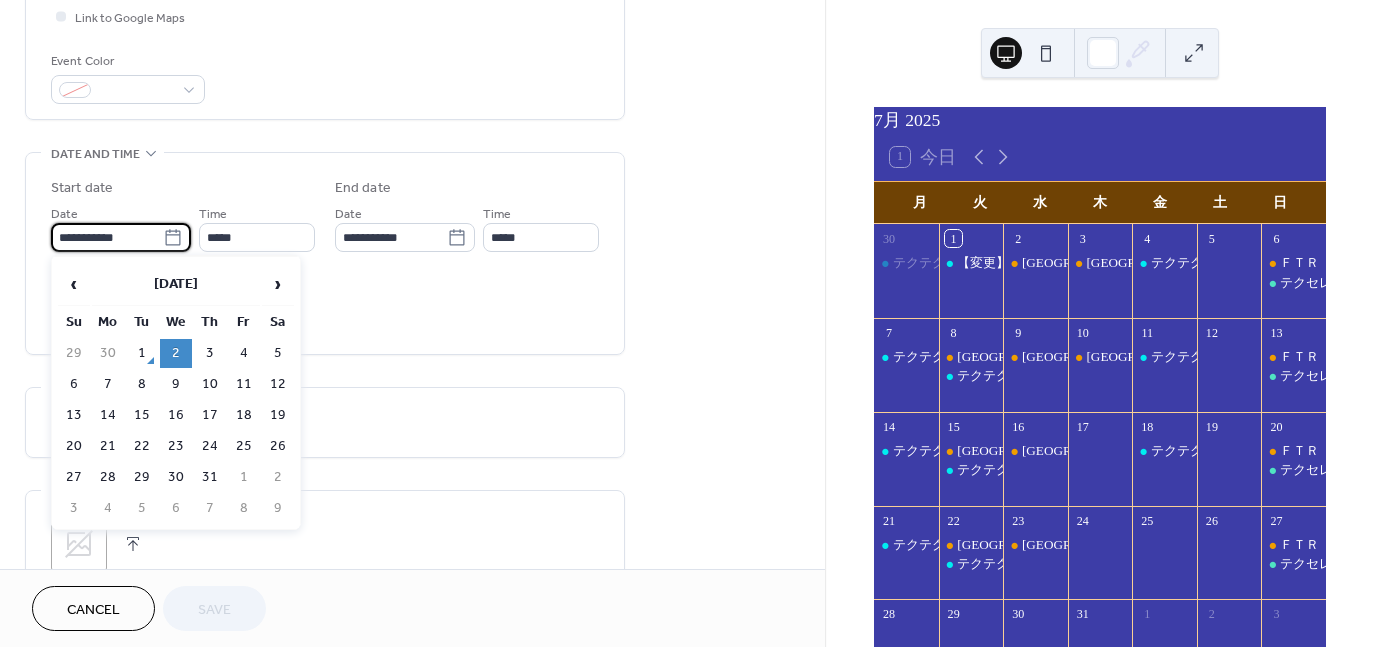 click on "**********" at bounding box center [107, 237] 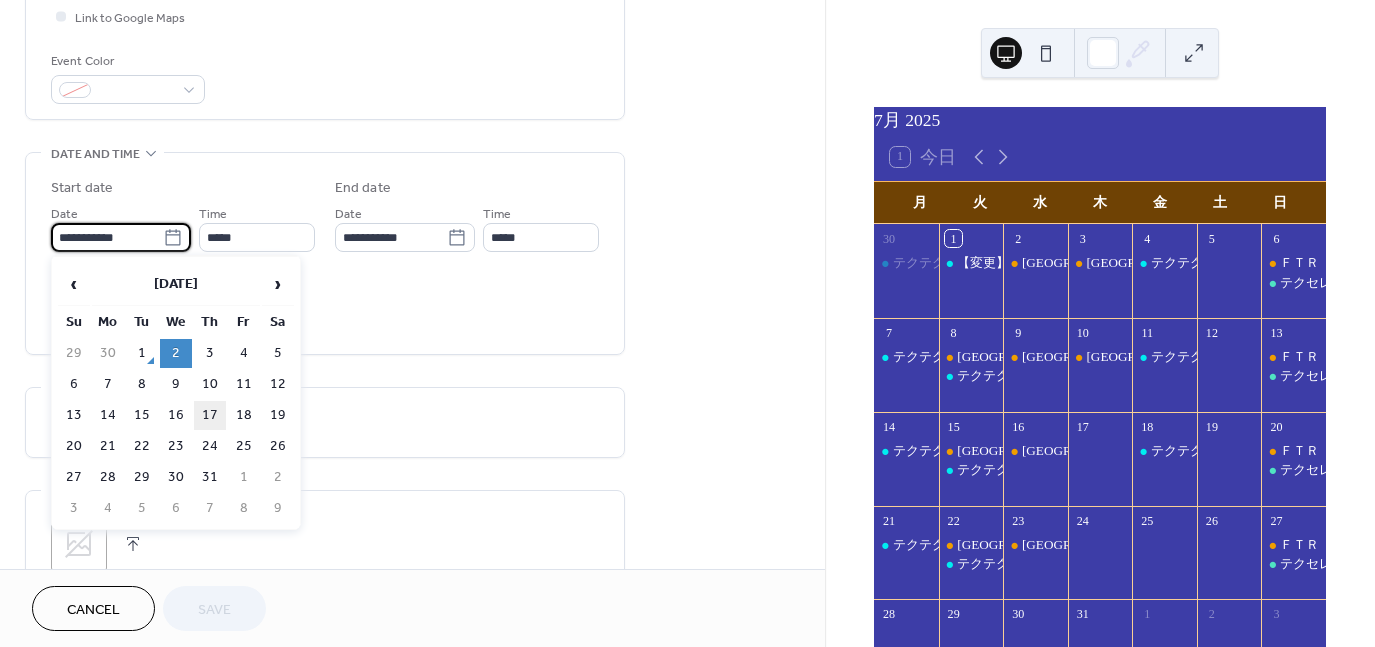 click on "17" at bounding box center (210, 415) 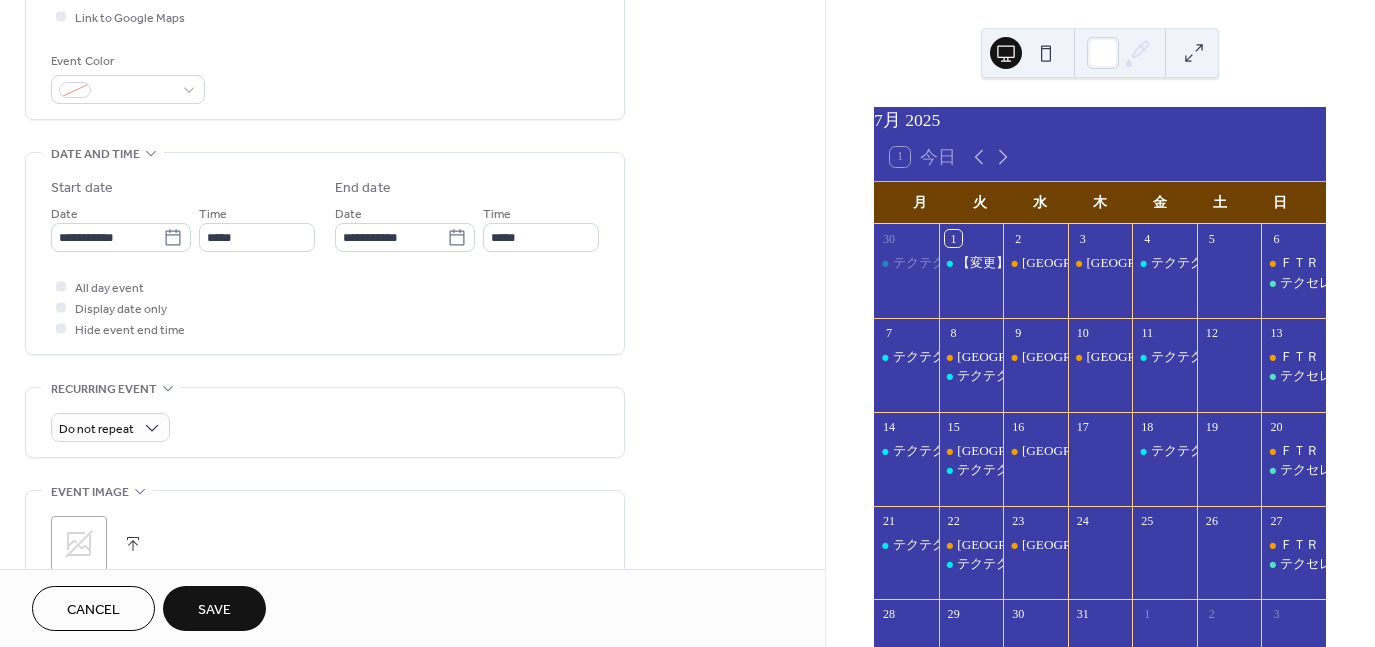click on "Save" at bounding box center [214, 610] 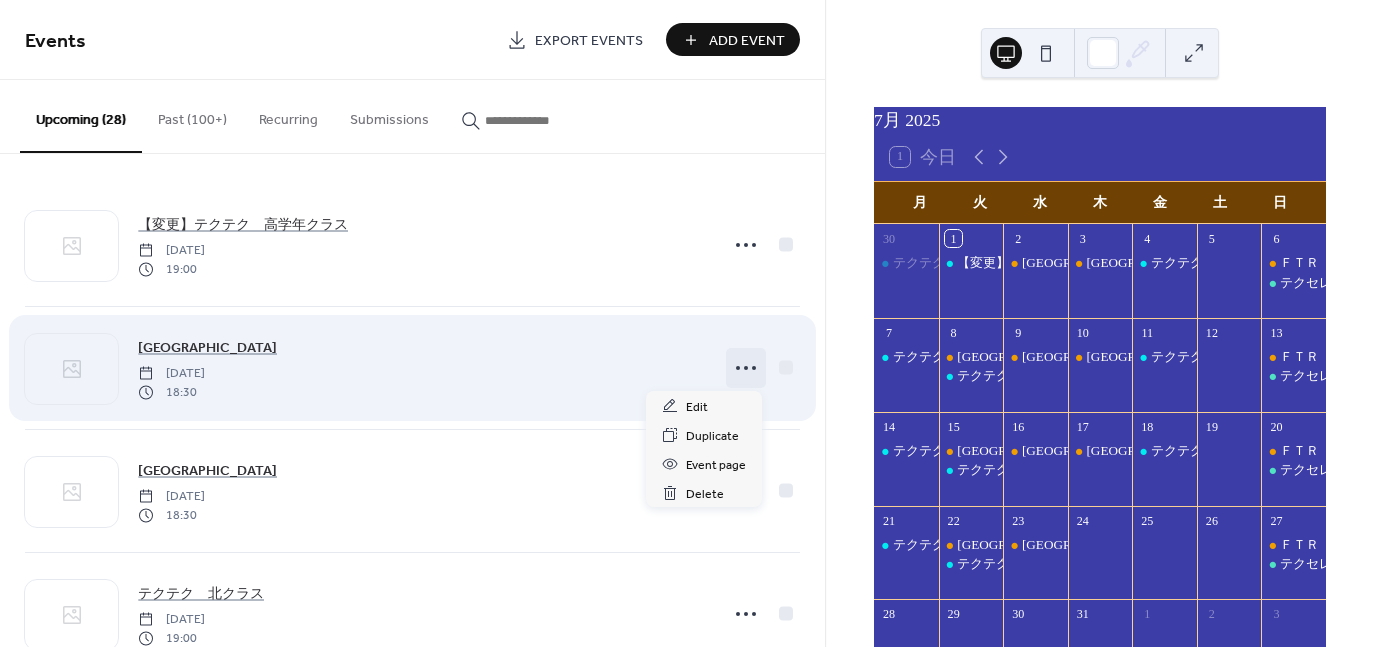 click 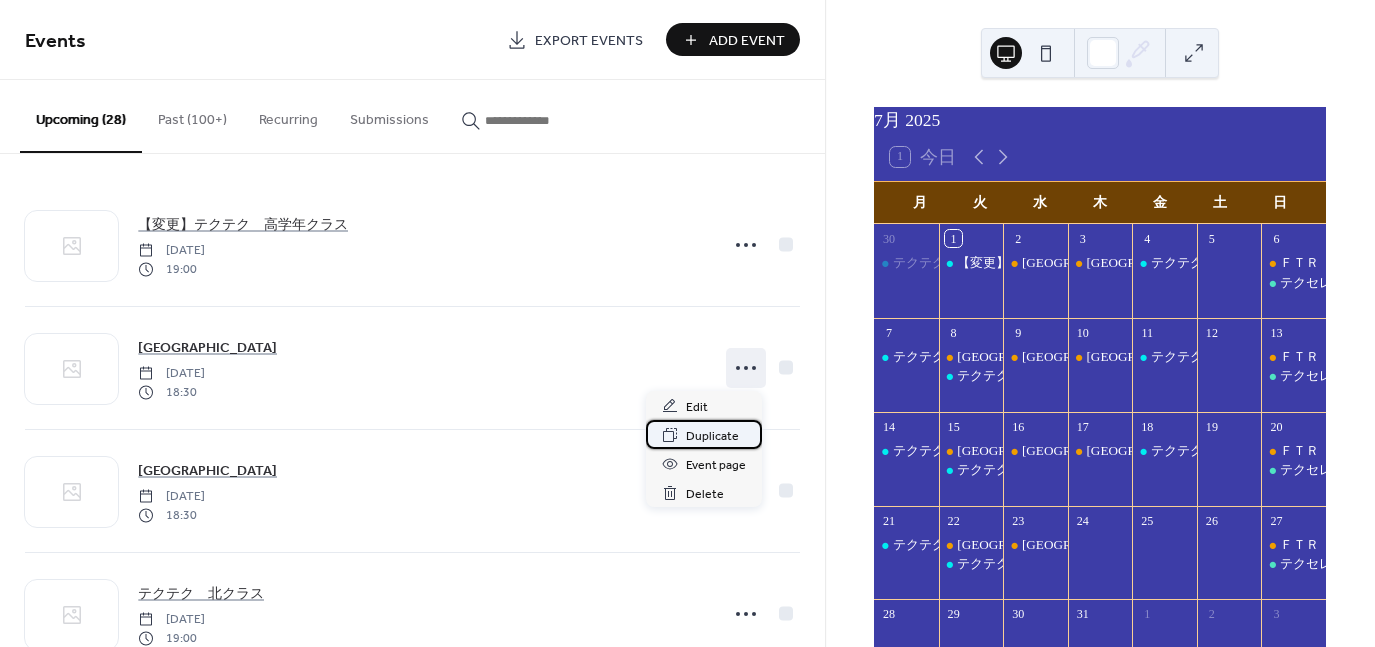 click on "Duplicate" at bounding box center [712, 436] 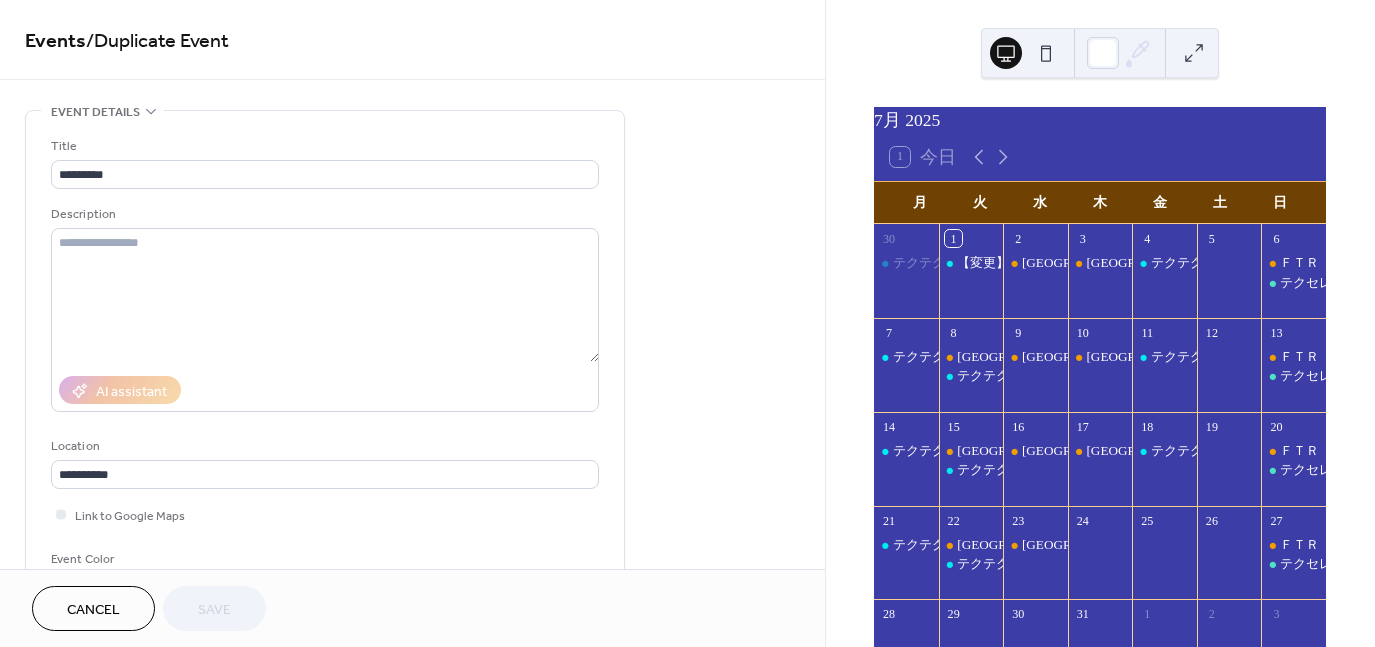 click on "**********" at bounding box center [412, 719] 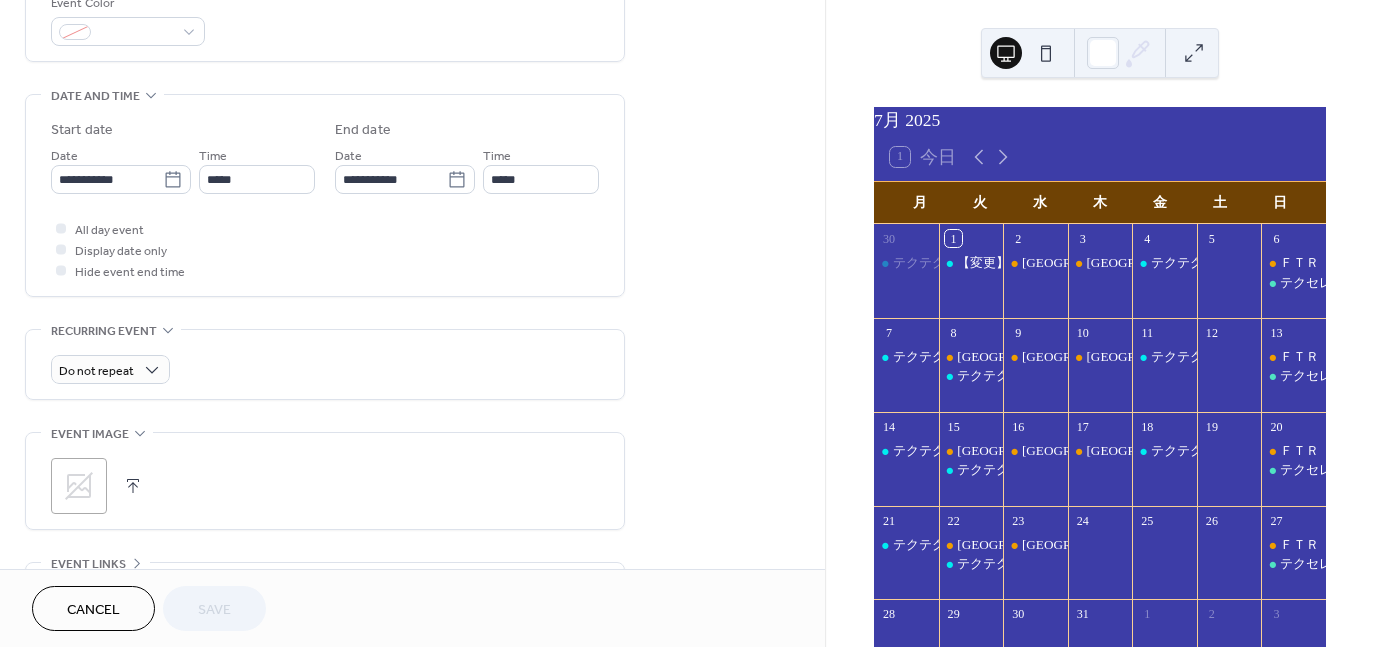scroll, scrollTop: 600, scrollLeft: 0, axis: vertical 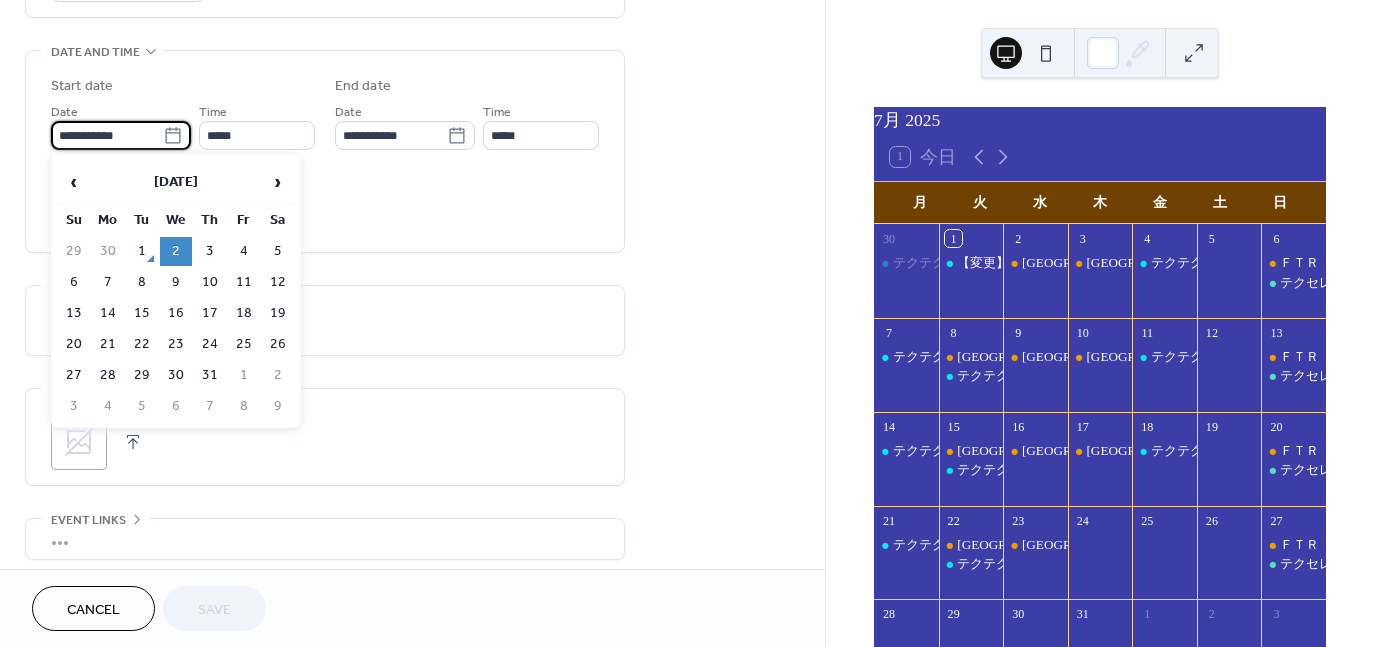 click on "**********" at bounding box center (107, 135) 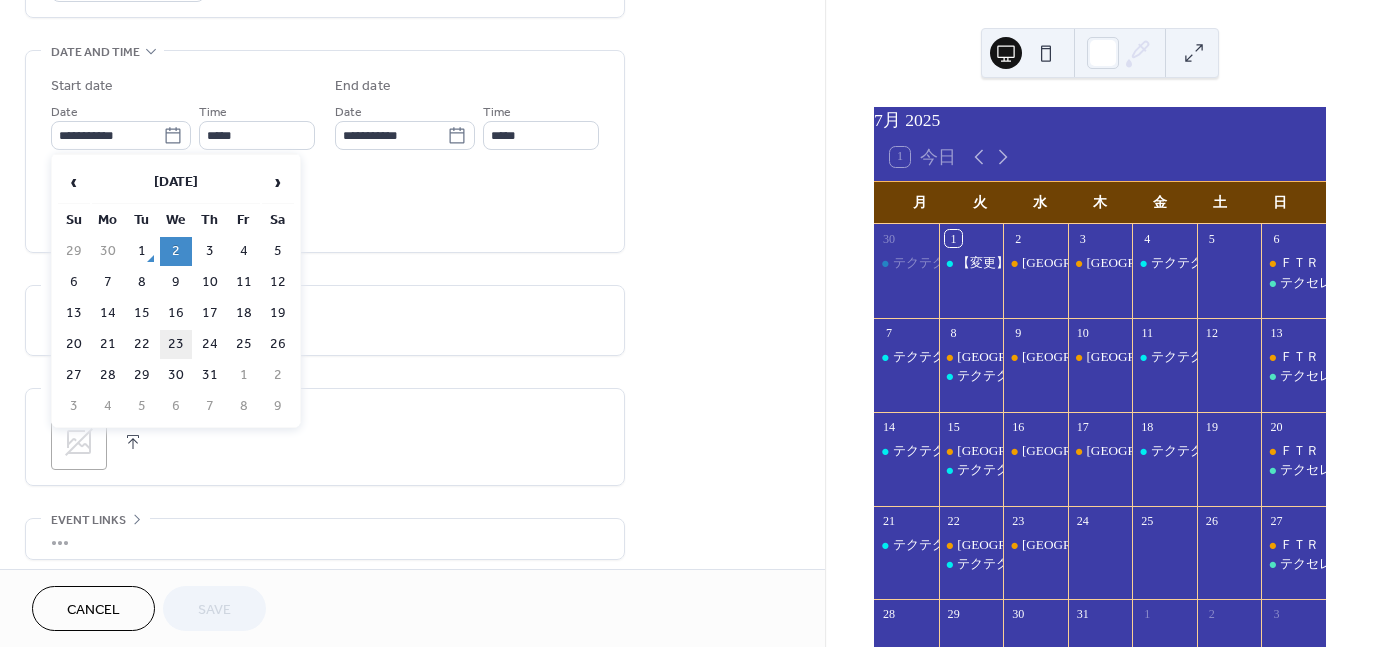 click on "23" at bounding box center (176, 344) 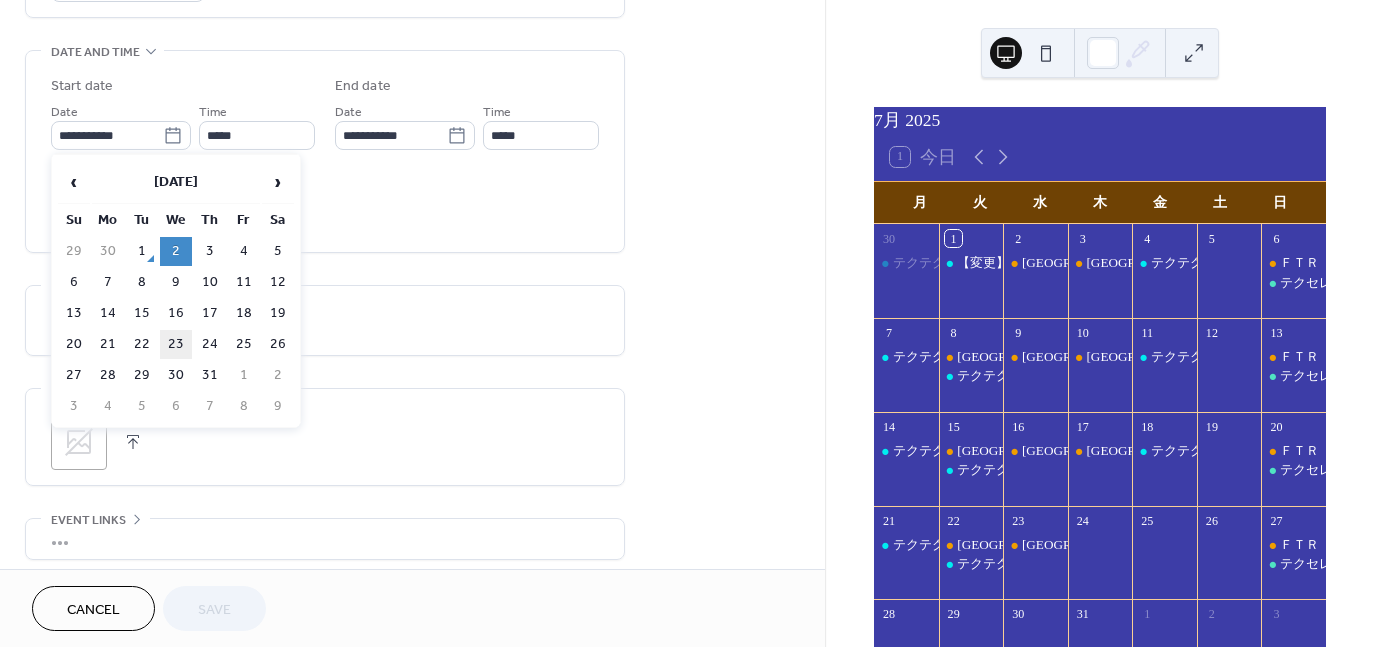 type on "**********" 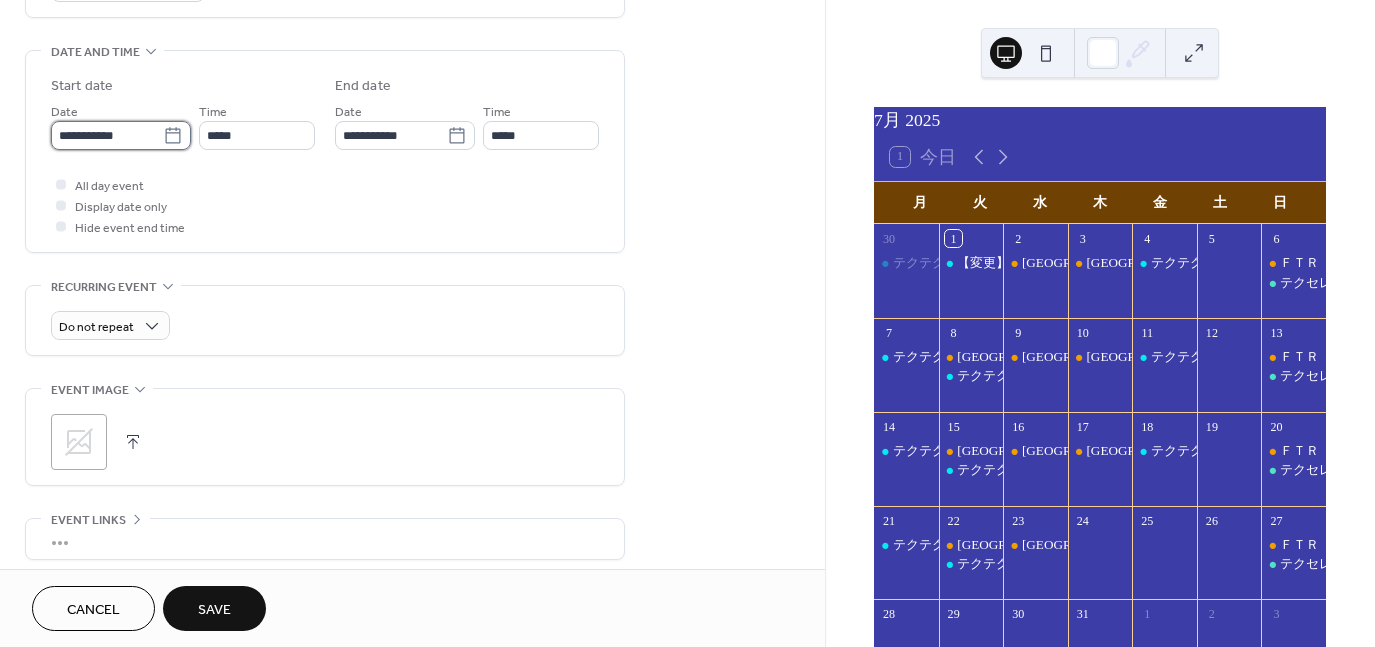 click on "**********" at bounding box center [107, 135] 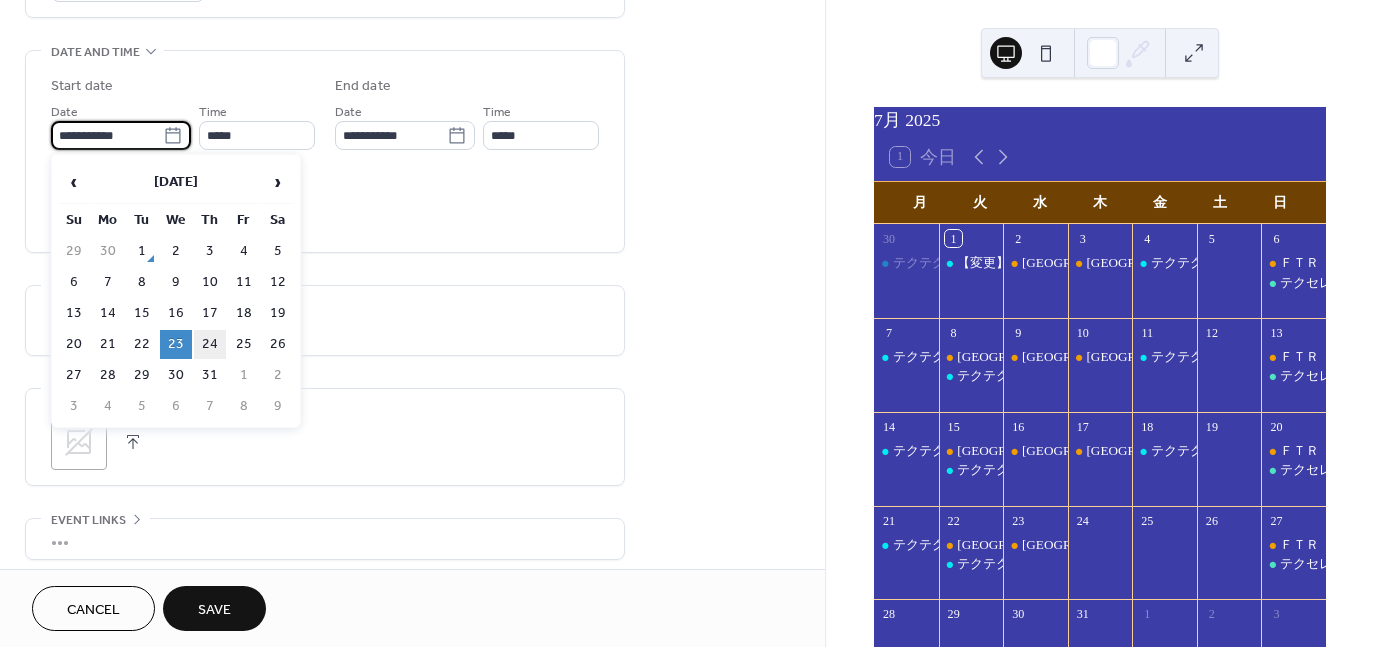 click on "24" at bounding box center (210, 344) 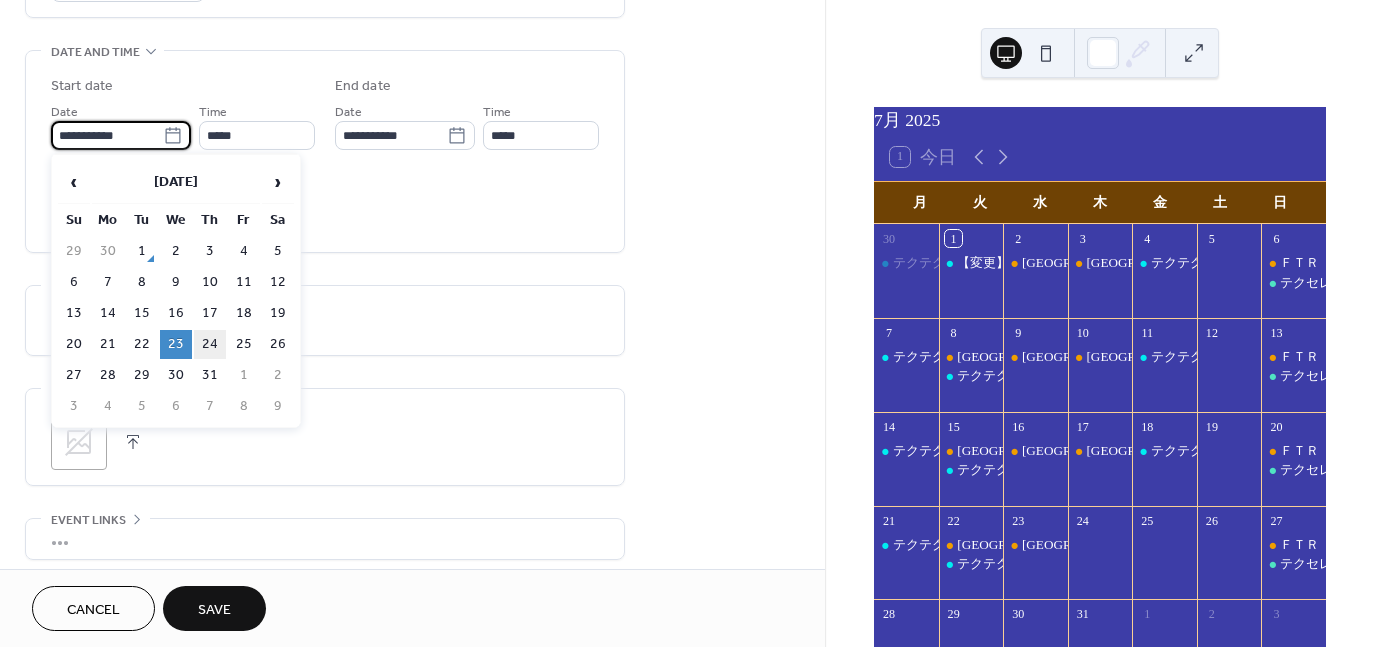 type on "**********" 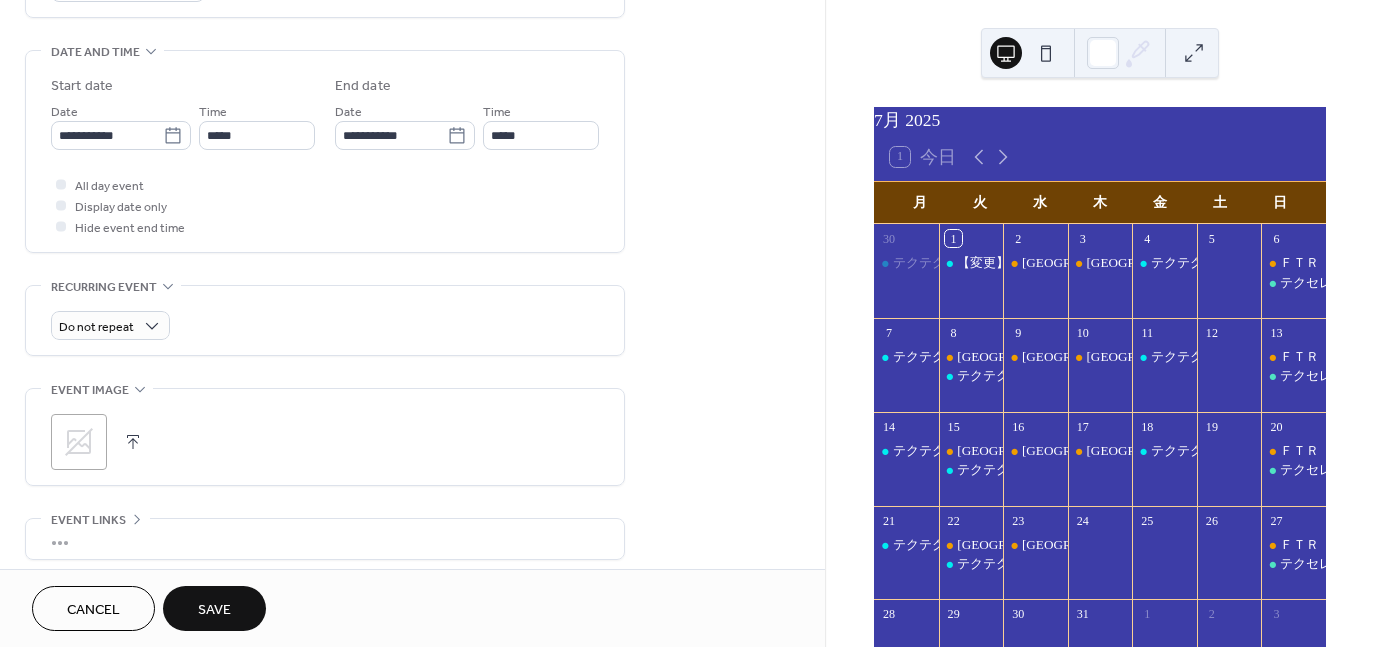 click on "Save" at bounding box center (214, 610) 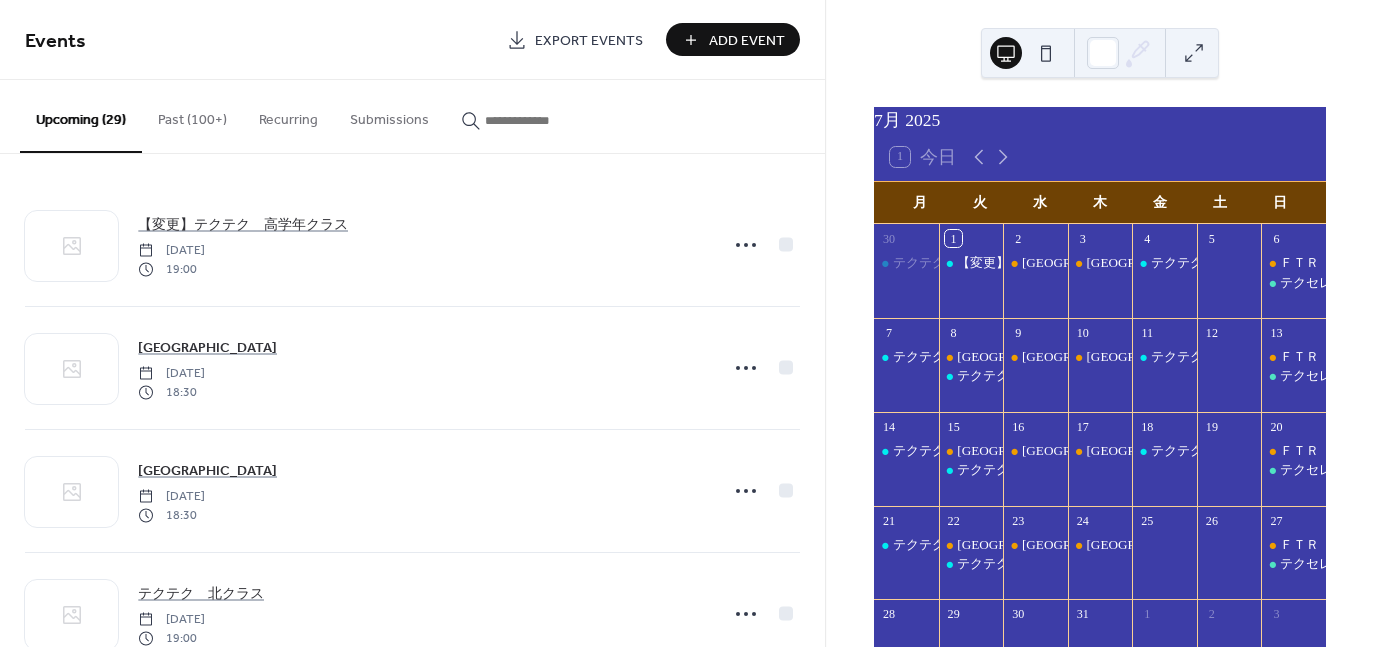 click on "Add Event" at bounding box center [747, 41] 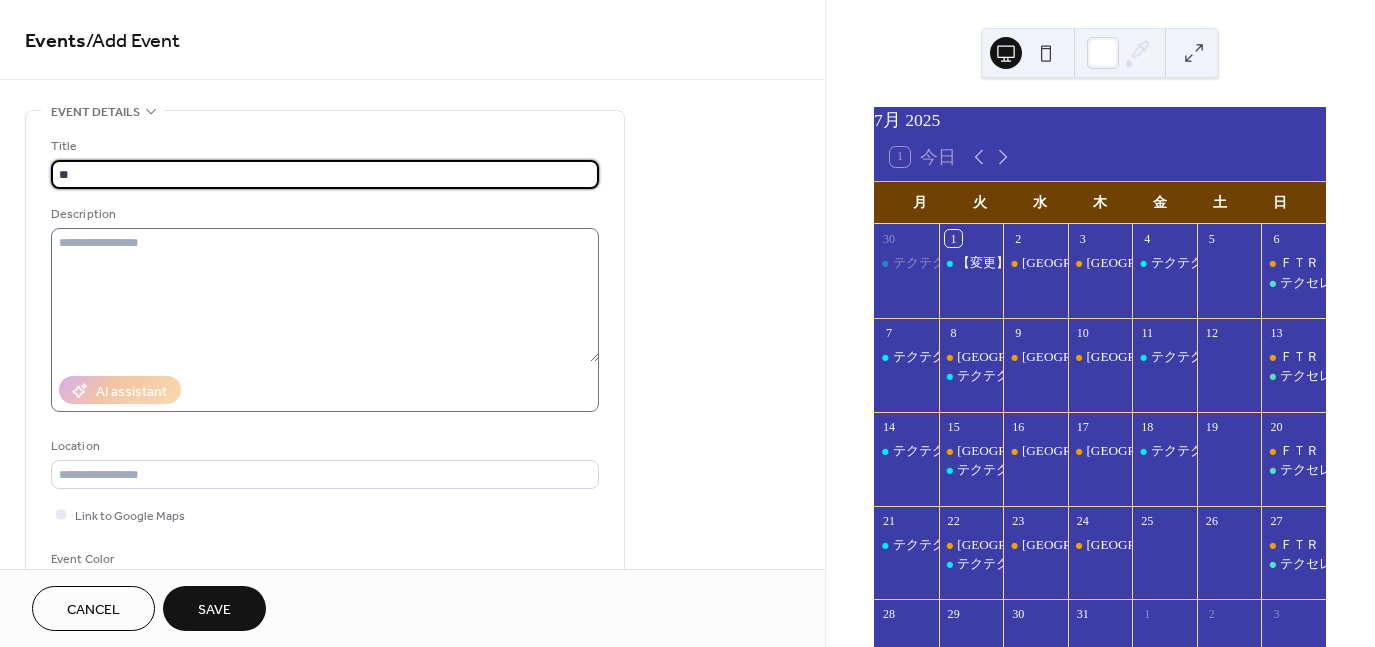 type on "**" 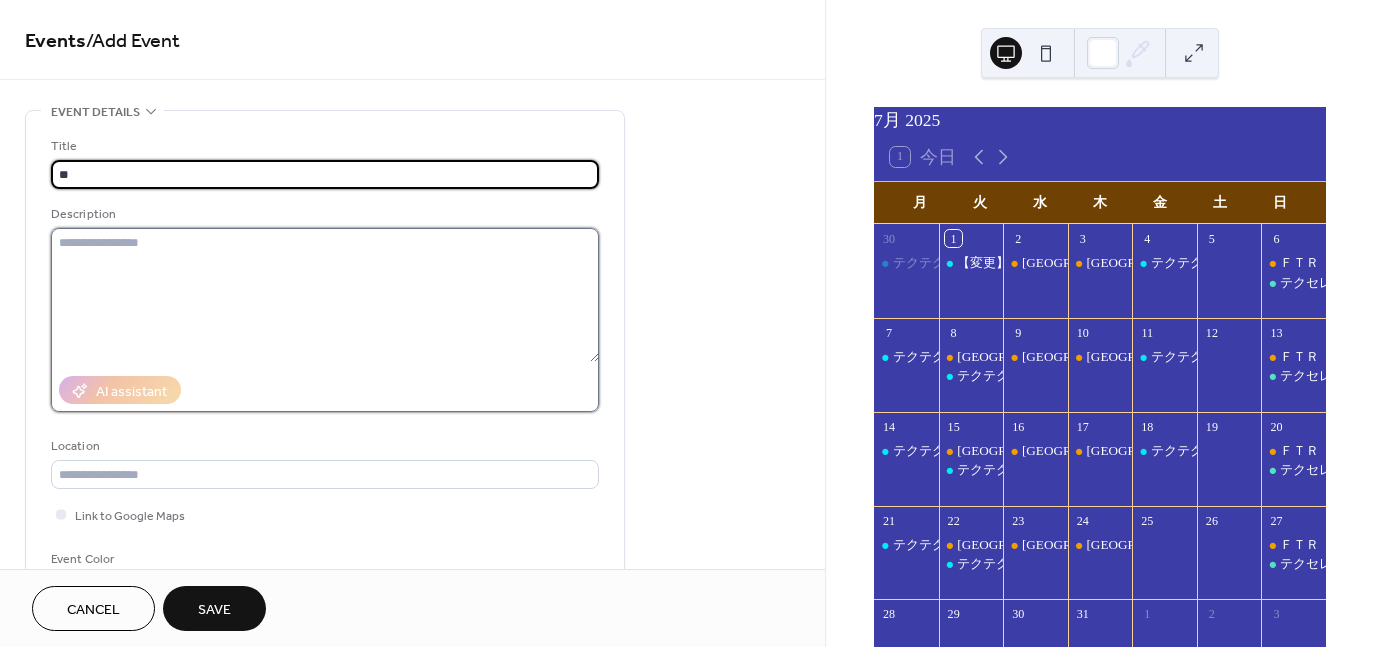 click at bounding box center [325, 295] 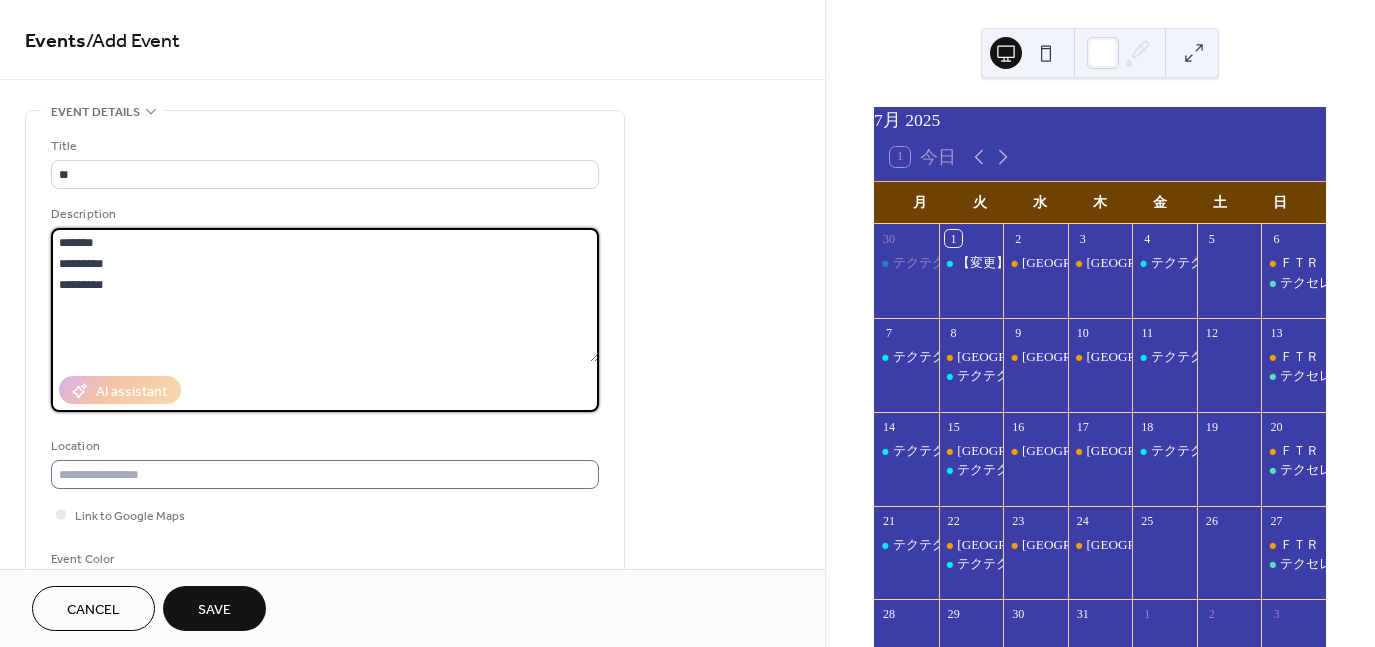 type on "*******
*********
*********" 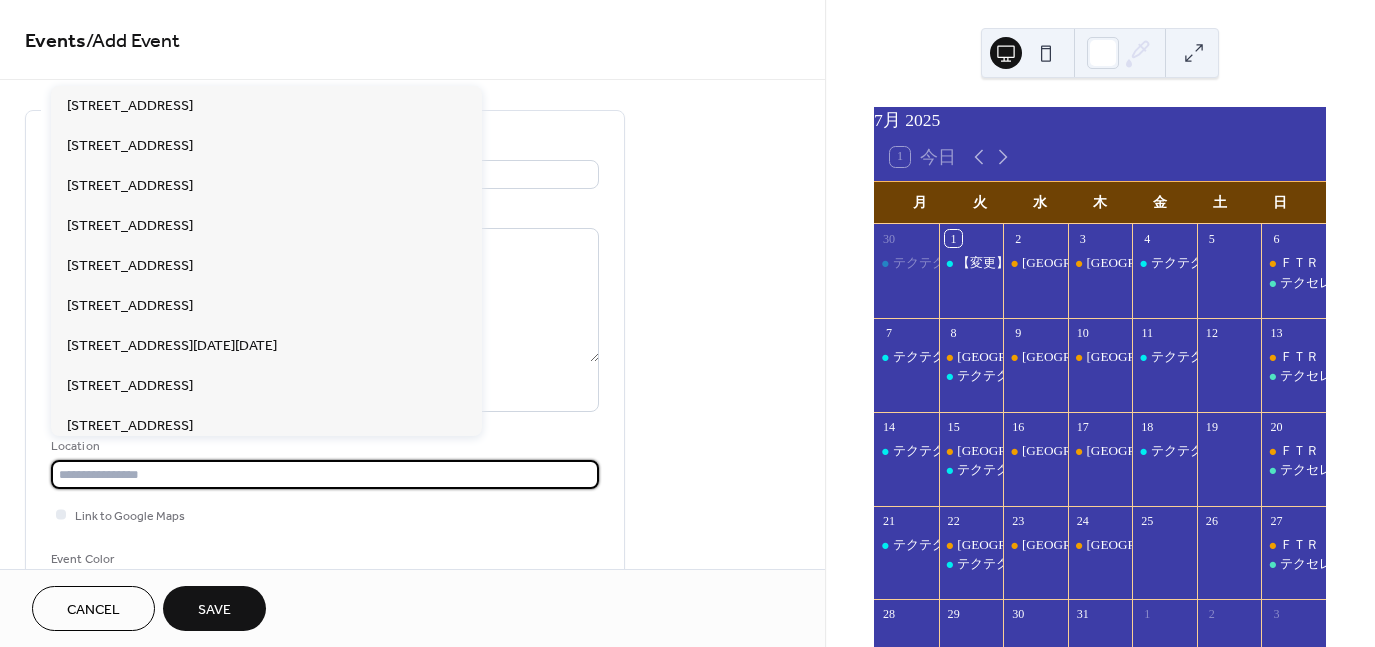 click at bounding box center [325, 474] 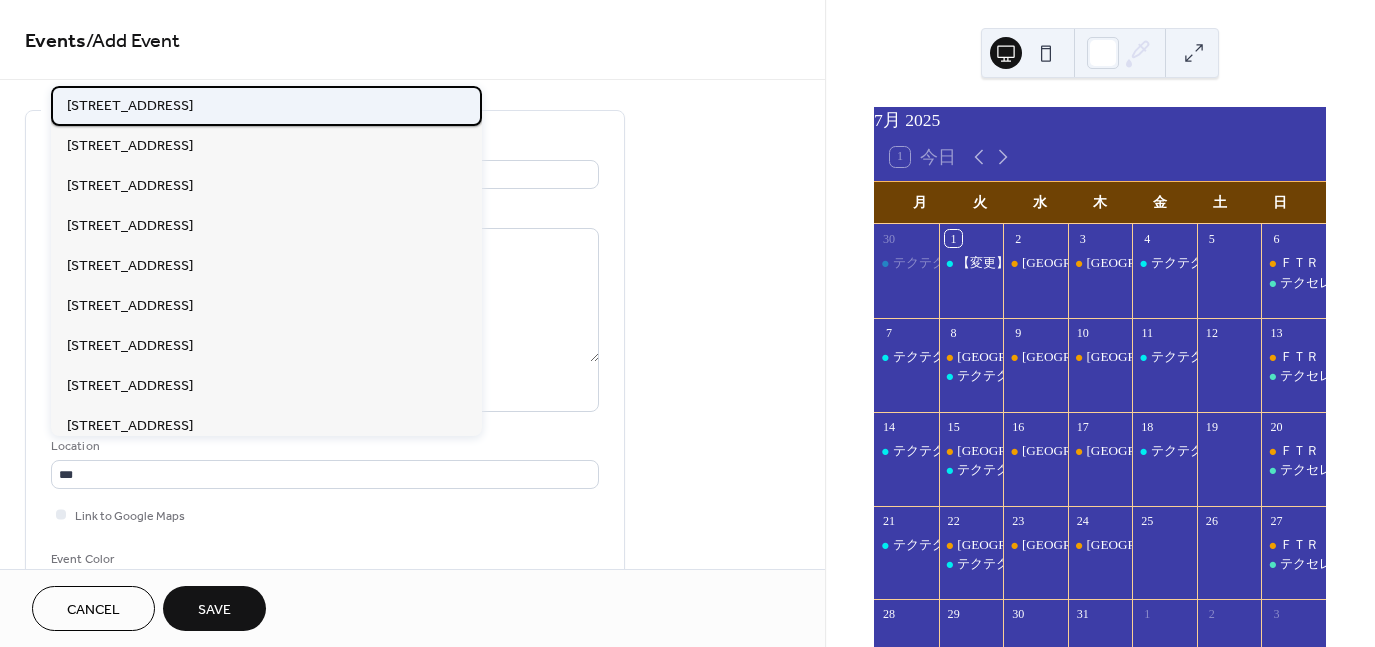 click on "[STREET_ADDRESS]" at bounding box center (130, 105) 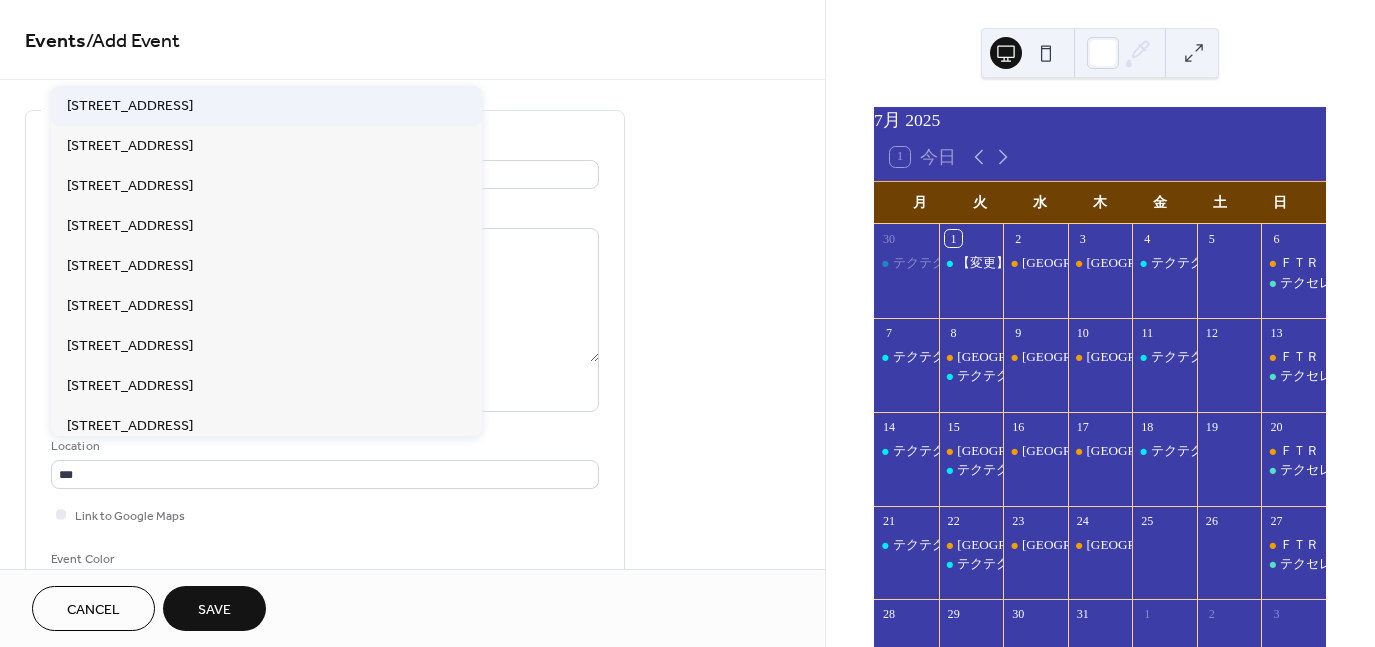 type on "**********" 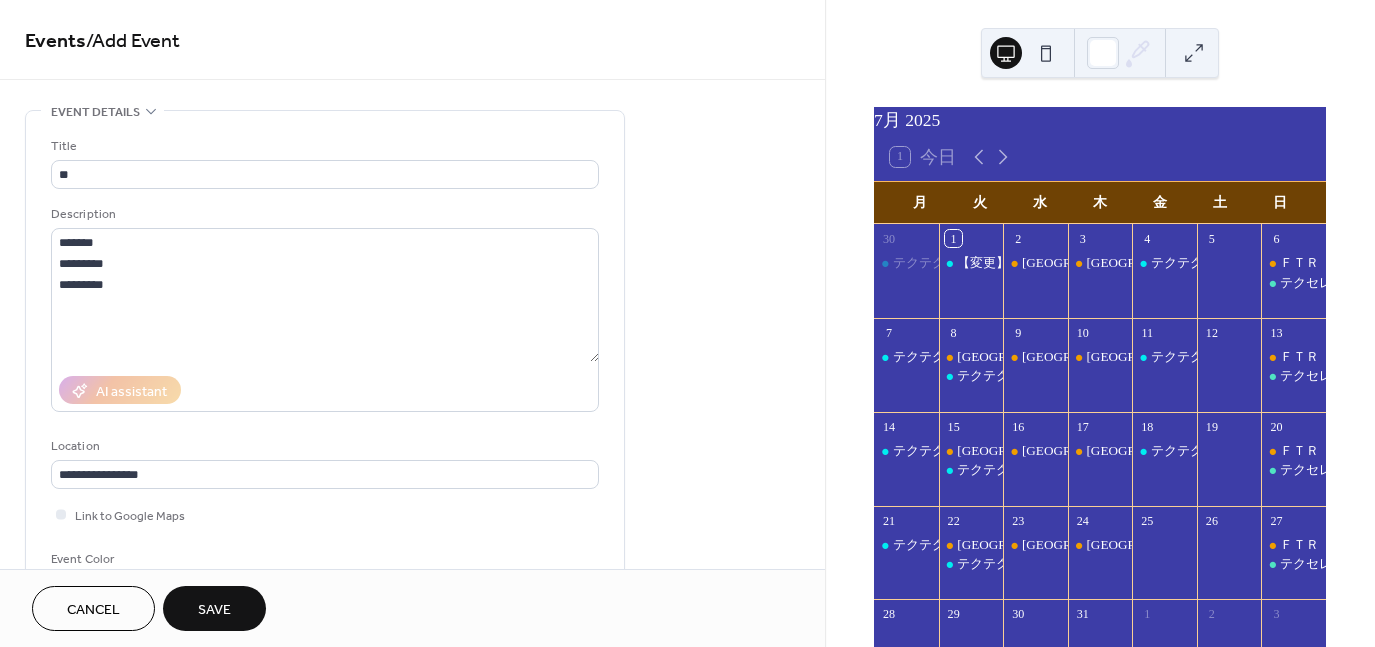 scroll, scrollTop: 498, scrollLeft: 0, axis: vertical 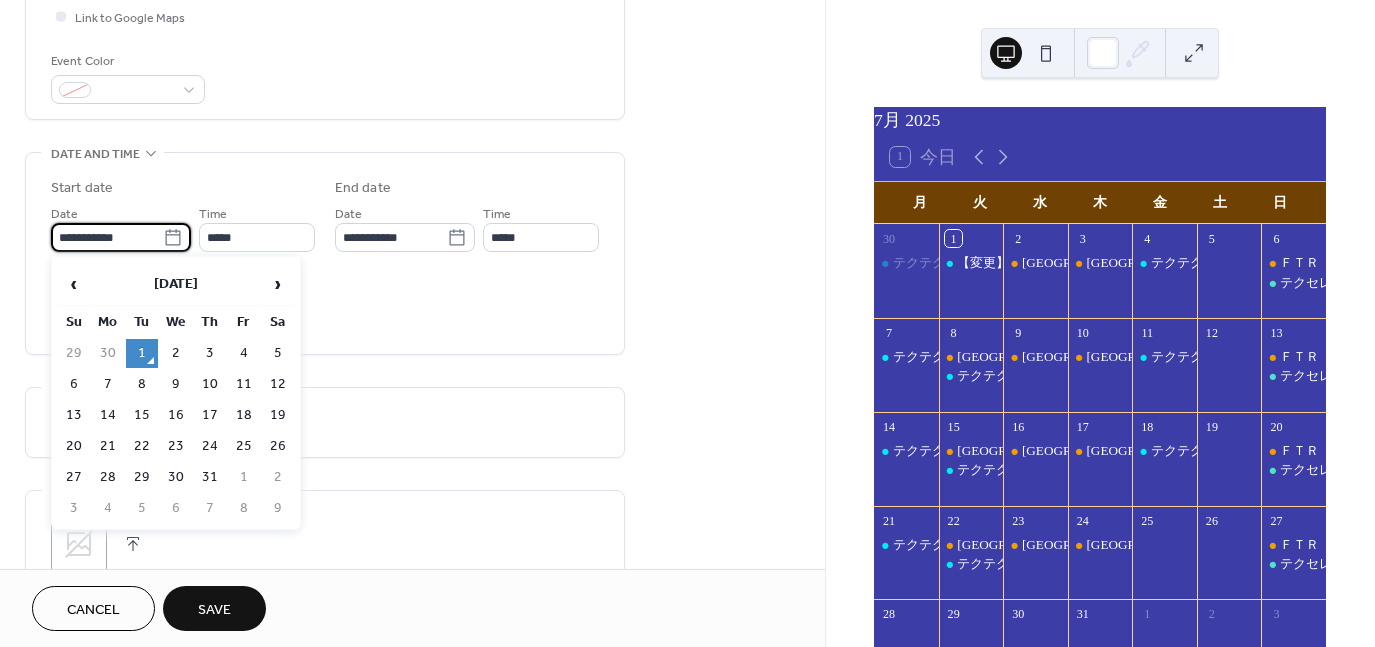 click on "**********" at bounding box center (107, 237) 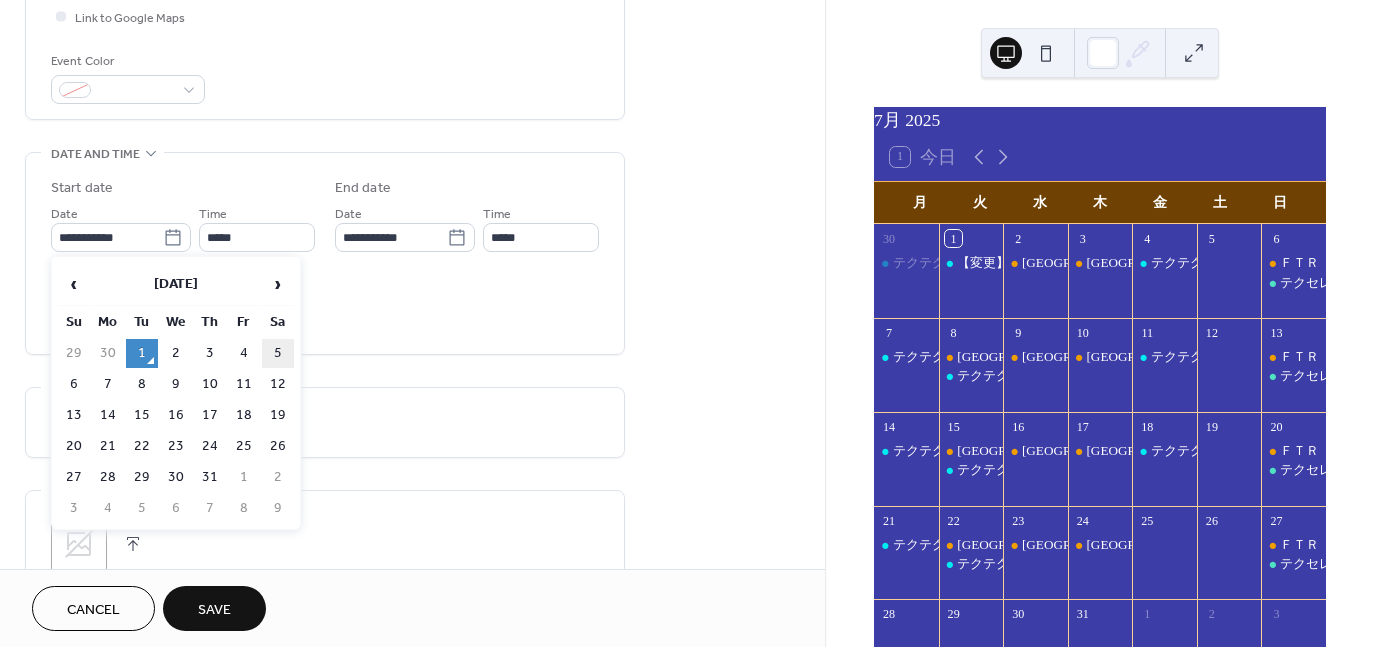 click on "5" at bounding box center (278, 353) 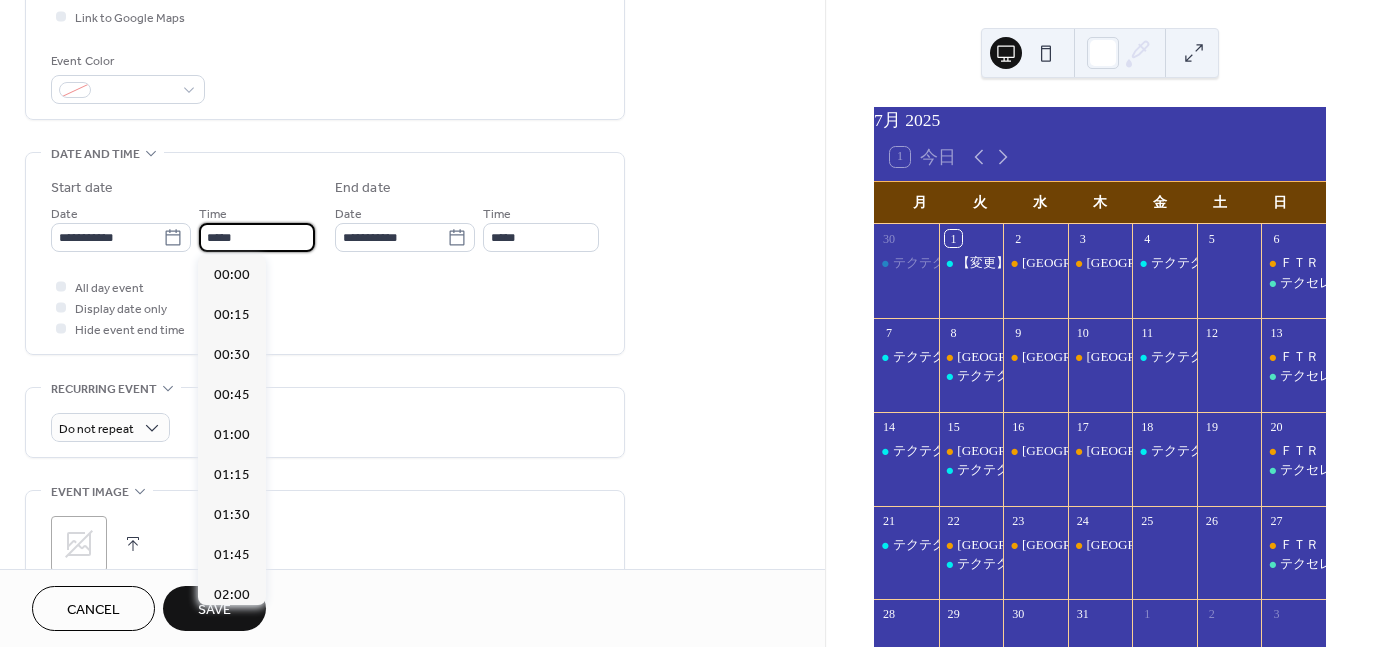 click on "*****" at bounding box center [257, 237] 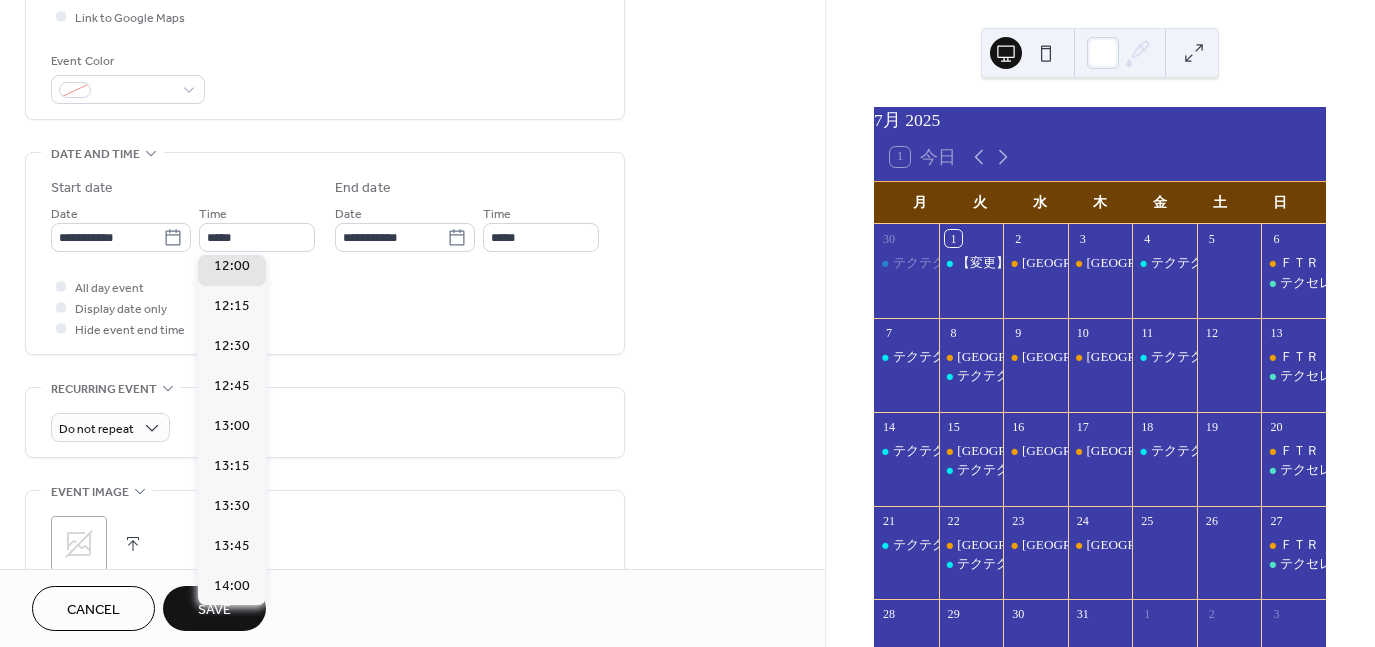 scroll, scrollTop: 1624, scrollLeft: 0, axis: vertical 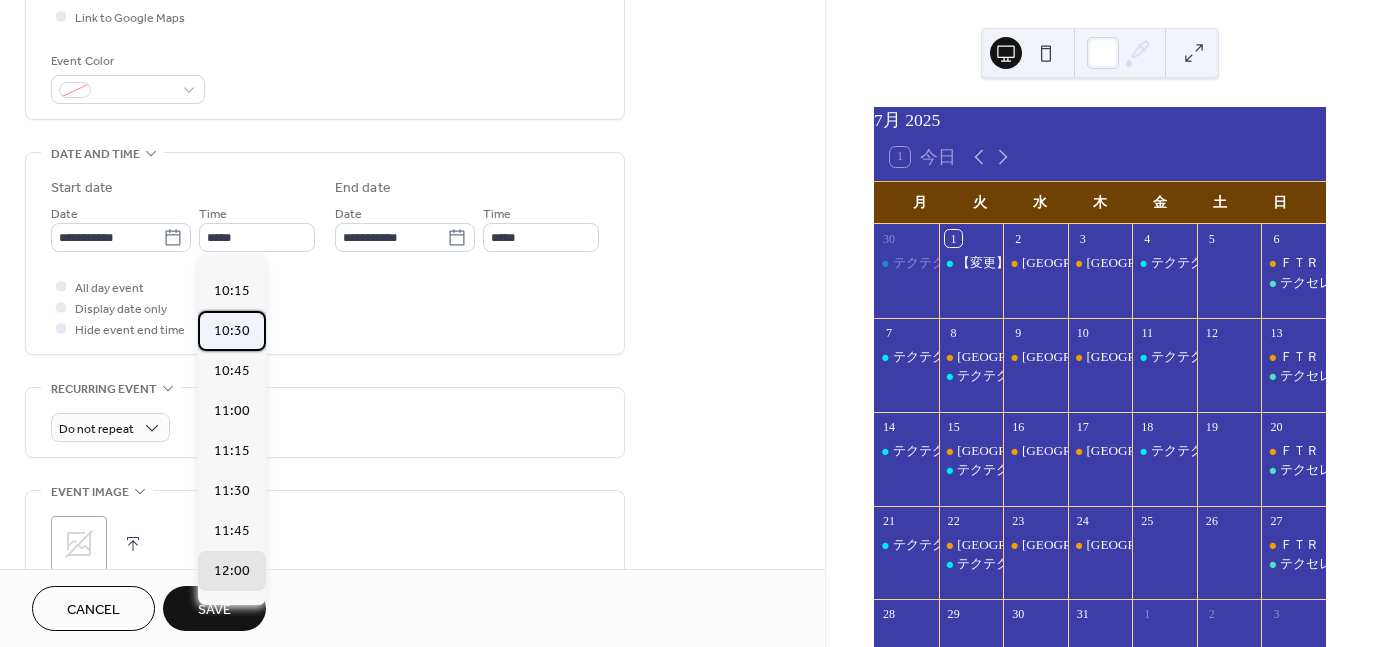 click on "10:30" at bounding box center [232, 331] 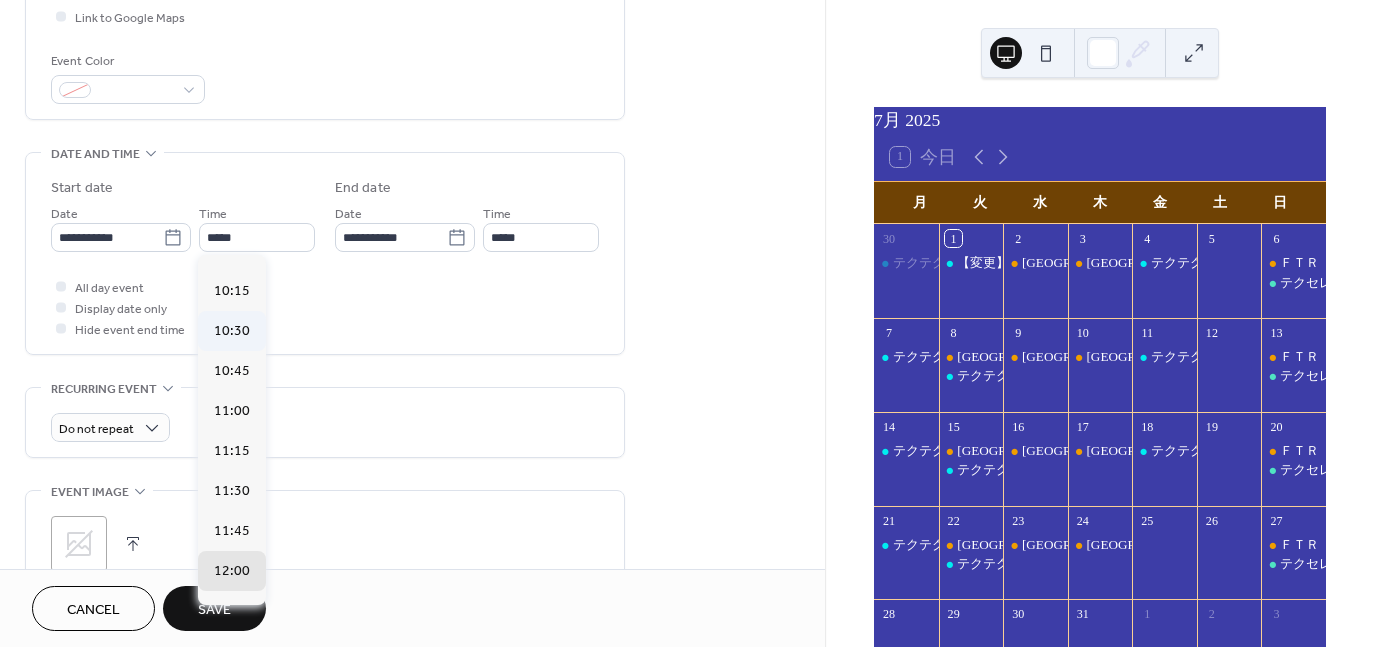 type on "*****" 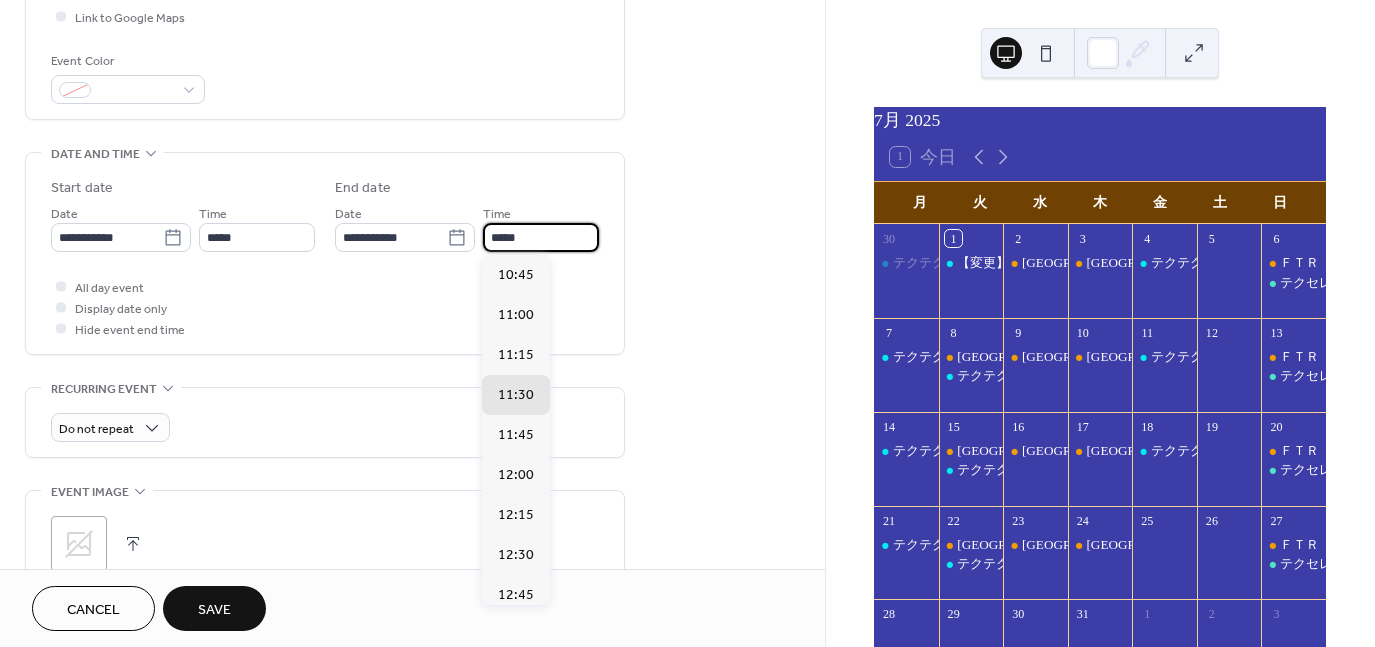click on "*****" at bounding box center (541, 237) 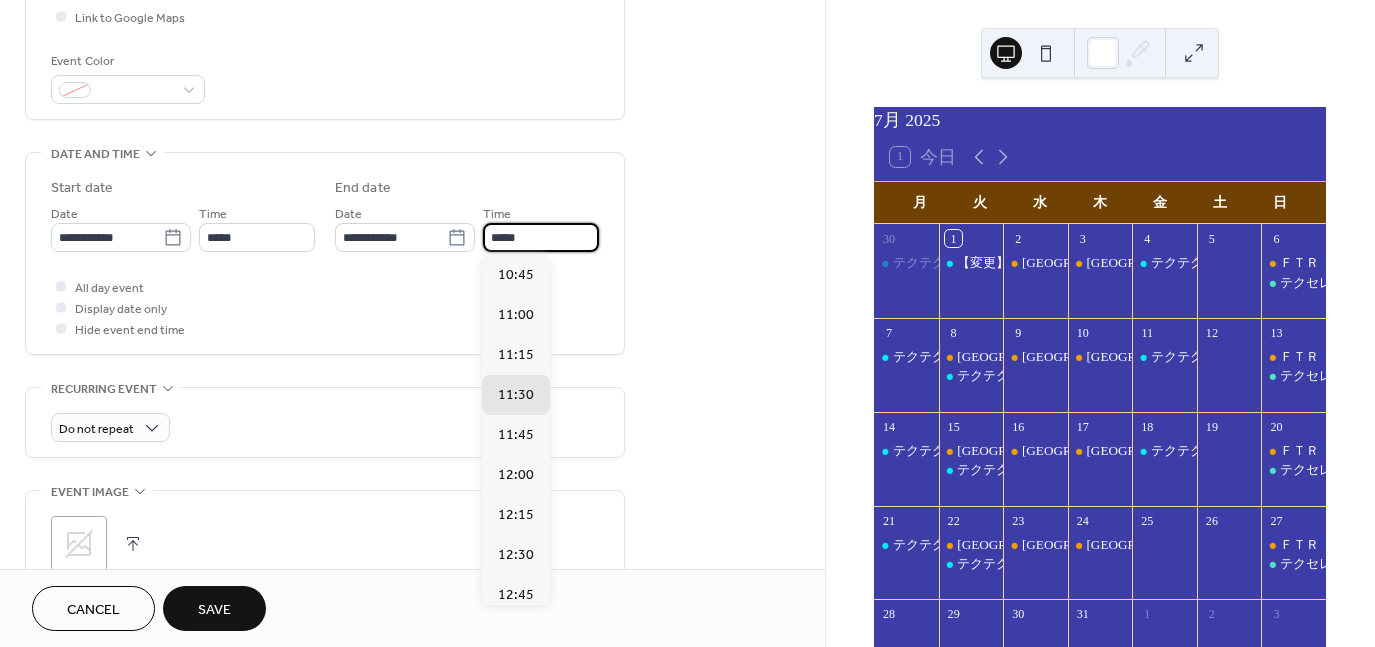 click on "*****" at bounding box center (541, 237) 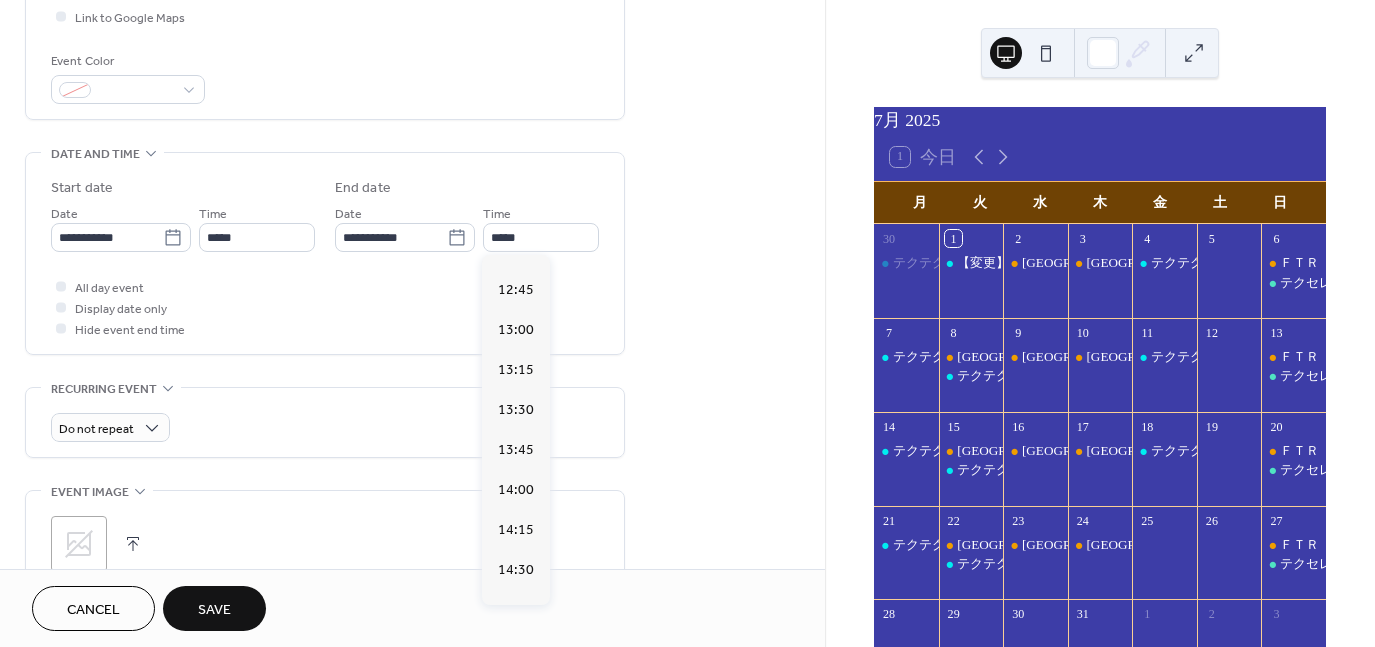 scroll, scrollTop: 612, scrollLeft: 0, axis: vertical 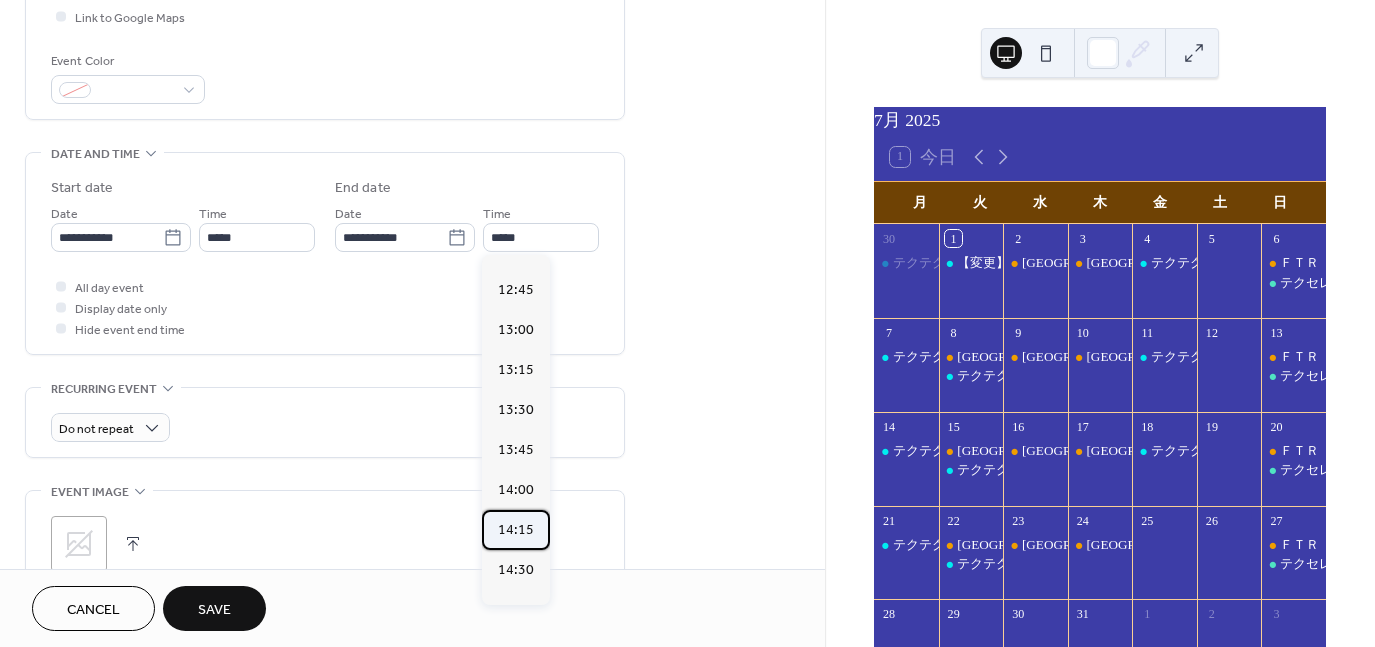 click on "14:15" at bounding box center [516, 530] 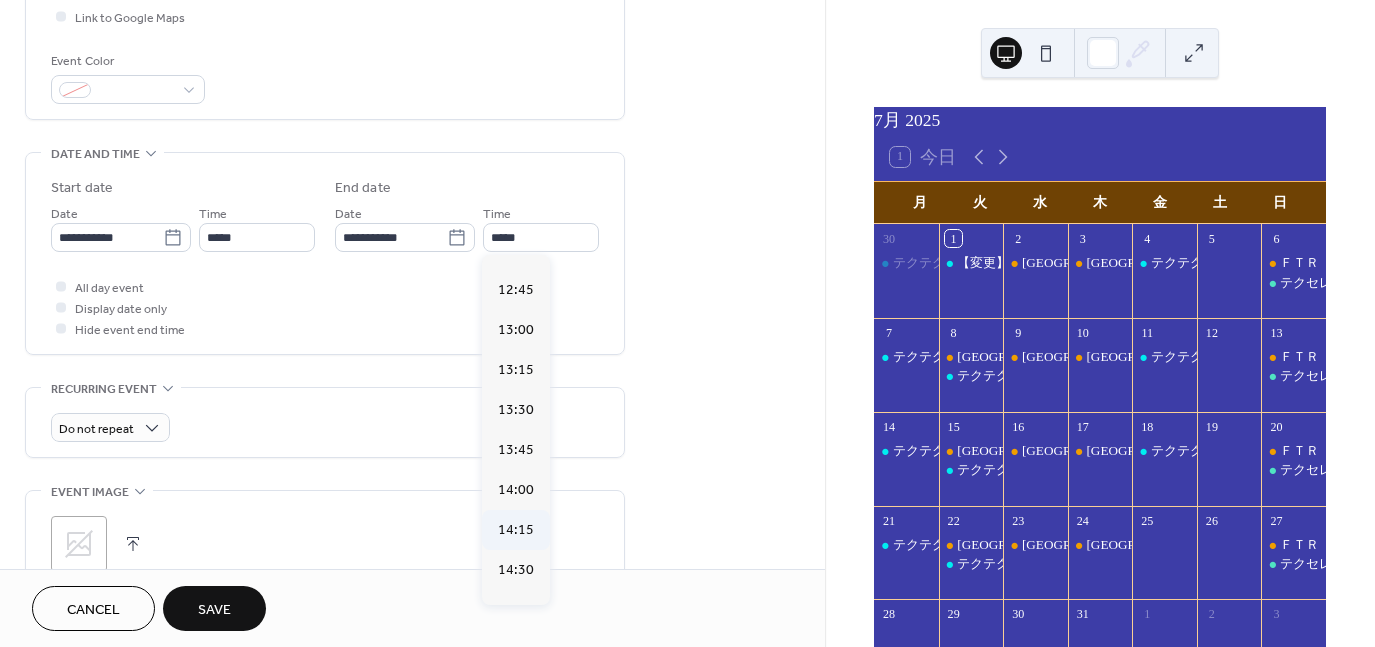 type on "*****" 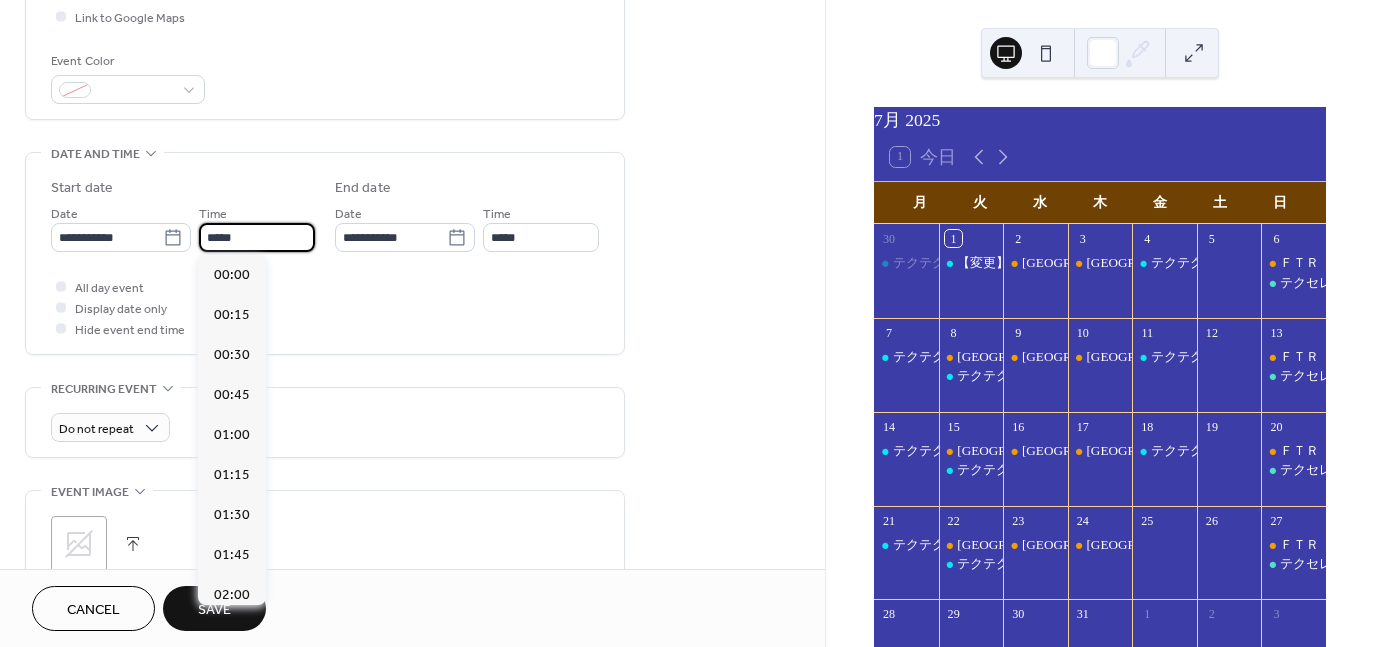 click on "*****" at bounding box center (257, 237) 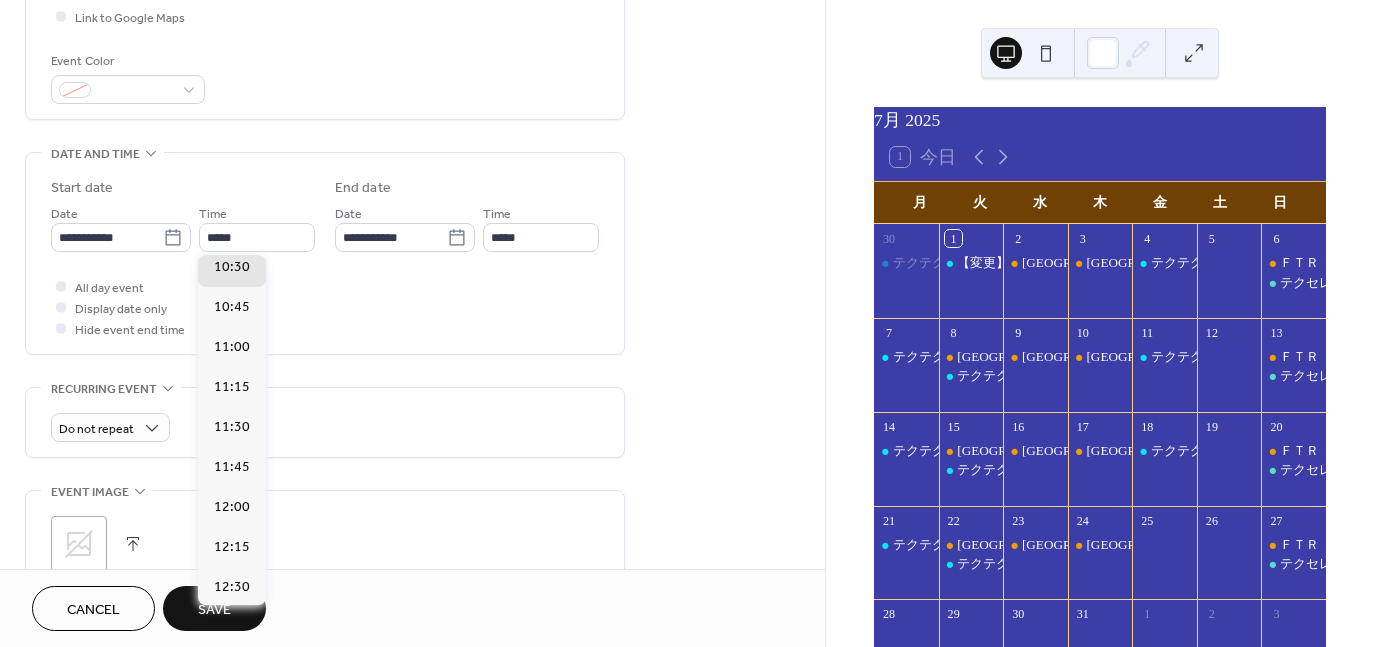 click on "00:00 00:15 00:30 00:45 01:00 01:15 01:30 01:45 02:00 02:15 02:30 02:45 03:00 03:15 03:30 03:45 04:00 04:15 04:30 04:45 05:00 05:15 05:30 05:45 06:00 06:15 06:30 06:45 07:00 07:15 07:30 07:45 08:00 08:15 08:30 08:45 09:00 09:15 09:30 09:45 10:00 10:15 10:30 10:45 11:00 11:15 11:30 11:45 12:00 12:15 12:30 12:45 13:00 13:15 13:30 13:45 14:00 14:15 14:30 14:45 15:00 15:15 15:30 15:45 16:00 16:15 16:30 16:45 17:00 17:15 17:30 17:45 18:00 18:15 18:30 18:45 19:00 19:15 19:30 19:45 20:00 20:15 20:30 20:45 21:00 21:15 21:30 21:45 22:00 22:15 22:30 22:45 23:00 23:15 23:30 23:45" at bounding box center [232, 430] 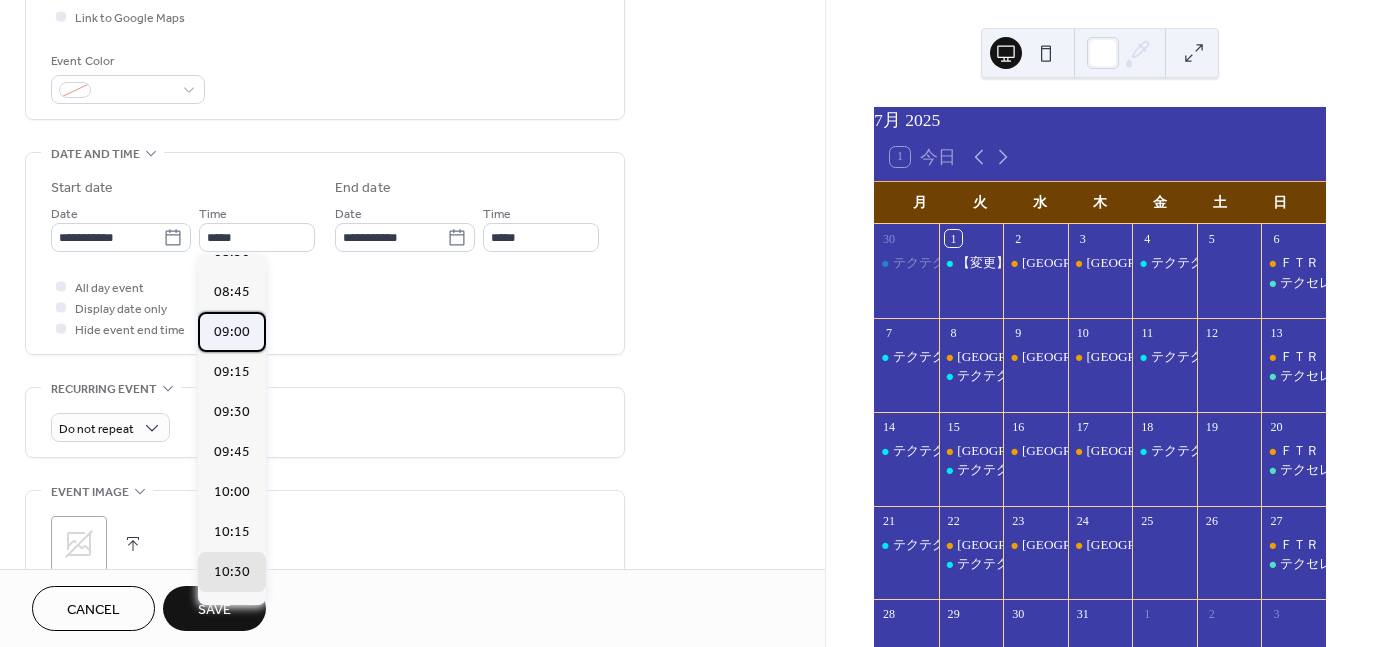 click on "09:00" at bounding box center (232, 332) 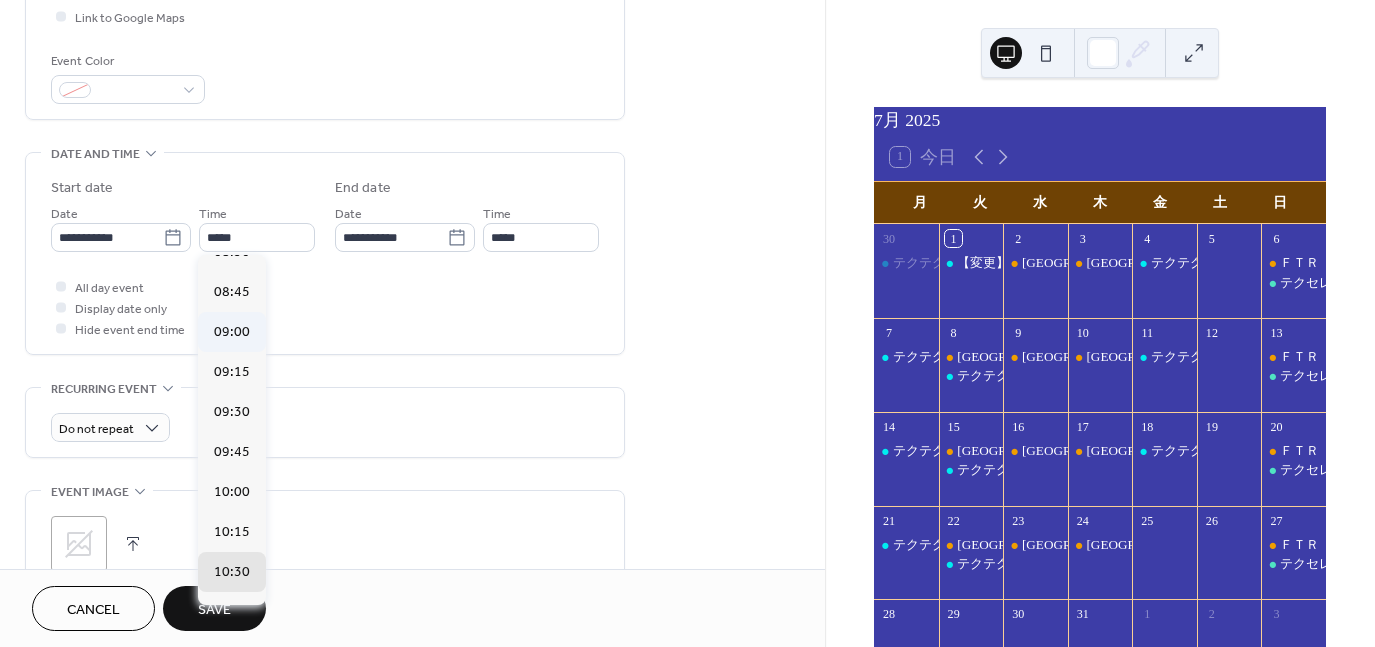 type on "*****" 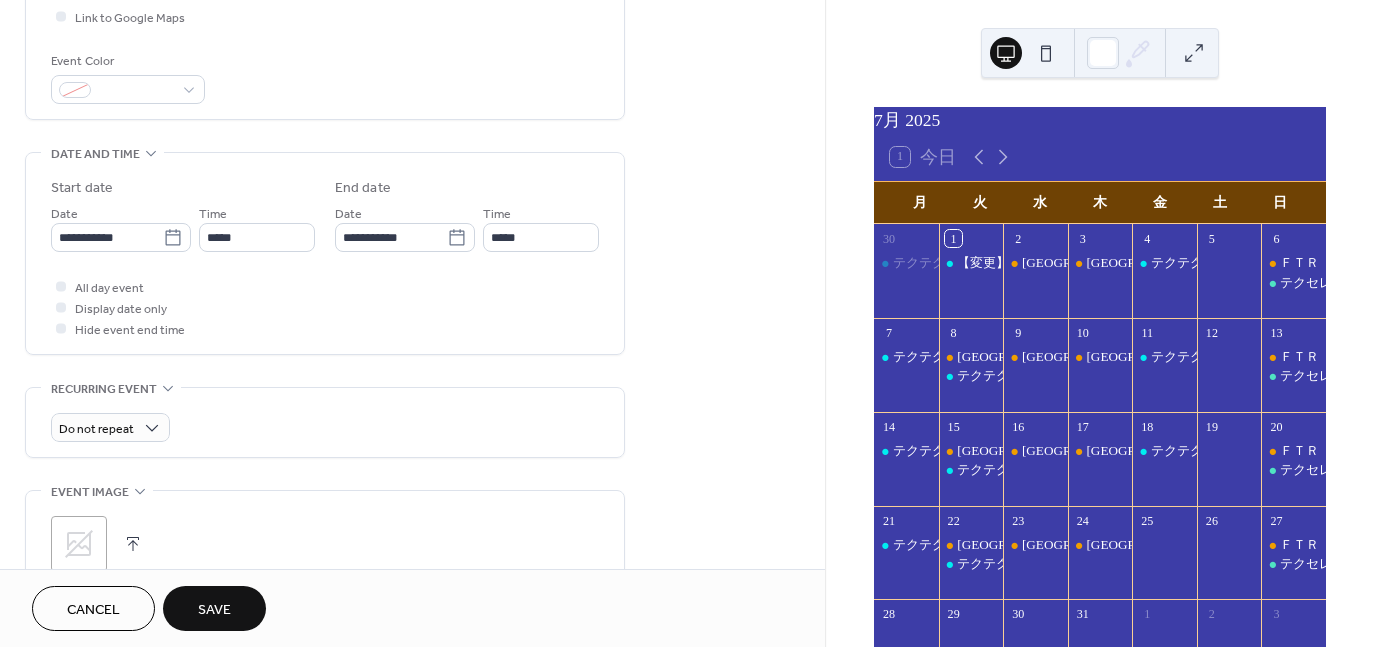 click on "Save" at bounding box center (214, 610) 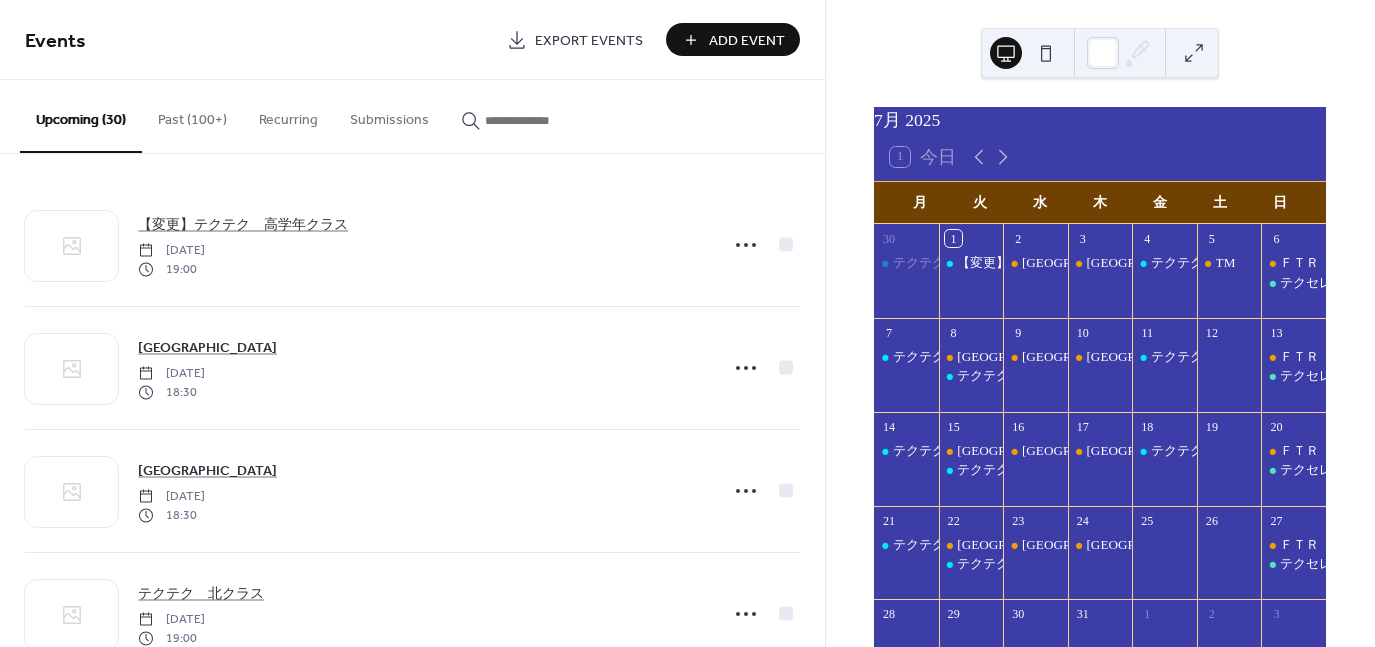 click on "Add Event" at bounding box center (747, 41) 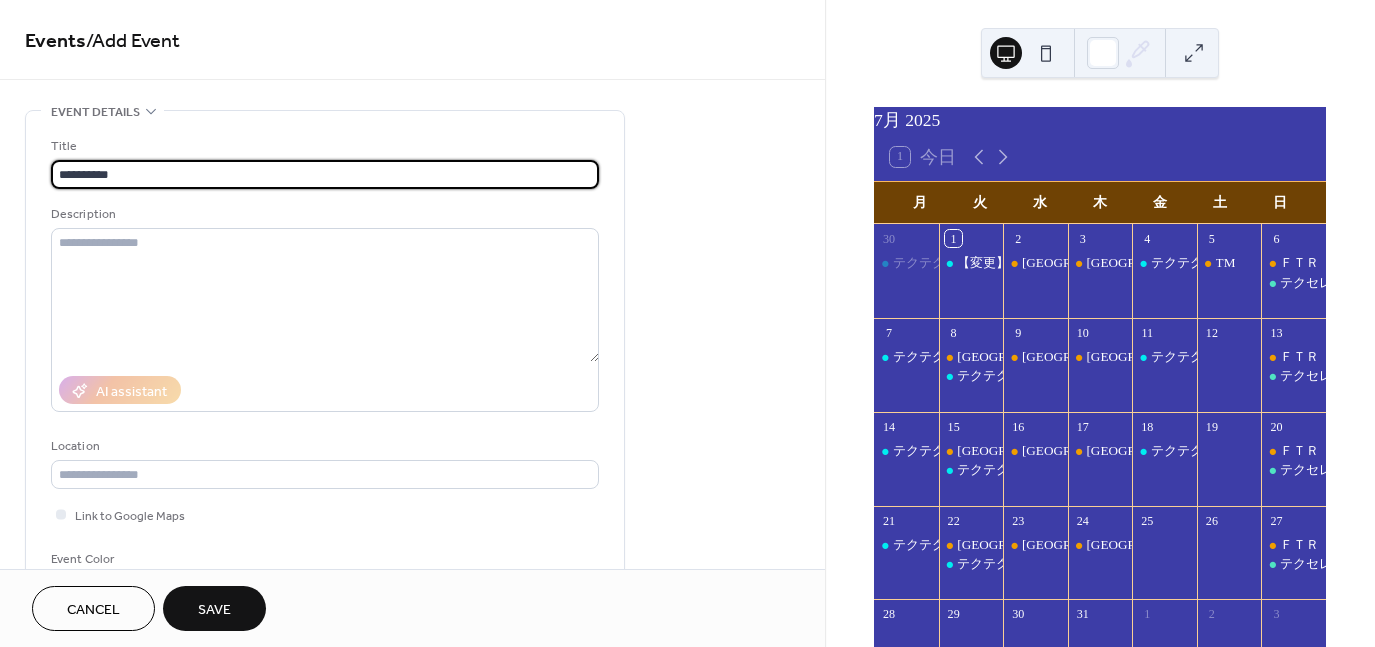 type on "**********" 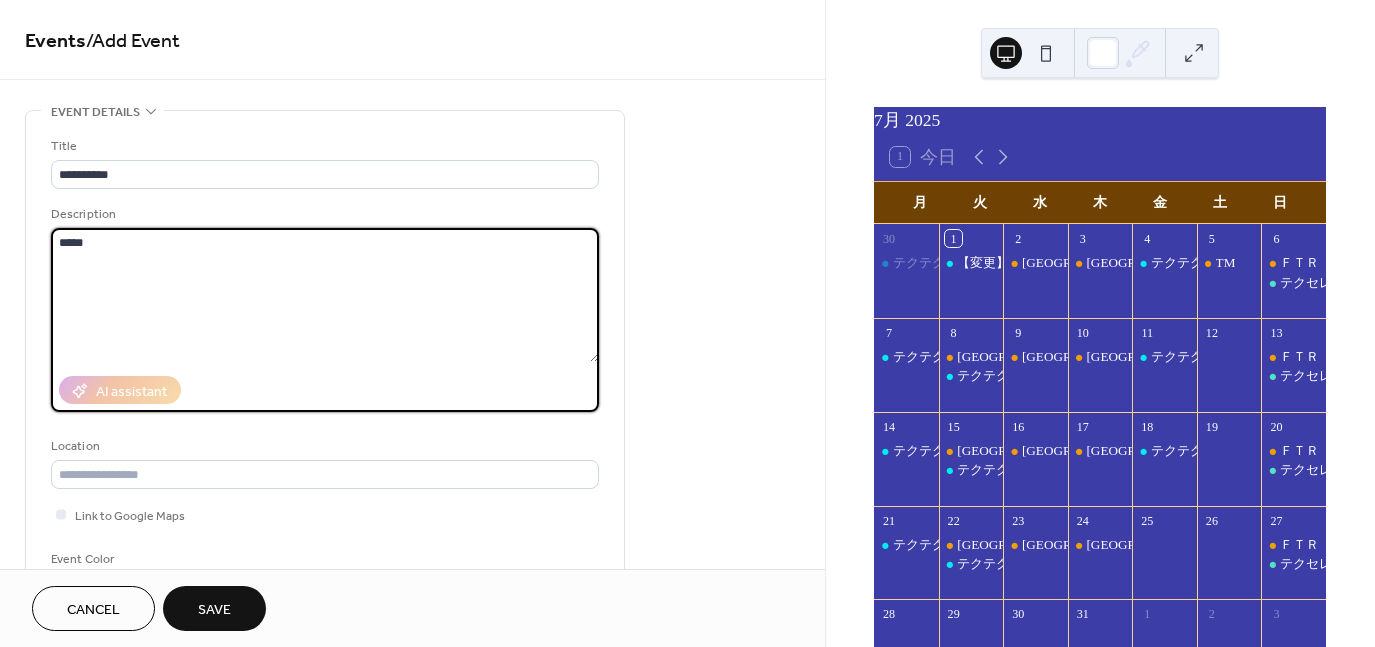 scroll, scrollTop: 498, scrollLeft: 0, axis: vertical 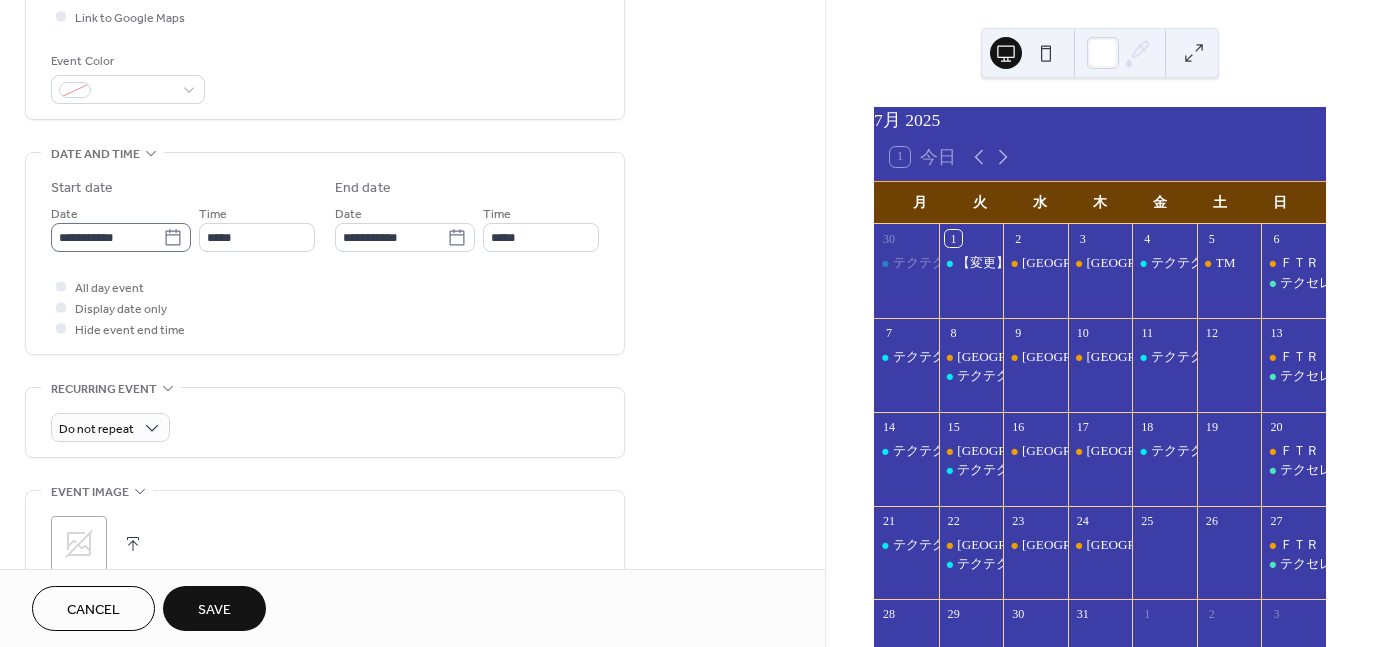 type on "****" 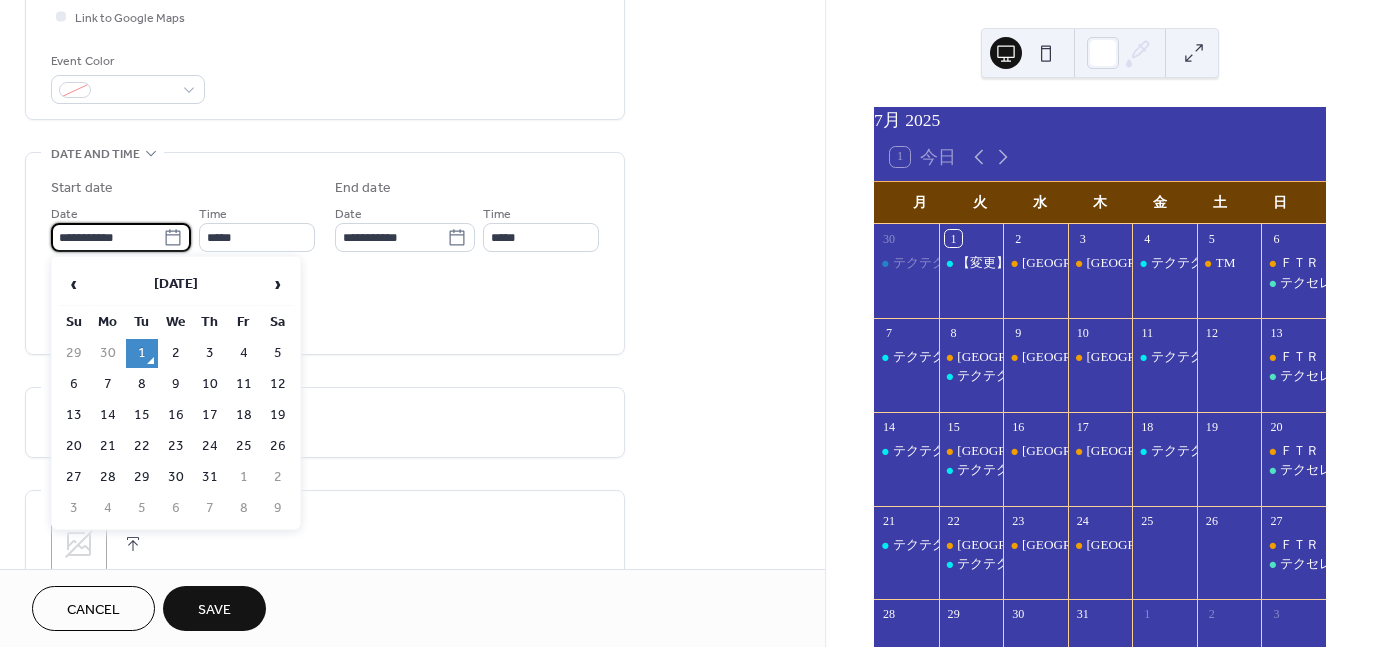 click on "**********" at bounding box center (107, 237) 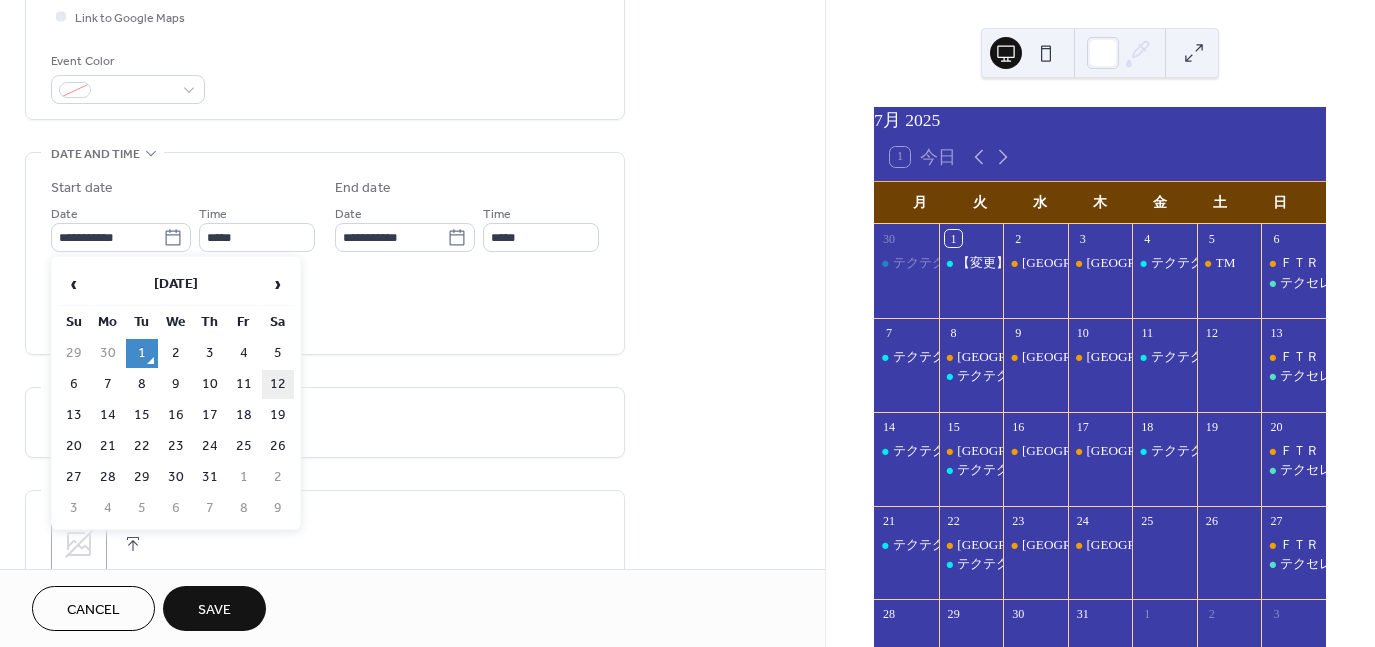 click on "12" at bounding box center [278, 384] 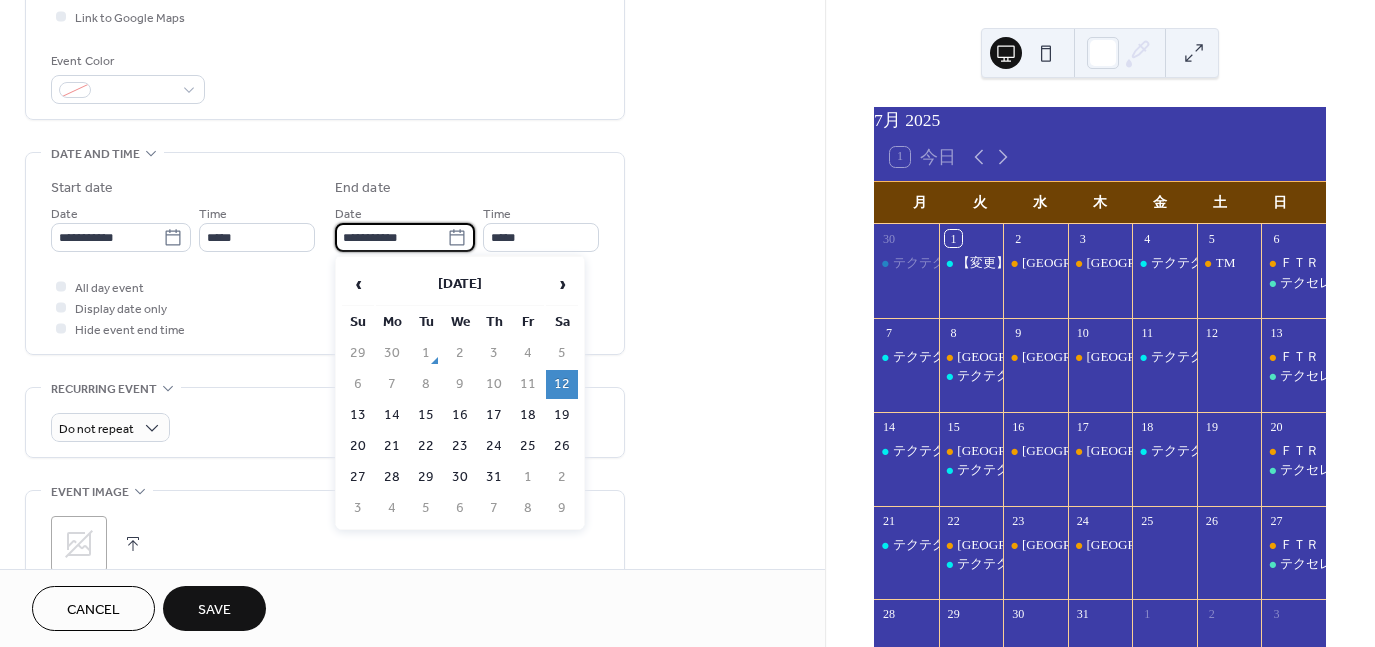 click on "**********" at bounding box center [391, 237] 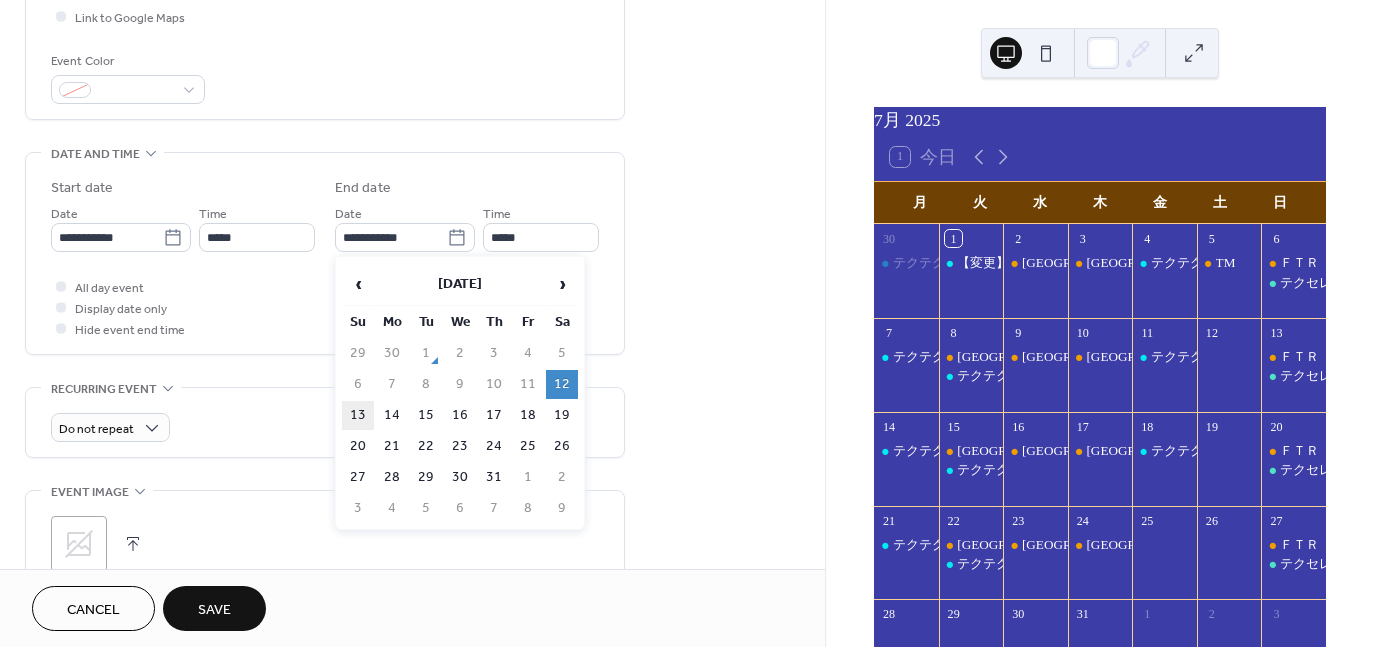 click on "13" at bounding box center (358, 415) 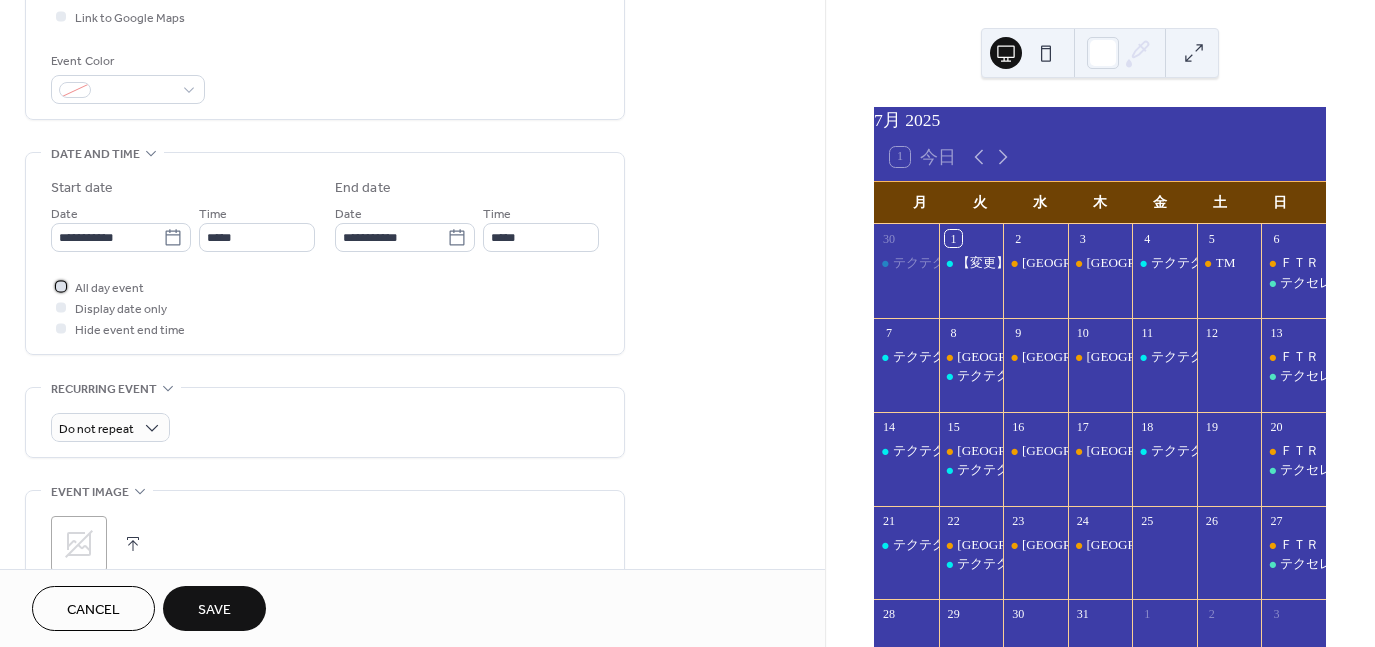 click at bounding box center (61, 286) 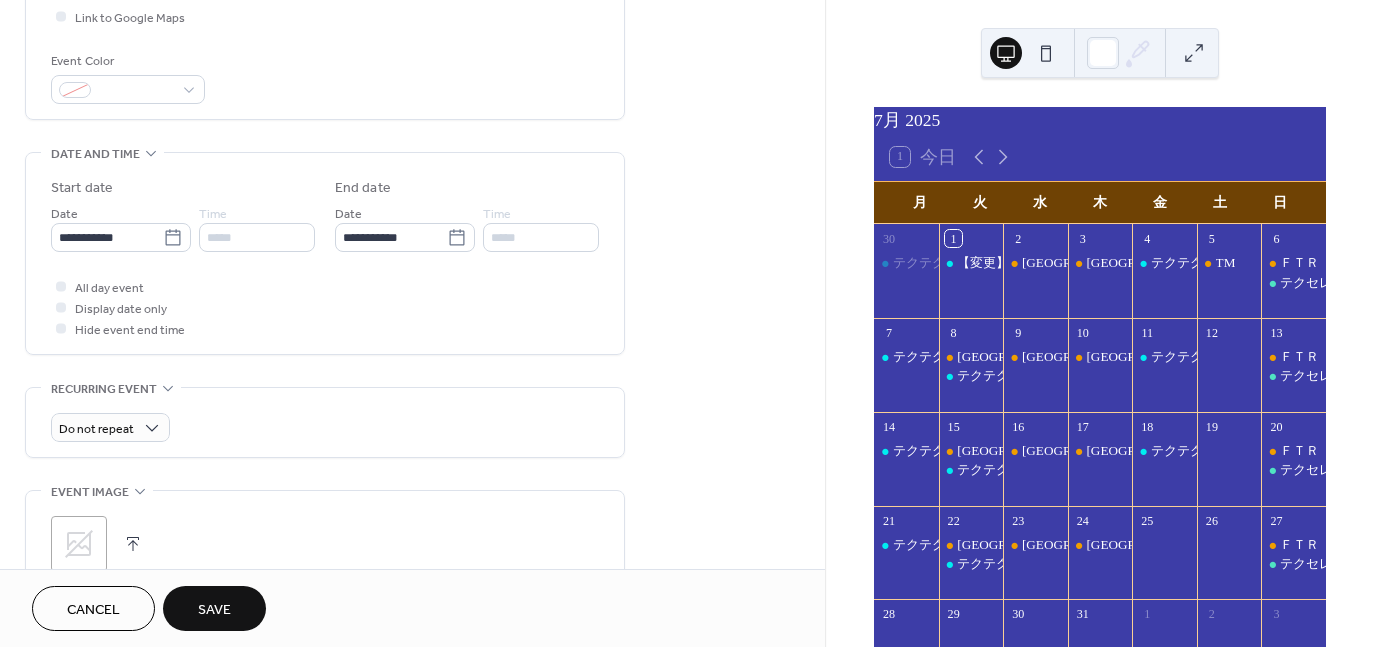 click on "Save" at bounding box center [214, 608] 